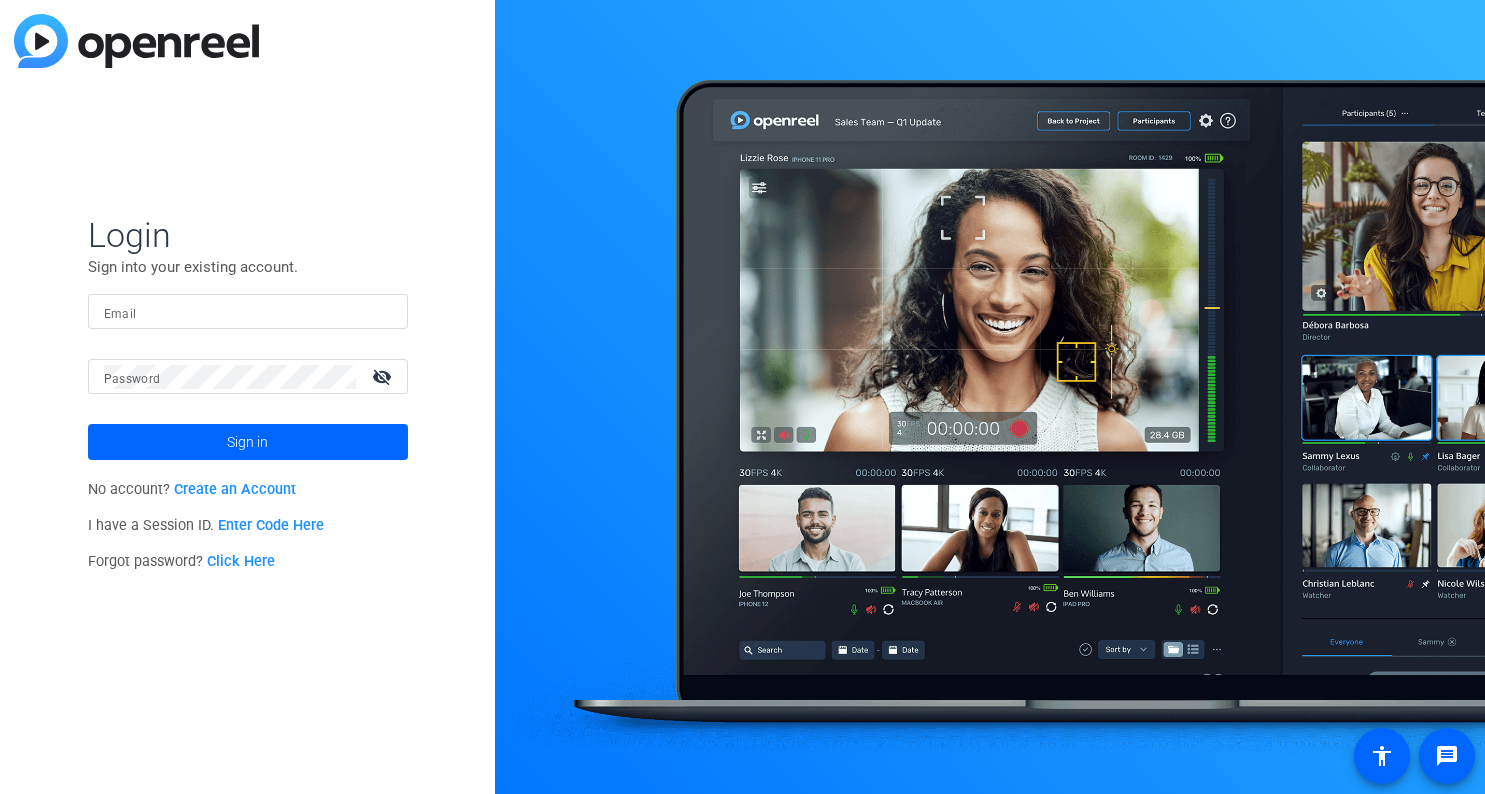 scroll, scrollTop: 0, scrollLeft: 0, axis: both 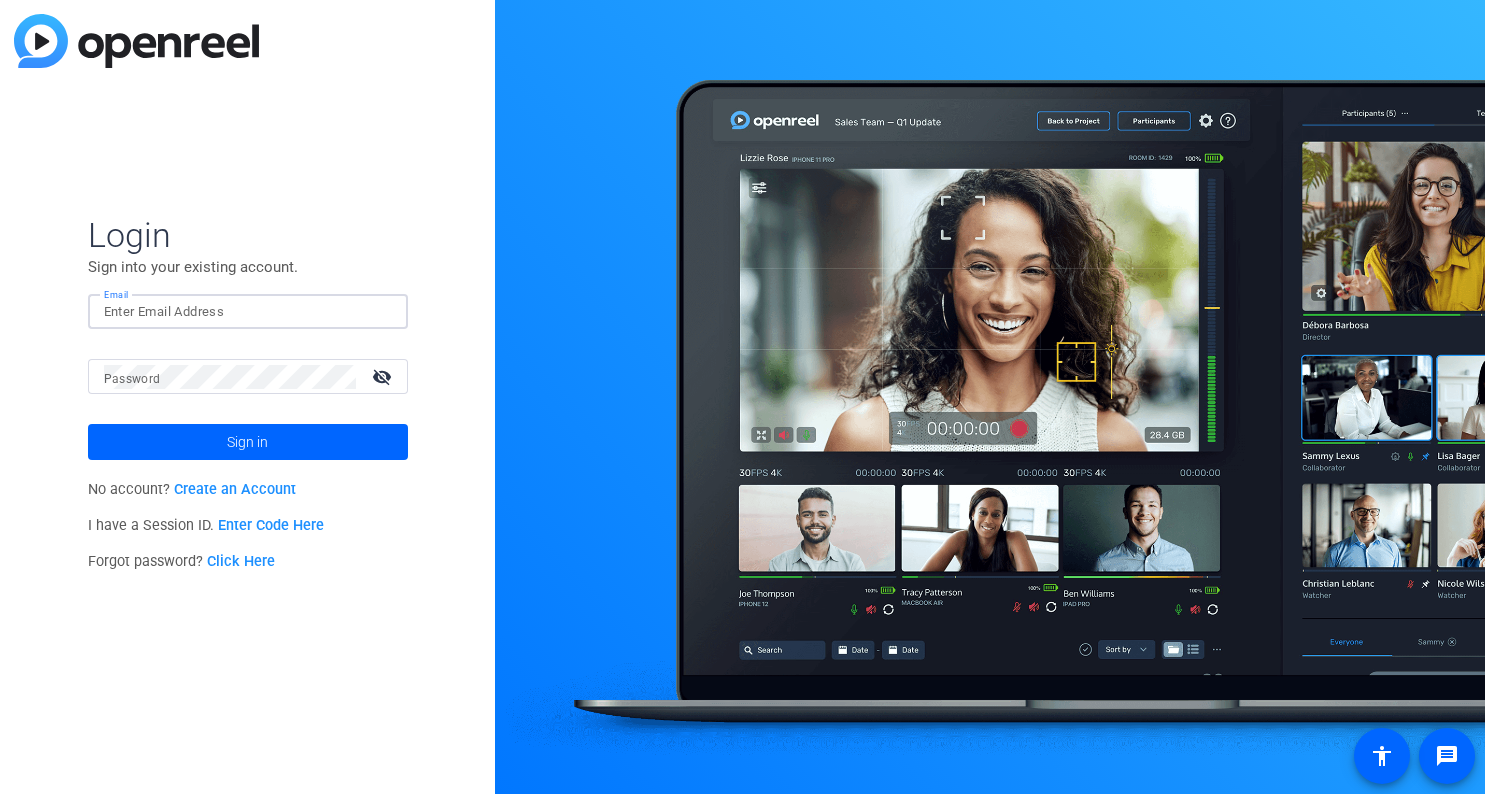 click on "Email" at bounding box center (248, 312) 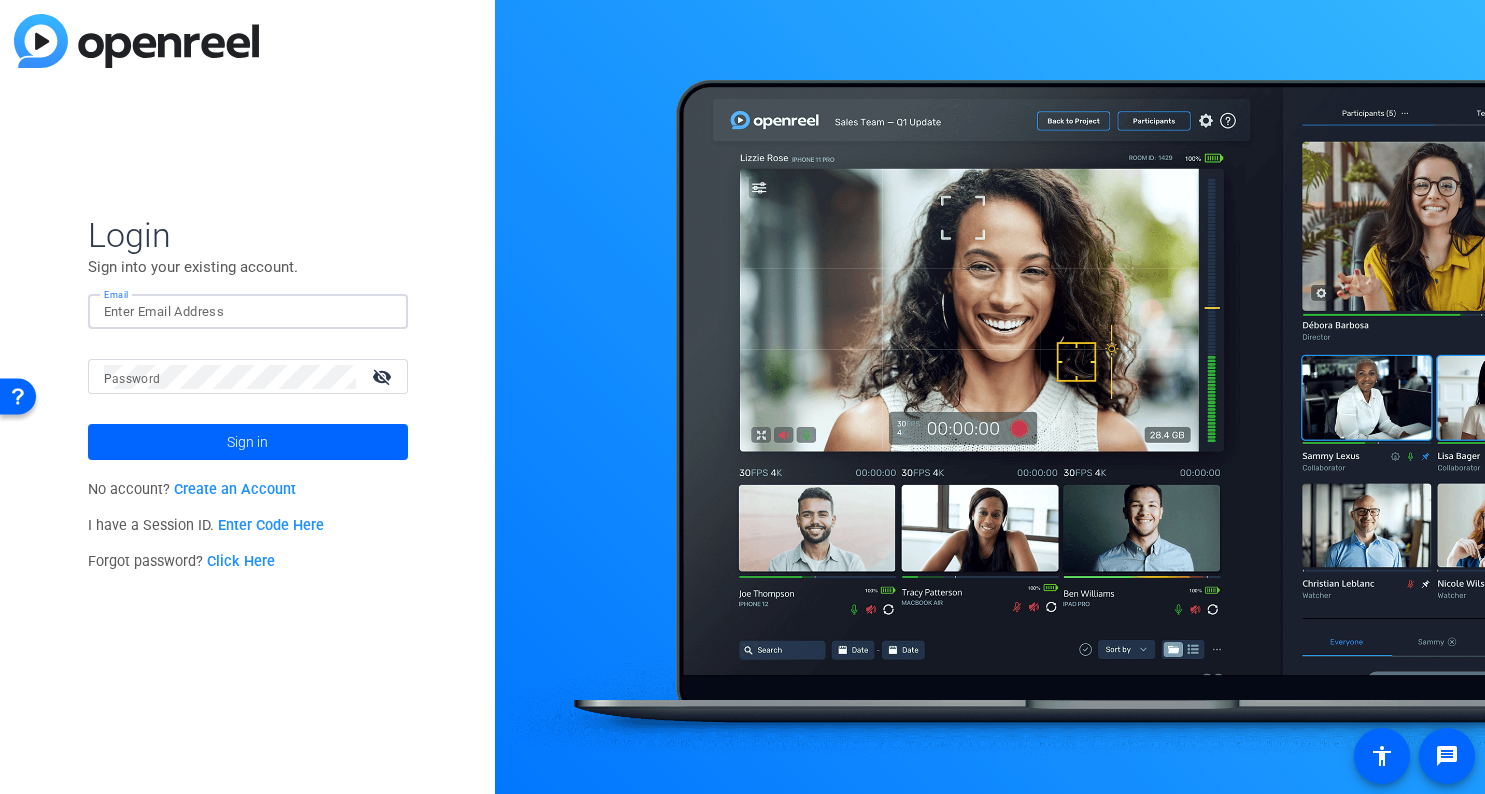 type on "[EMAIL]" 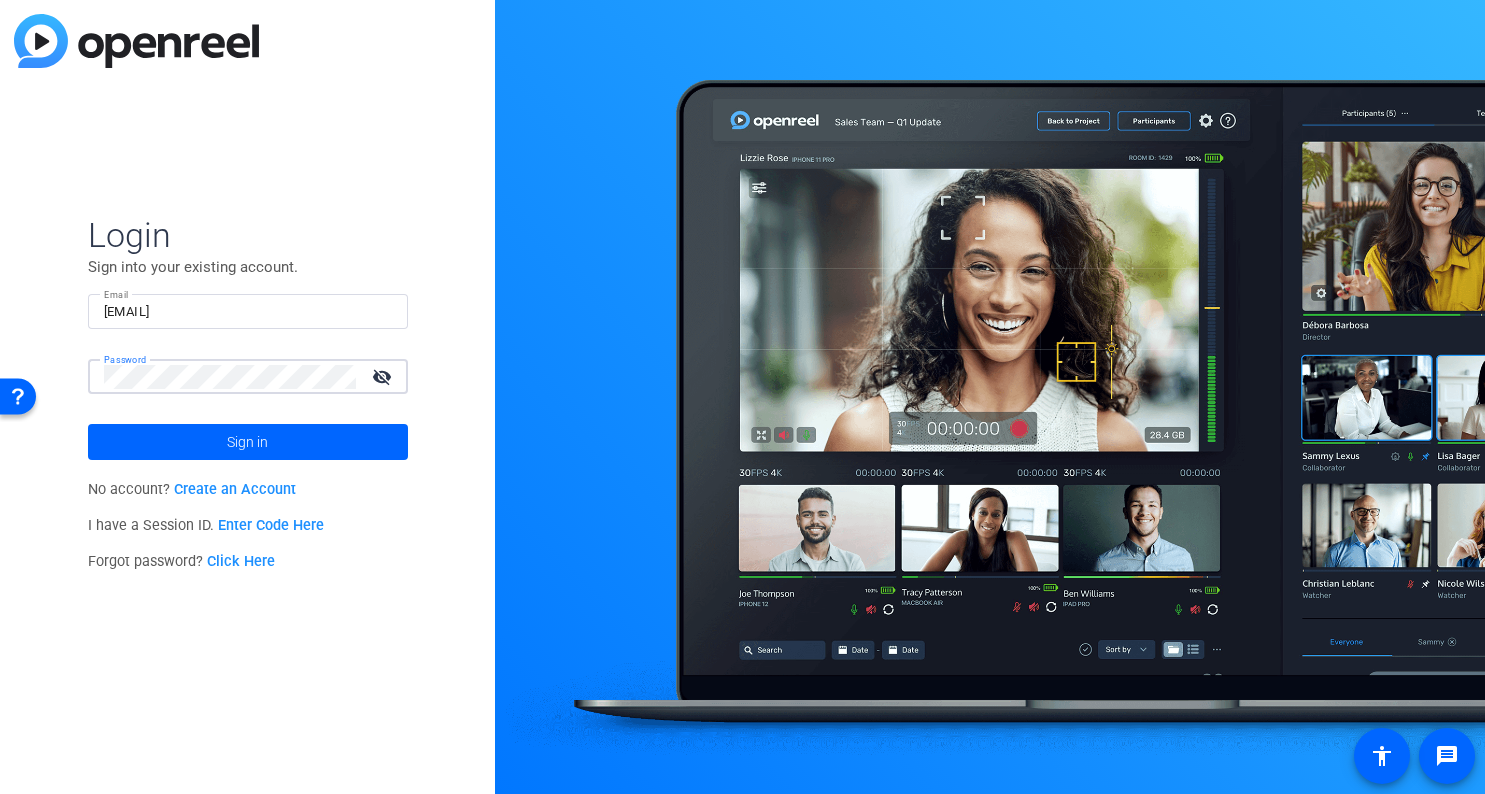 click on "Sign in" 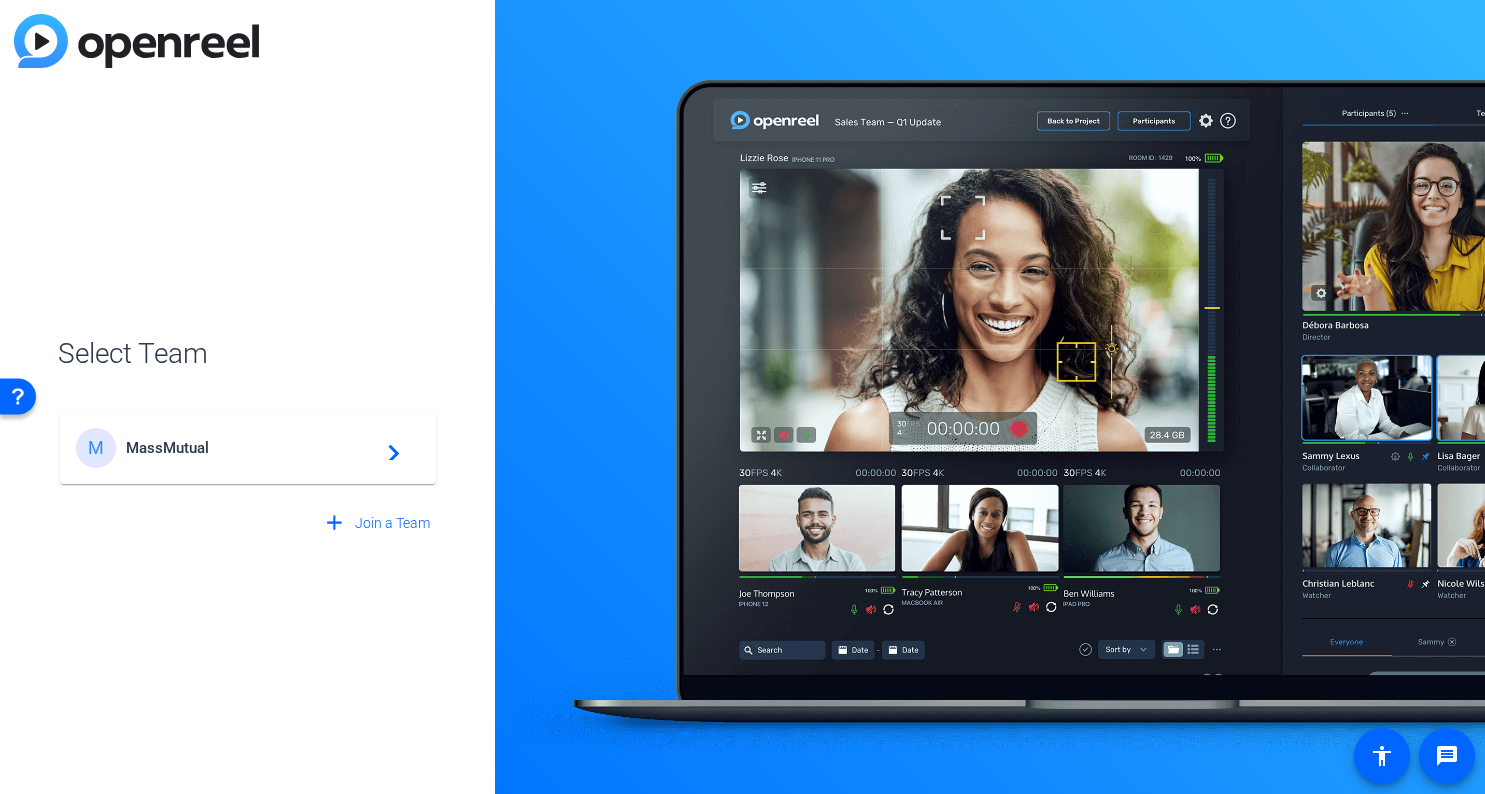 click on "MassMutual" 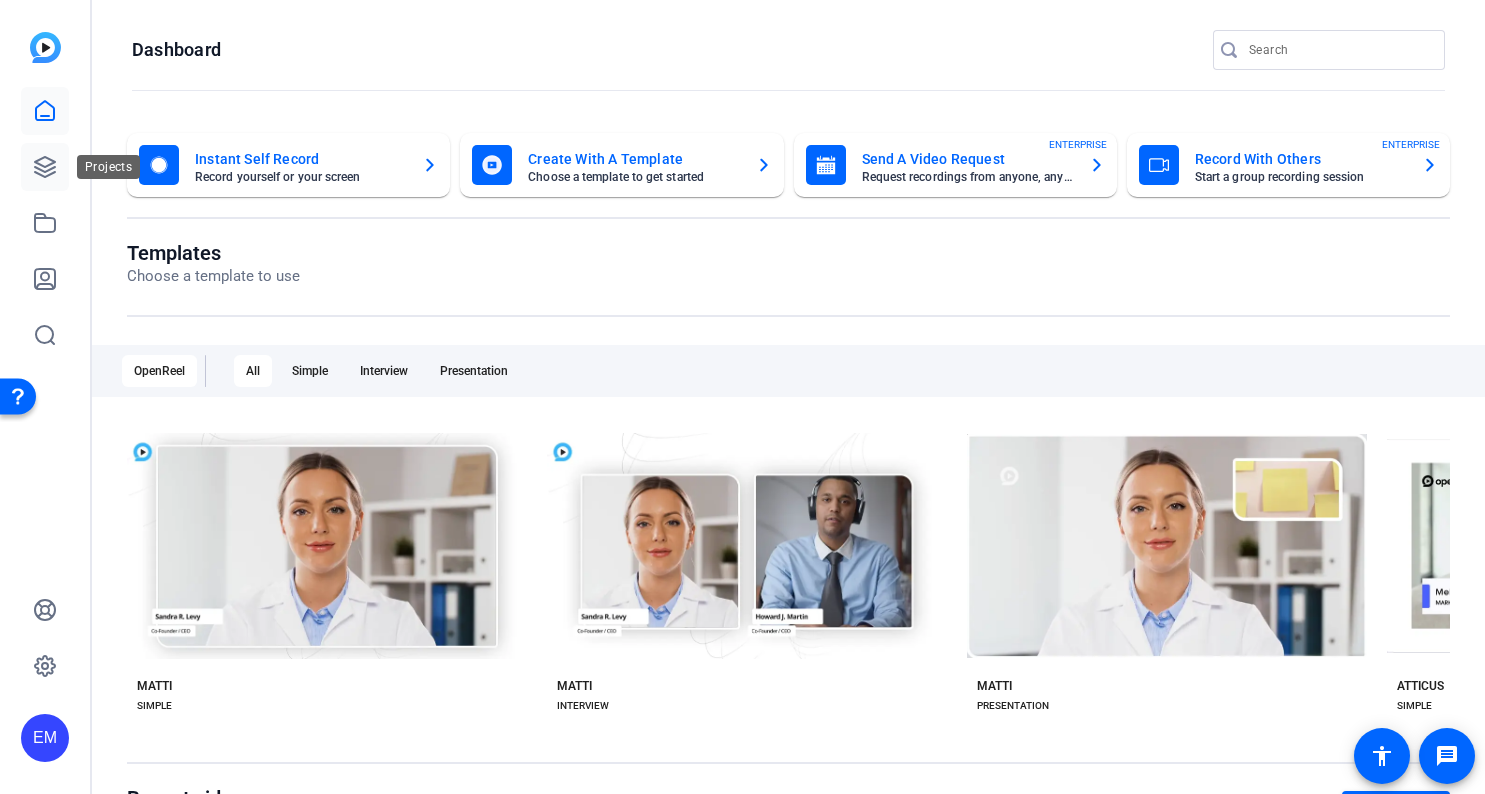 click 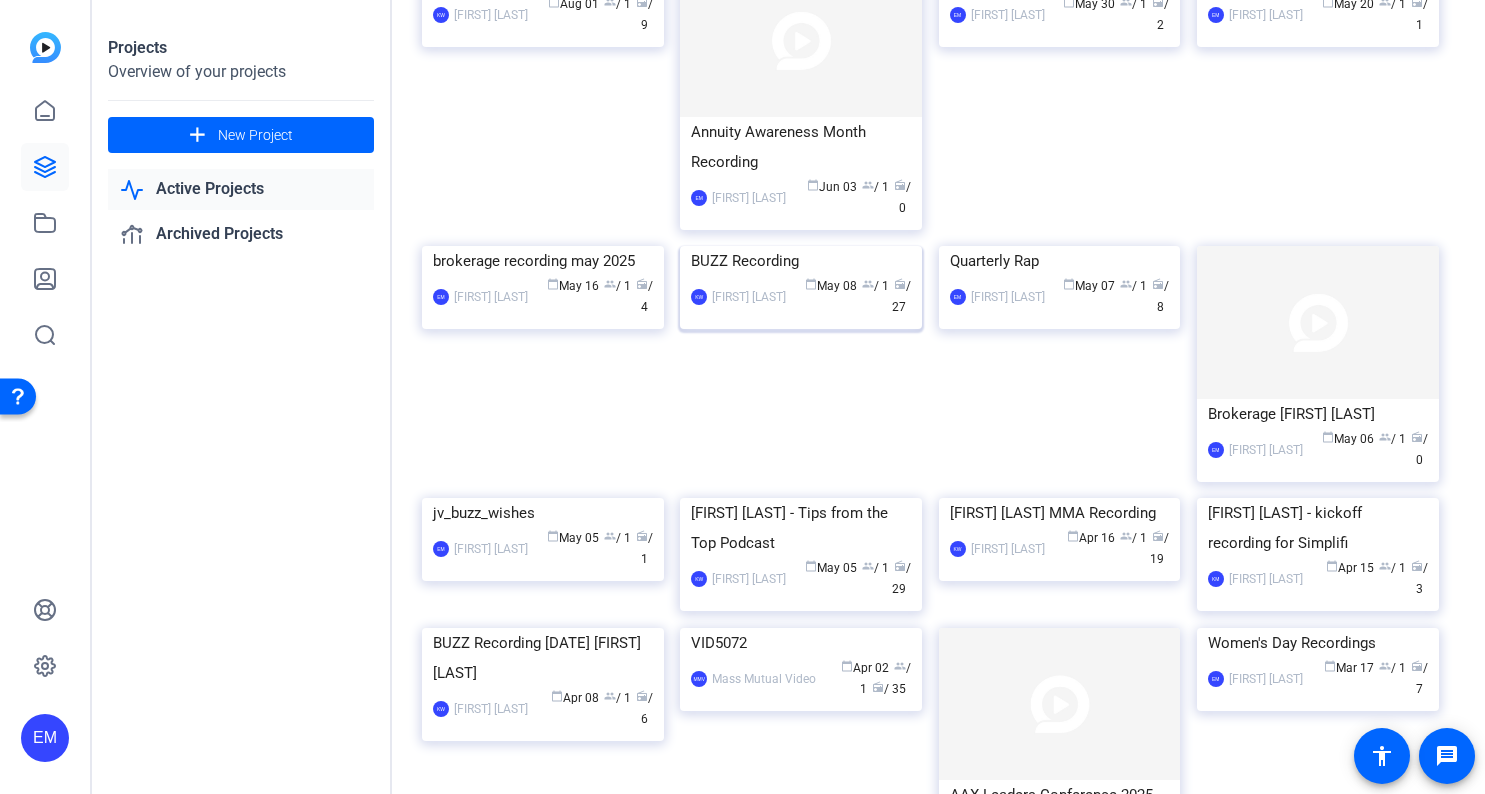 scroll, scrollTop: 197, scrollLeft: 0, axis: vertical 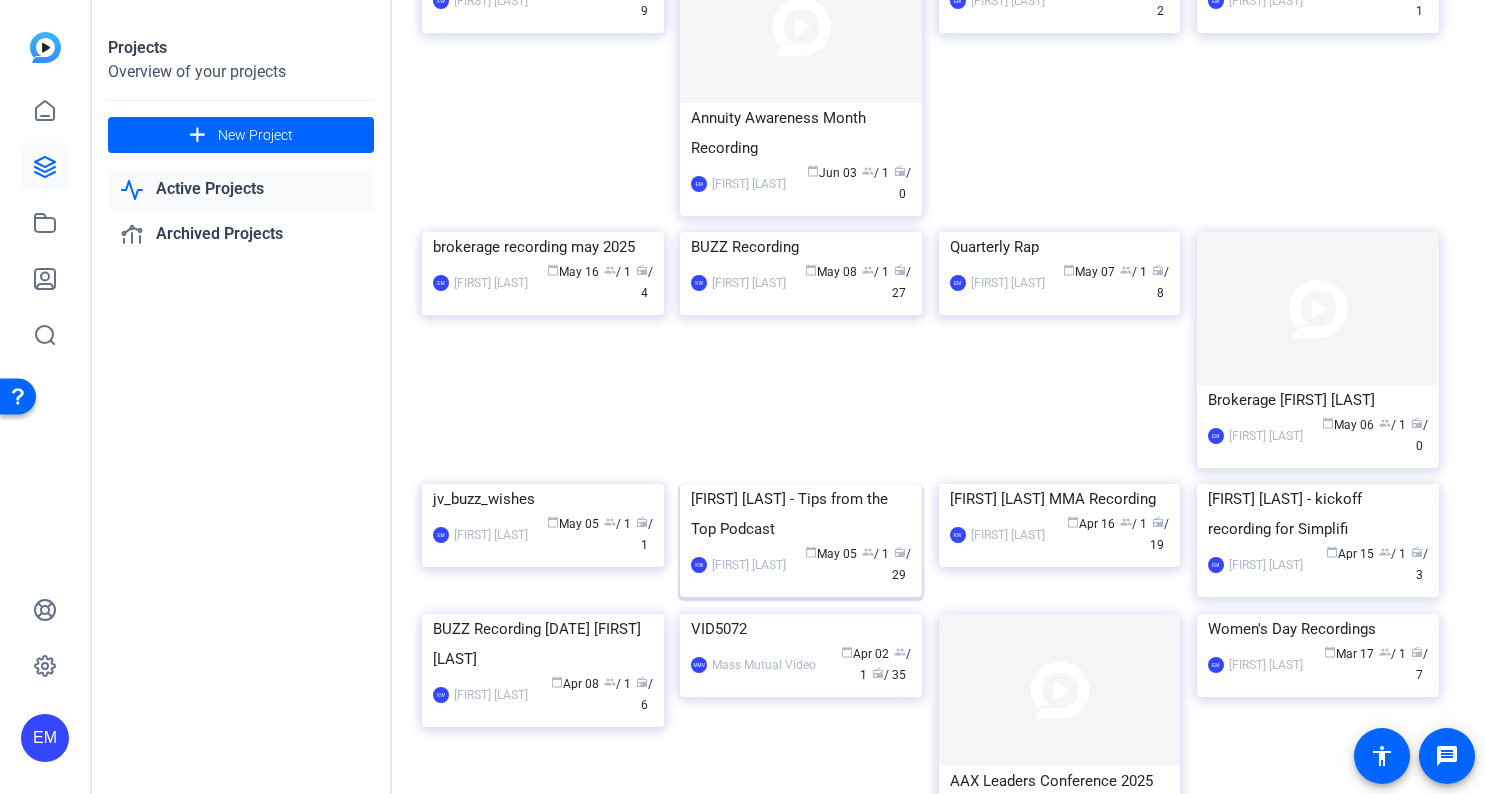 click 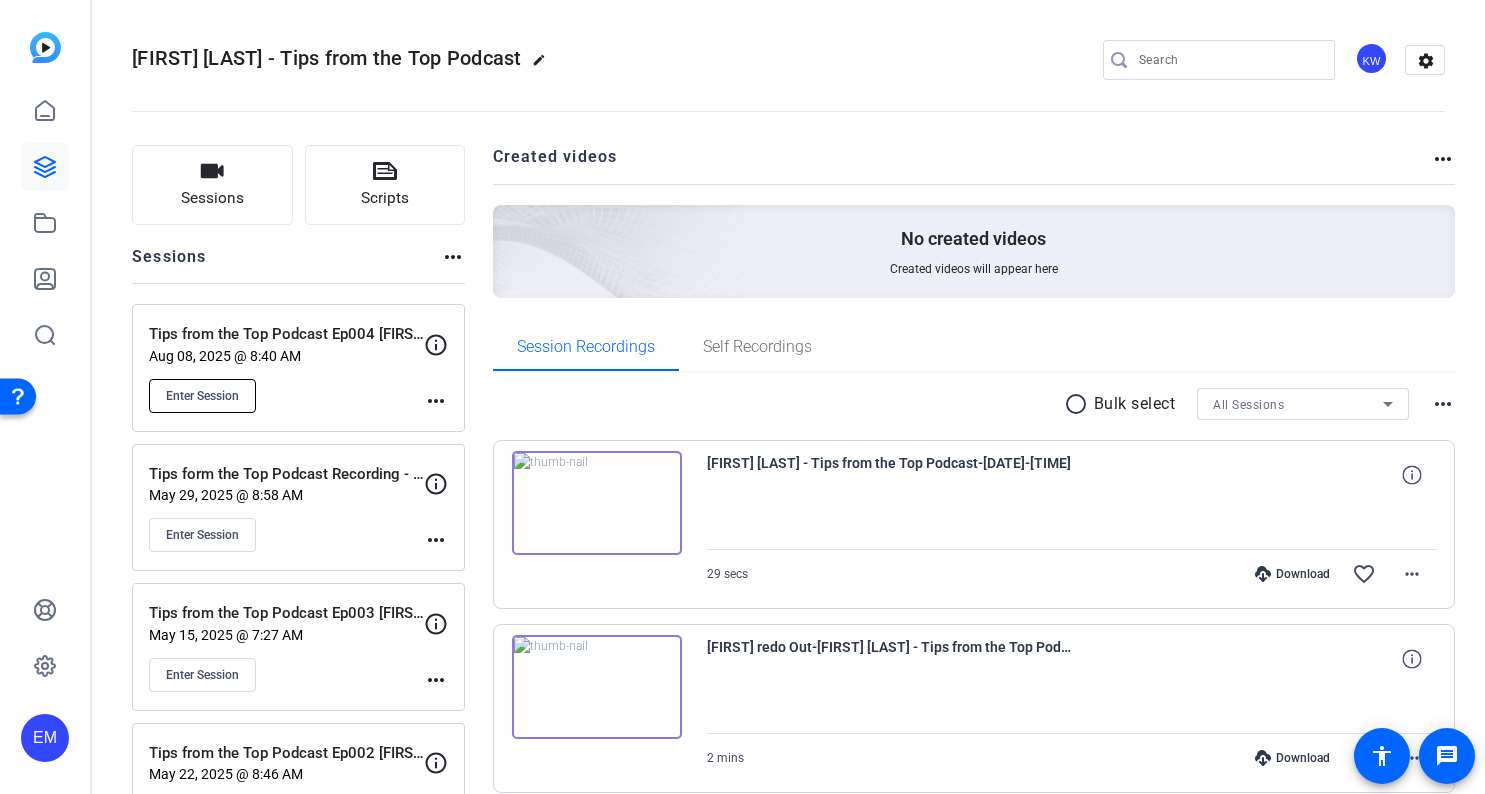 click on "Enter Session" 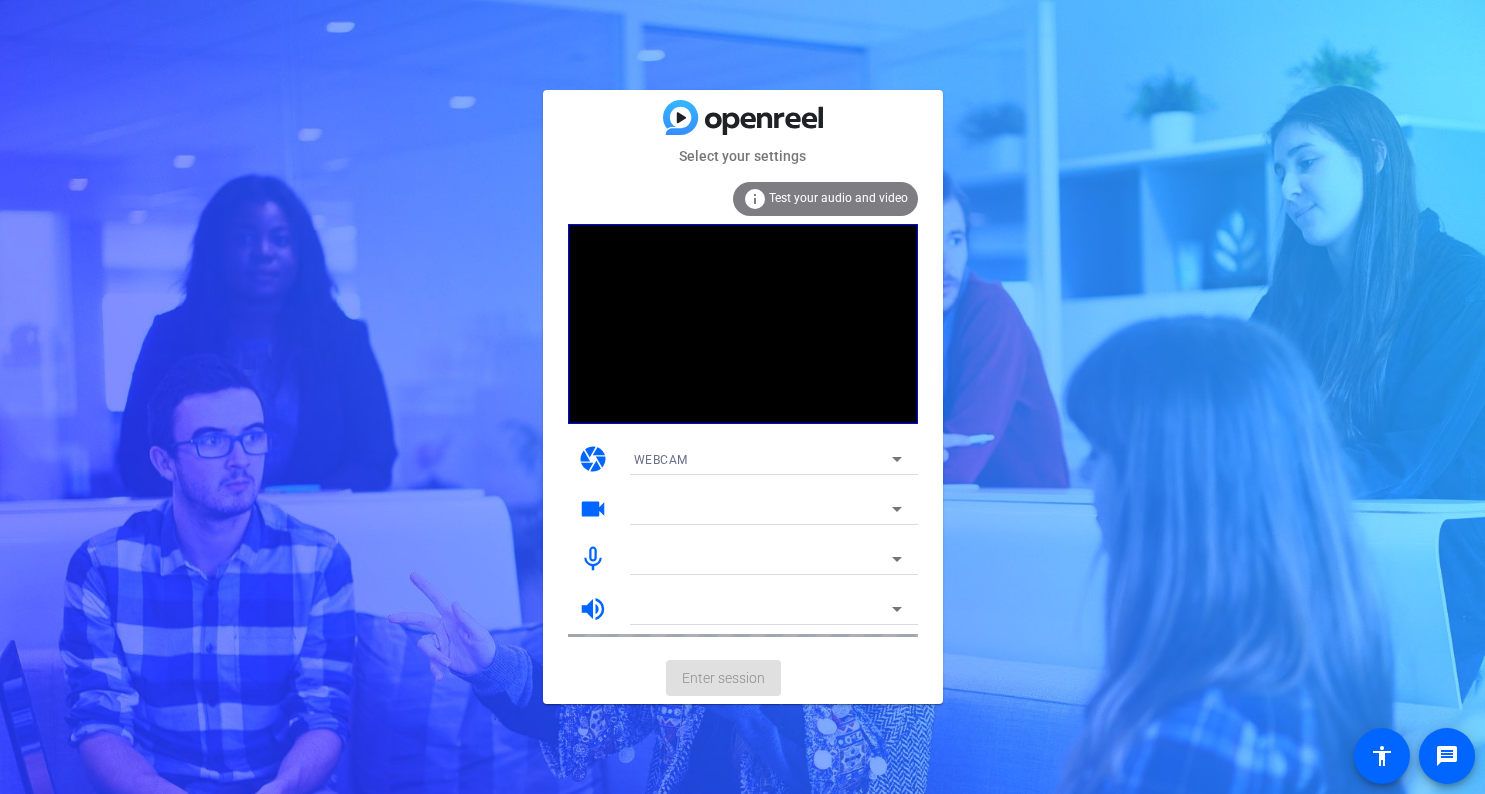 scroll, scrollTop: 0, scrollLeft: 0, axis: both 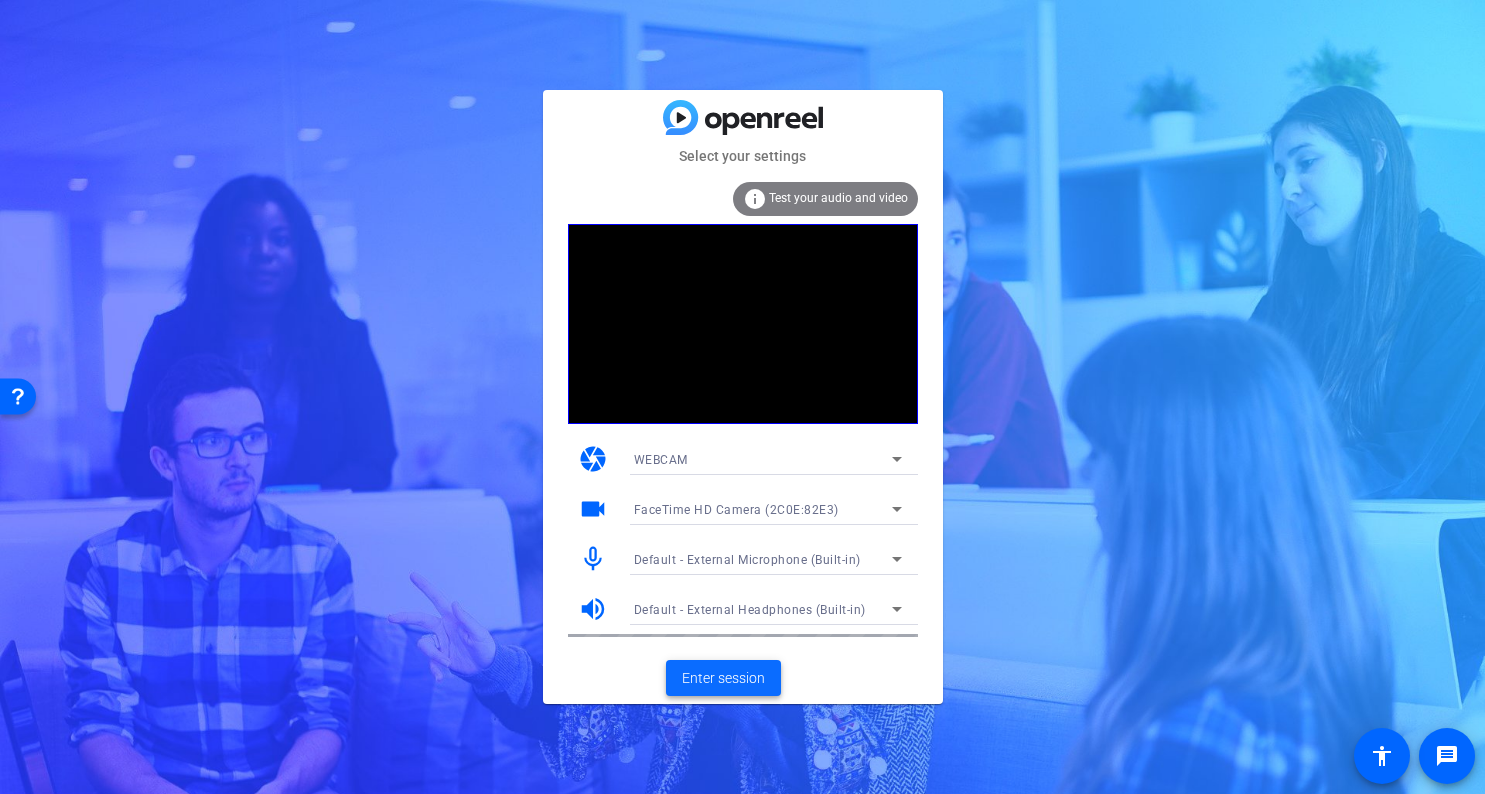 click on "Enter session" 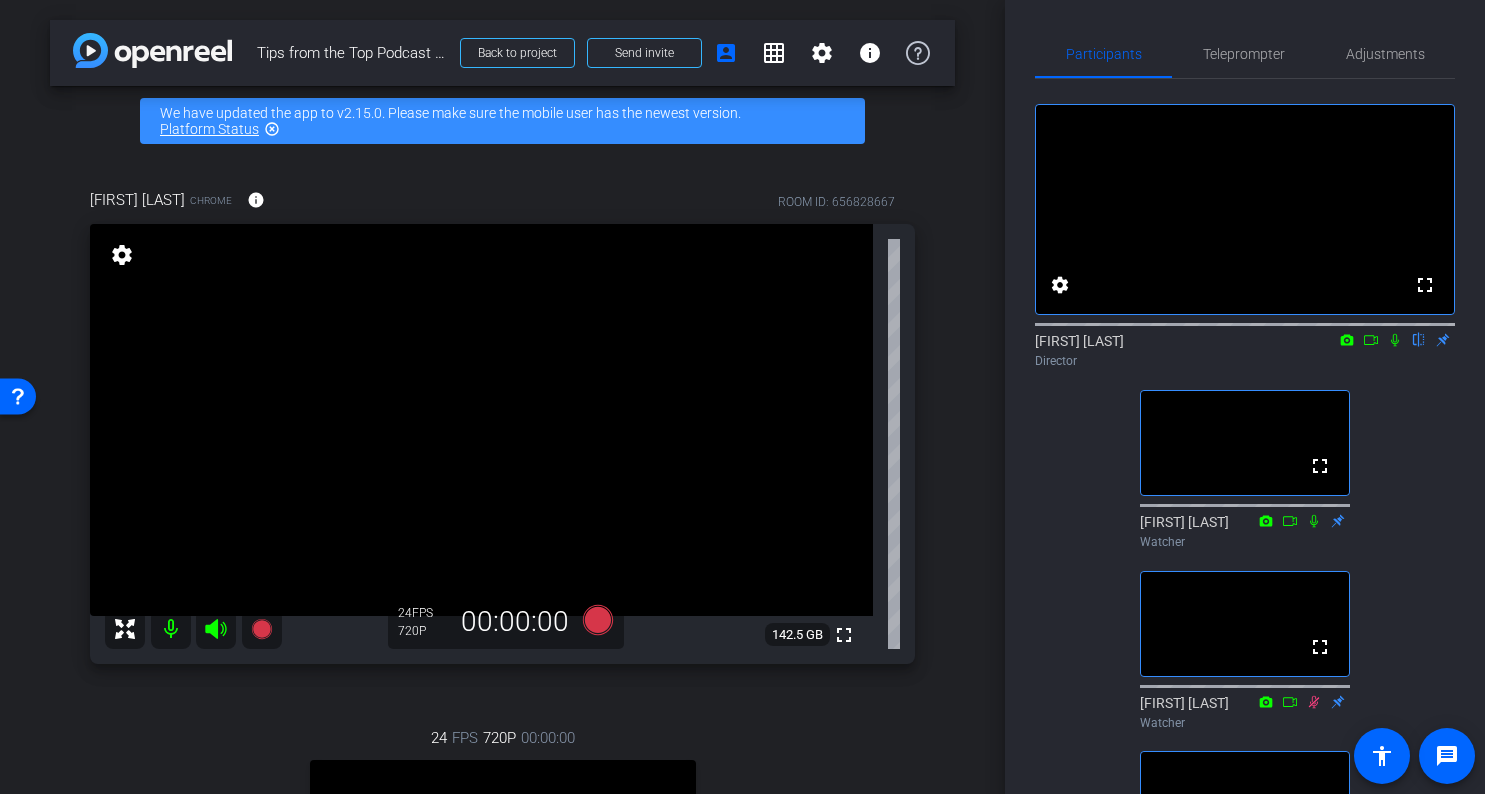 click 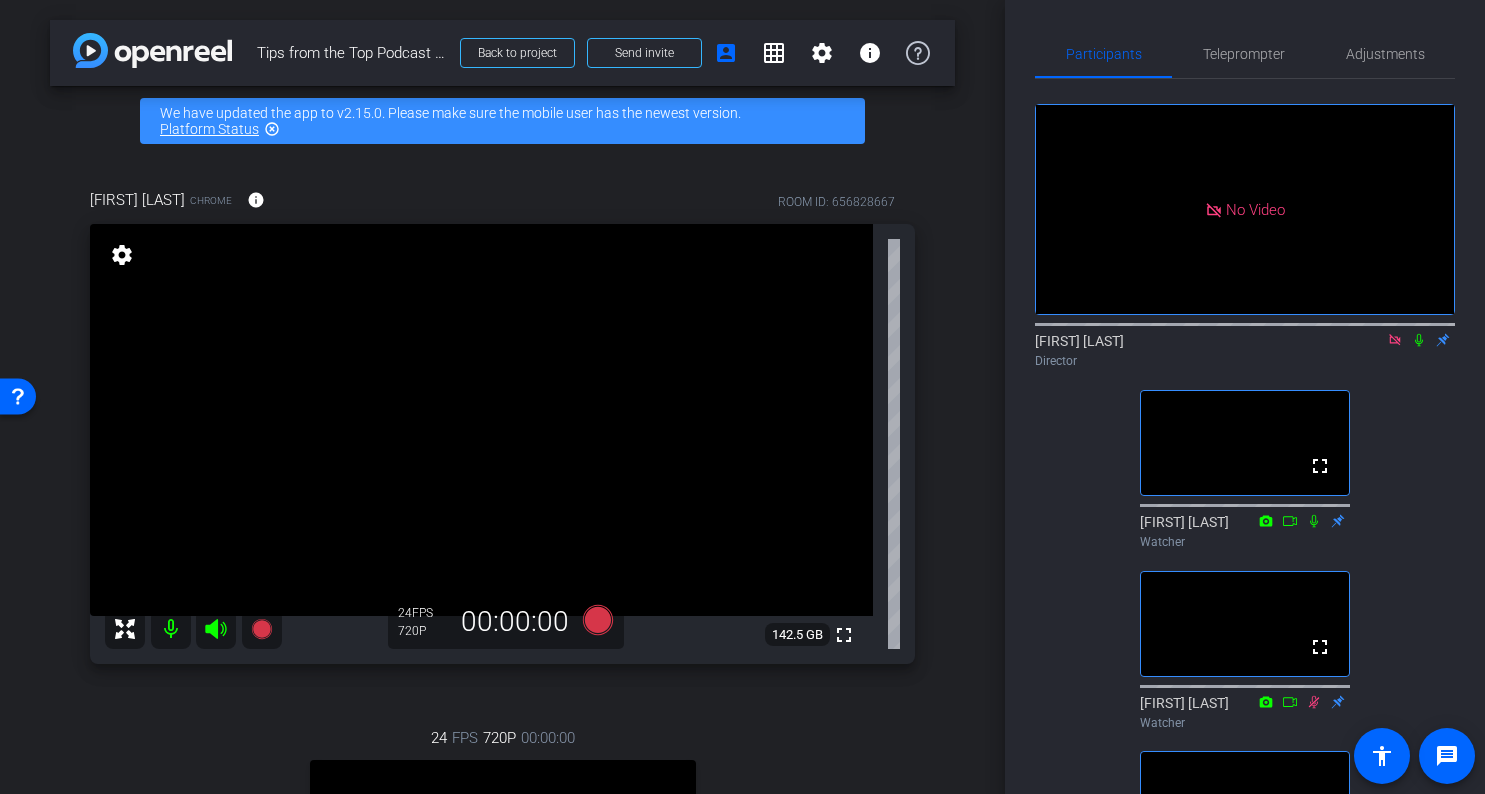 click 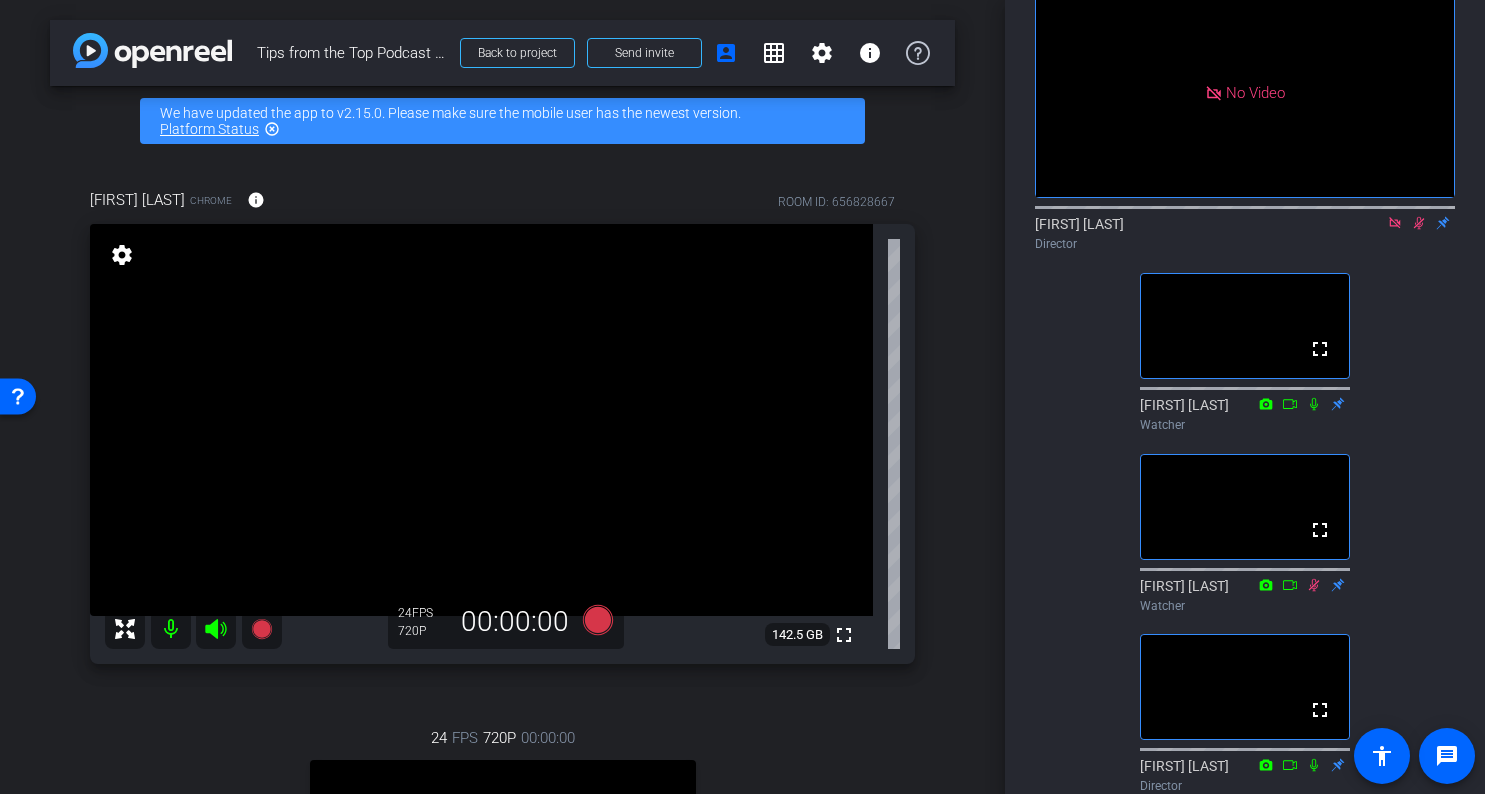 scroll, scrollTop: 123, scrollLeft: 0, axis: vertical 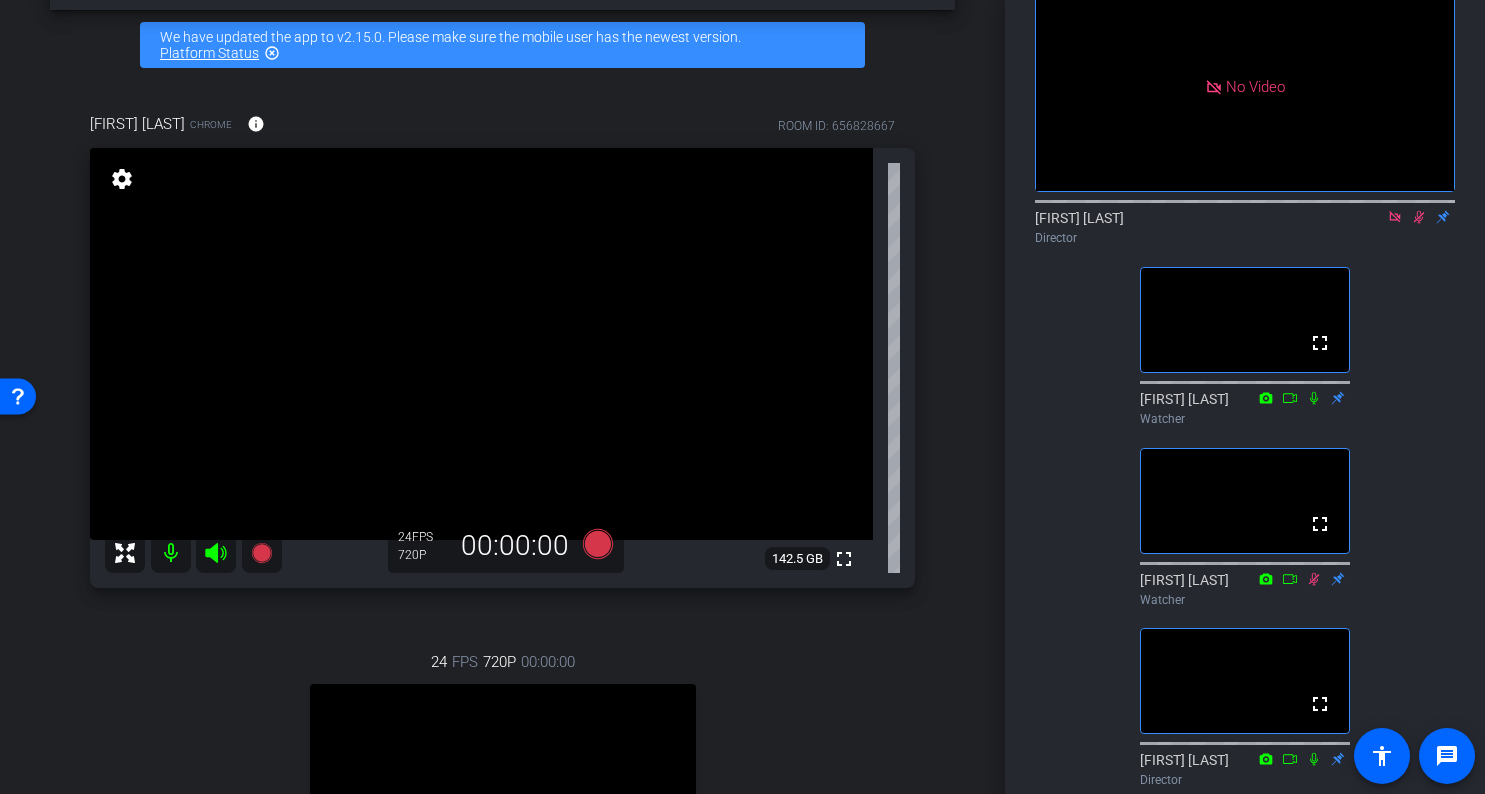 click on "arrow_back  Tips from the Top Podcast Ep004 [FIRST] [LAST]   Back to project   Send invite  account_box grid_on settings info
We have updated the app to v2.15.0. Please make sure the mobile user has the newest version.  Platform Status highlight_off  [FIRST] [LAST] Chrome info ROOM ID: 656828667 fullscreen settings  142.5 GB
24 FPS  720P   00:00:00
24 FPS 720P  00:00:00  fullscreen
[FIRST] [LAST] Subject   -  Chrome
settings" at bounding box center [502, 321] 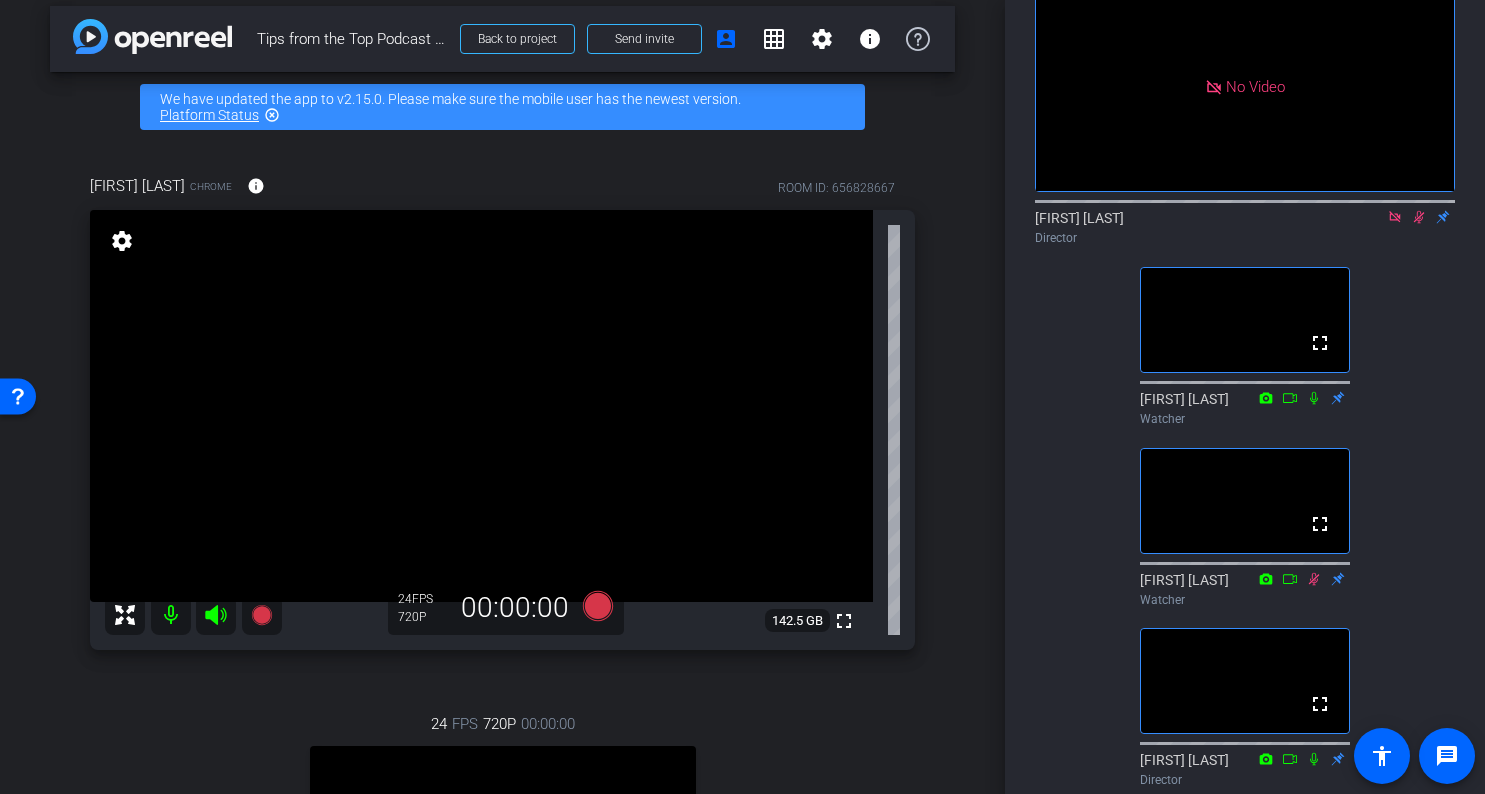 scroll, scrollTop: 0, scrollLeft: 0, axis: both 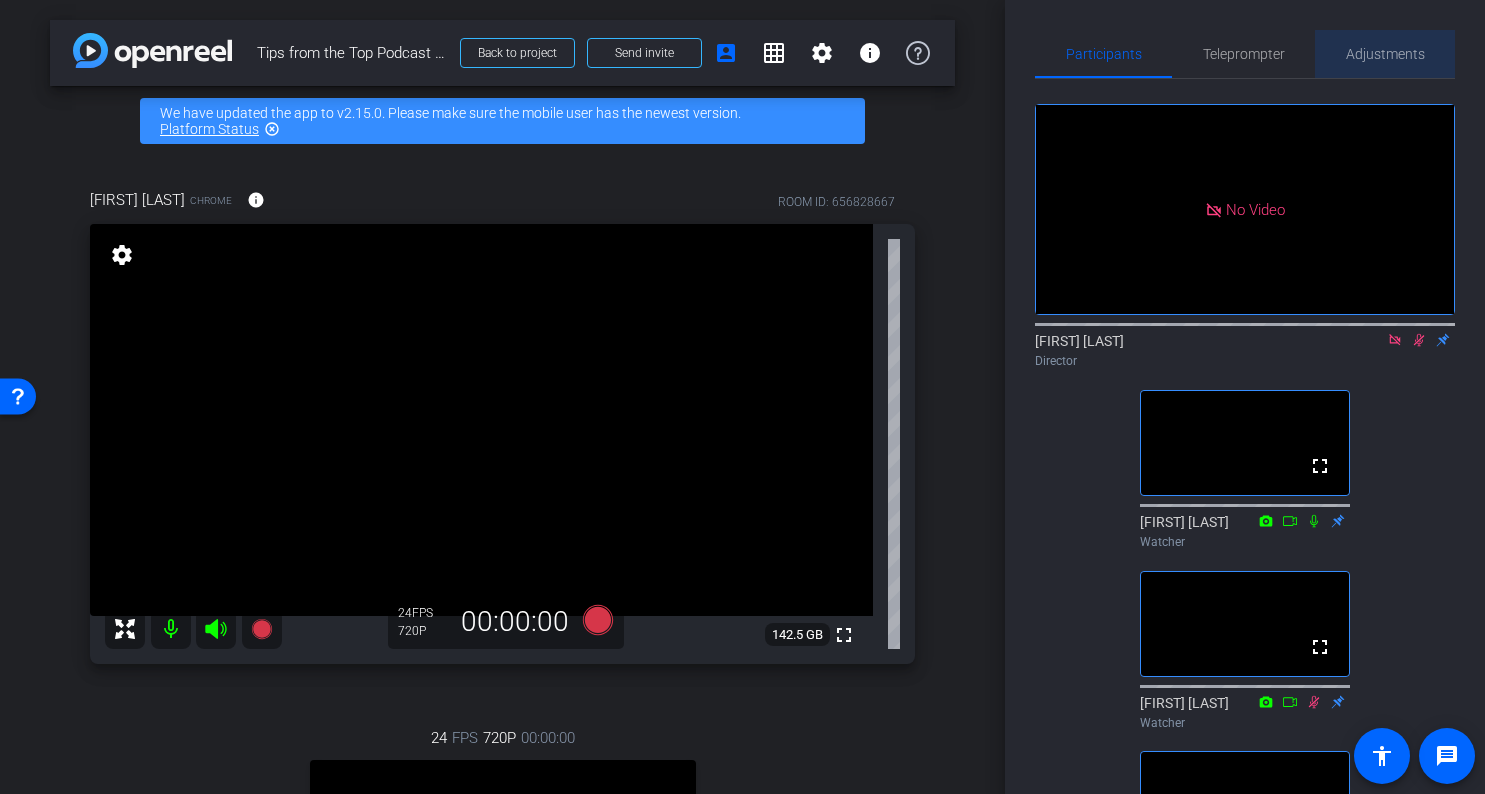 click on "Adjustments" at bounding box center (1385, 54) 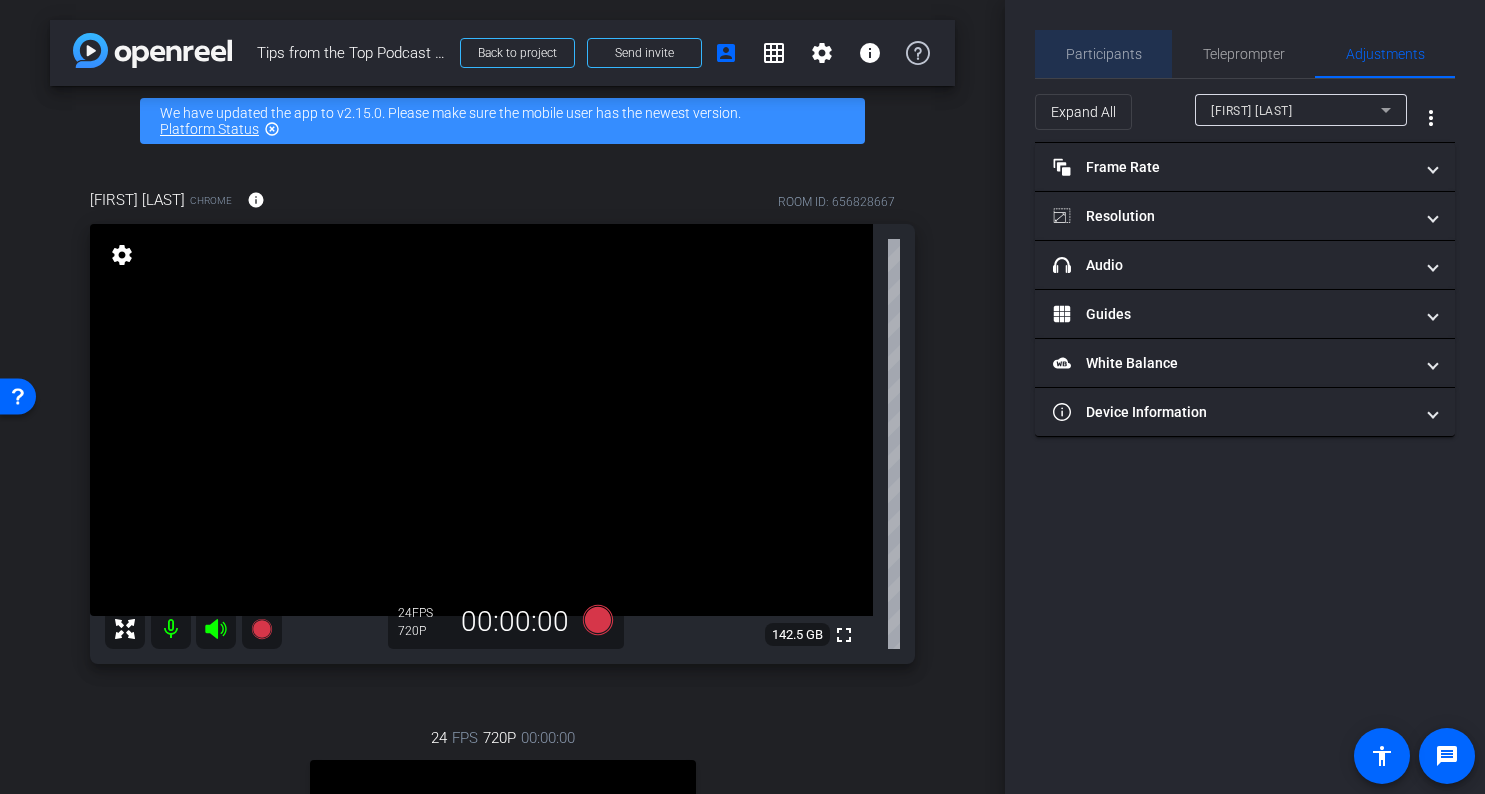 click on "Participants" at bounding box center (1104, 54) 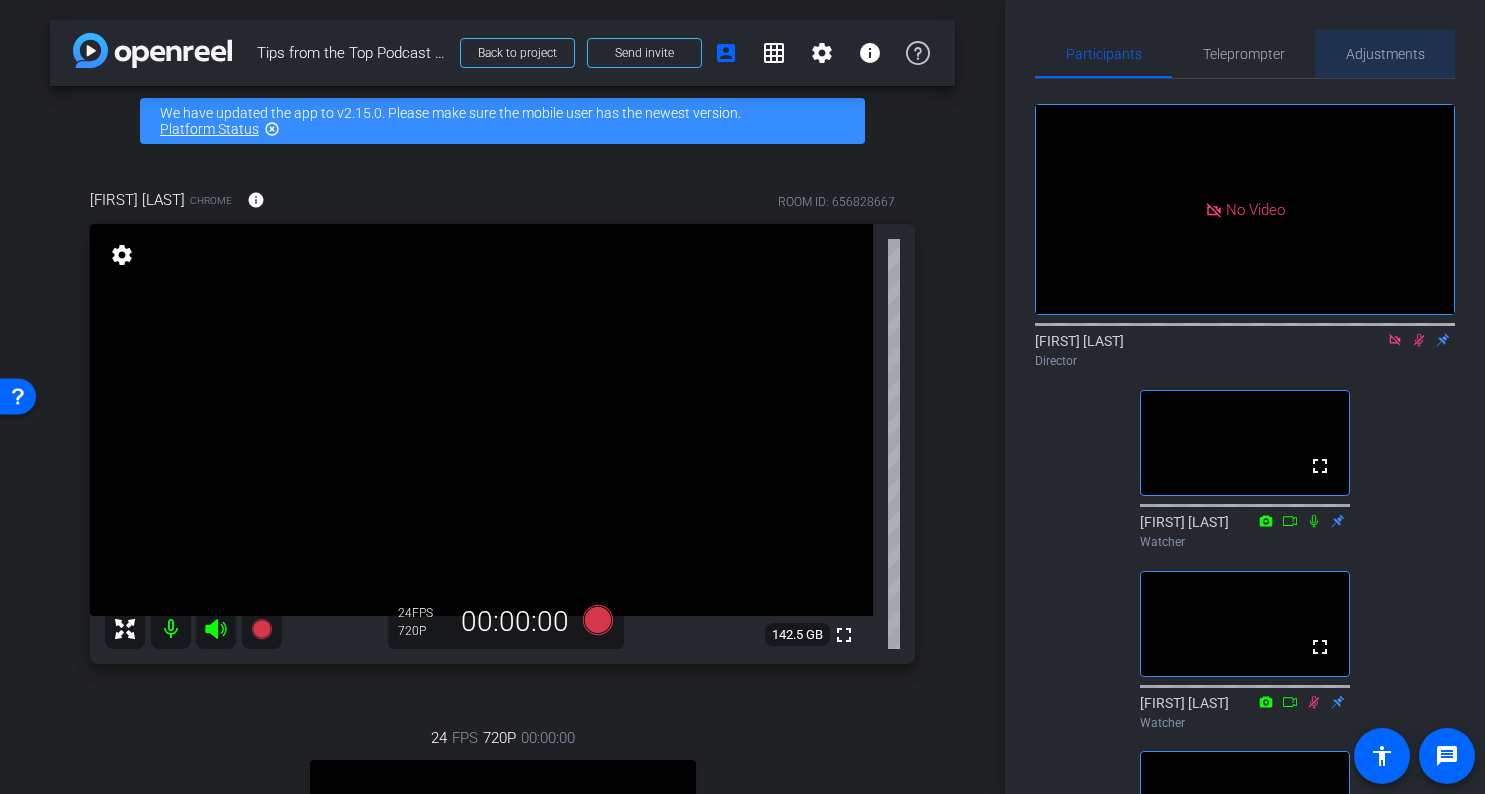 click on "Adjustments" at bounding box center [1385, 54] 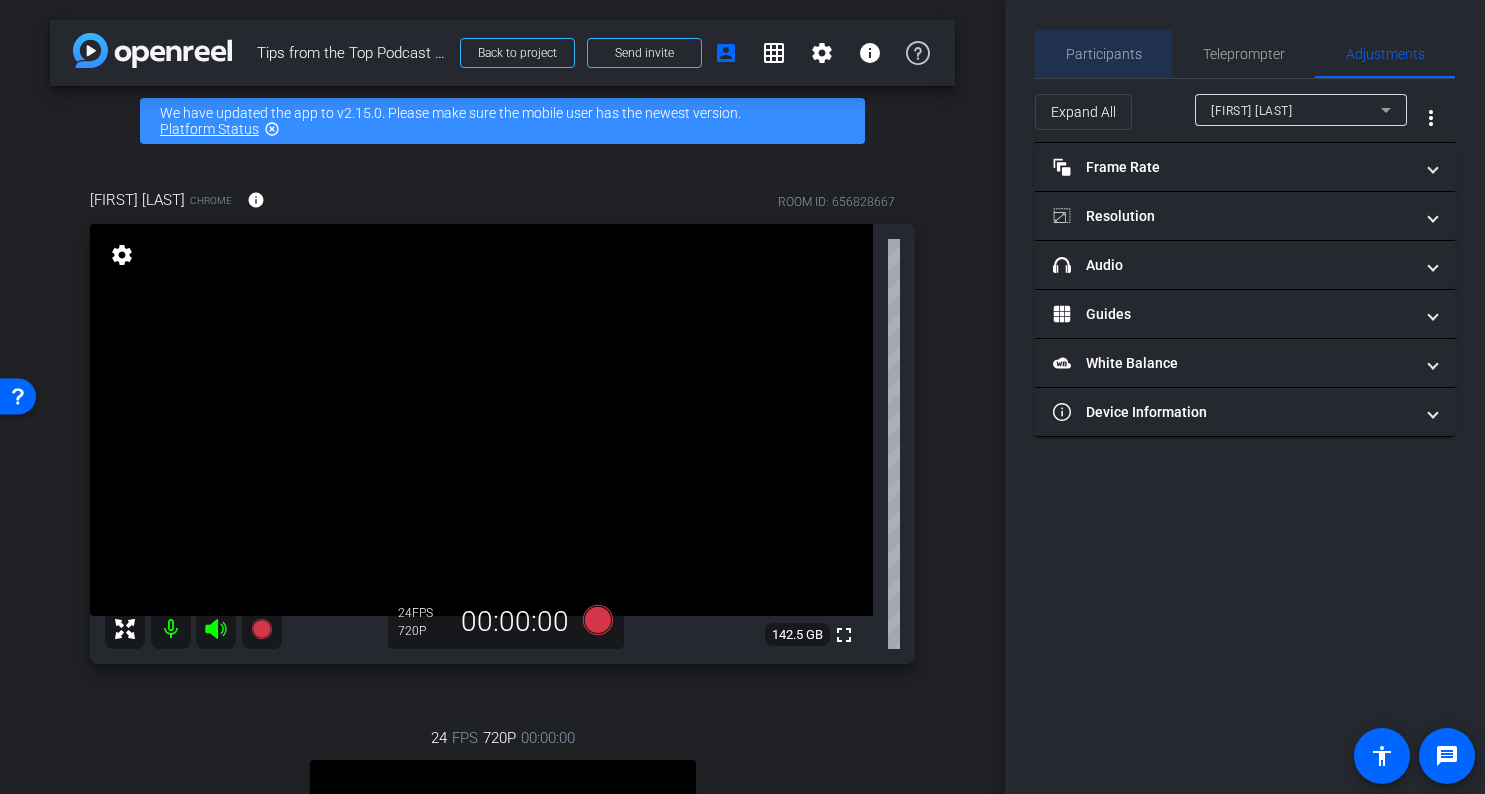 click on "Participants" at bounding box center [1104, 54] 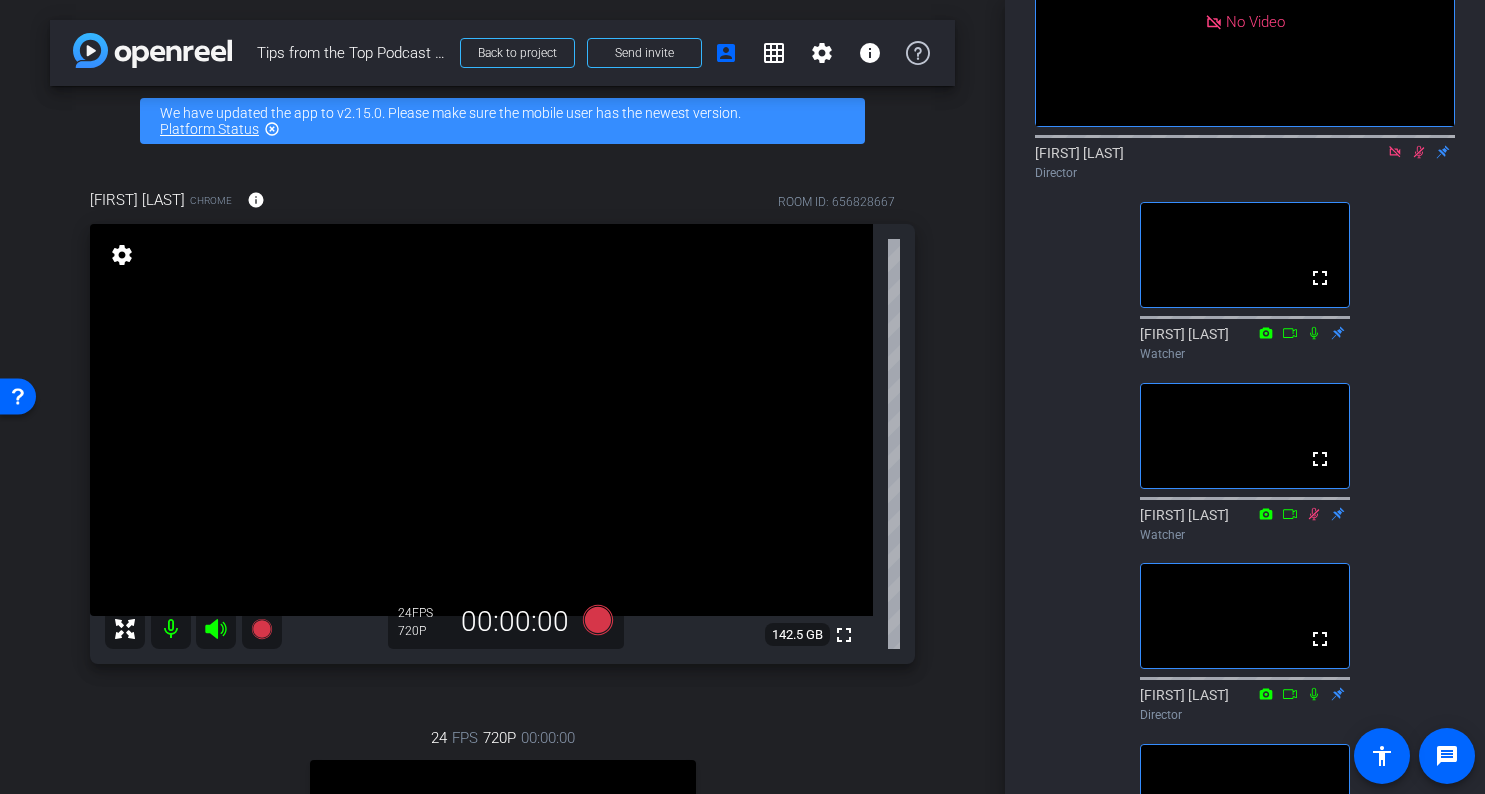 scroll, scrollTop: 0, scrollLeft: 0, axis: both 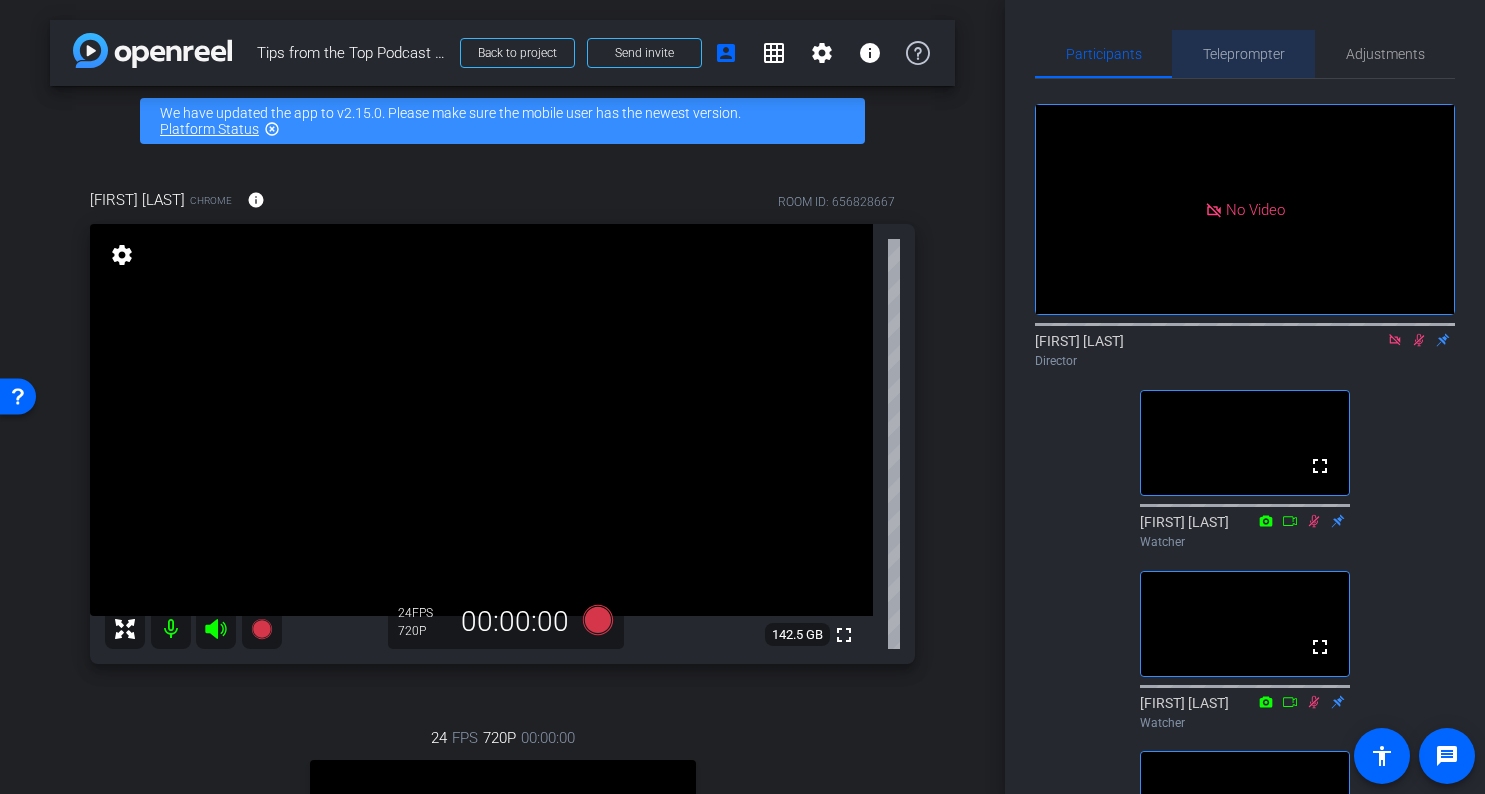 click on "Teleprompter" at bounding box center (1244, 54) 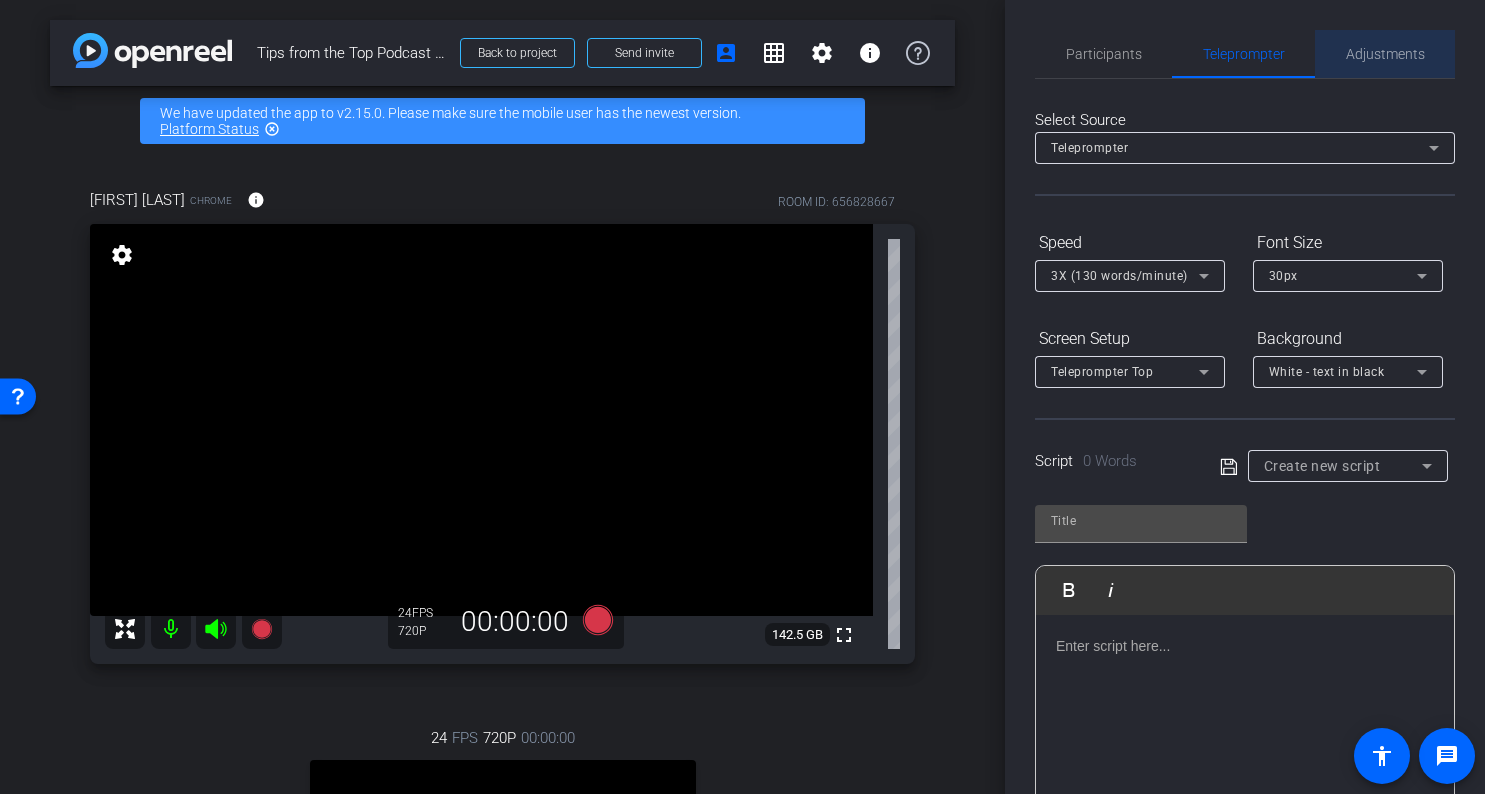 click on "Adjustments" at bounding box center [1385, 54] 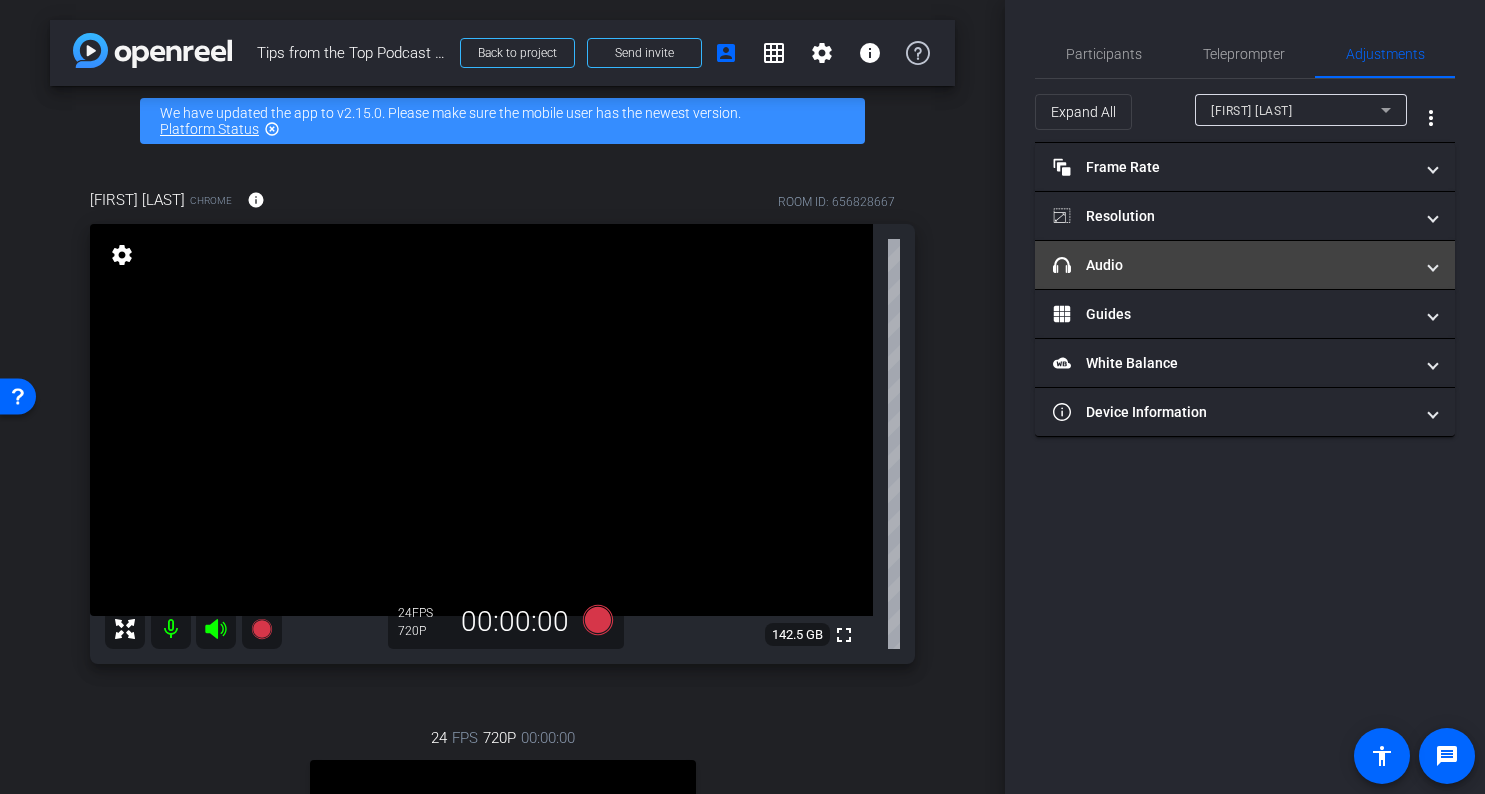 click on "headphone icon
Audio" at bounding box center (1233, 265) 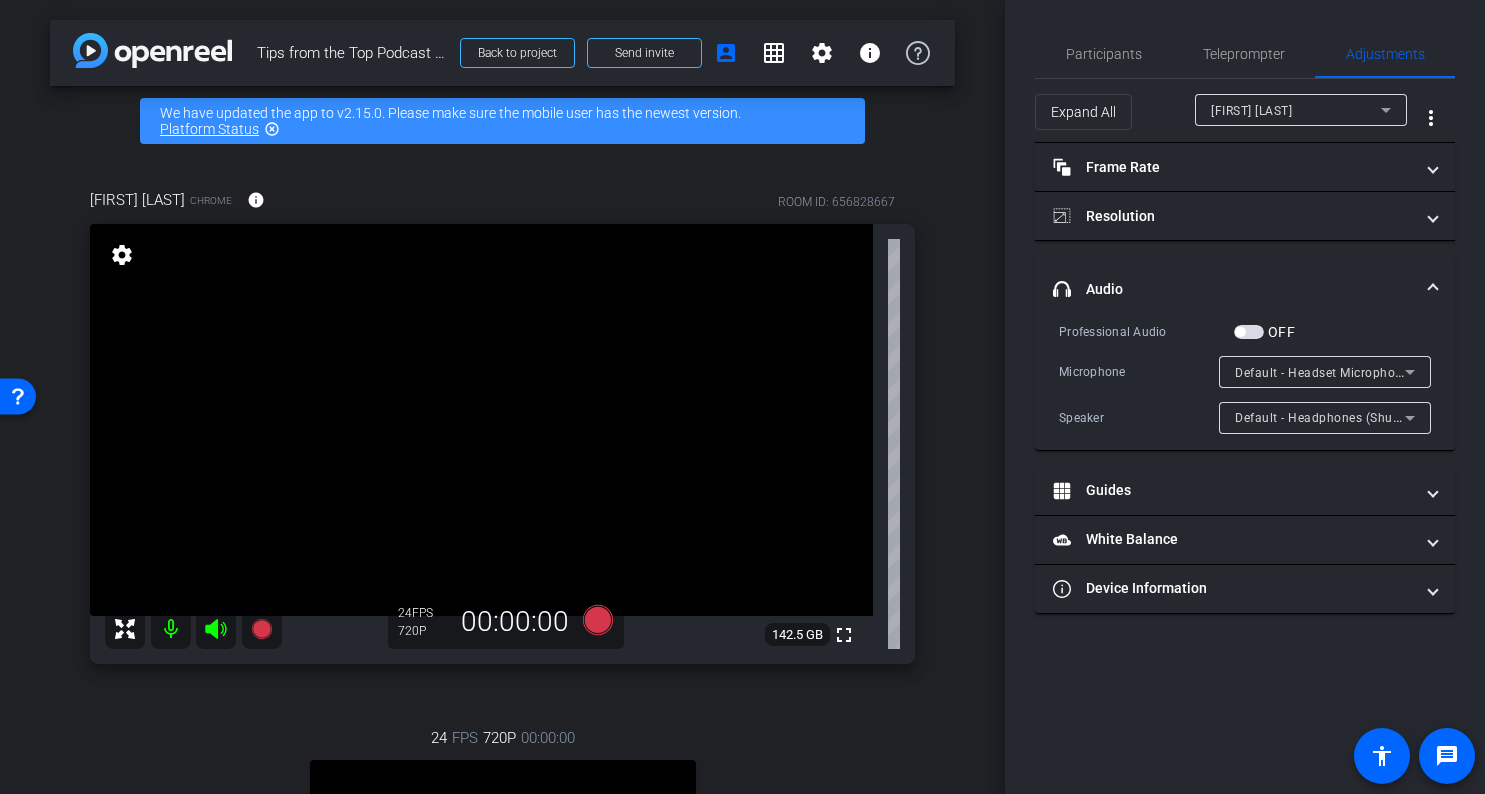 click on "Default - Headphones (Shure MV7+) (14ed:1019)" at bounding box center (1378, 417) 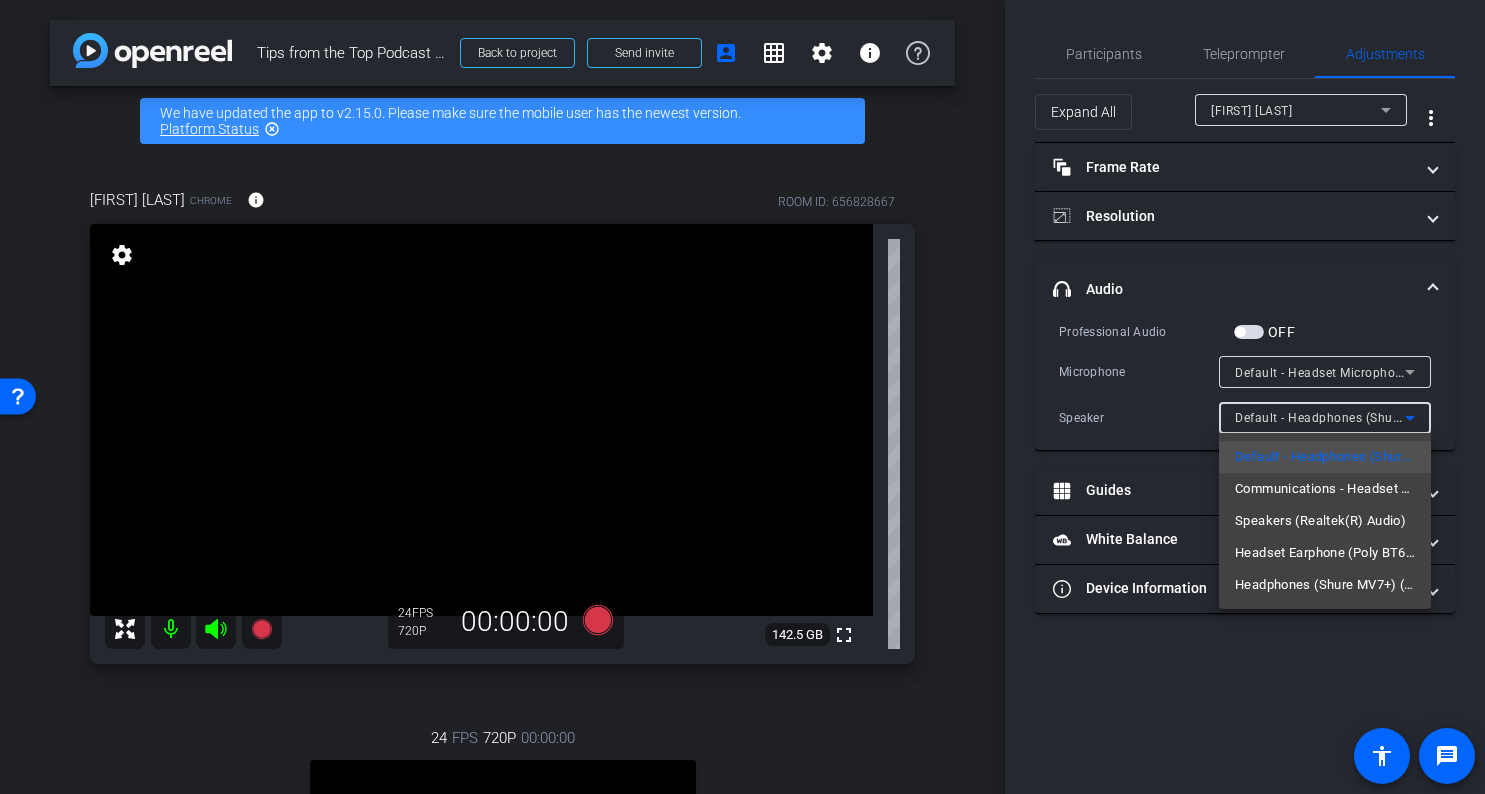 click on "Speakers (Realtek(R) Audio)" at bounding box center [1320, 521] 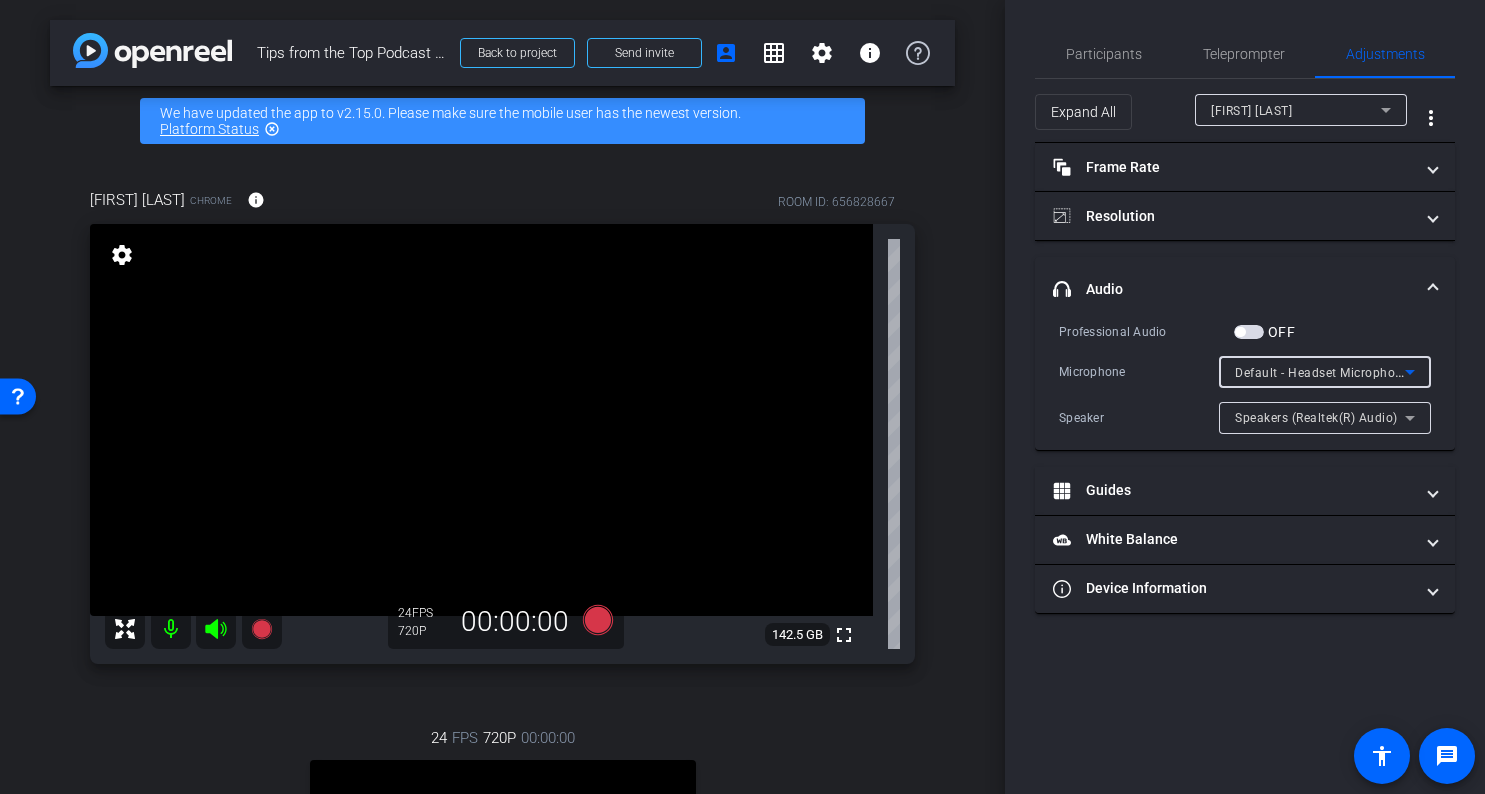 click on "Default - Headset Microphone (Poly BT600) (047f:02ee)" at bounding box center (1397, 372) 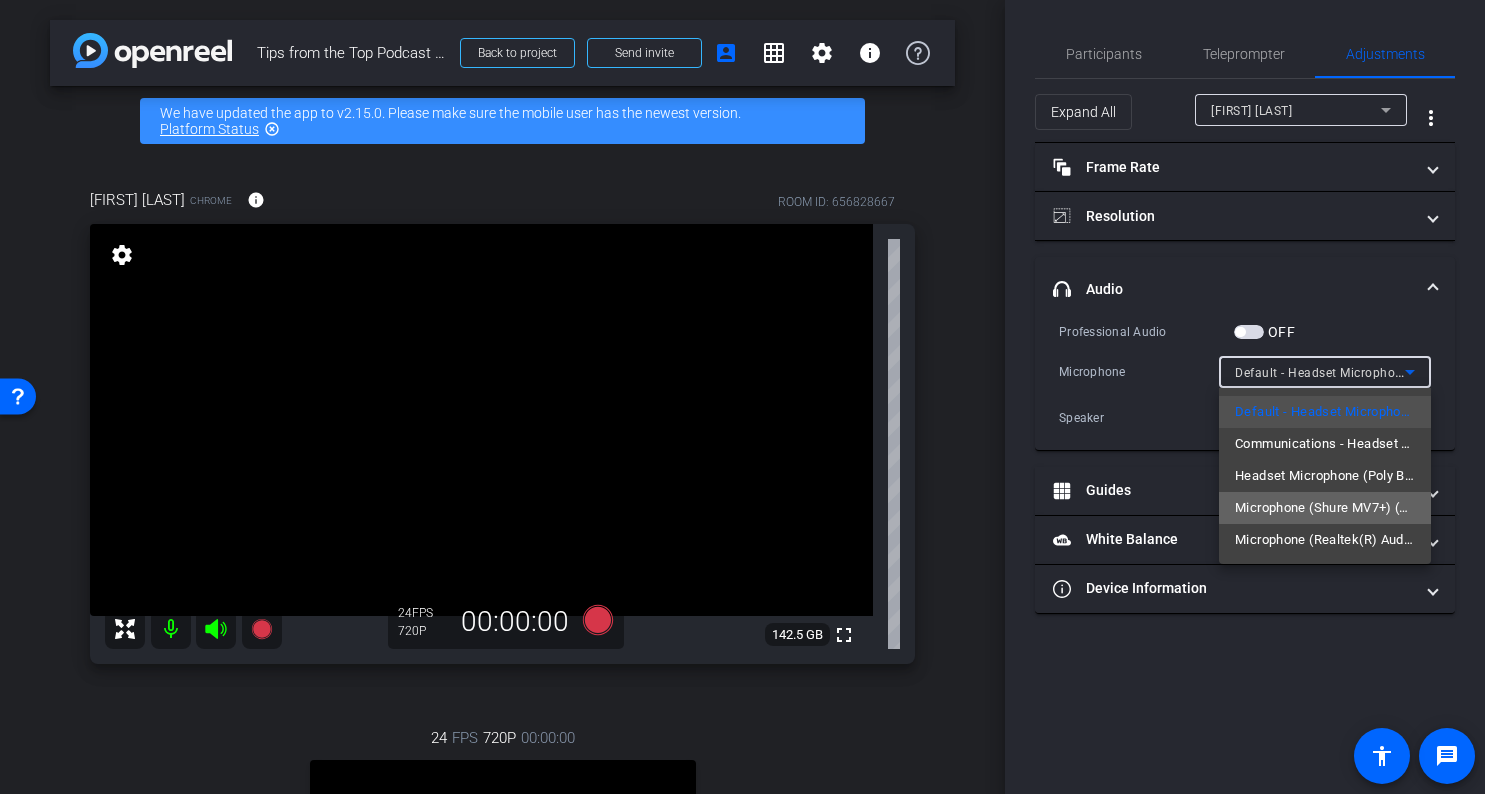 click on "Microphone (Shure MV7+) (14ed:1019)" at bounding box center (1325, 508) 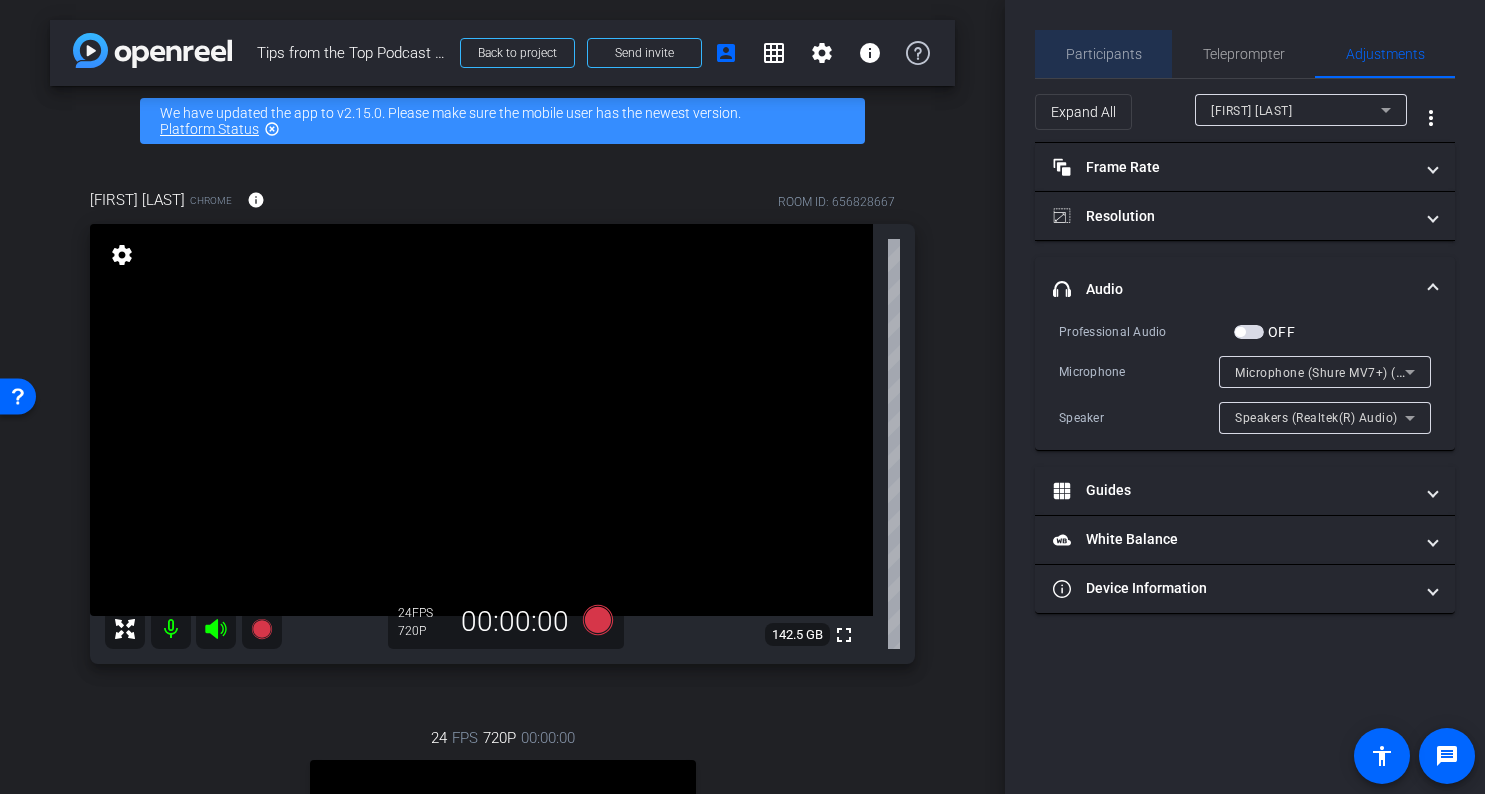 click on "Participants" at bounding box center (1104, 54) 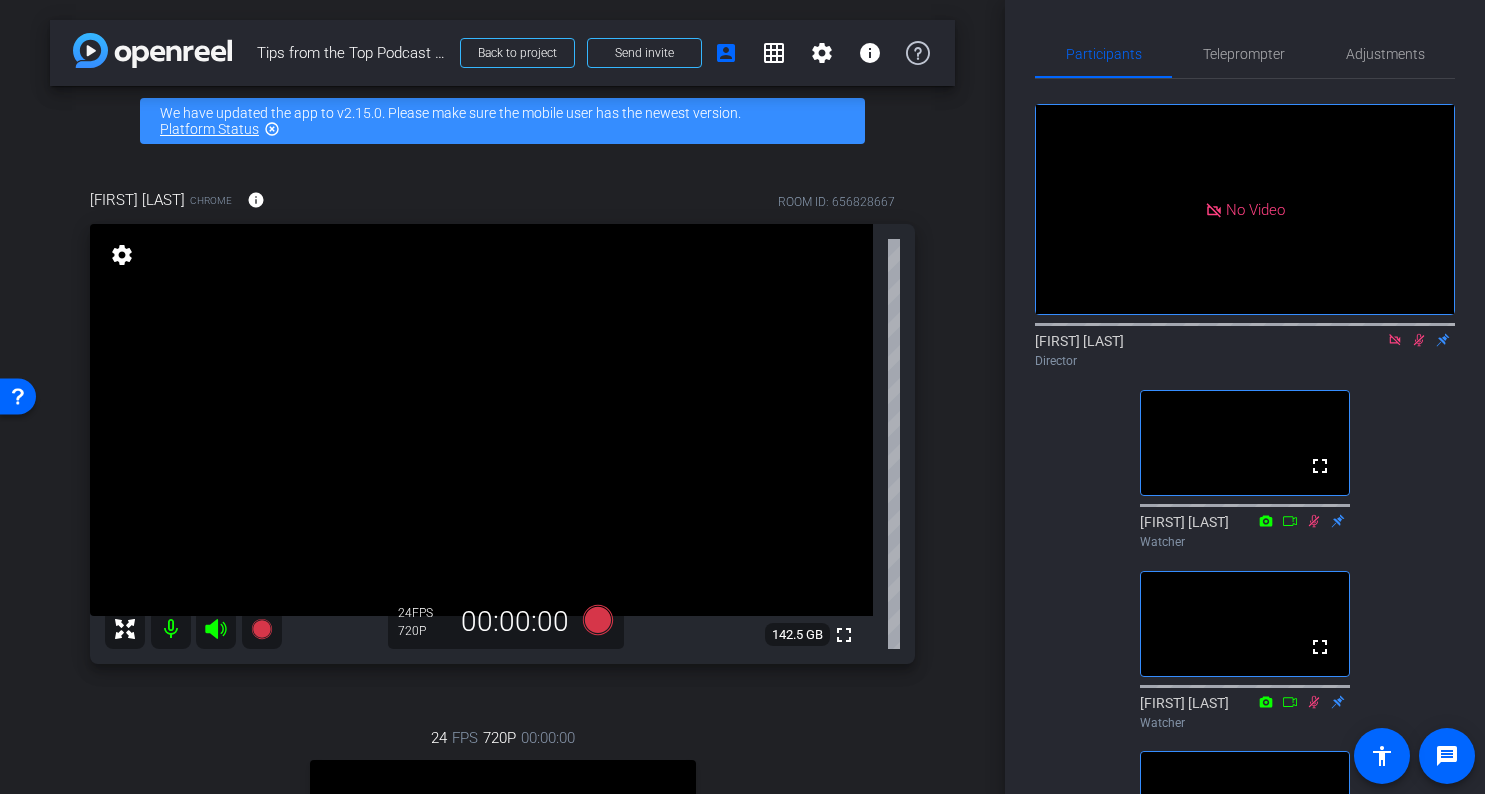 click 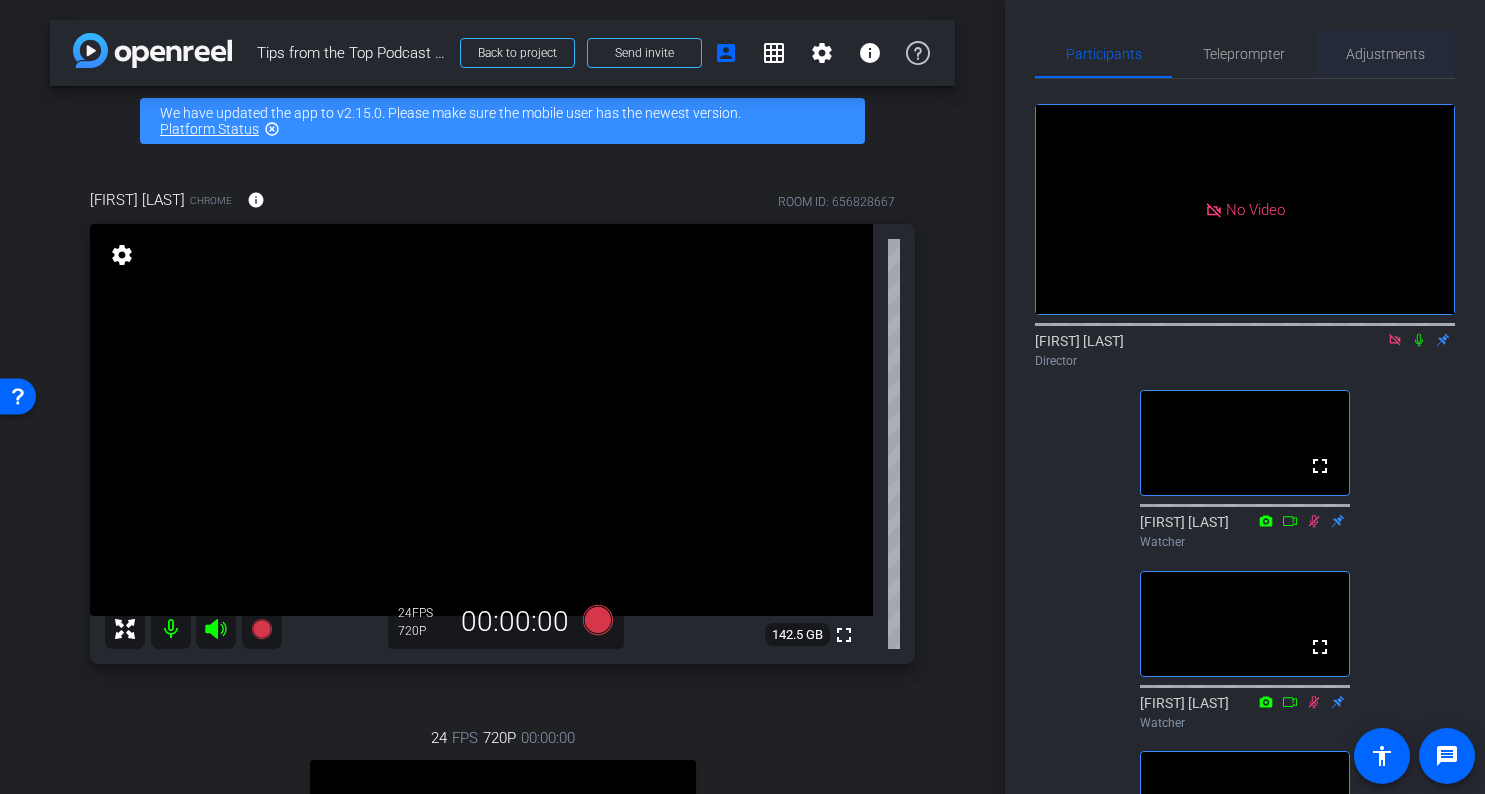 click on "Adjustments" at bounding box center [1385, 54] 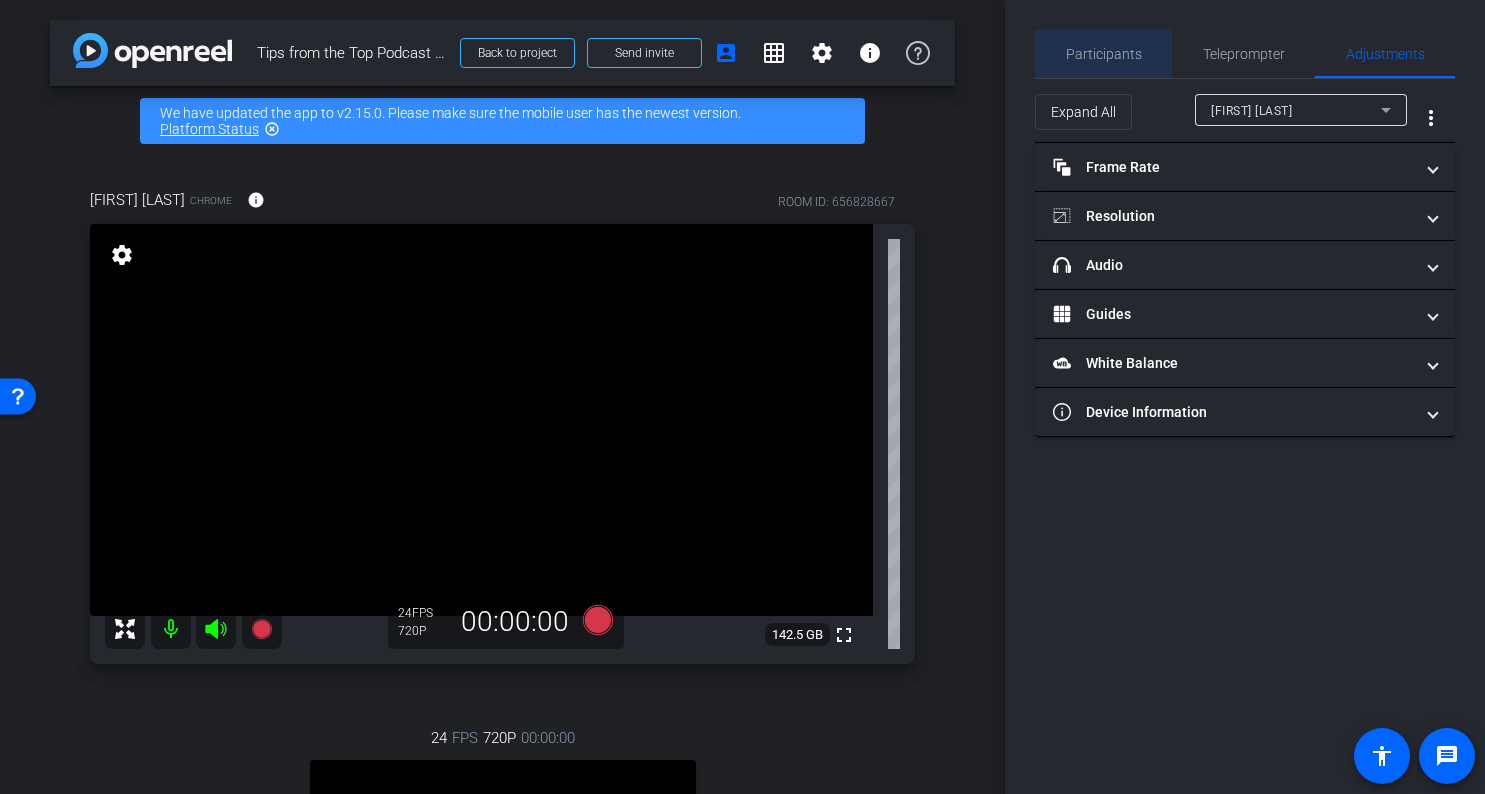 click on "Participants" at bounding box center (1104, 54) 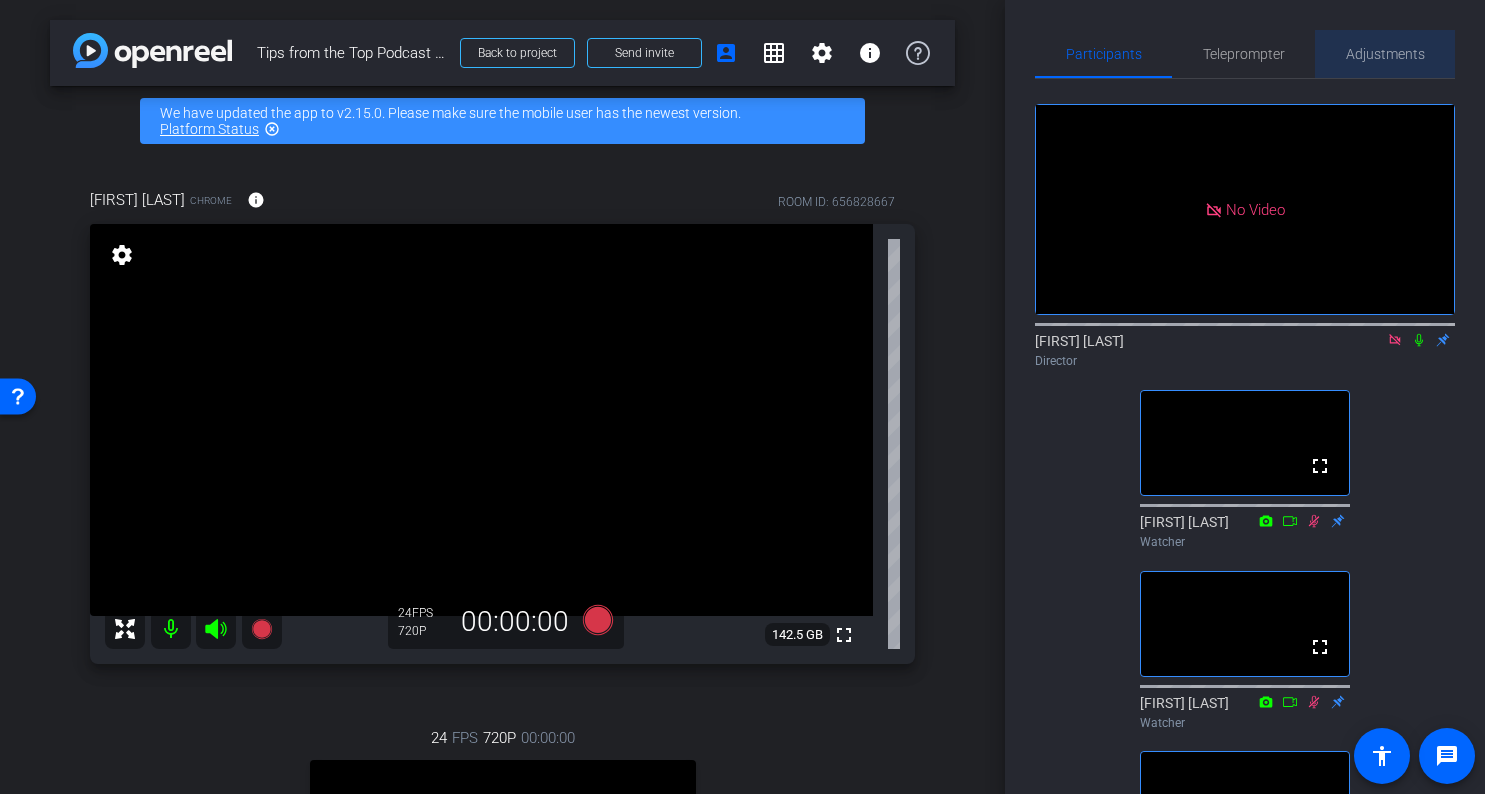 click on "Adjustments" at bounding box center (1385, 54) 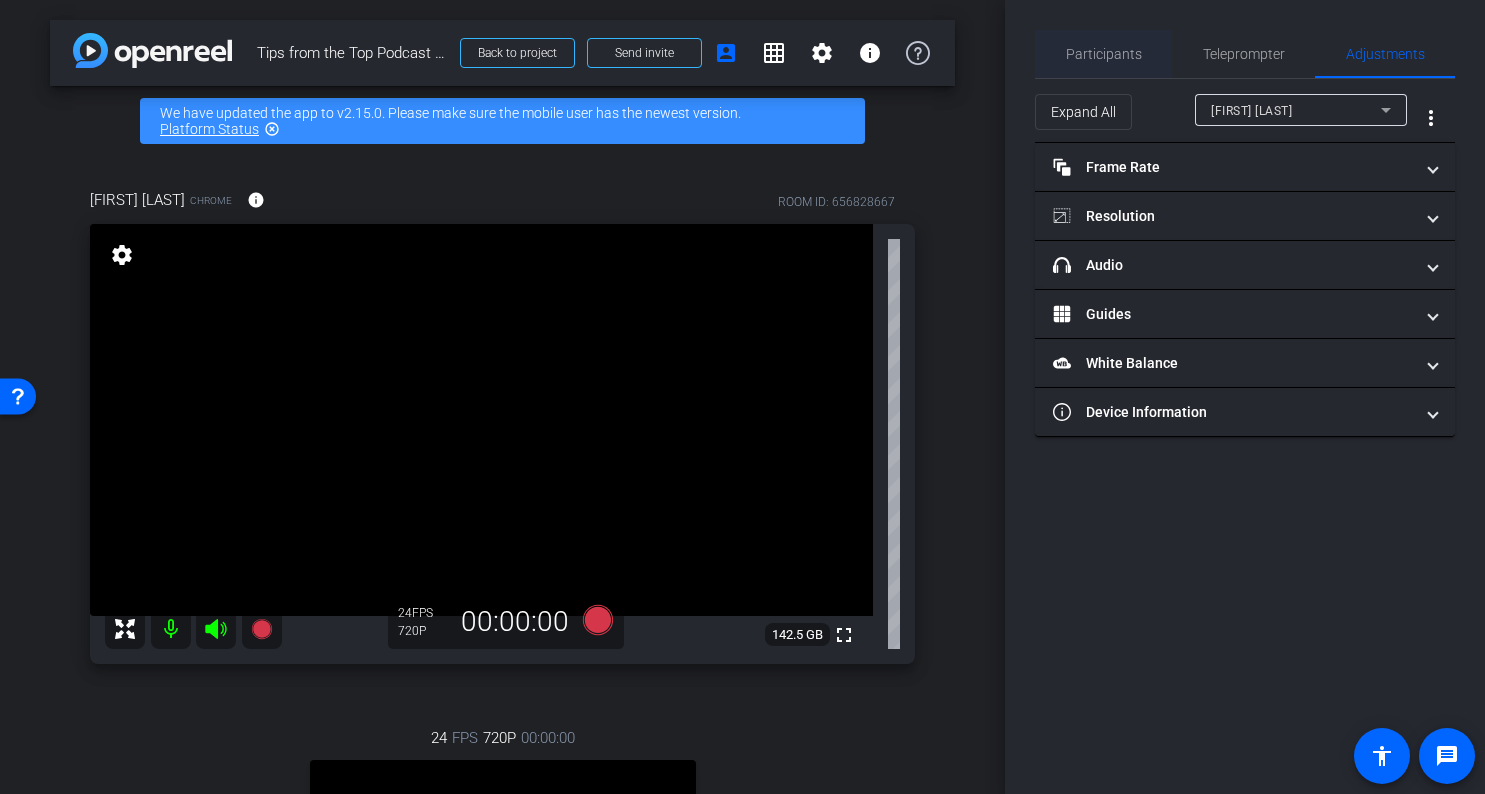 click on "Participants" at bounding box center (1104, 54) 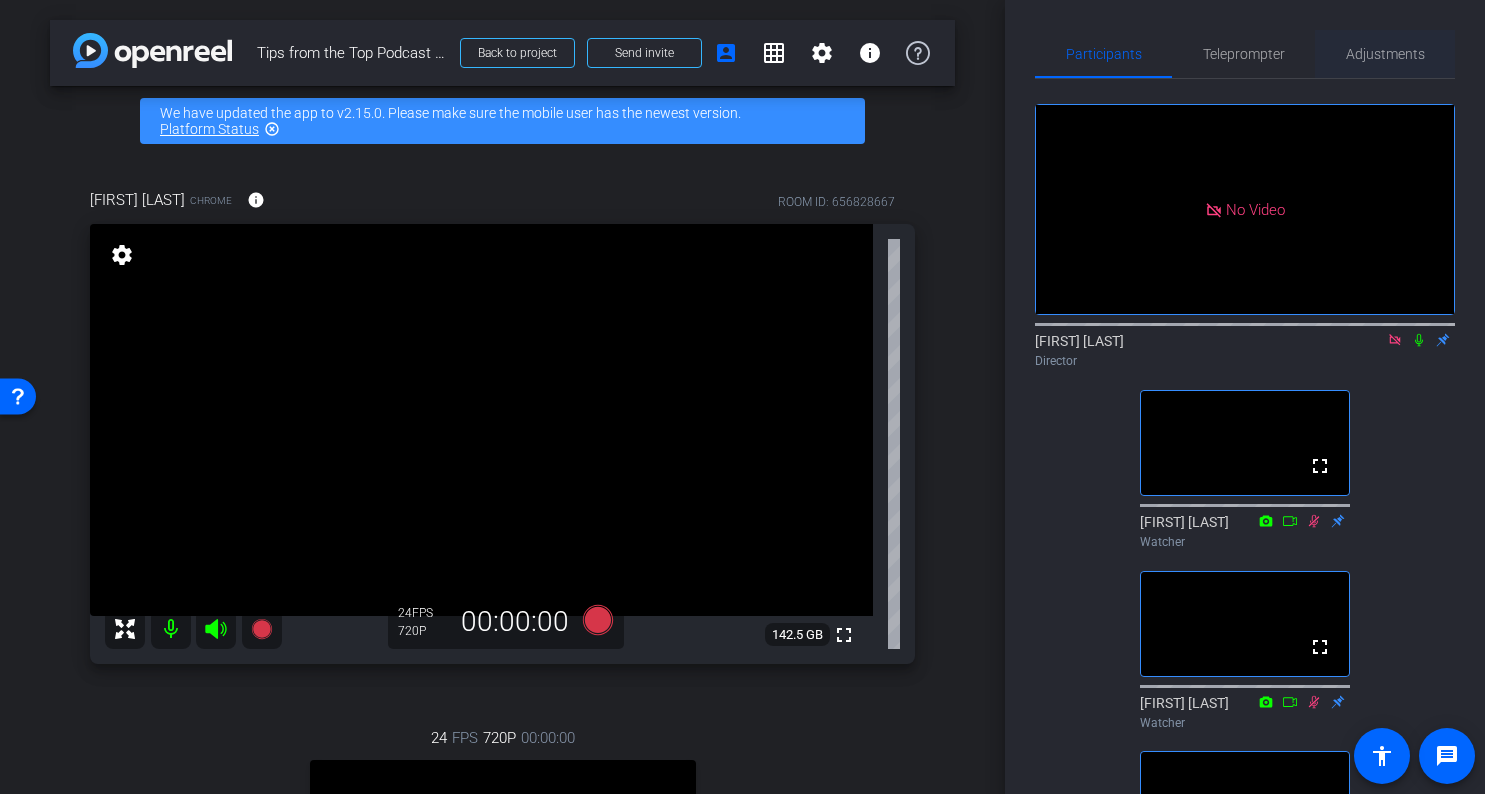 click on "Adjustments" at bounding box center (1385, 54) 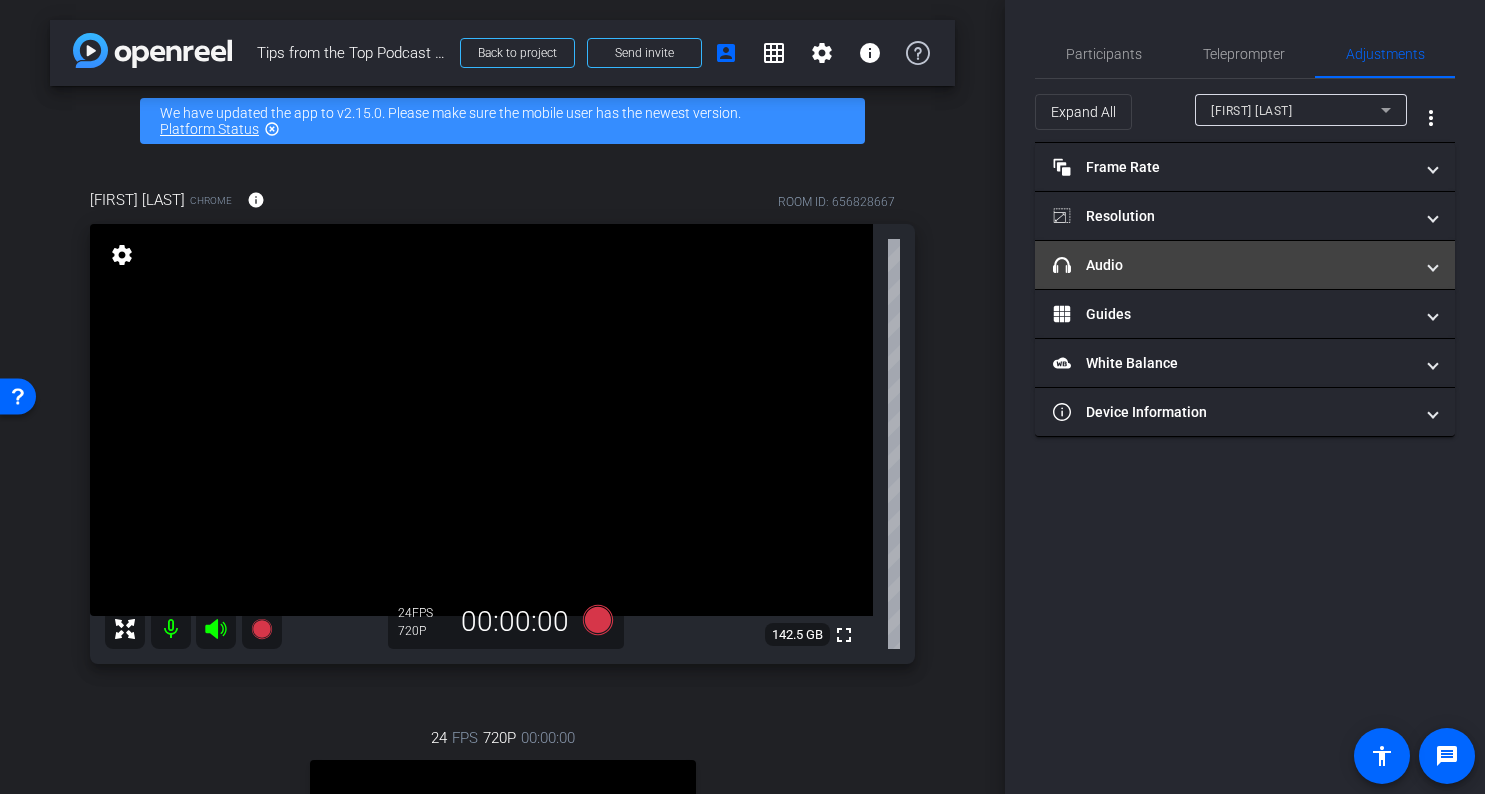 click on "headphone icon
Audio" at bounding box center [1233, 265] 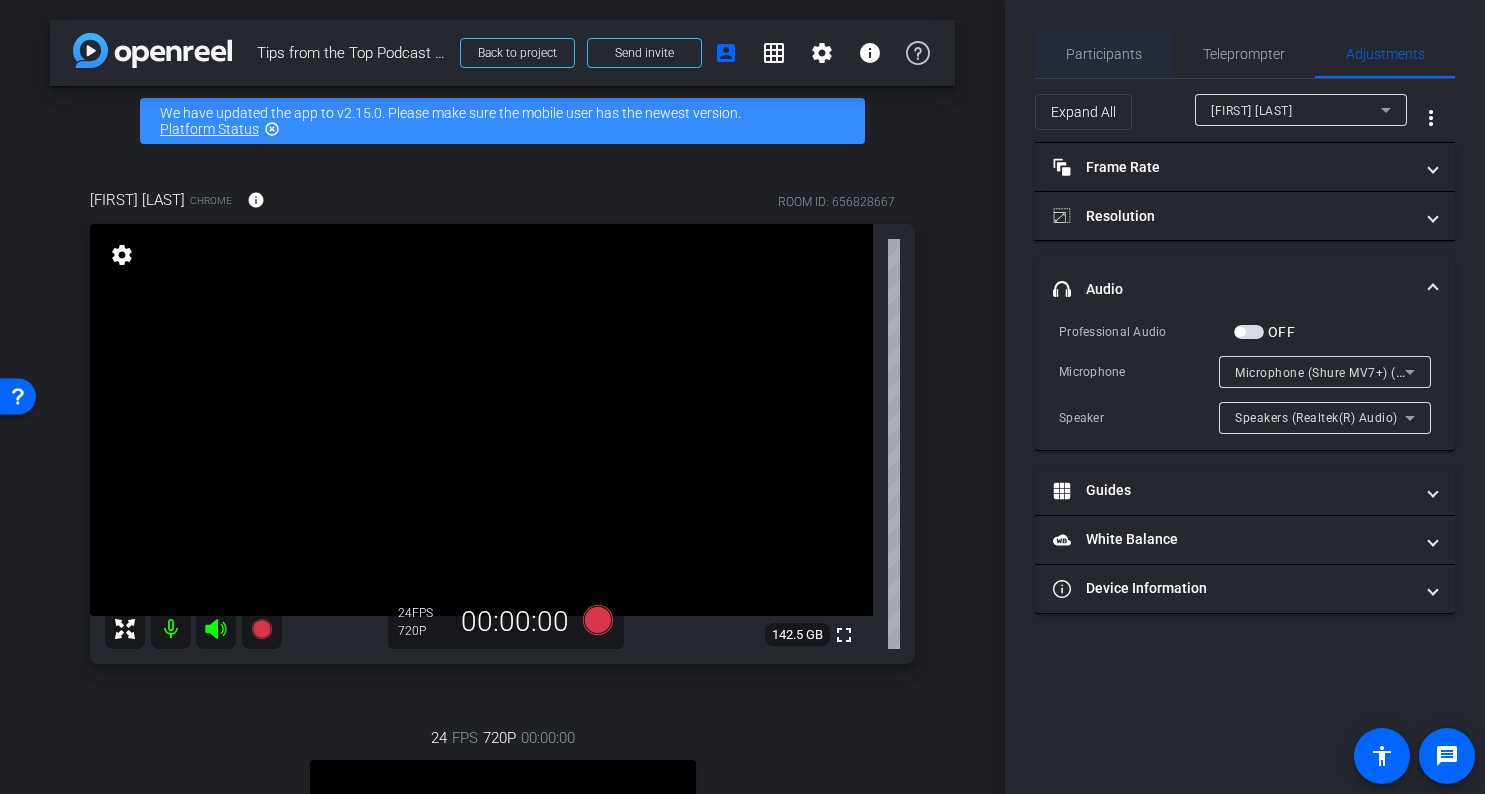 click on "Participants" at bounding box center [1104, 54] 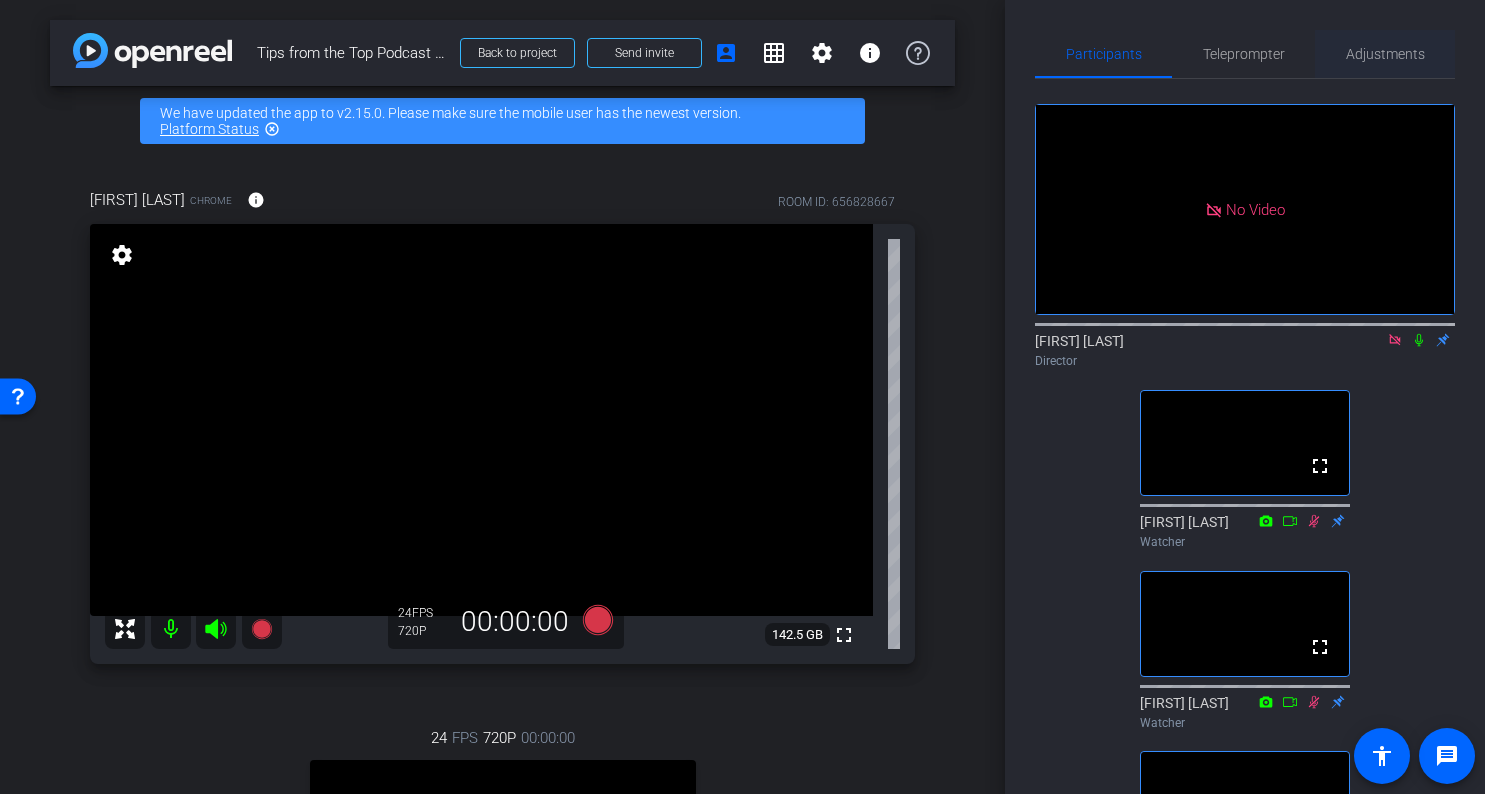 click on "Adjustments" at bounding box center [1385, 54] 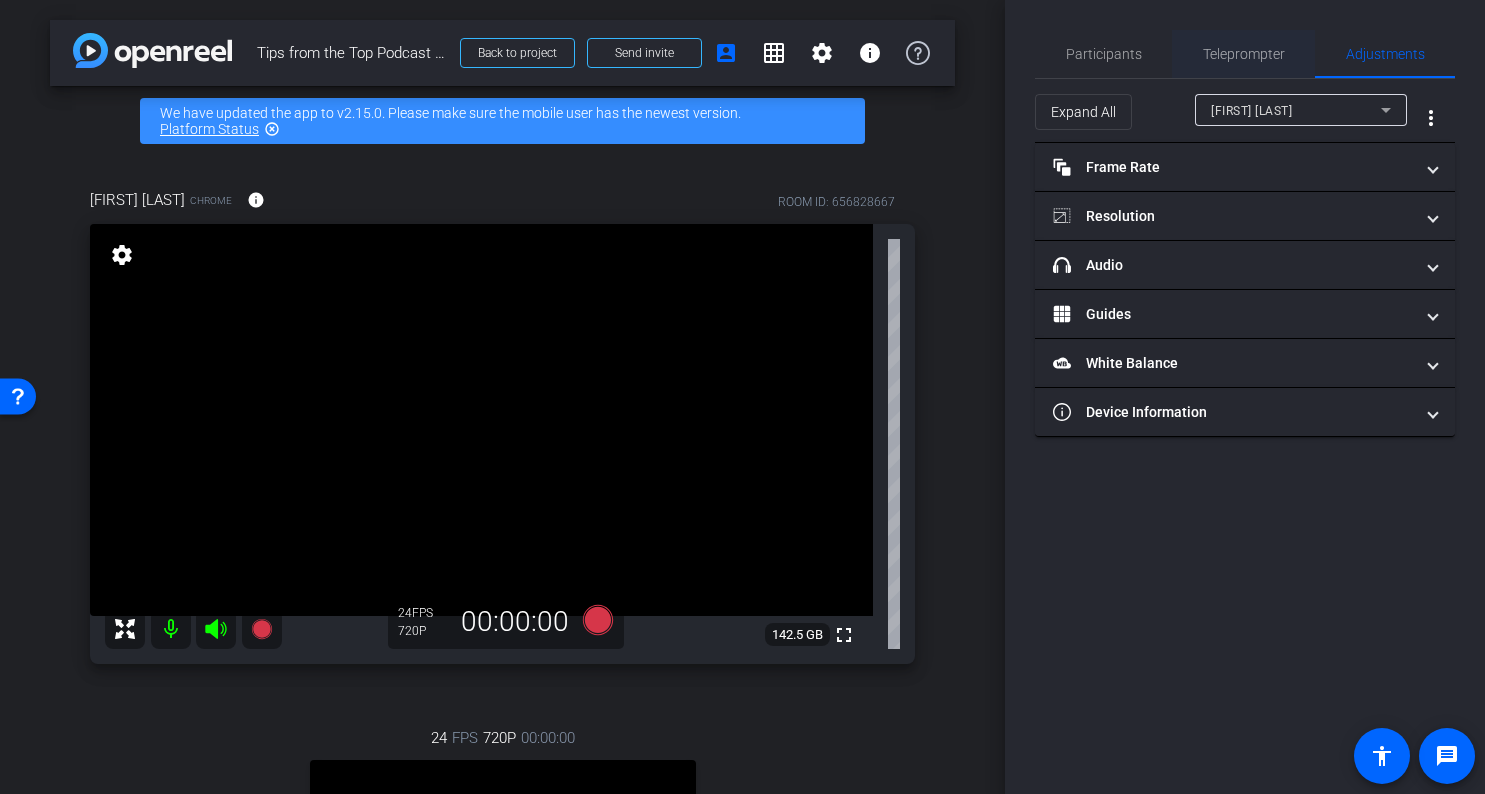 click on "Teleprompter" at bounding box center (1244, 54) 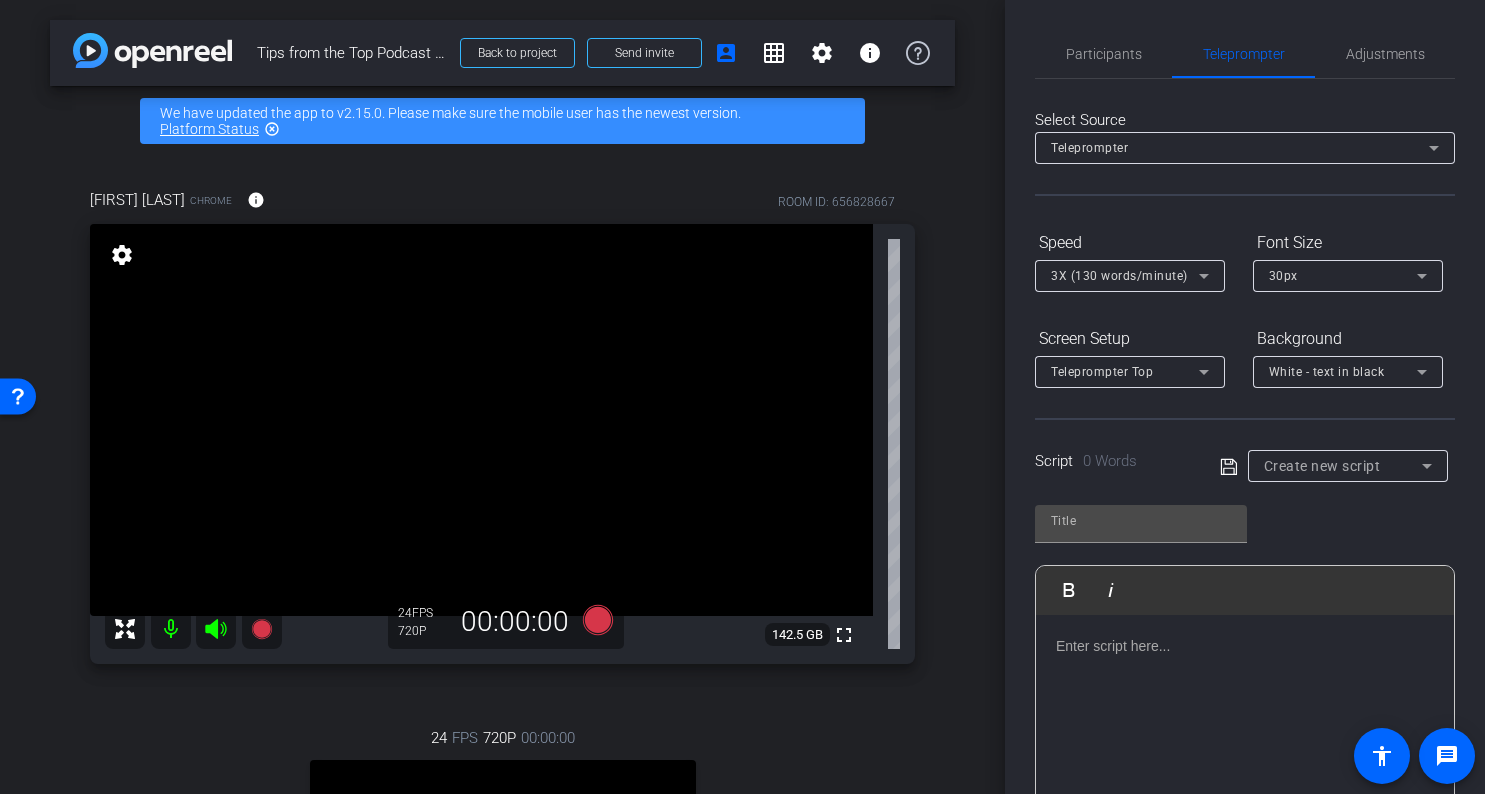 click on "Select Source Teleprompter Speed 3X (130 words/minute) Font Size 30px Screen Setup Teleprompter Top Background White - text in black  Script  0 Words
Create new script               Play        Play from this location               Play Selected        Play and display the selected text only Bold Italic Enter script here...
Play
Restart
Stop
Preview  Display on Devices  All Devices Joe Mallee
Chrome" 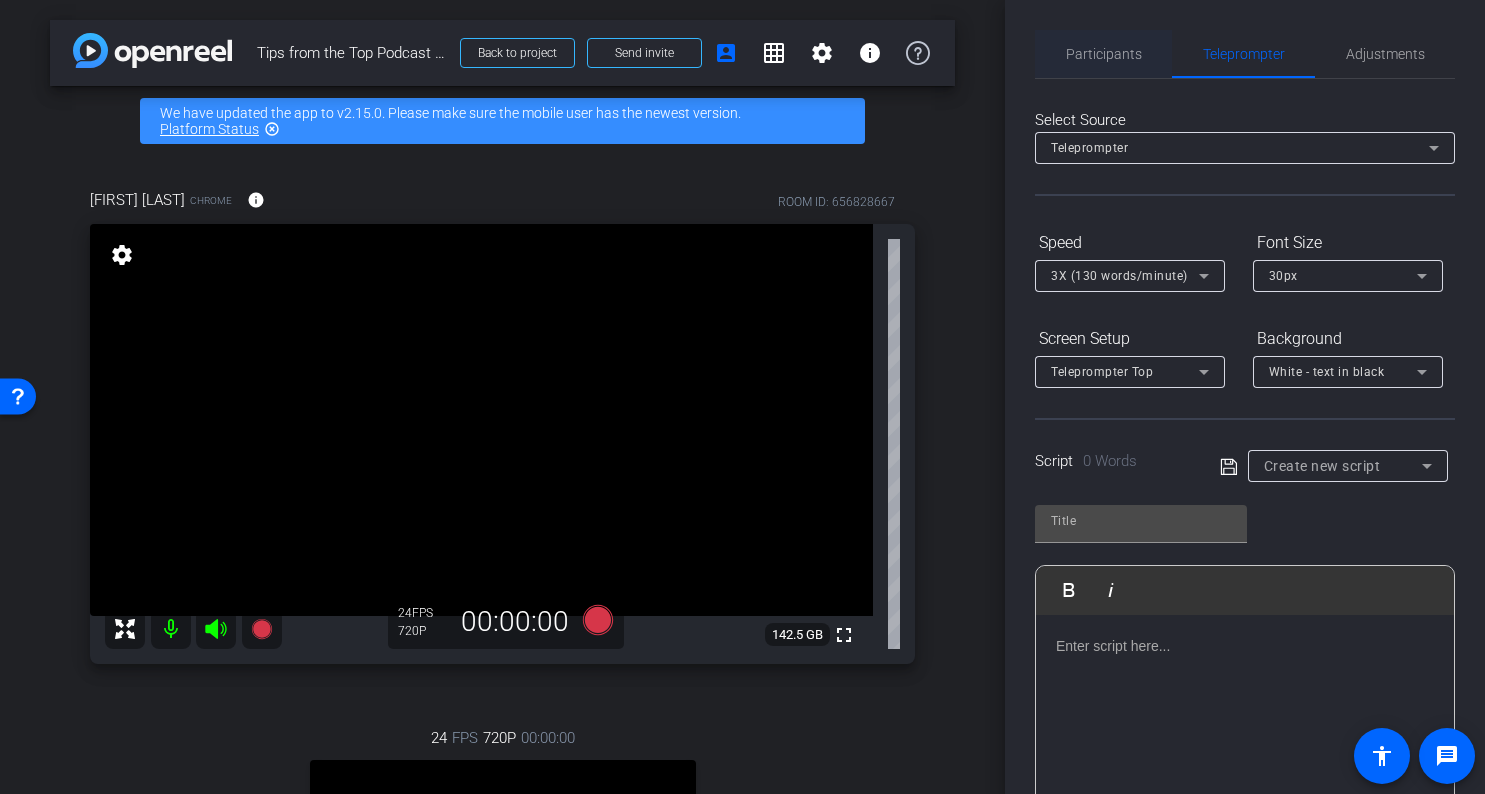 click on "Participants" at bounding box center [1104, 54] 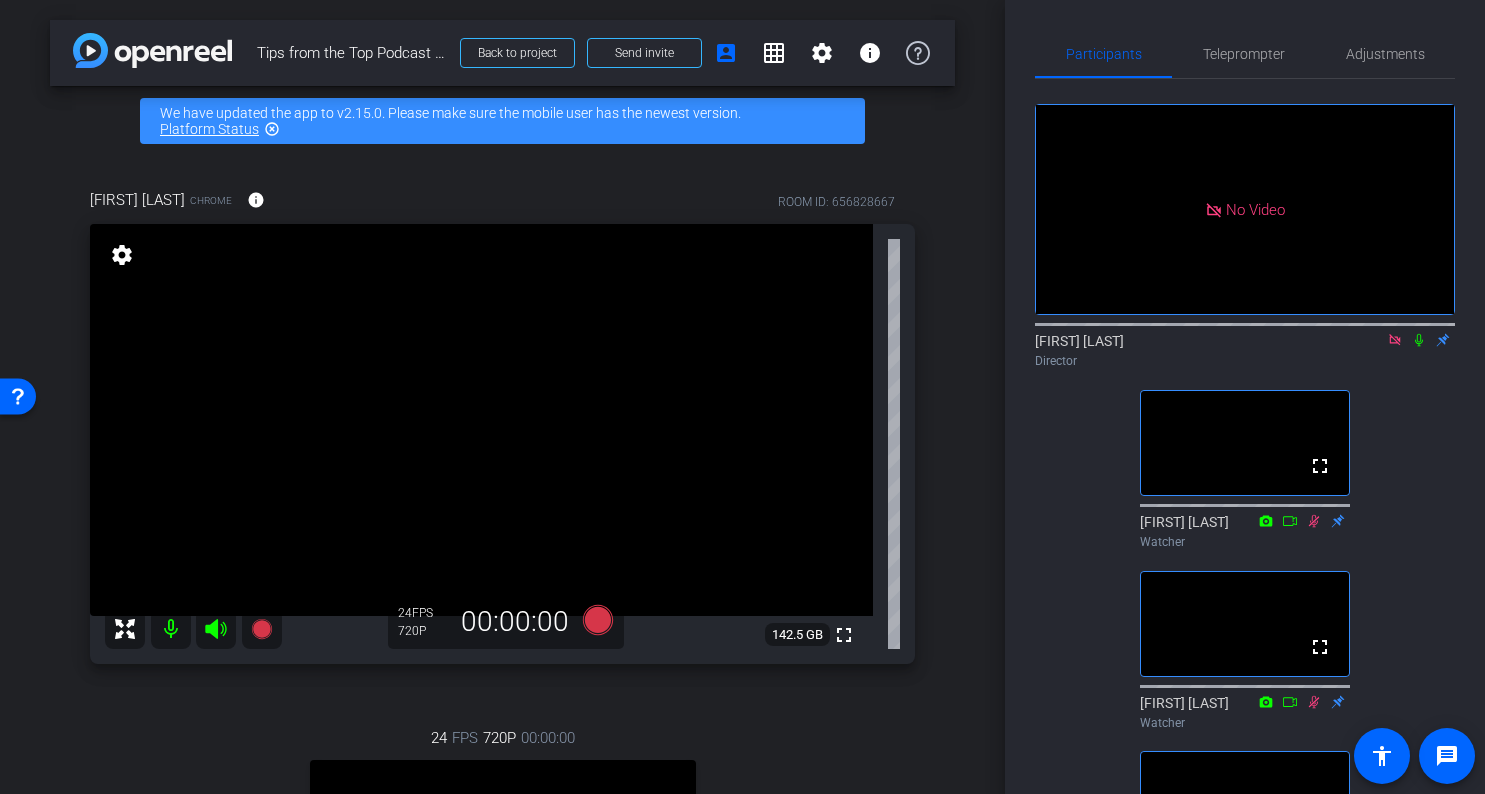 click at bounding box center [1245, 79] 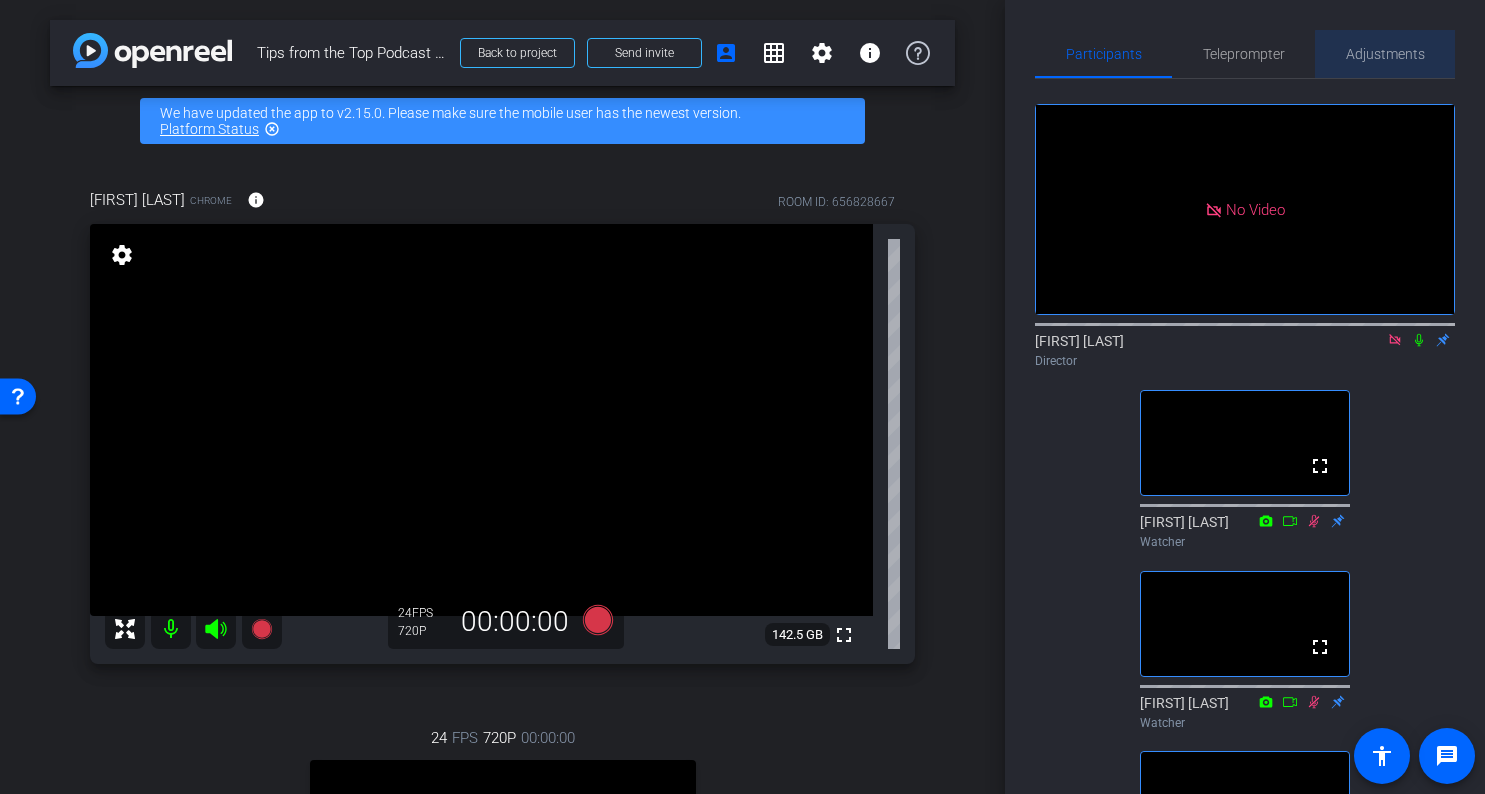 click on "Adjustments" at bounding box center [1385, 54] 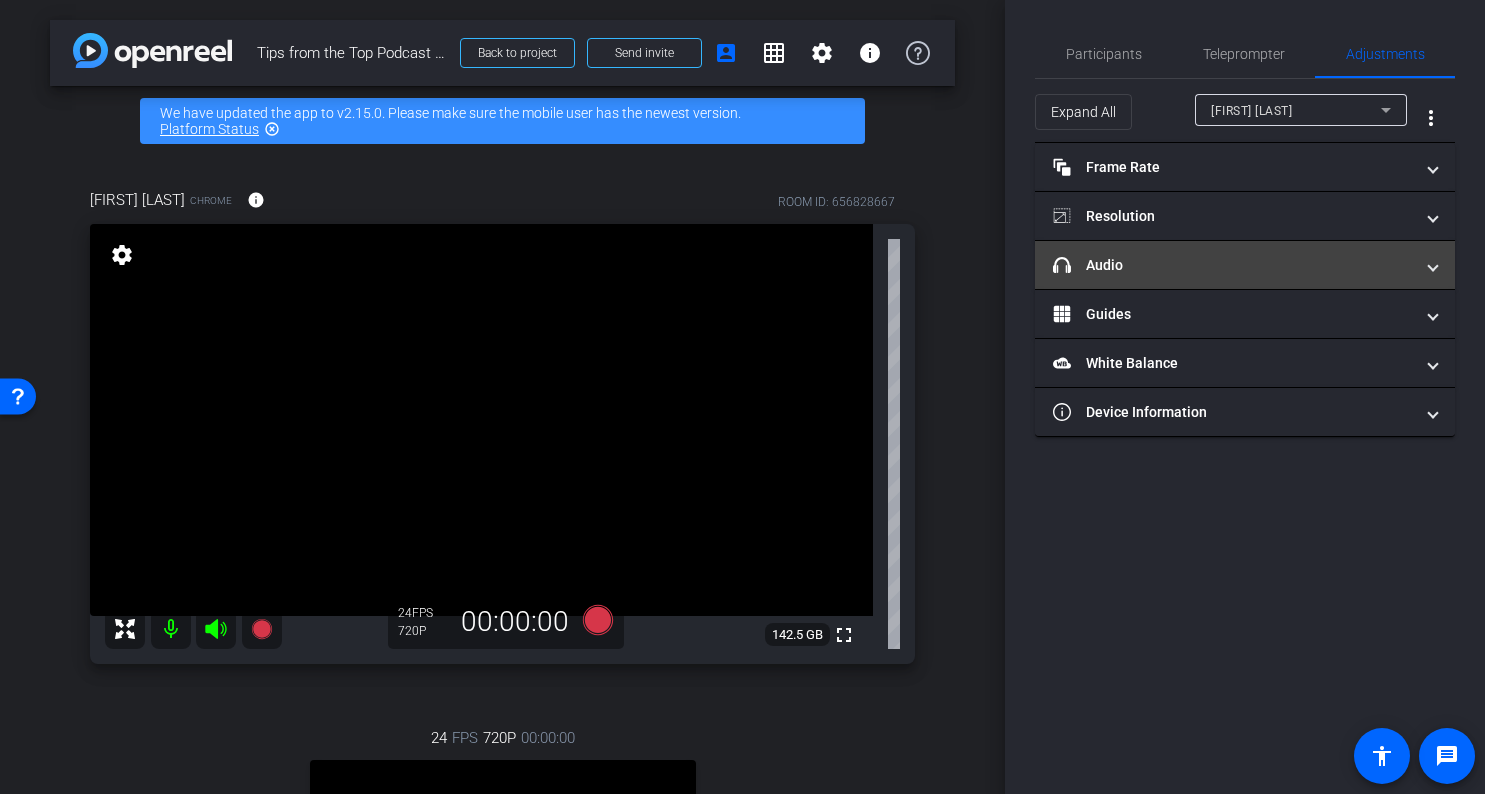 click on "headphone icon
Audio" at bounding box center (1233, 265) 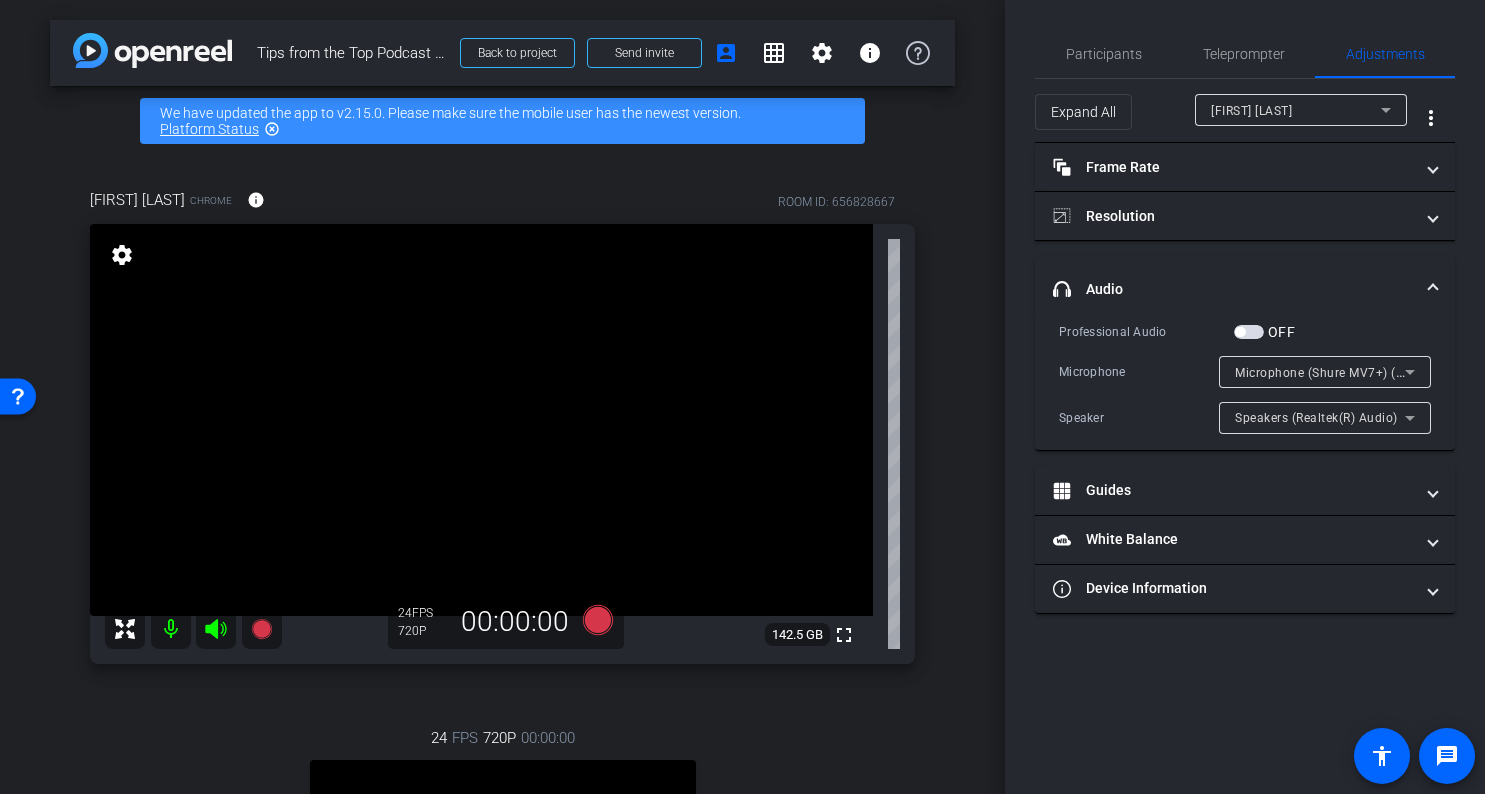 click at bounding box center (1249, 332) 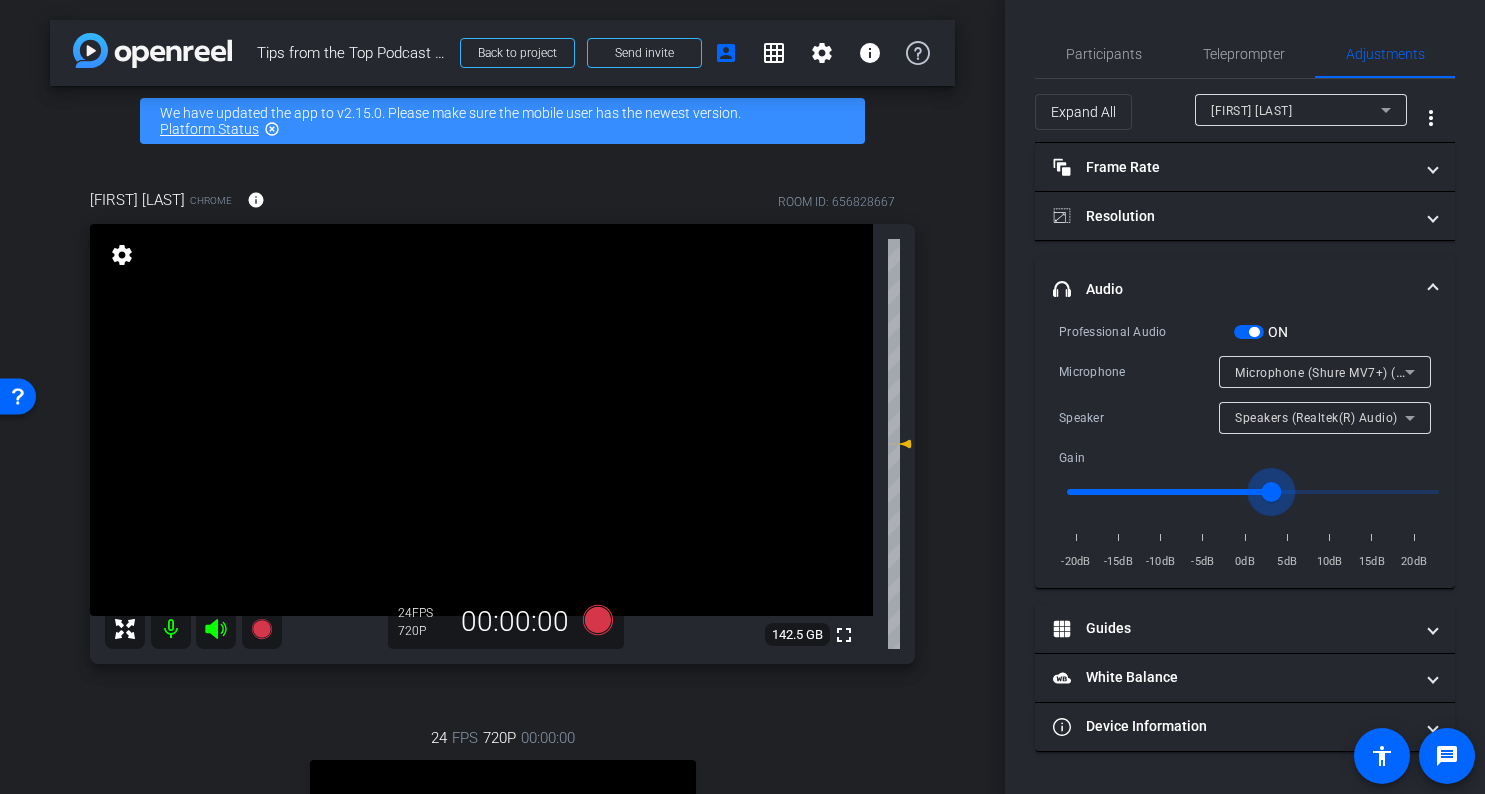 drag, startPoint x: 1261, startPoint y: 491, endPoint x: 1276, endPoint y: 491, distance: 15 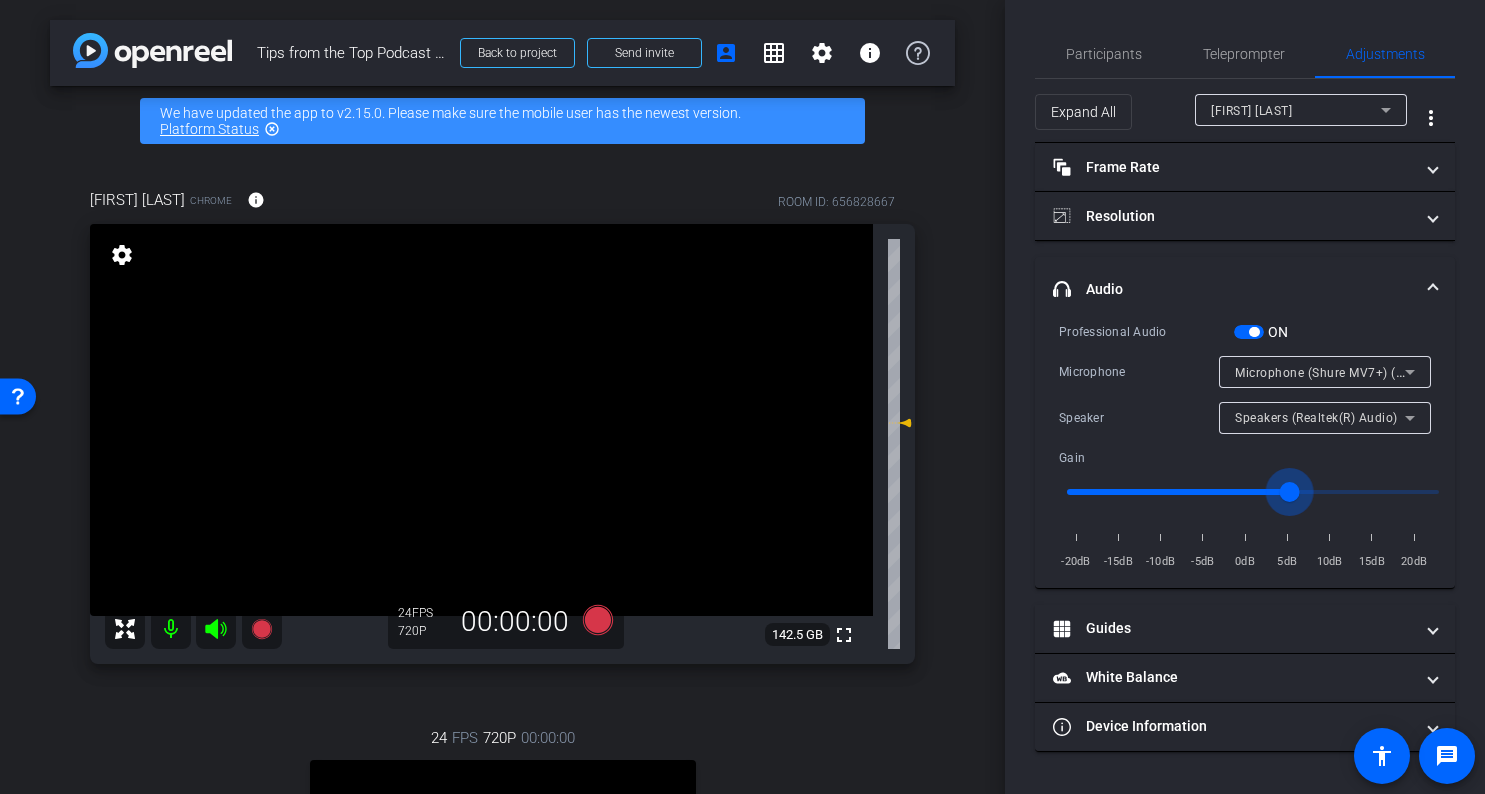 type on "1.2" 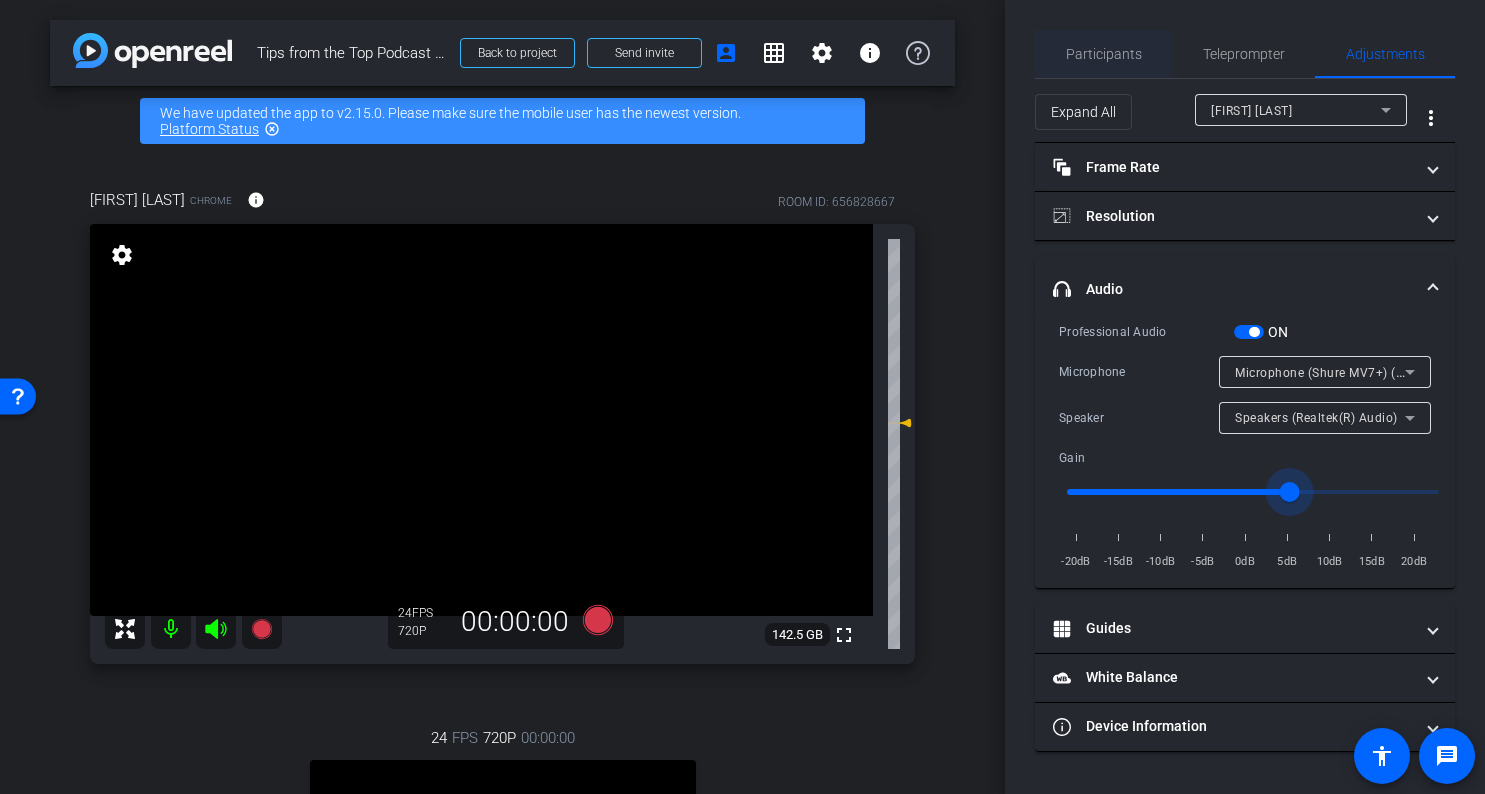 click on "Participants" at bounding box center [1104, 54] 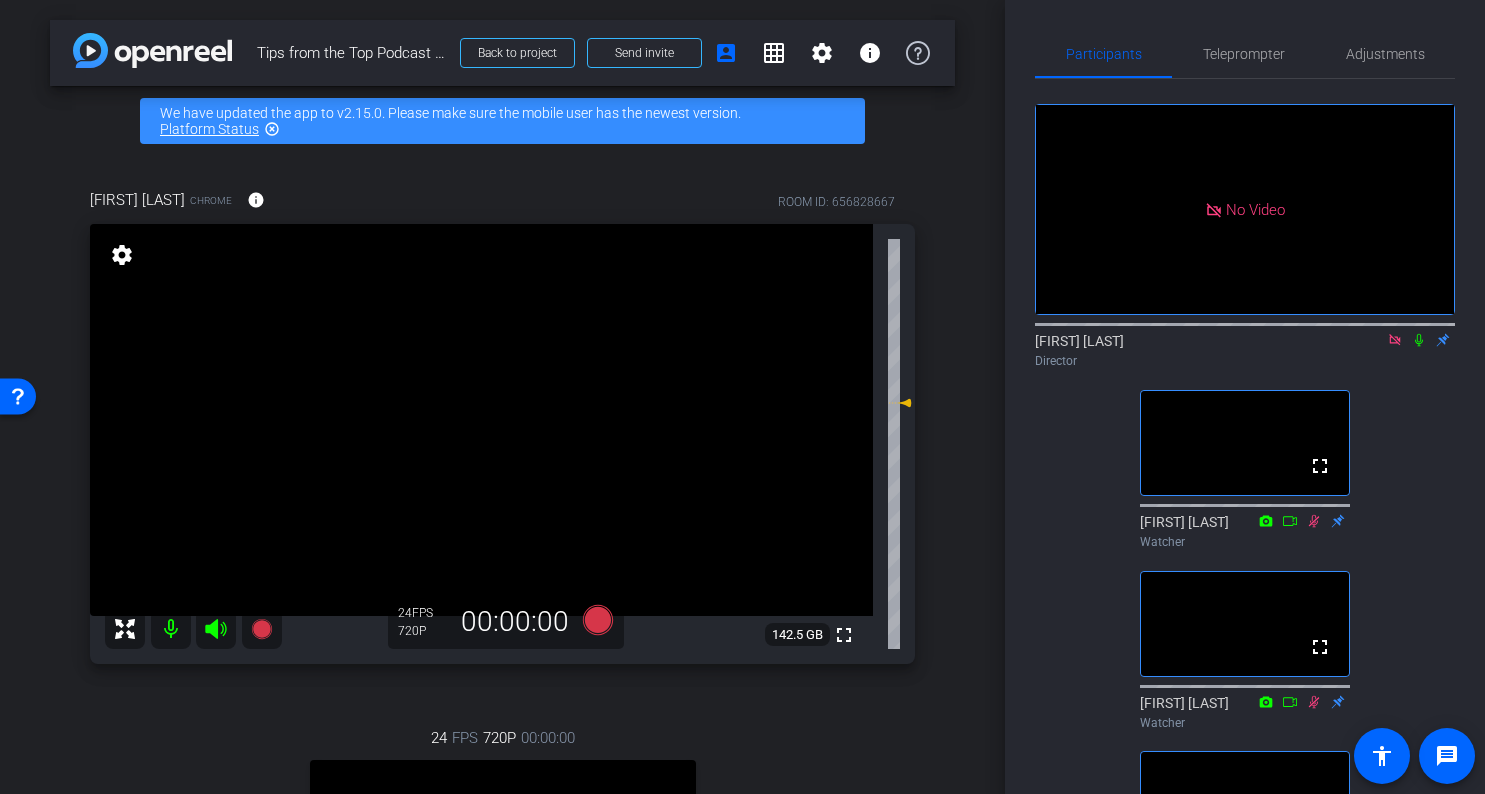 click 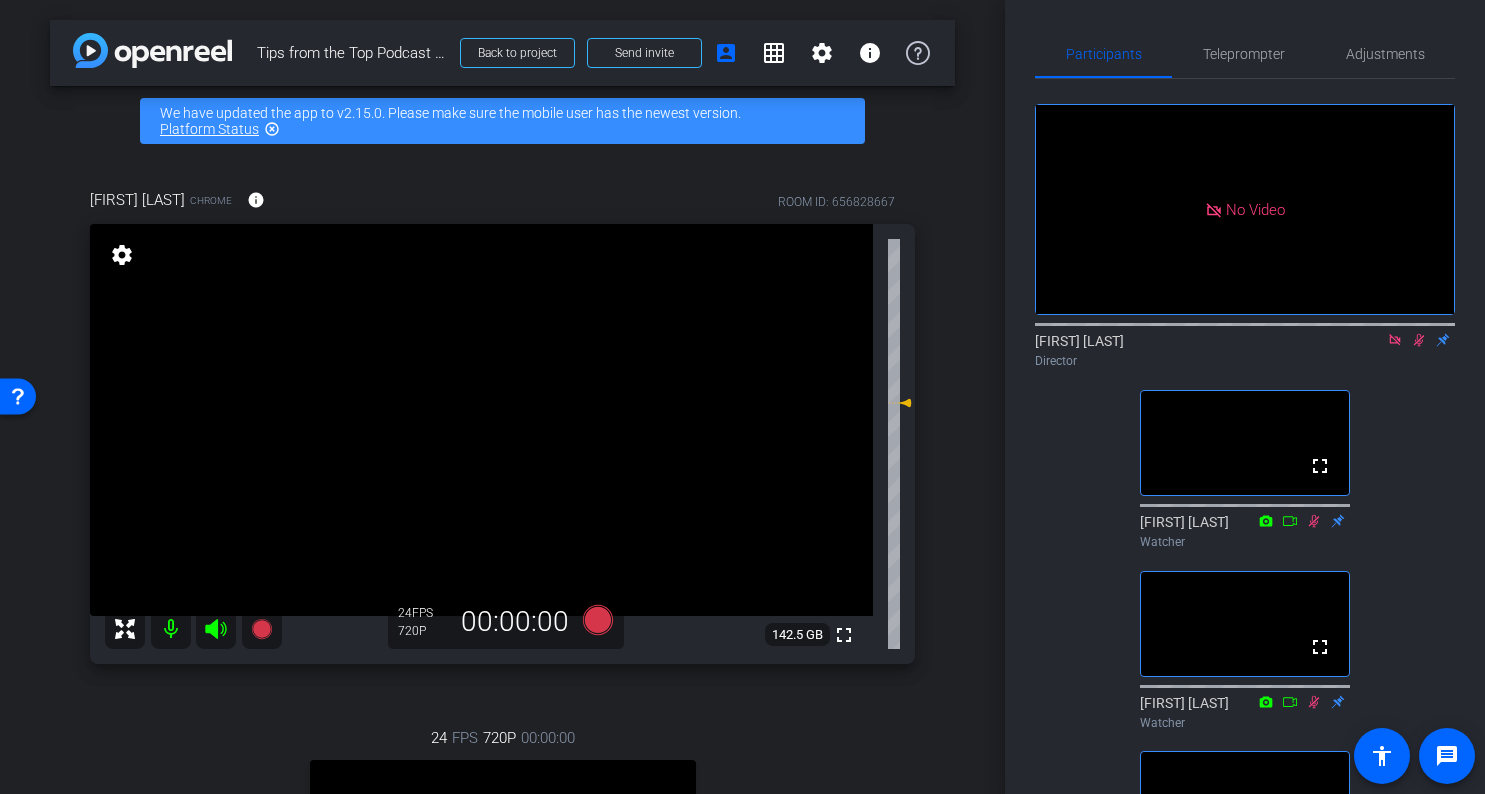 click 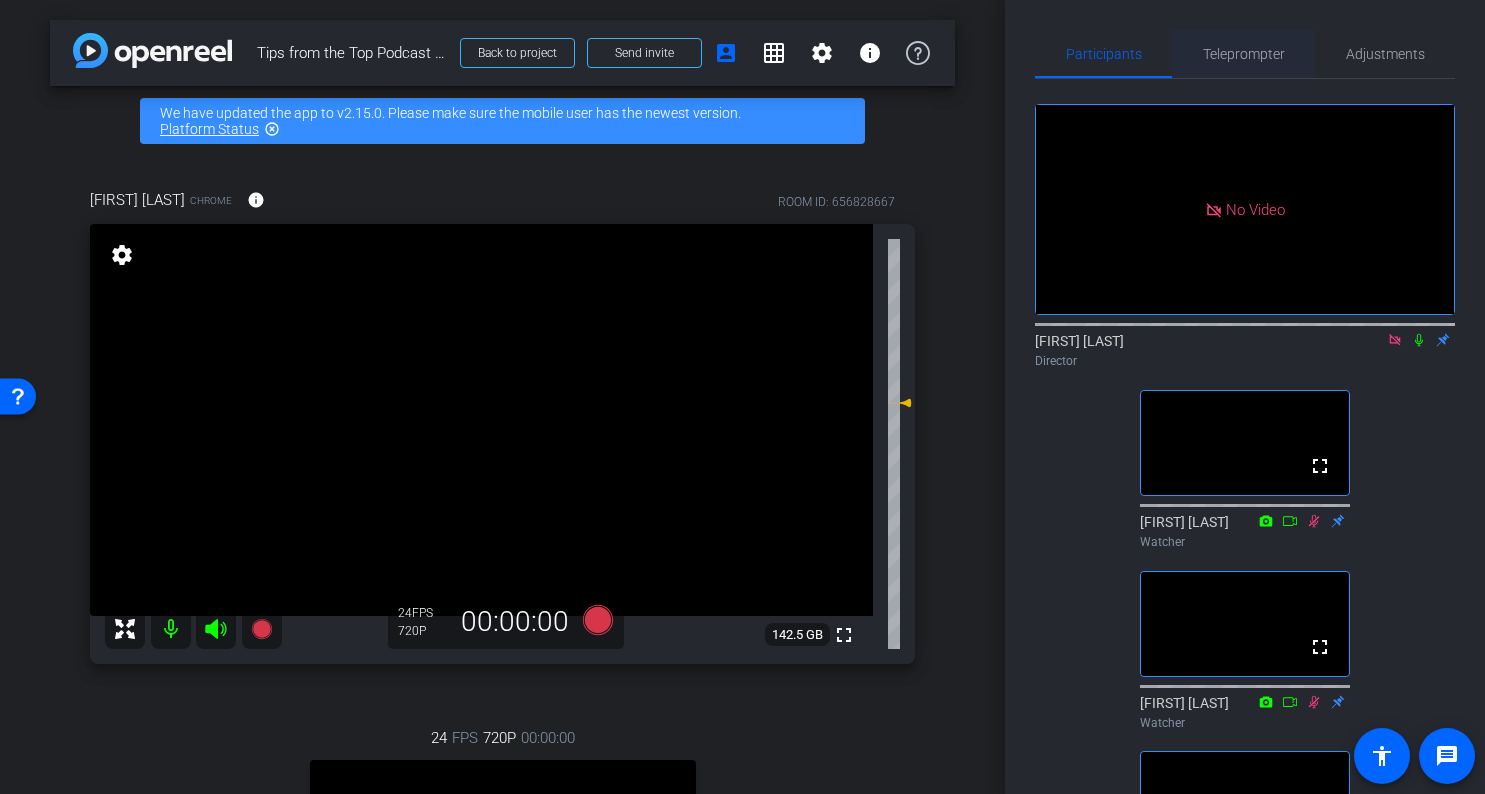 click on "Teleprompter" at bounding box center [1244, 54] 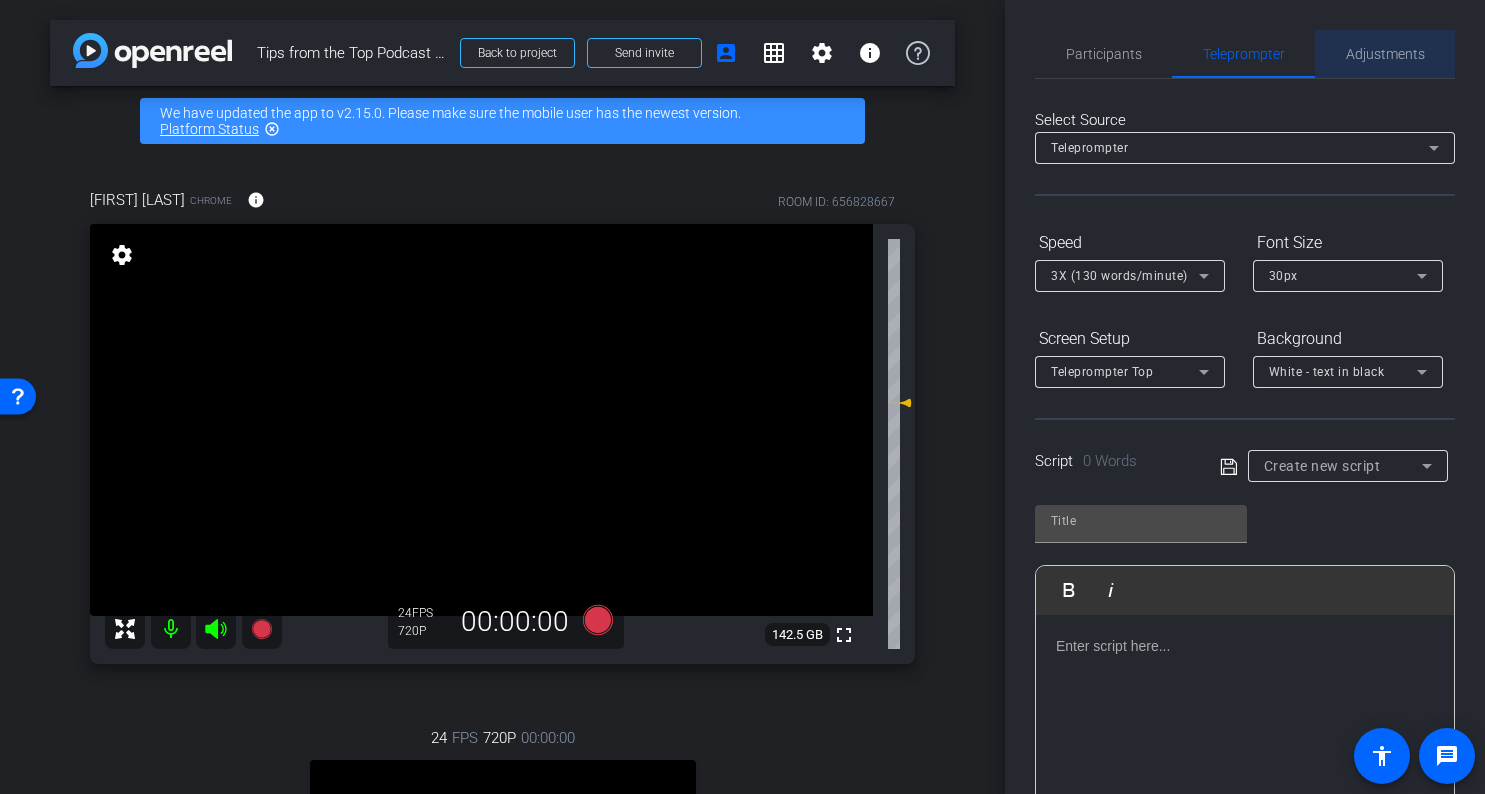 click on "Adjustments" at bounding box center [1385, 54] 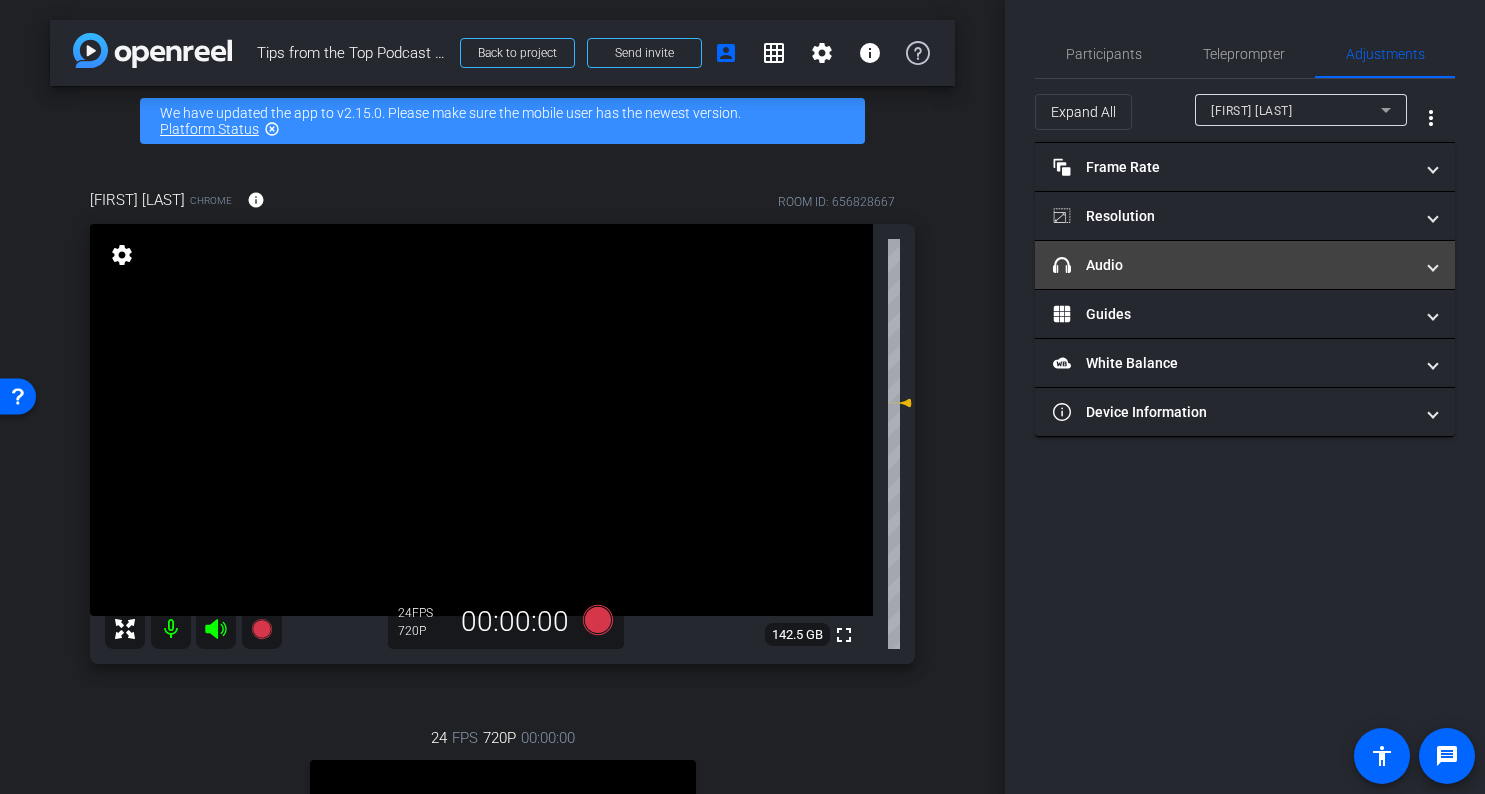 click on "headphone icon
Audio" at bounding box center [1233, 265] 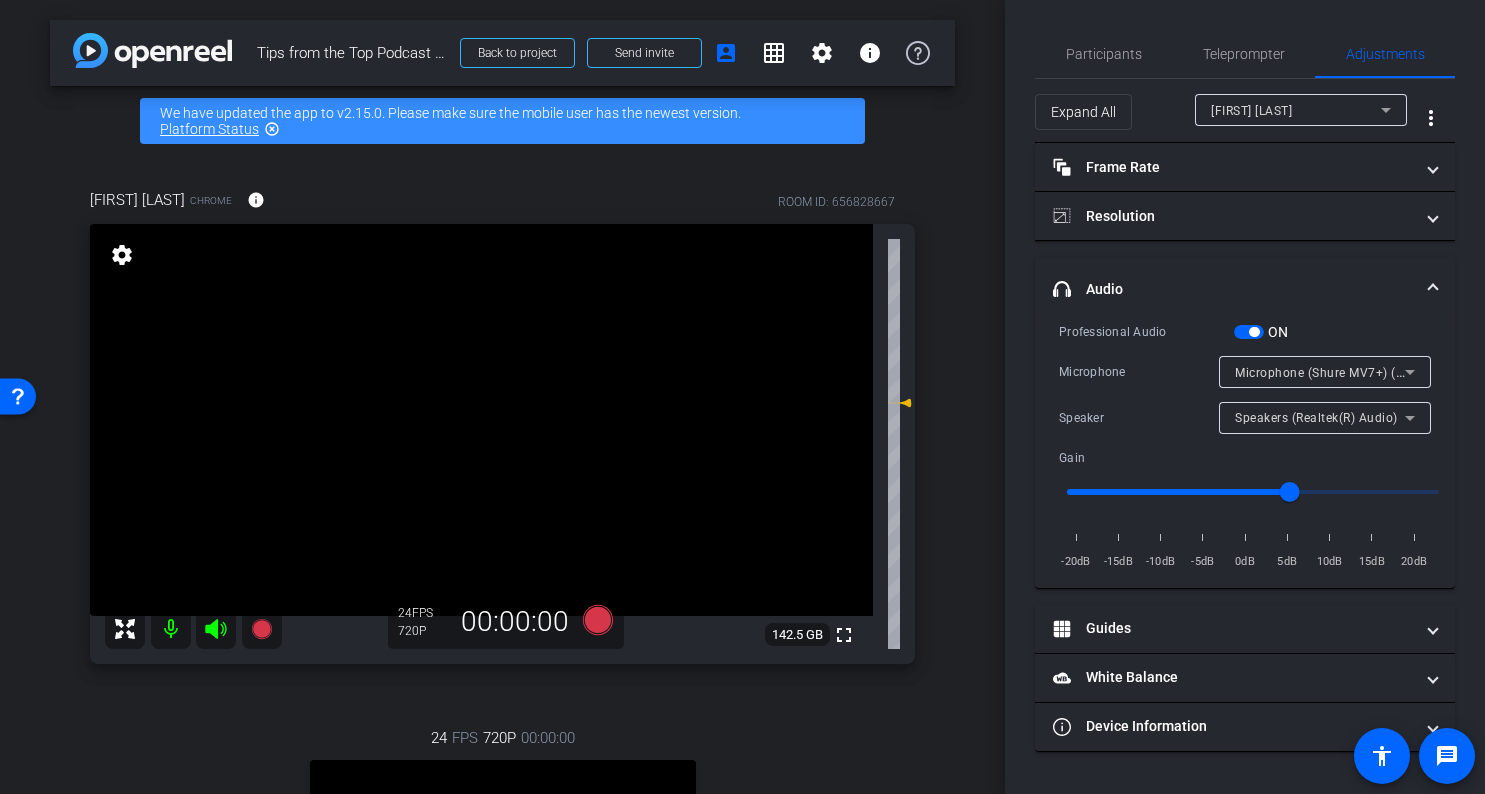 click on "Speakers (Realtek(R) Audio)" at bounding box center (1316, 418) 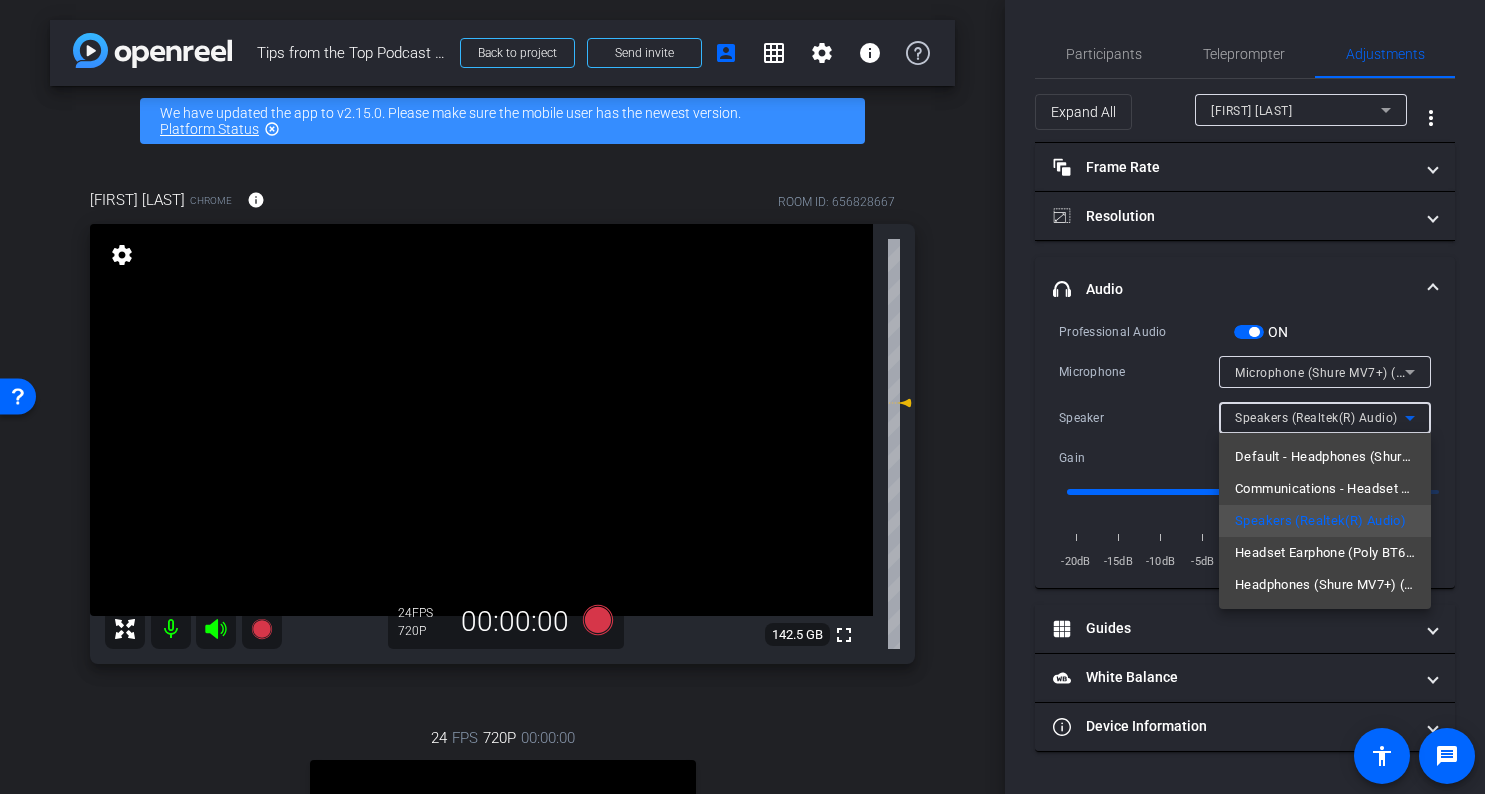 click at bounding box center (742, 397) 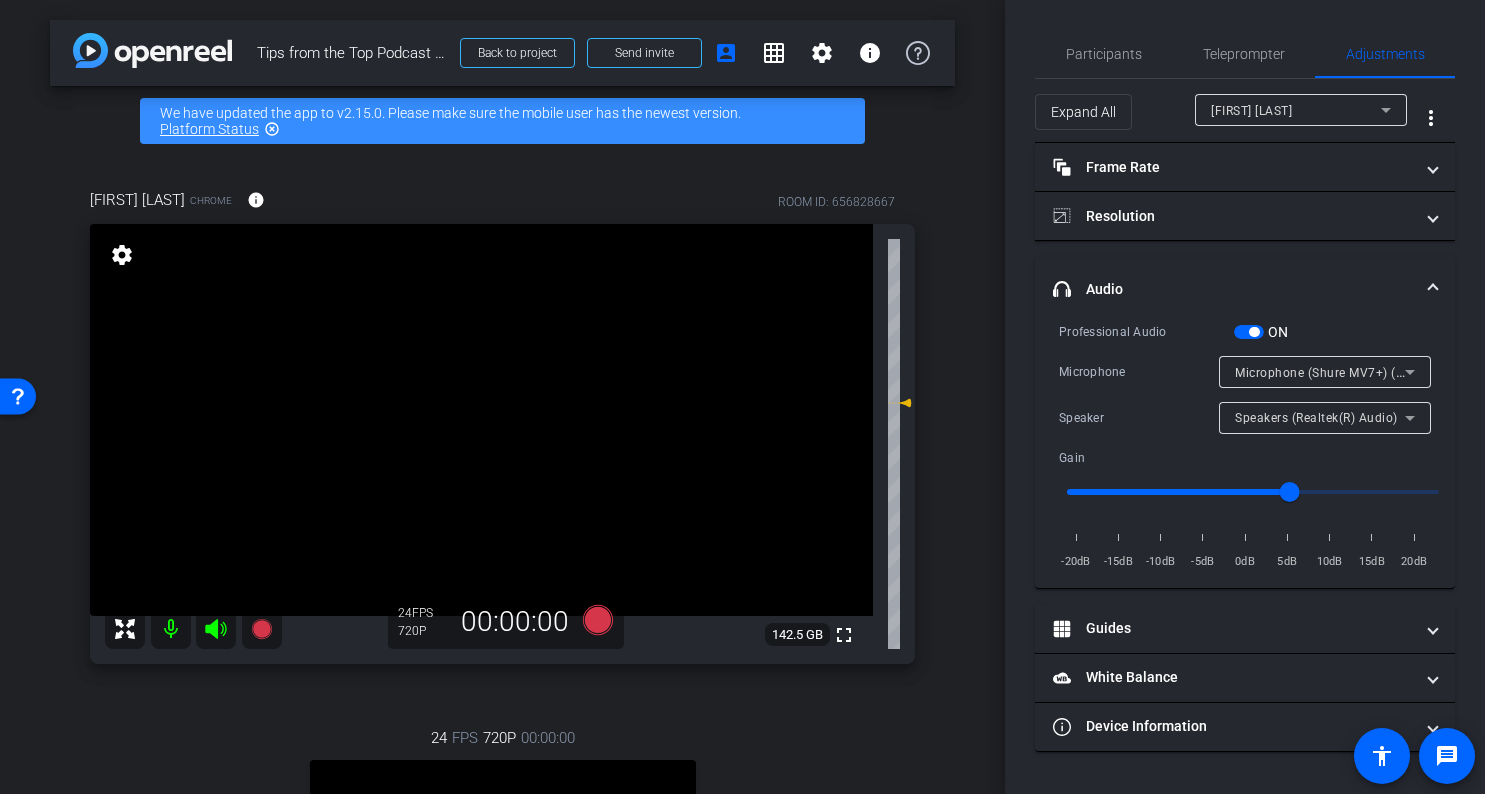 click on "Speakers (Realtek(R) Audio)" at bounding box center (1316, 418) 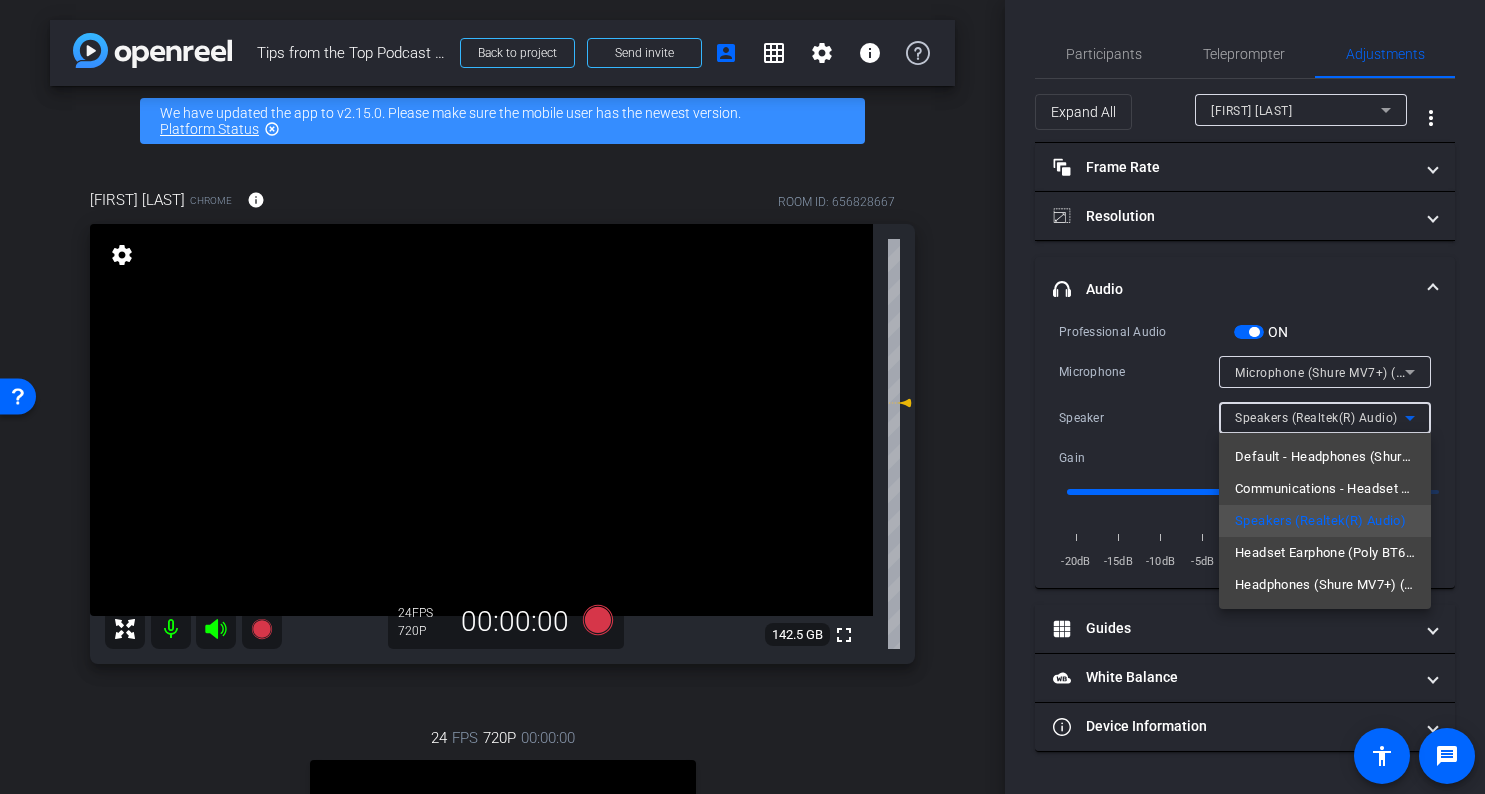 click at bounding box center [742, 397] 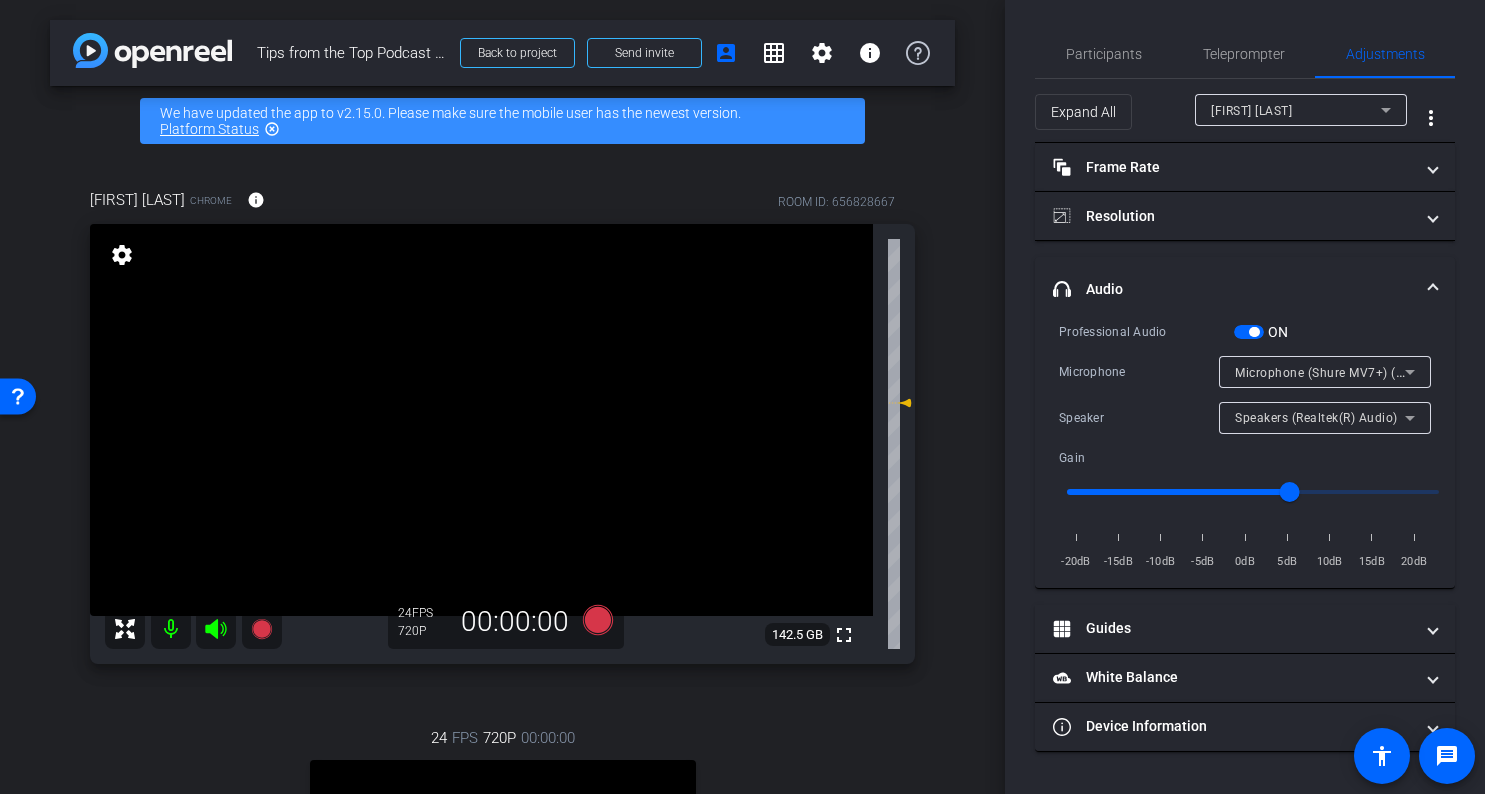 click on "Speakers (Realtek(R) Audio)" at bounding box center [1320, 417] 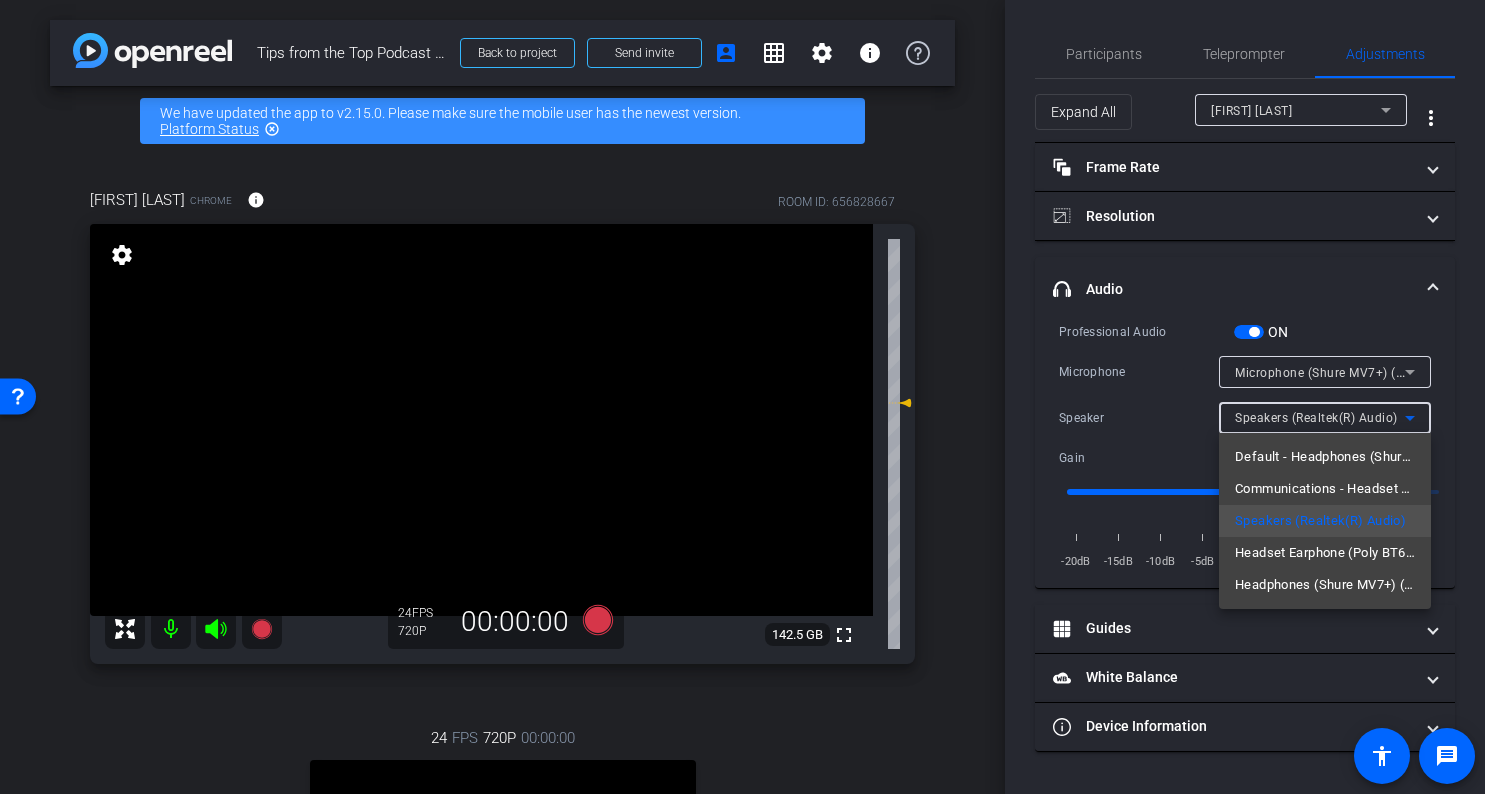 click at bounding box center [742, 397] 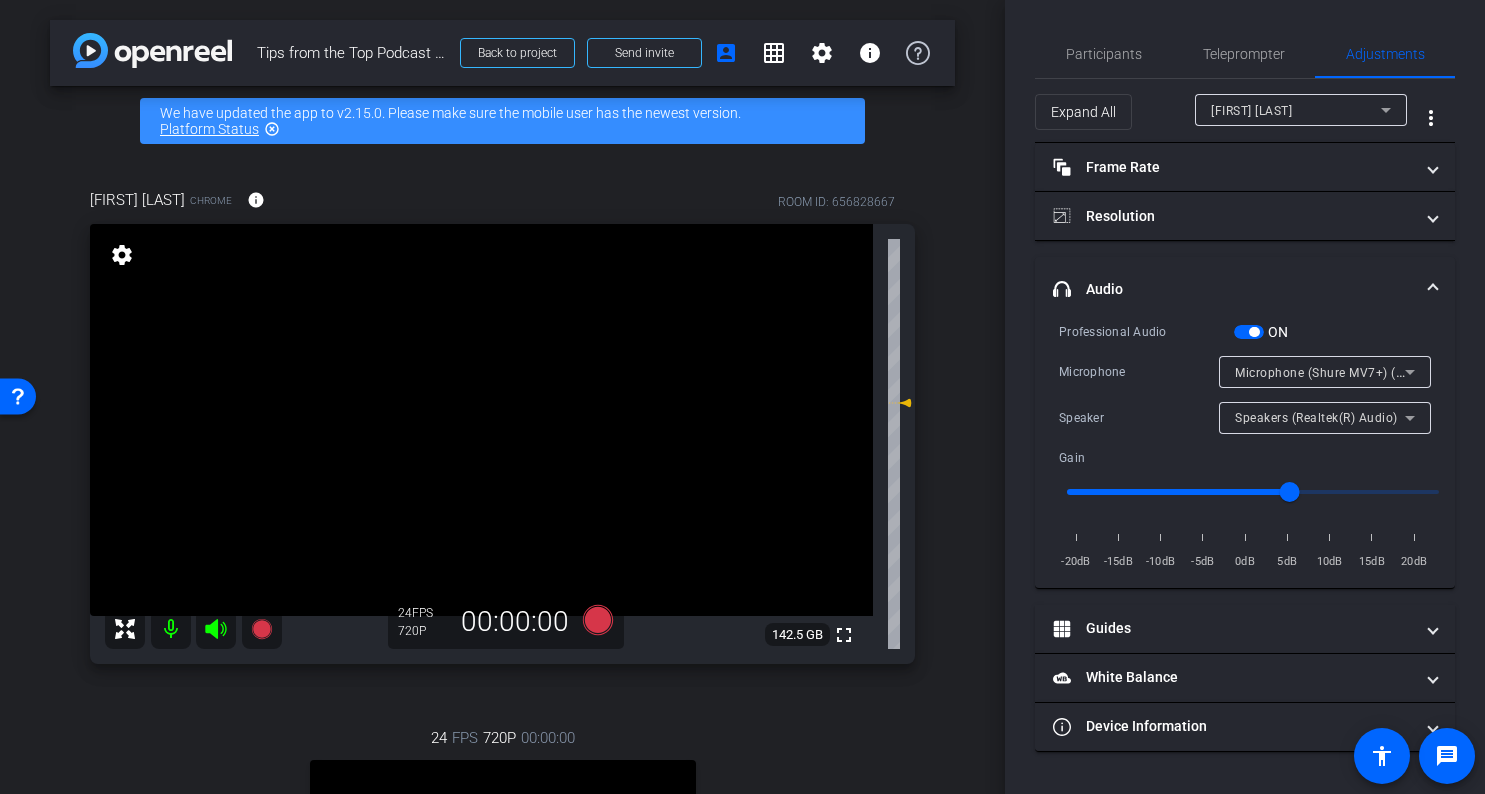 click on "headphone icon
Audio" at bounding box center [1233, 289] 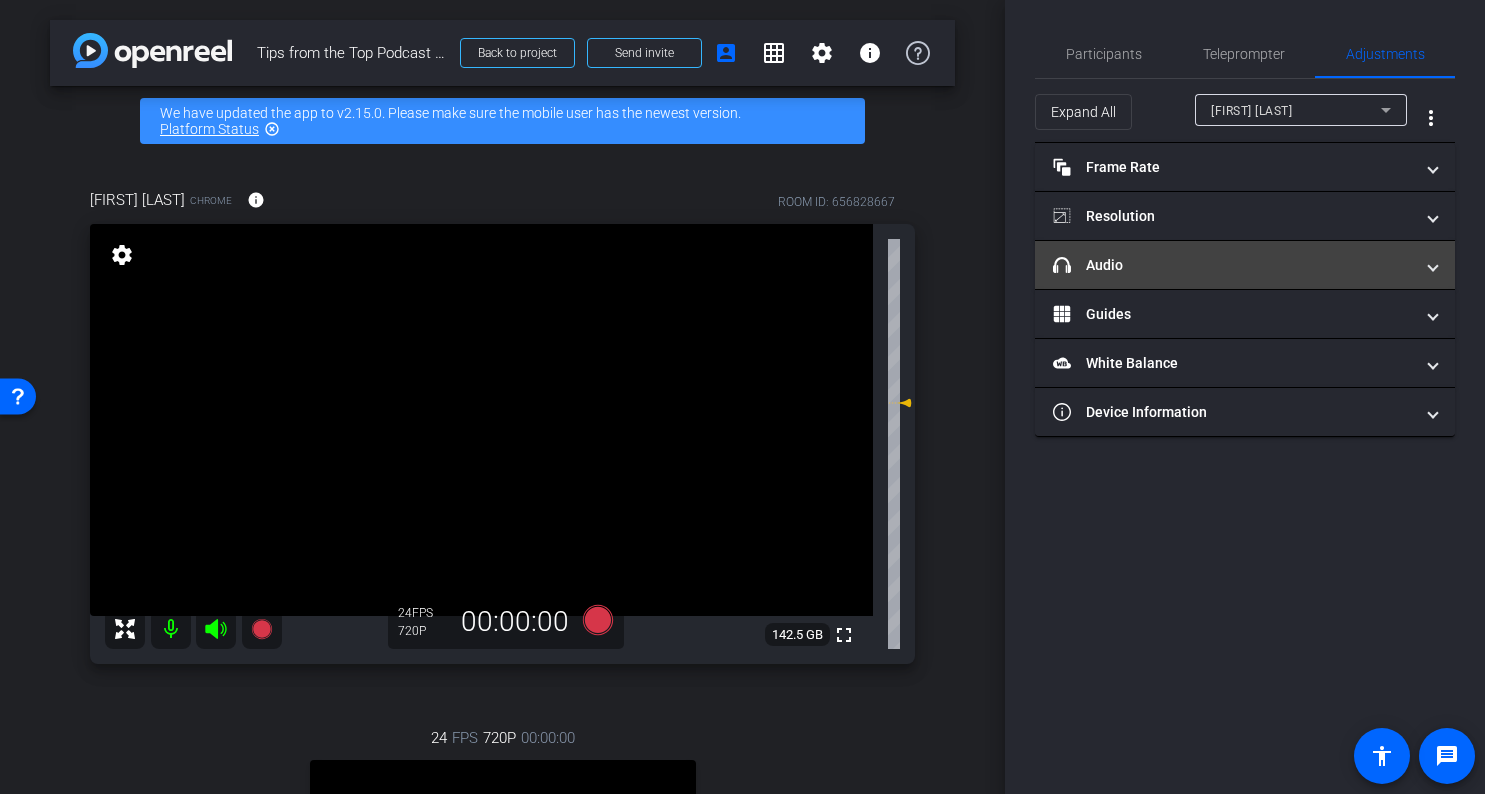 click on "headphone icon
Audio" at bounding box center (1245, 265) 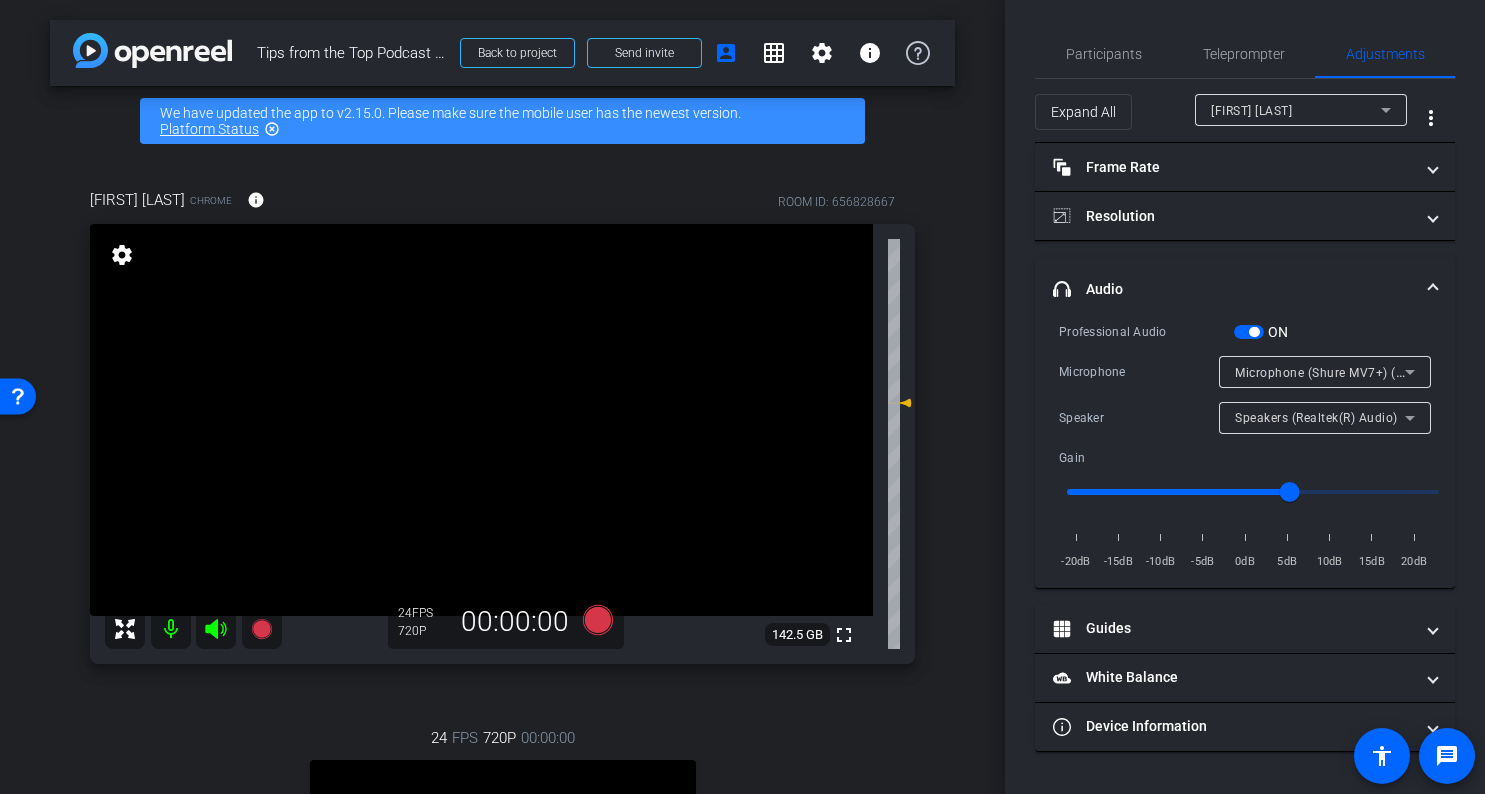 click on "Speakers (Realtek(R) Audio)" at bounding box center [1316, 418] 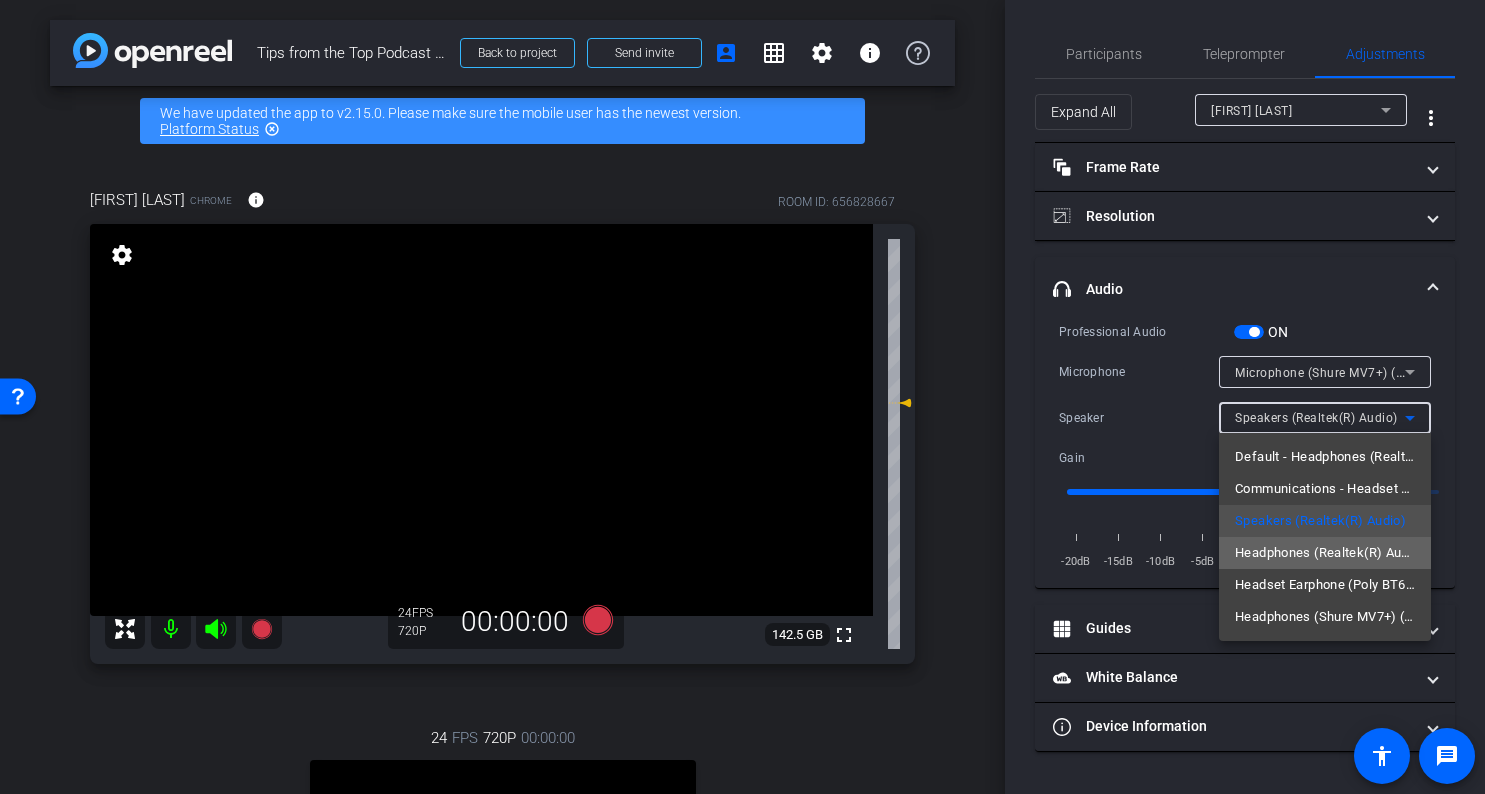click on "Headphones (Realtek(R) Audio)" at bounding box center (1325, 553) 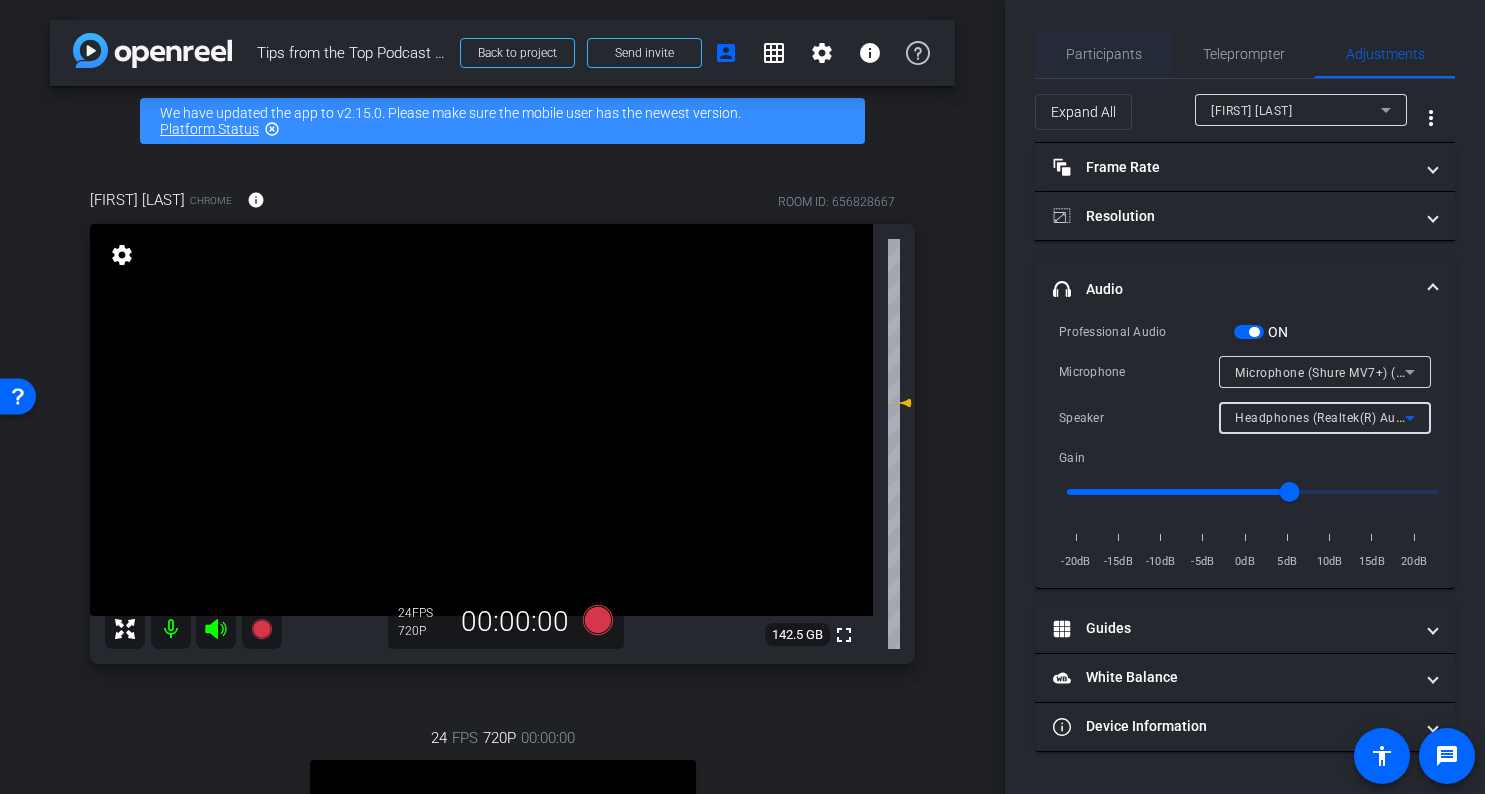 click on "Participants" at bounding box center (1104, 54) 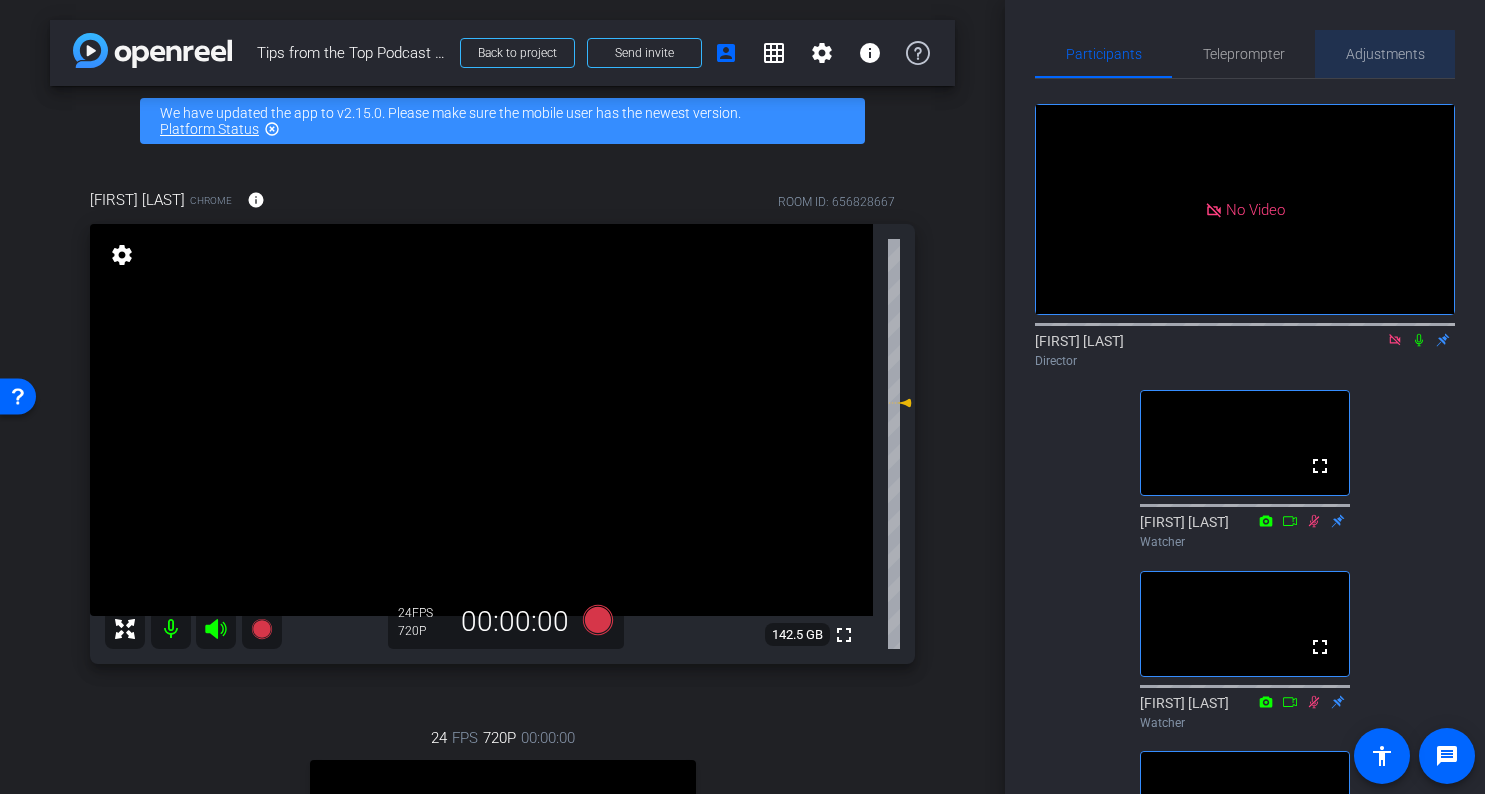 click on "Adjustments" at bounding box center (1385, 54) 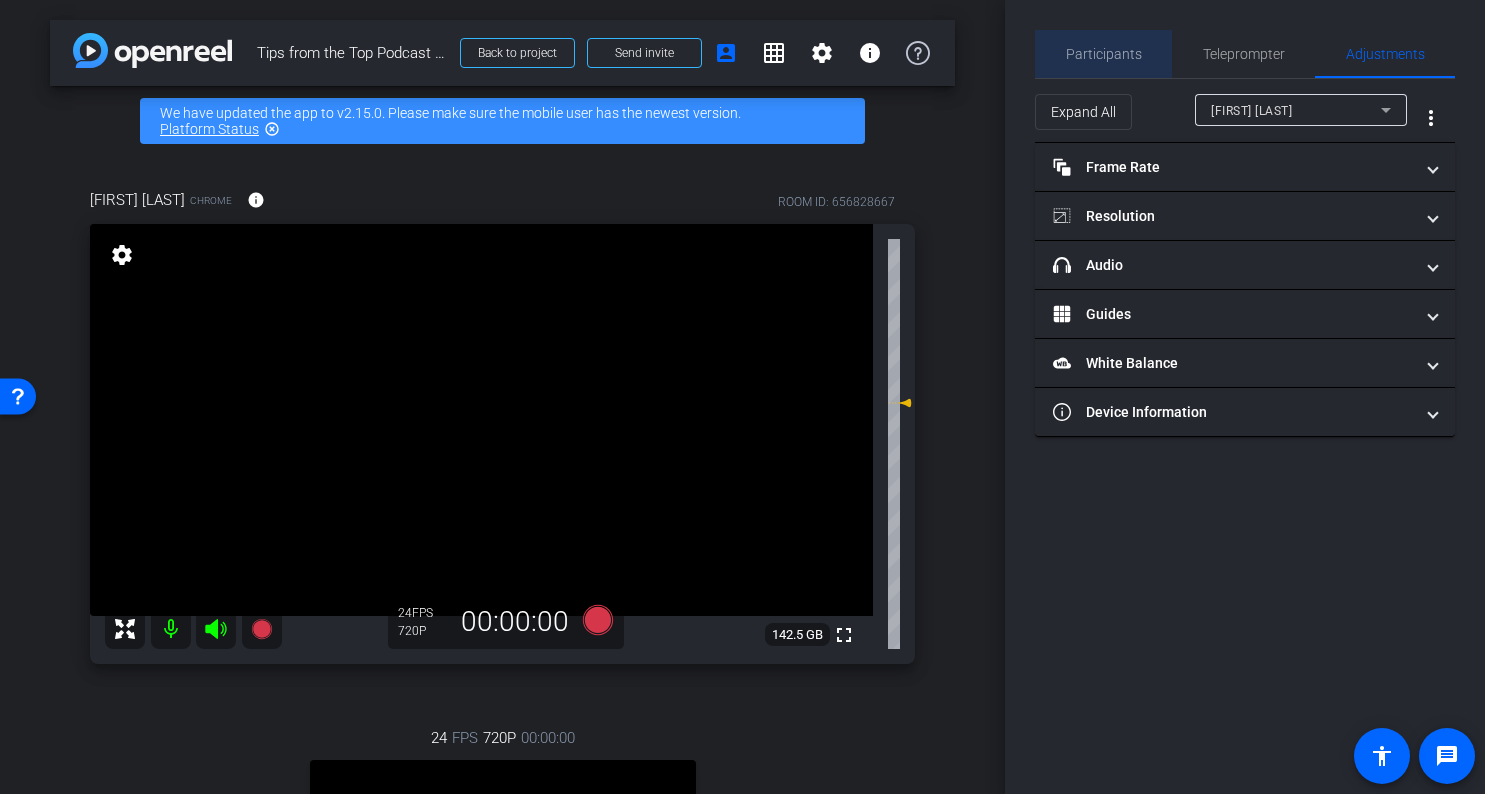 click on "Participants" at bounding box center (1104, 54) 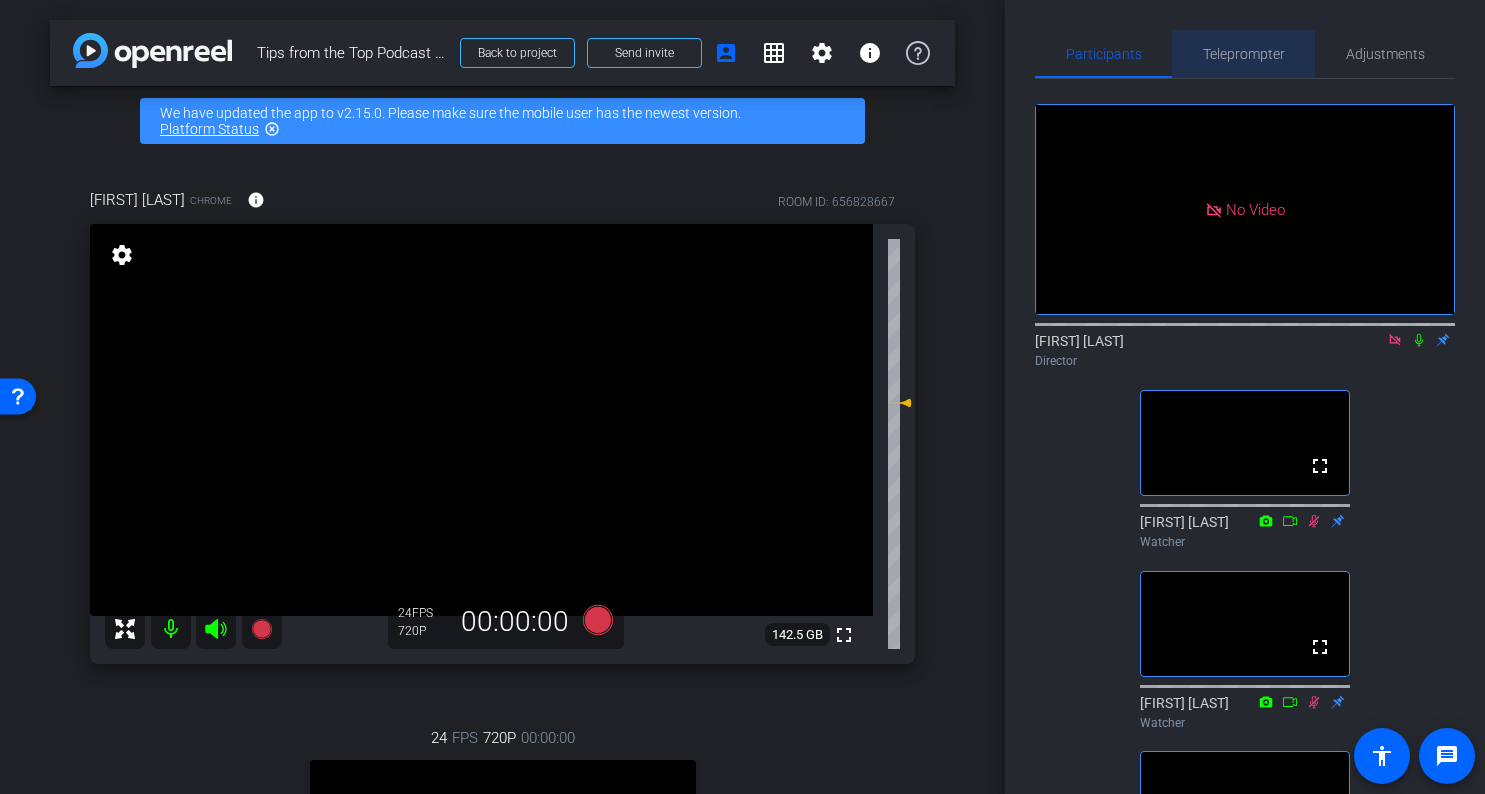 click on "Teleprompter" at bounding box center (1244, 54) 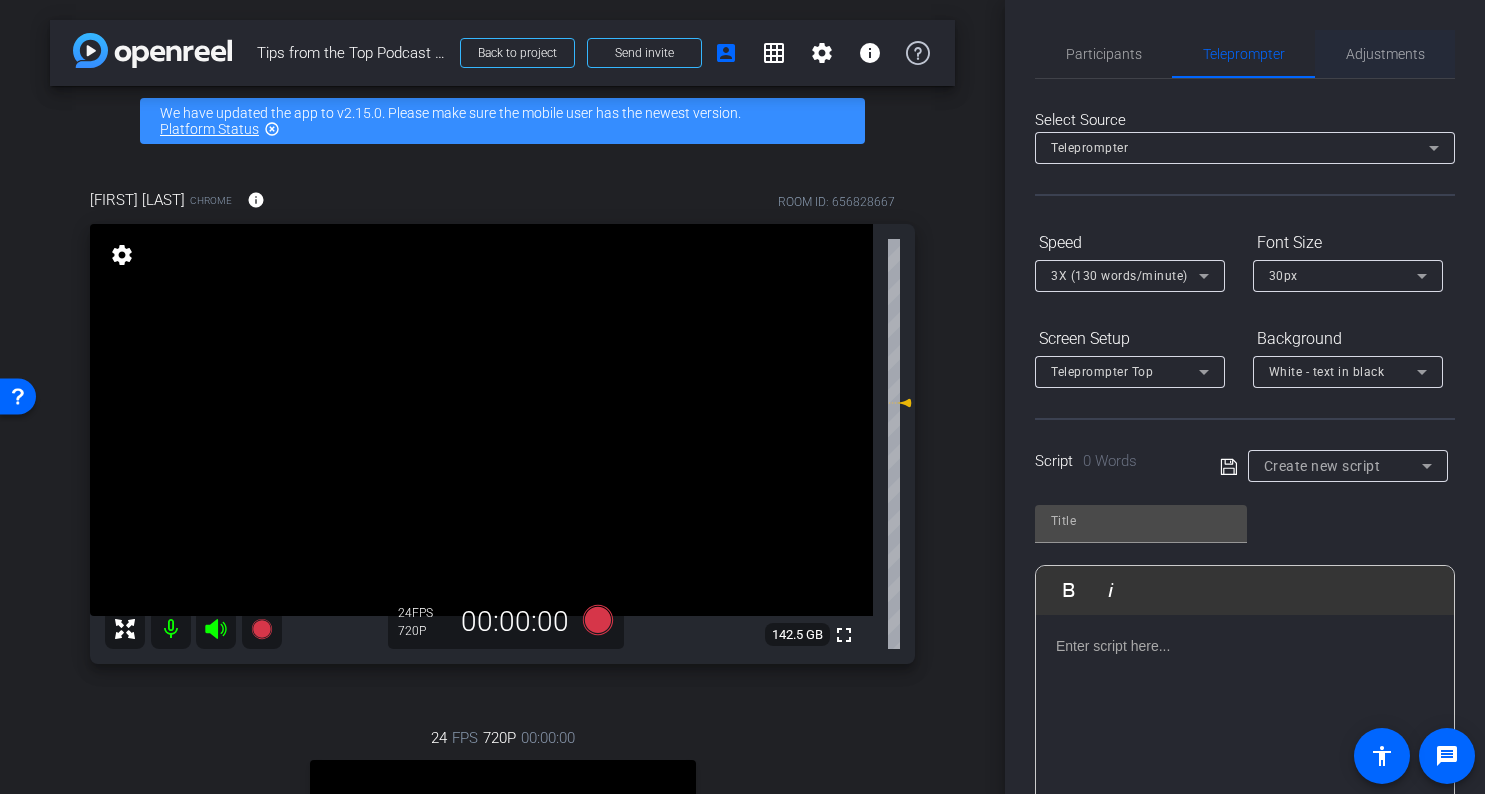 click on "Adjustments" at bounding box center [1385, 54] 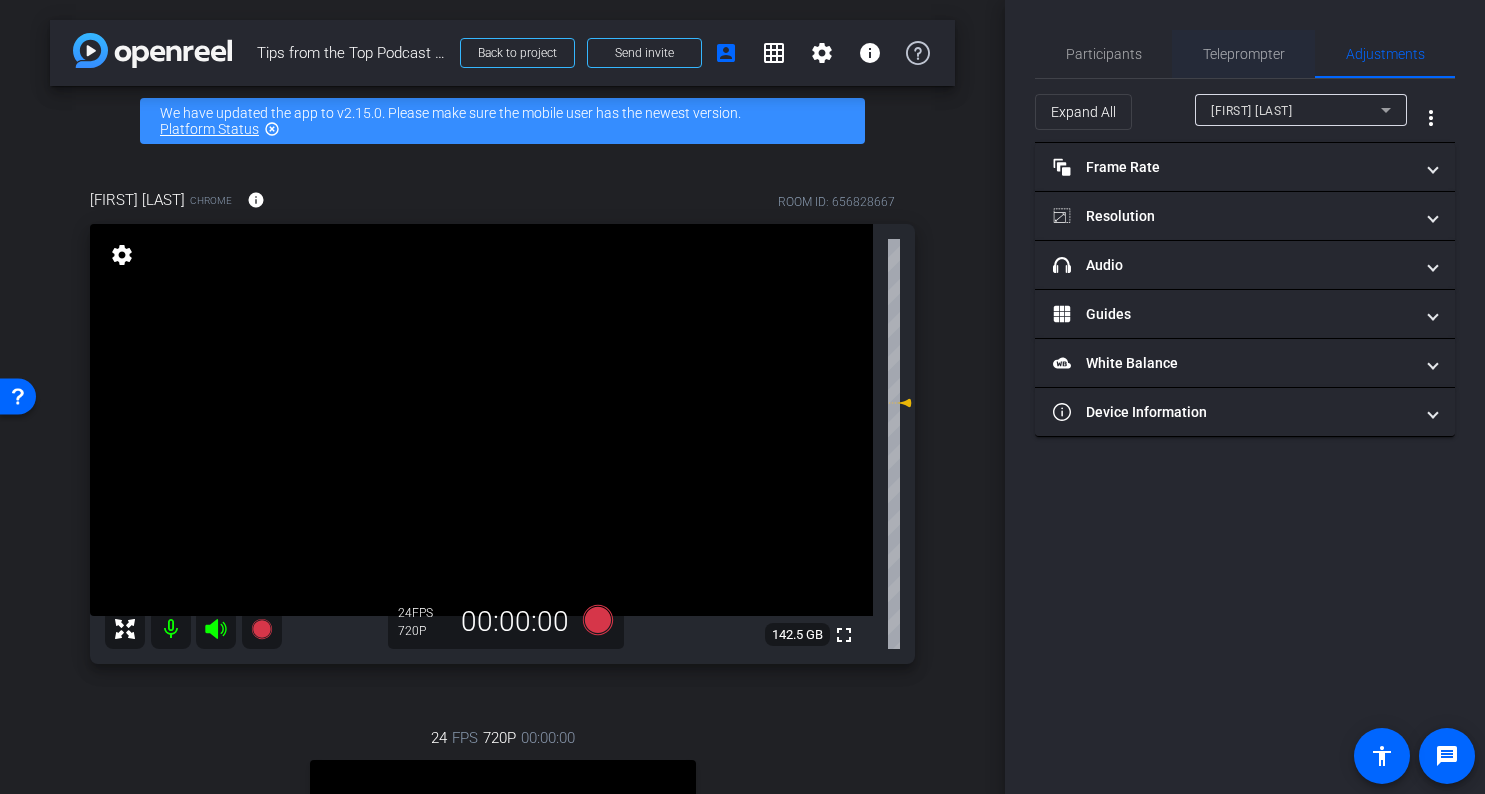 click on "Teleprompter" at bounding box center [1244, 54] 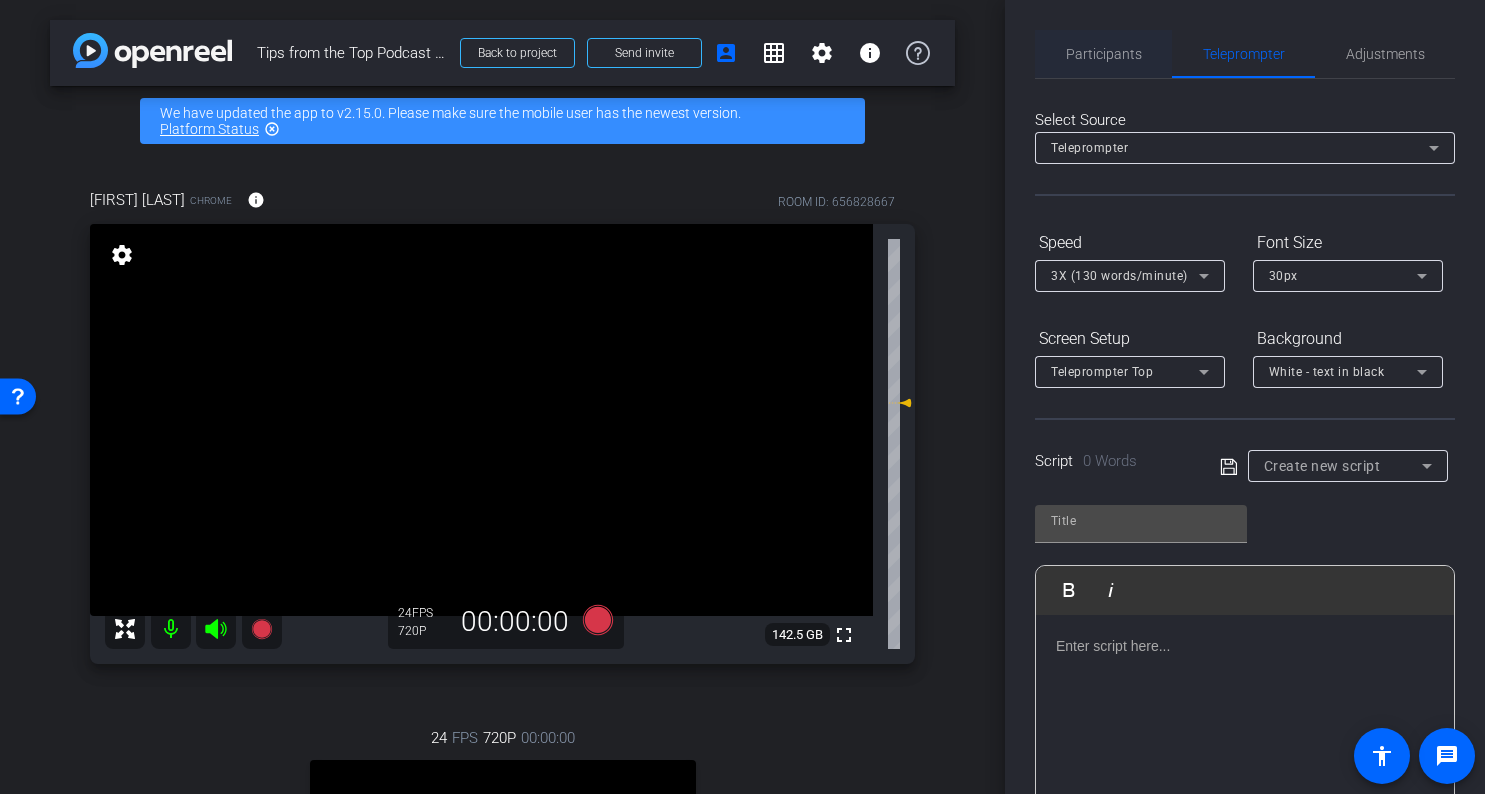click on "Participants" at bounding box center [1104, 54] 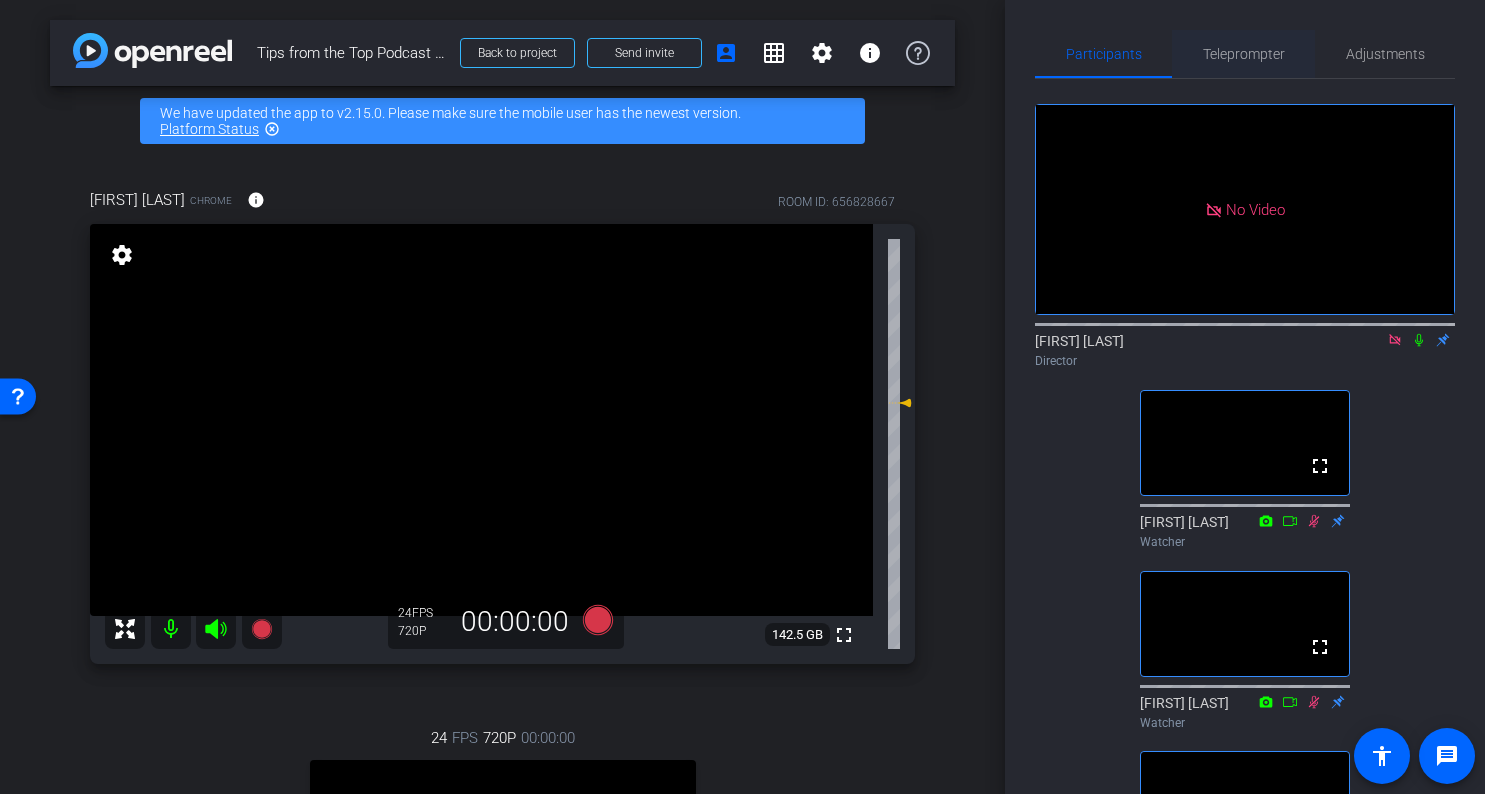 click on "Teleprompter" at bounding box center (1244, 54) 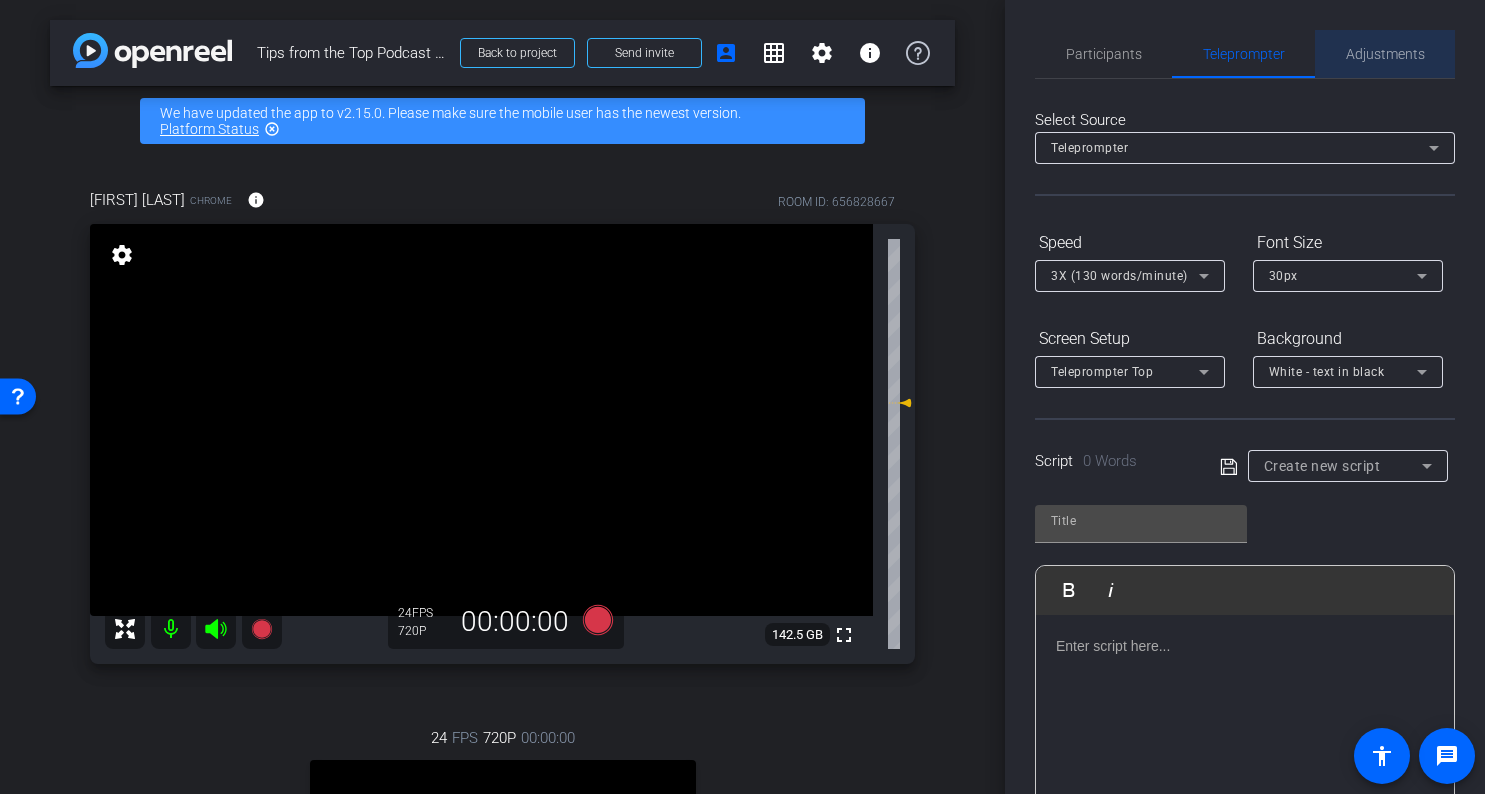 click on "Adjustments" at bounding box center (1385, 54) 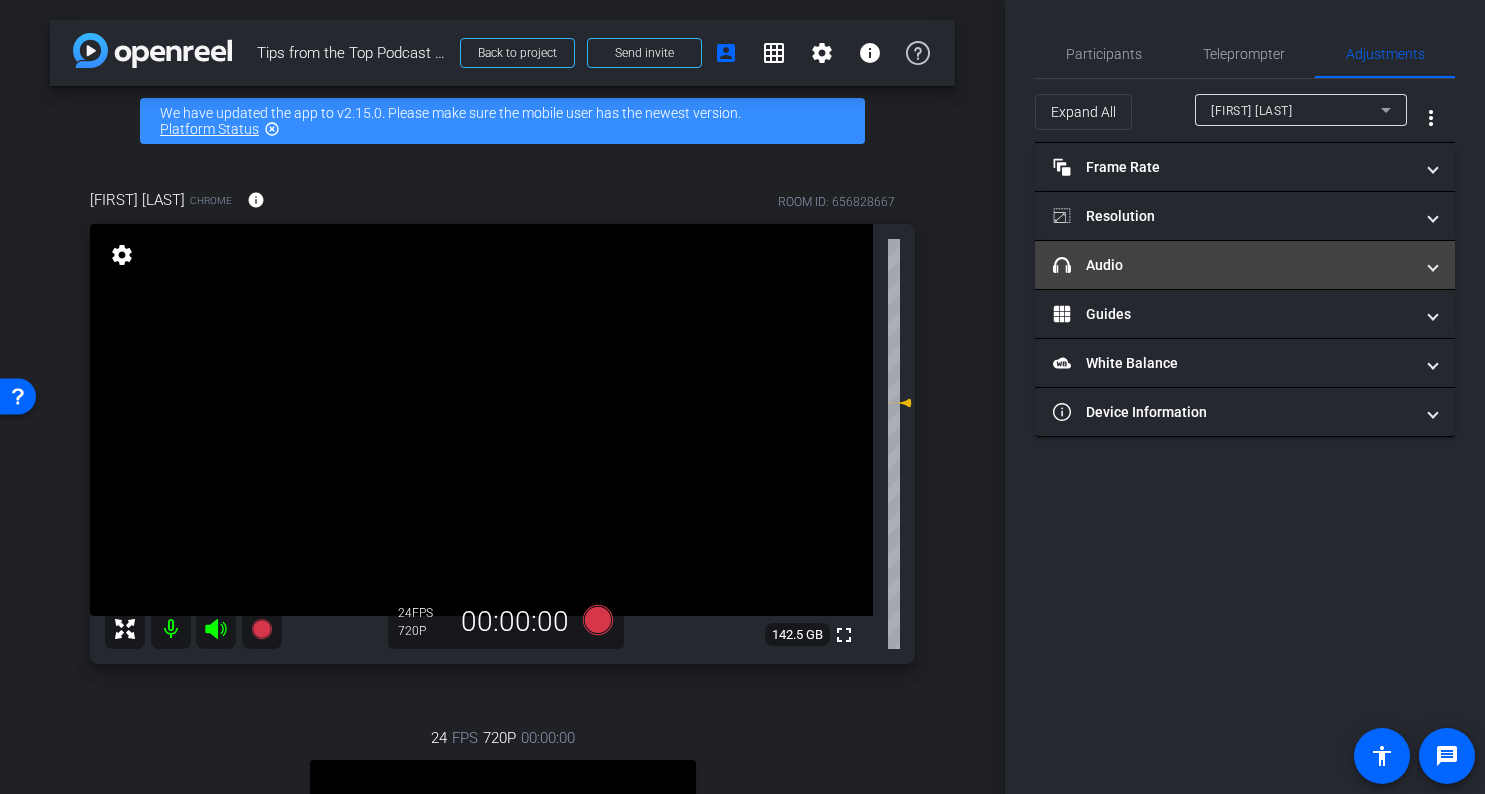 click on "headphone icon
Audio" at bounding box center [1233, 265] 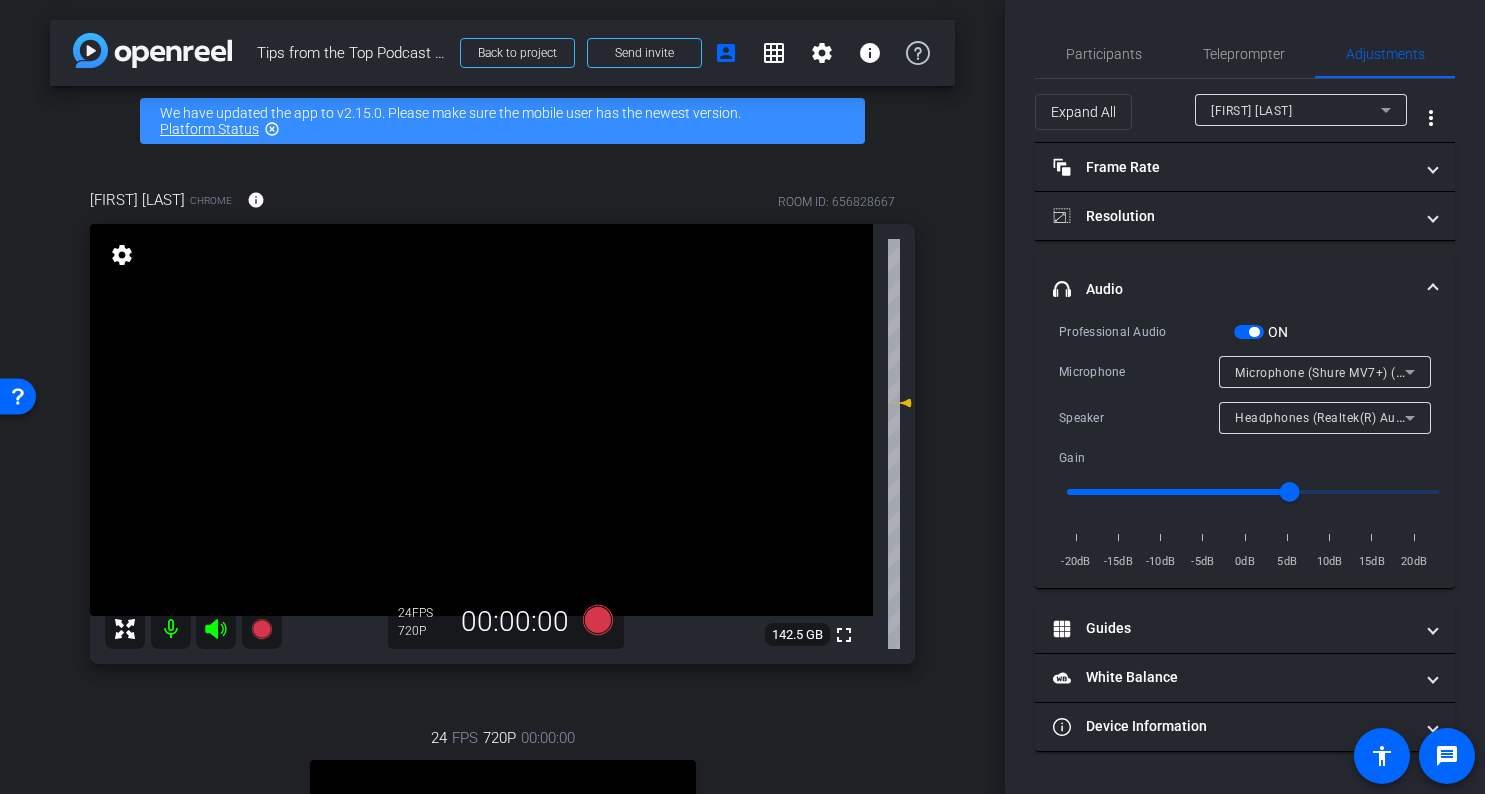 click on "Microphone (Shure MV7+) (14ed:1019)" at bounding box center (1349, 372) 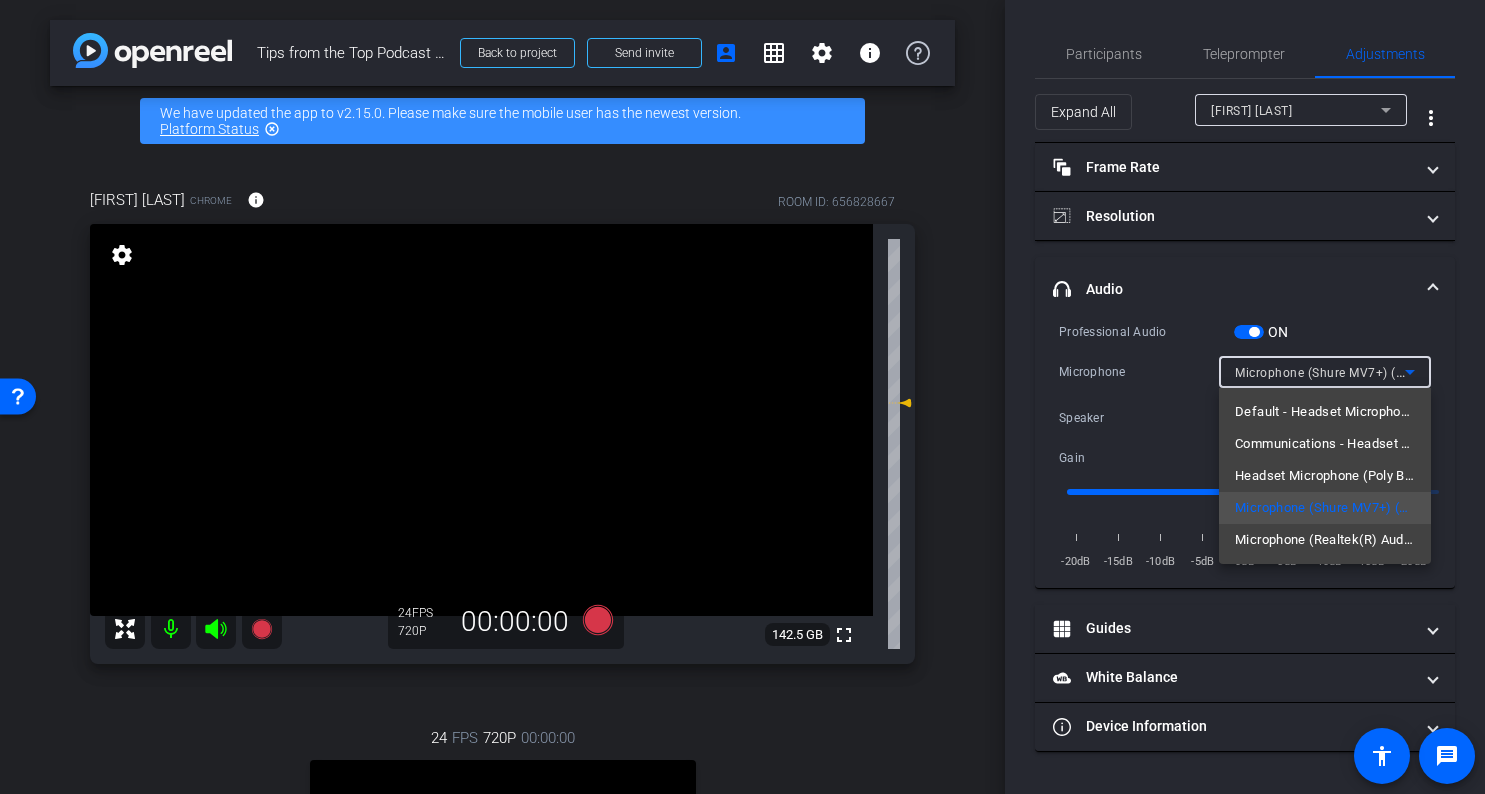 click at bounding box center (742, 397) 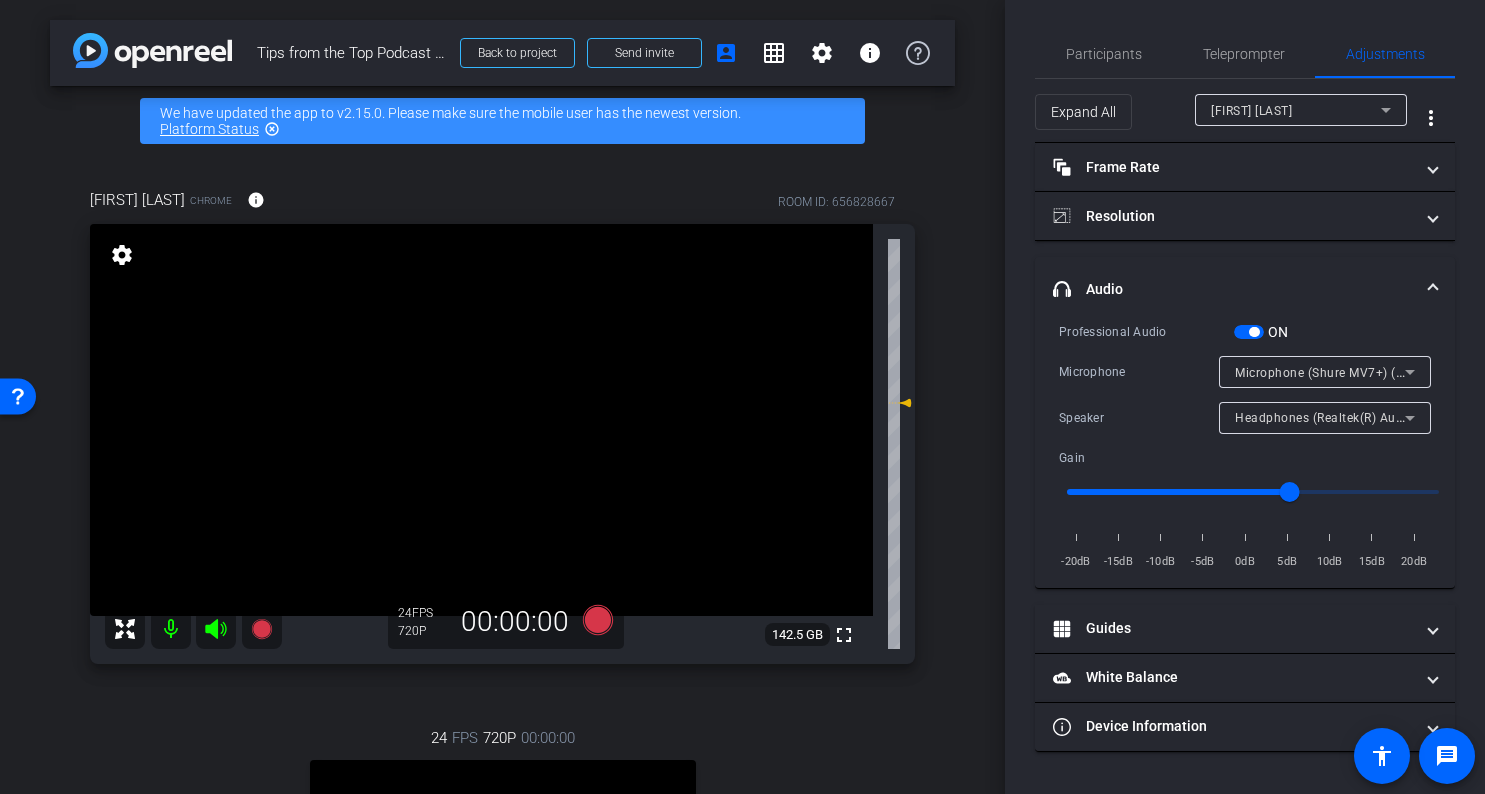 click at bounding box center [1254, 332] 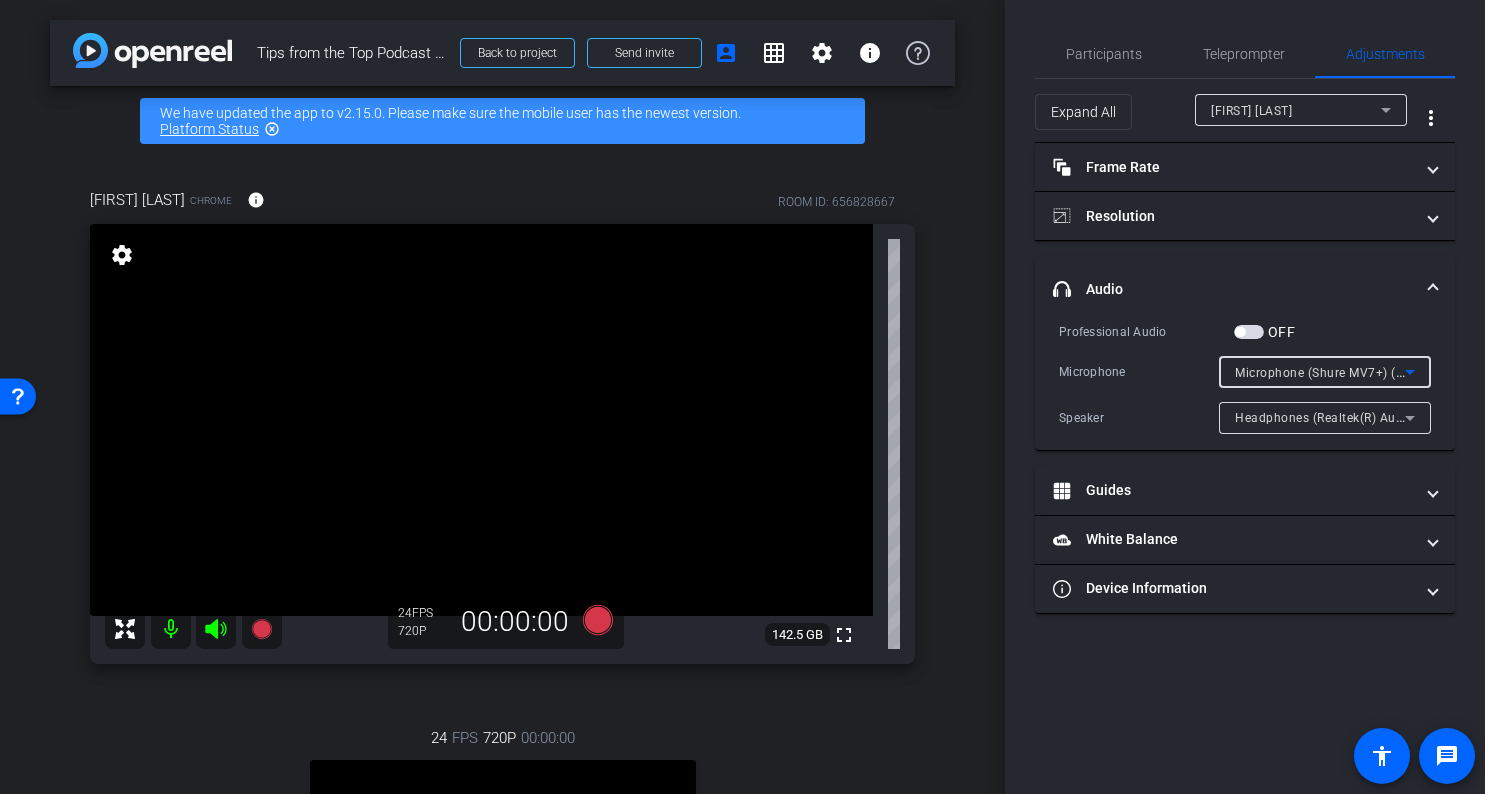 click on "Microphone (Shure MV7+) (14ed:1019)" at bounding box center [1349, 372] 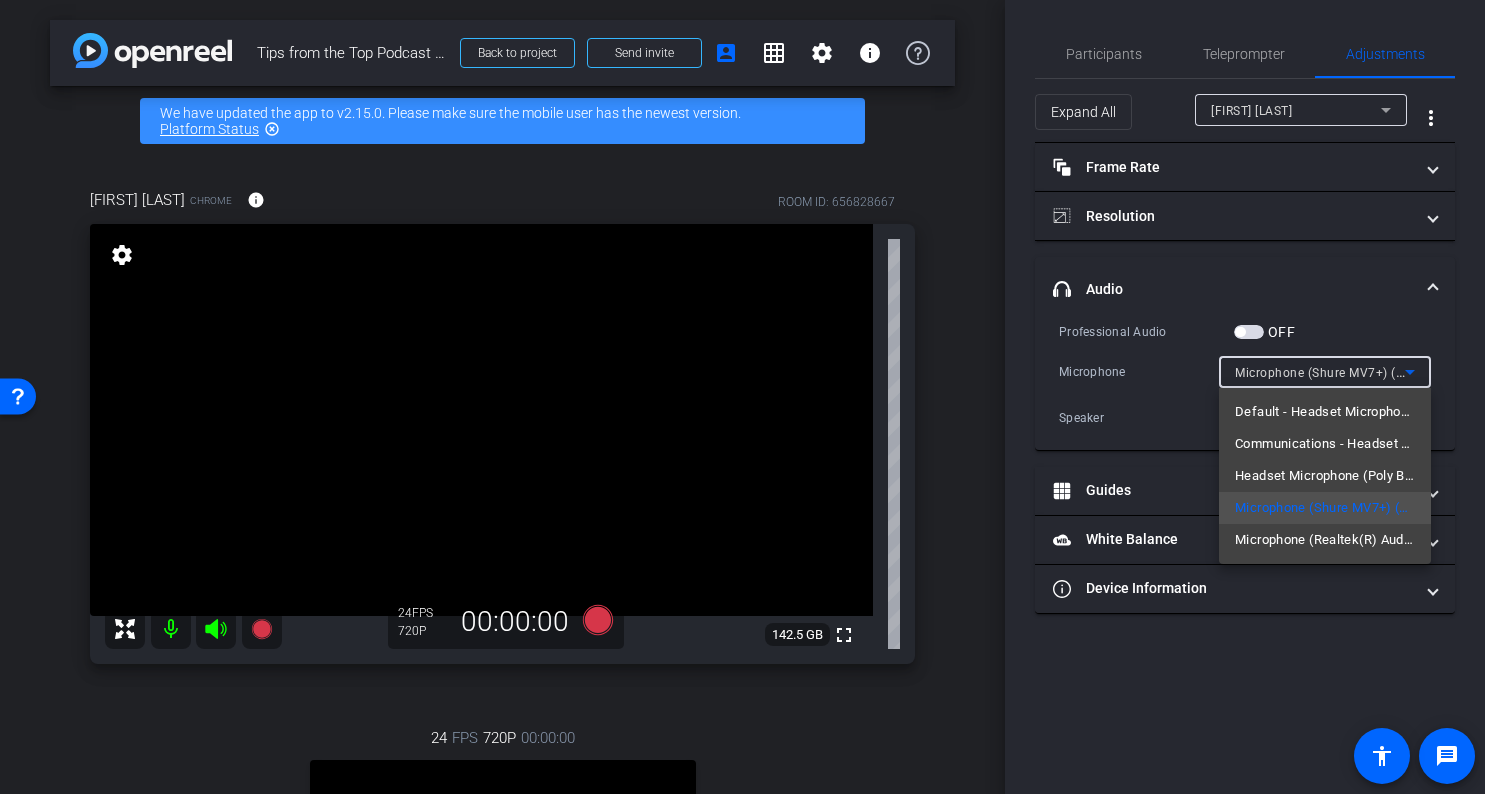 click at bounding box center (742, 397) 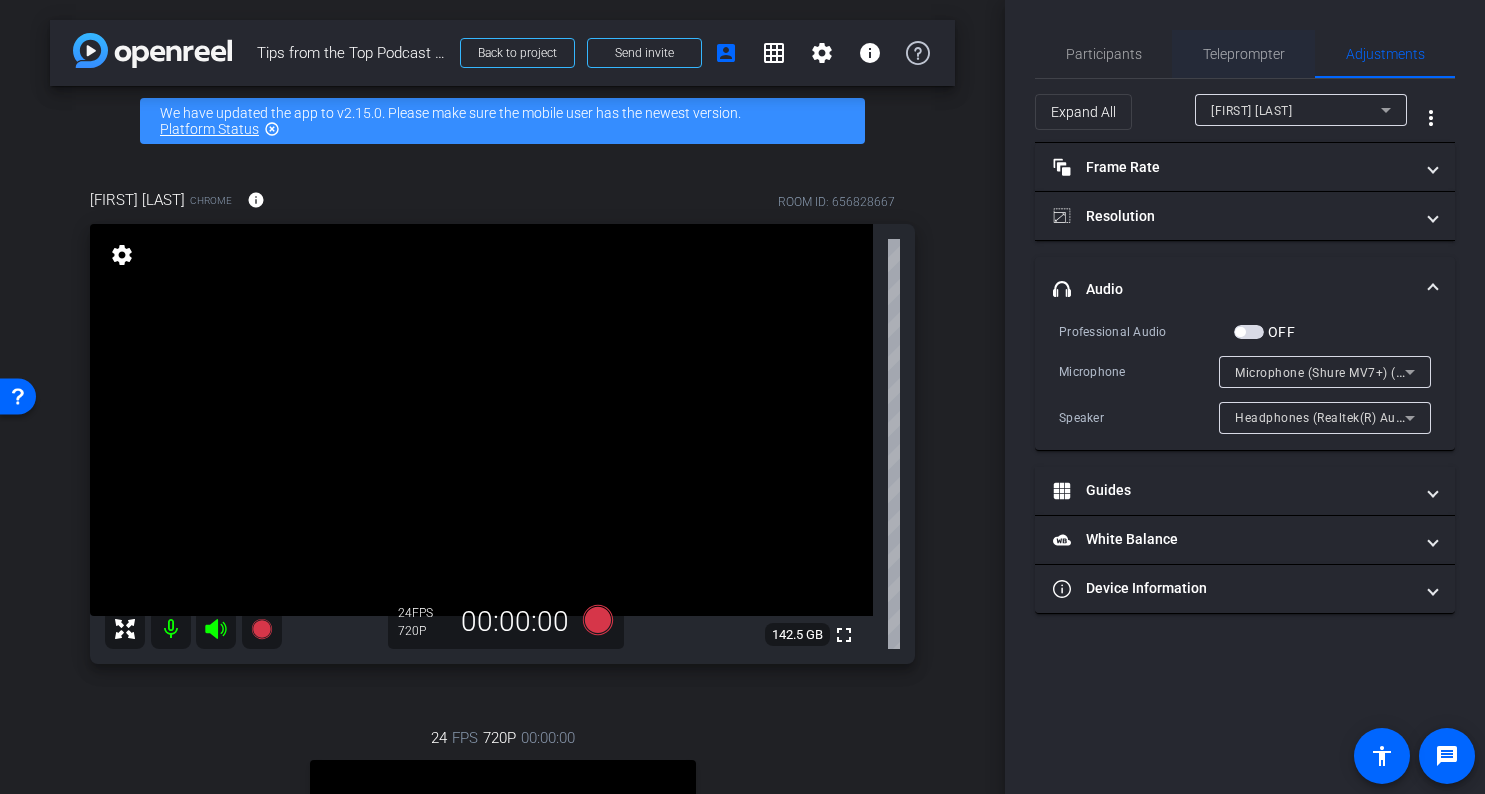 click on "Teleprompter" at bounding box center (1244, 54) 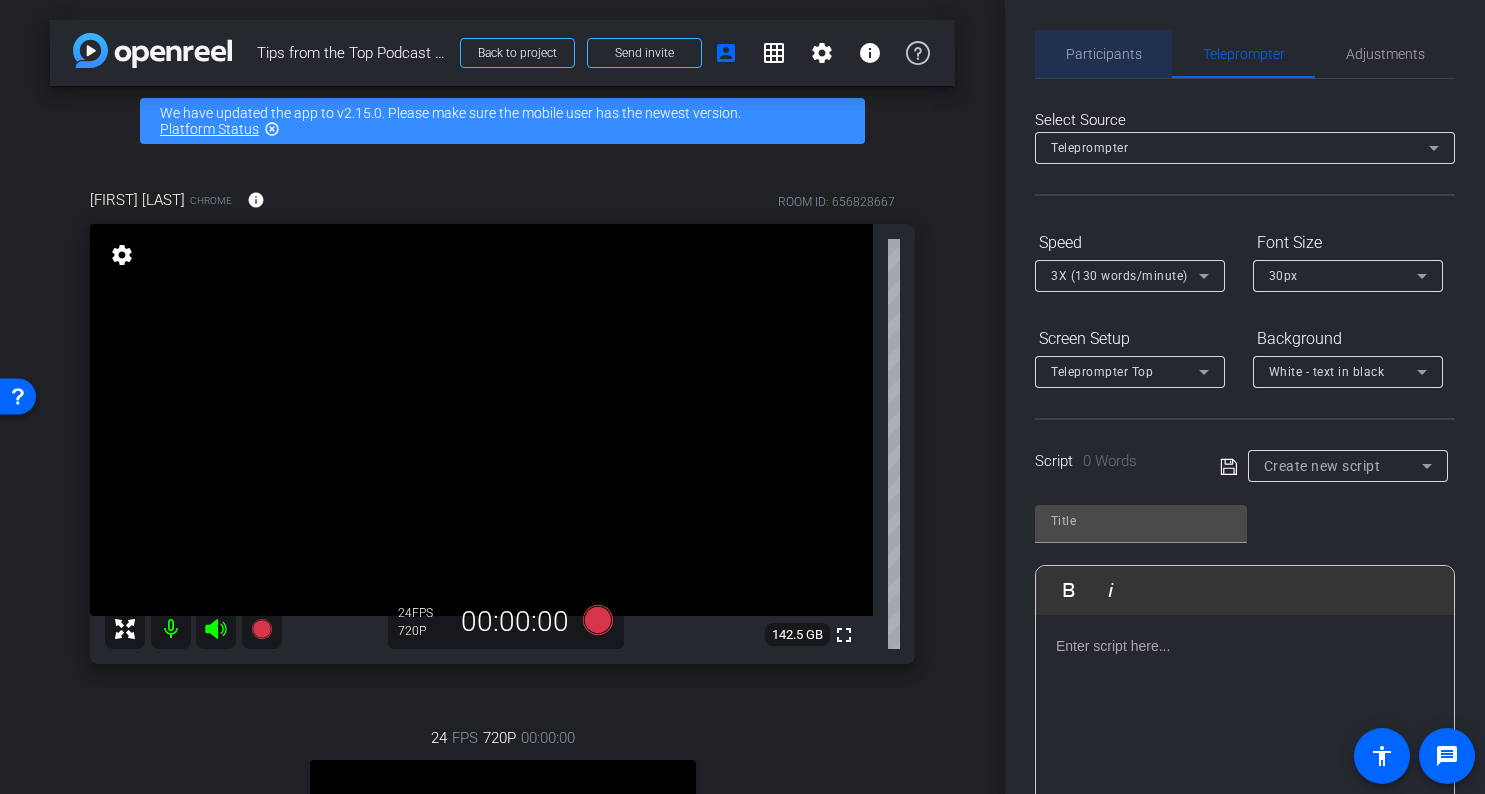 click on "Participants" at bounding box center (1104, 54) 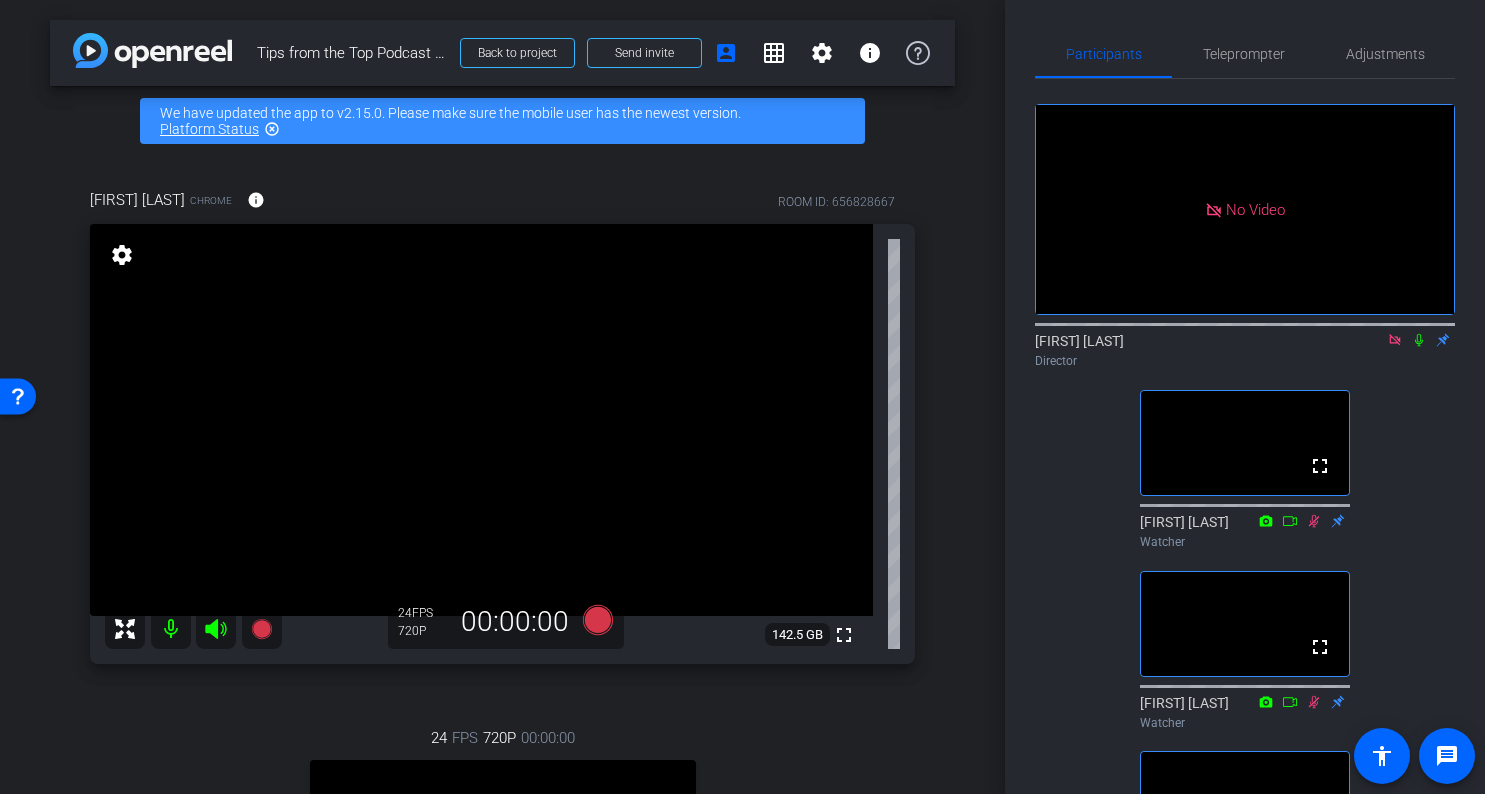 click on "arrow_back  Tips from the Top Podcast Ep004 Mary Grate-Pyos   Back to project   Send invite  account_box grid_on settings info
We have updated the app to v2.15.0. Please make sure the mobile user has the newest version.  Platform Status highlight_off  Joe Mallee Chrome info ROOM ID: 656828667 fullscreen settings  142.5 GB
24 FPS  720P   00:00:00
24 FPS 720P  00:00:00  fullscreen
Mary Grate-Pyos Subject   -  Chrome
settings" at bounding box center (502, 397) 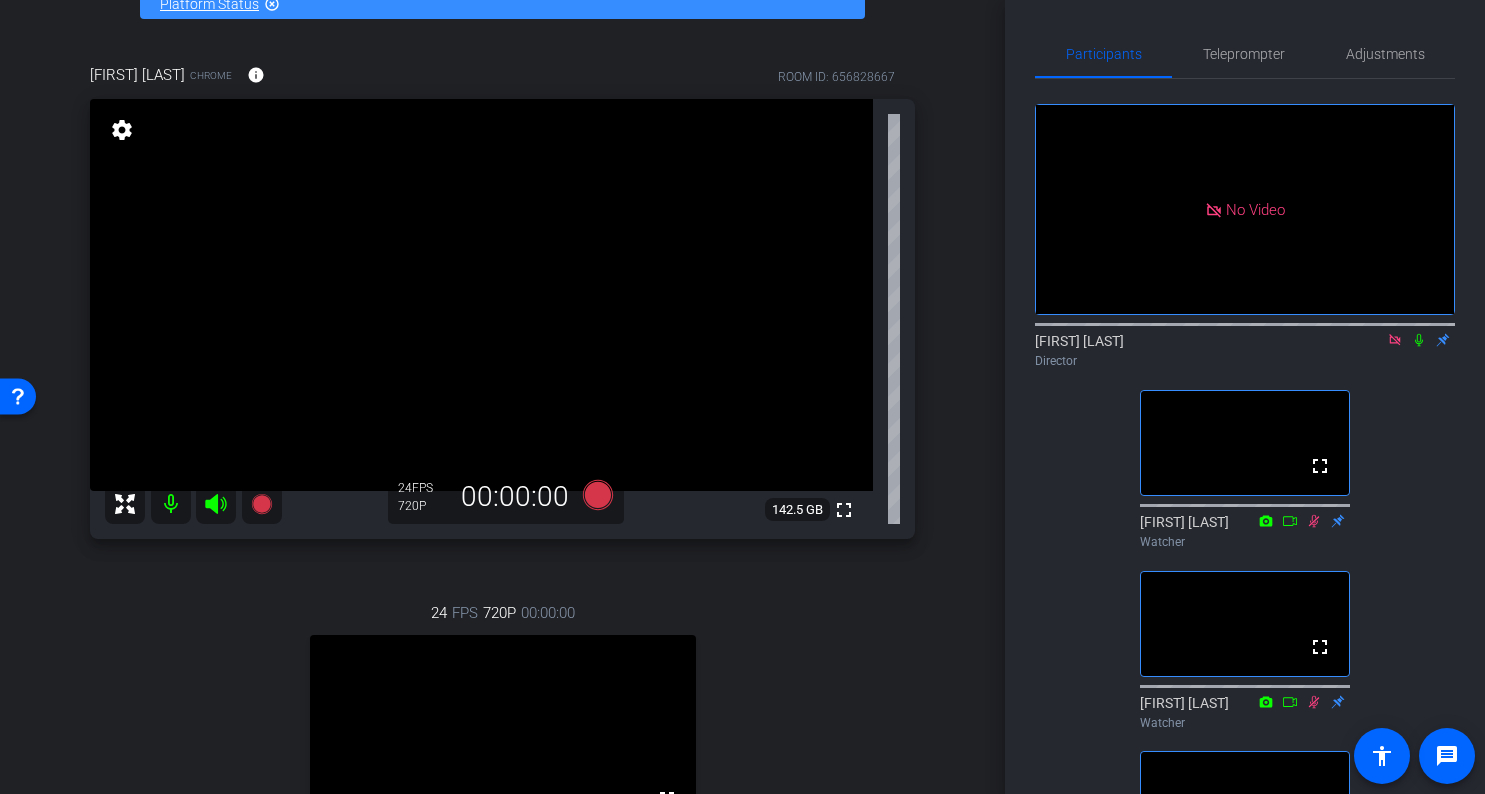 scroll, scrollTop: 321, scrollLeft: 0, axis: vertical 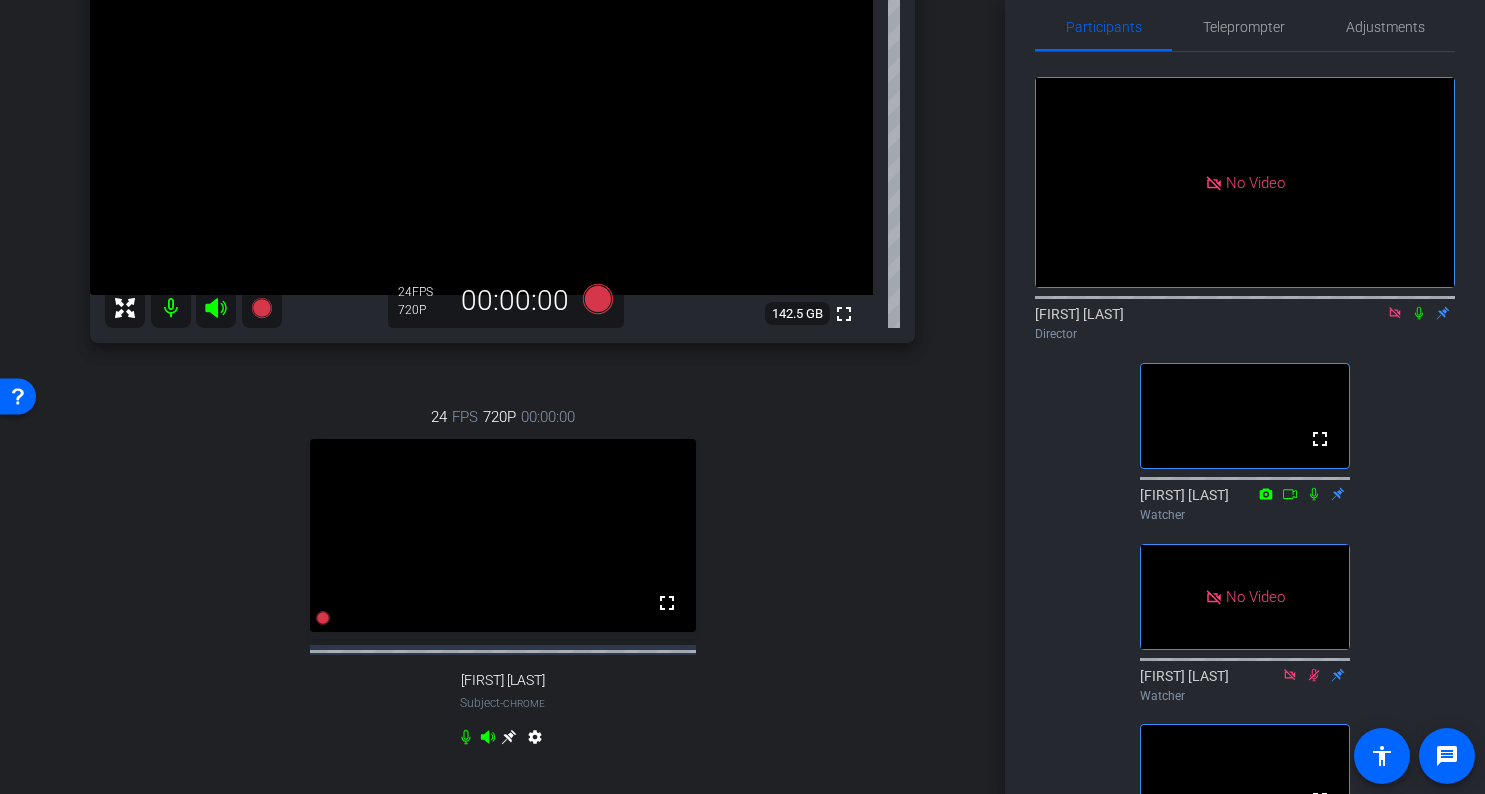 click 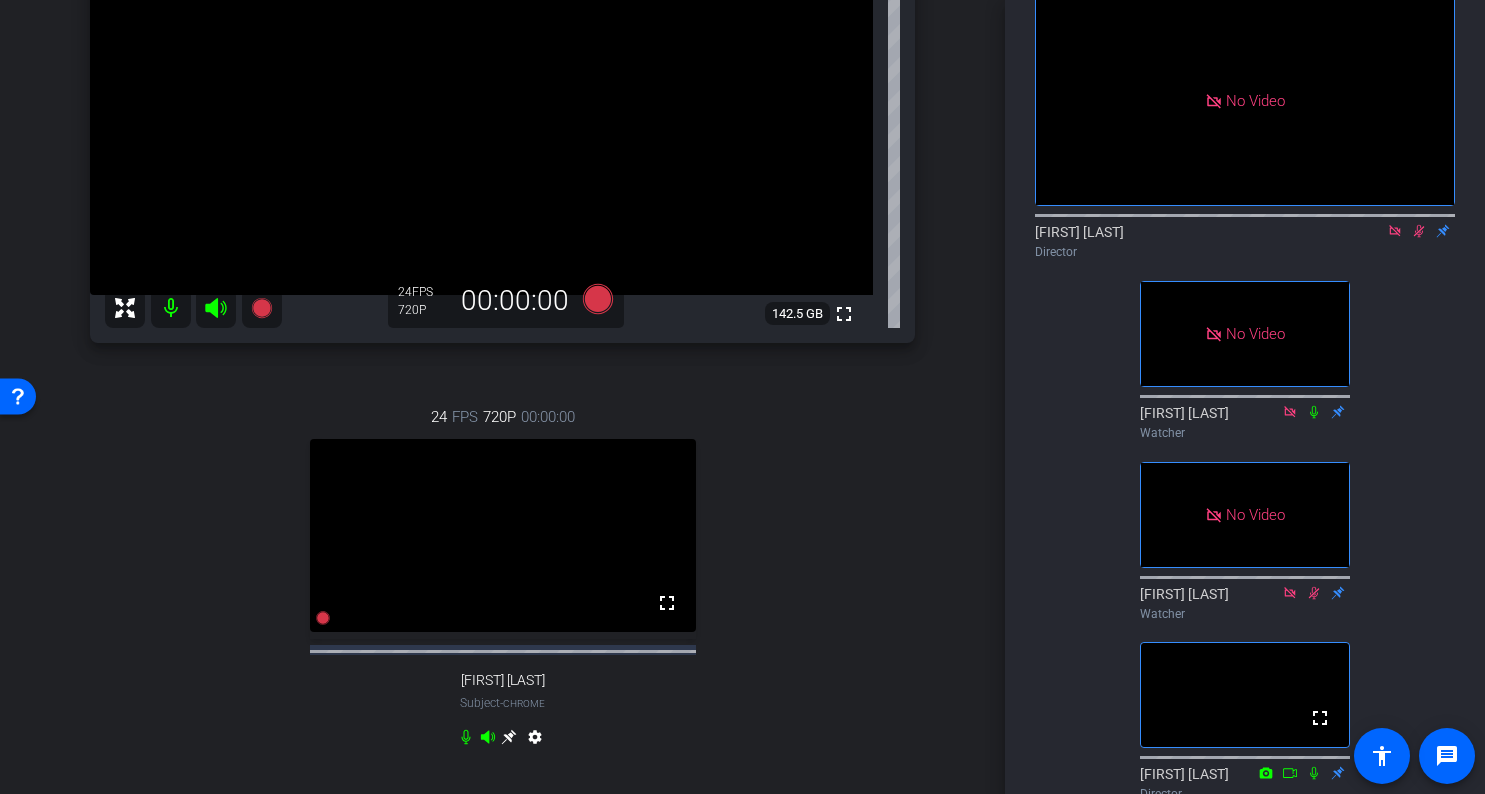 scroll, scrollTop: 72, scrollLeft: 0, axis: vertical 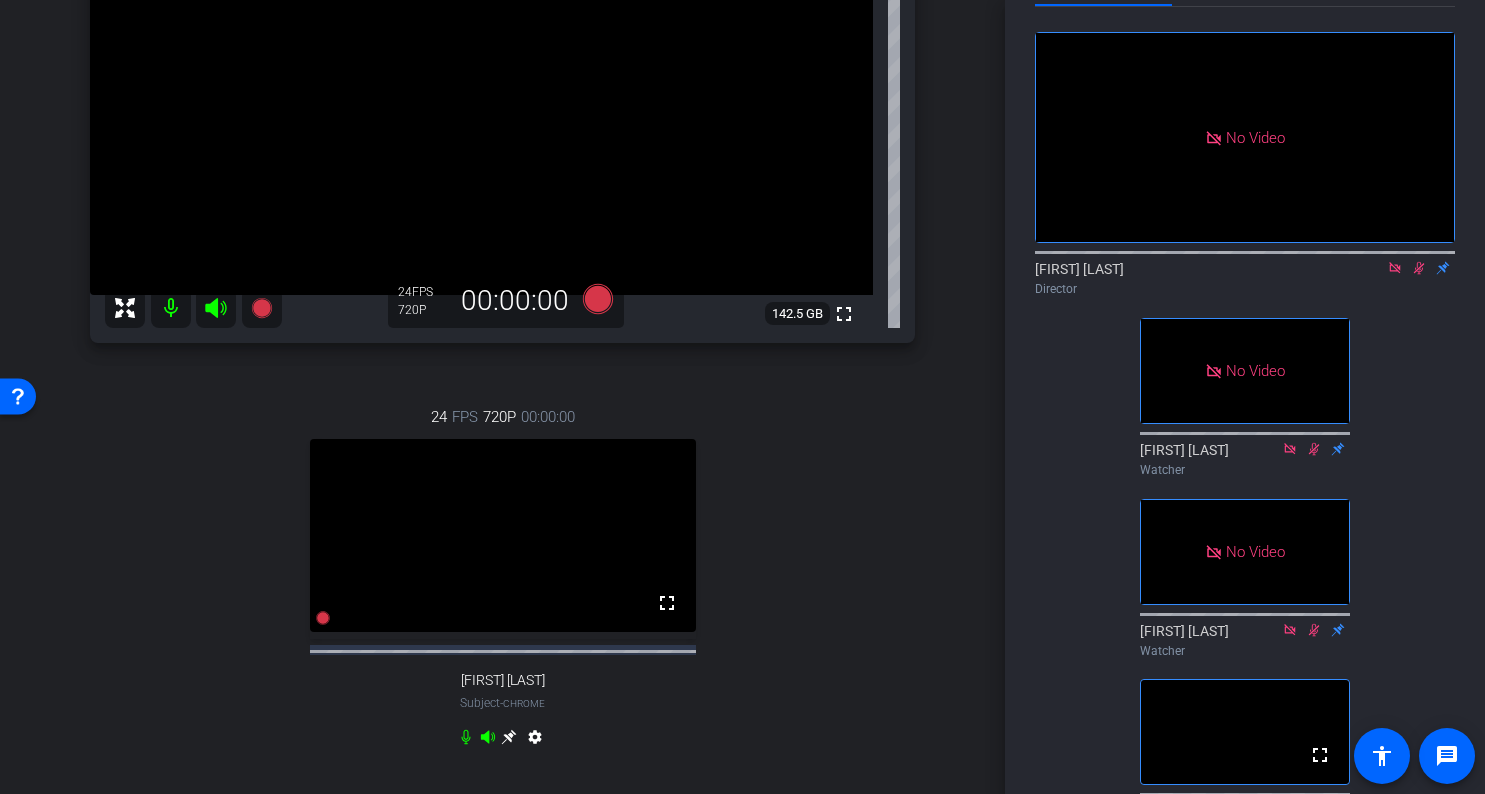 click 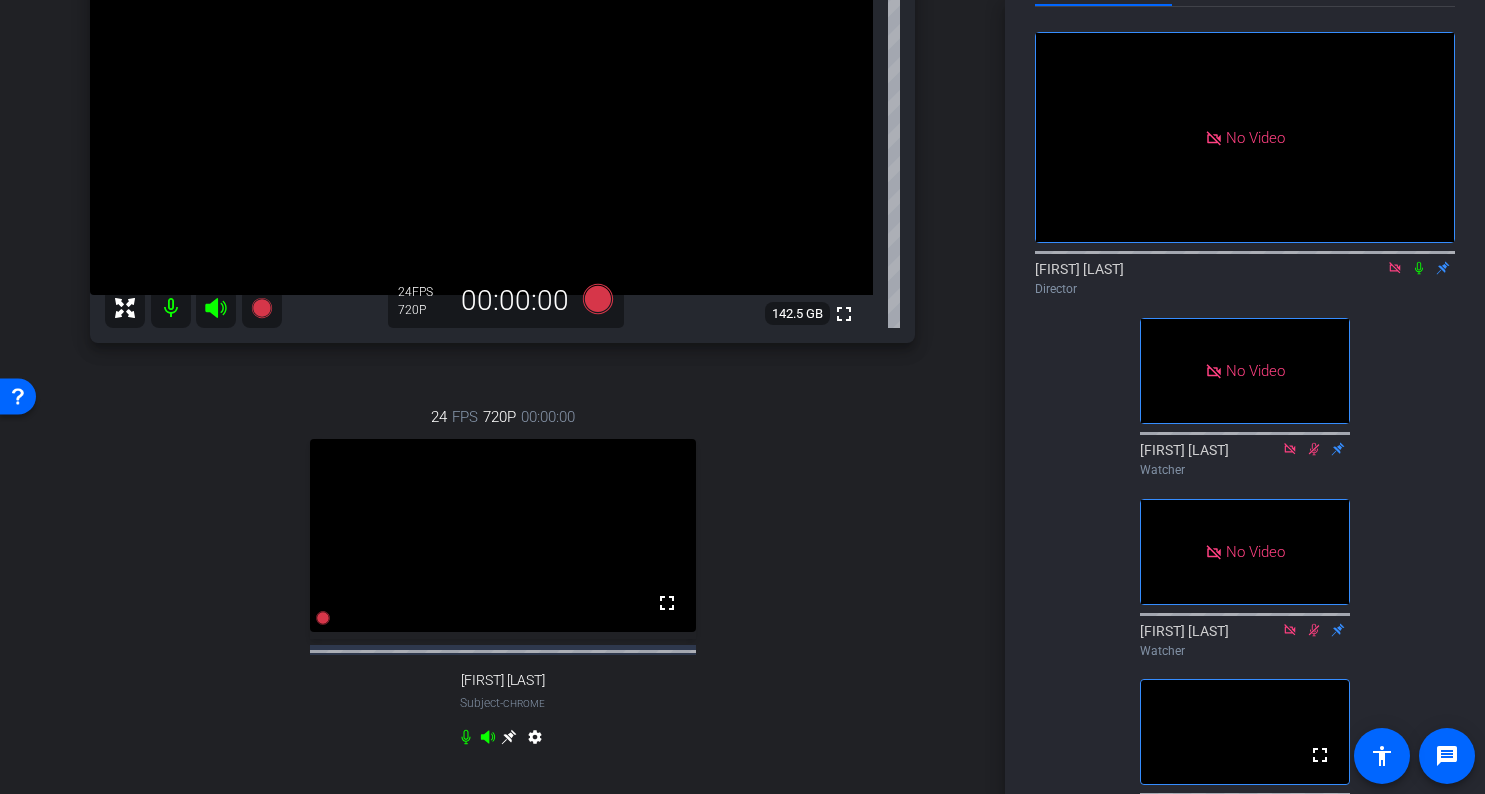 click 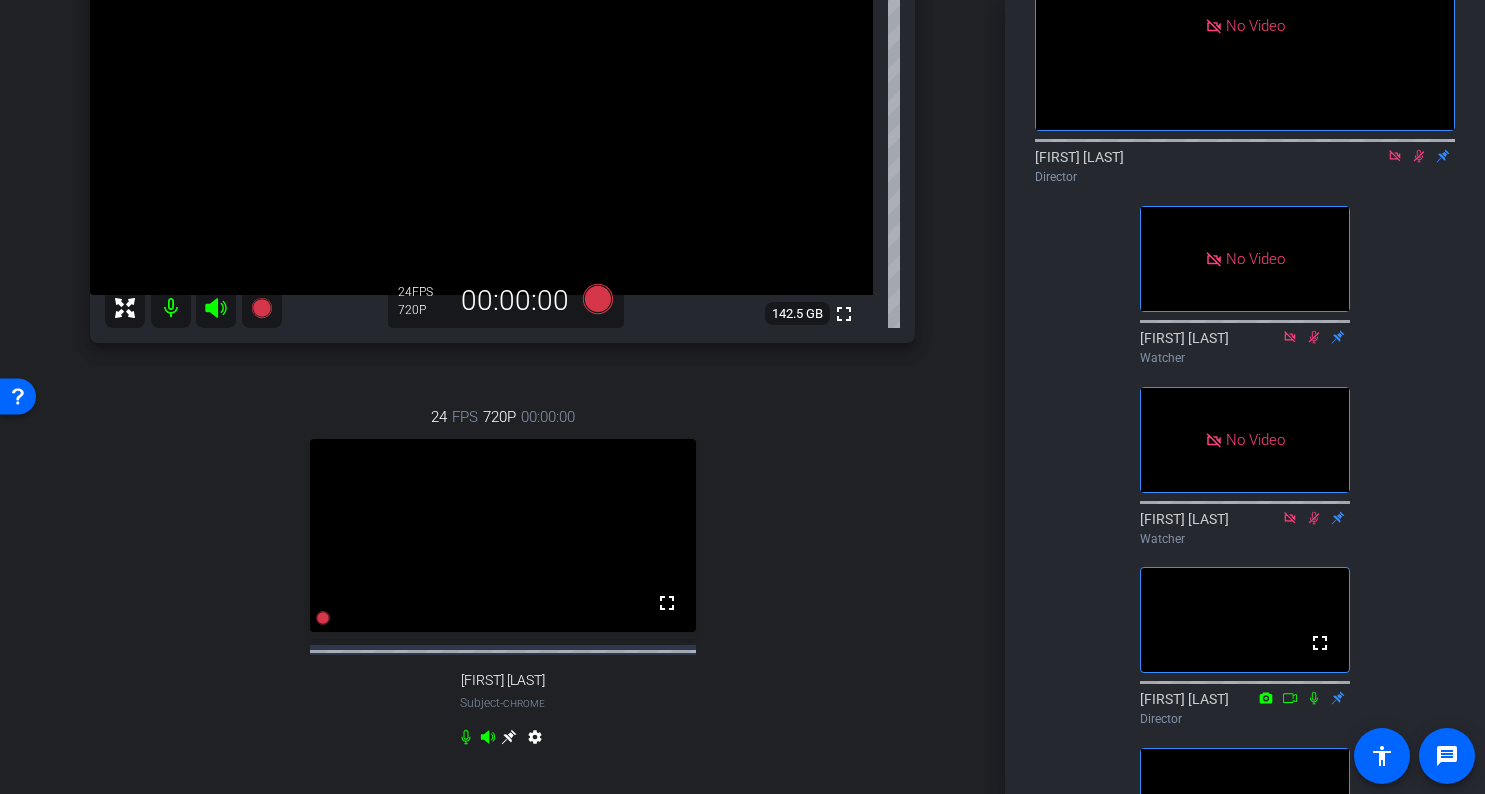 scroll, scrollTop: 181, scrollLeft: 0, axis: vertical 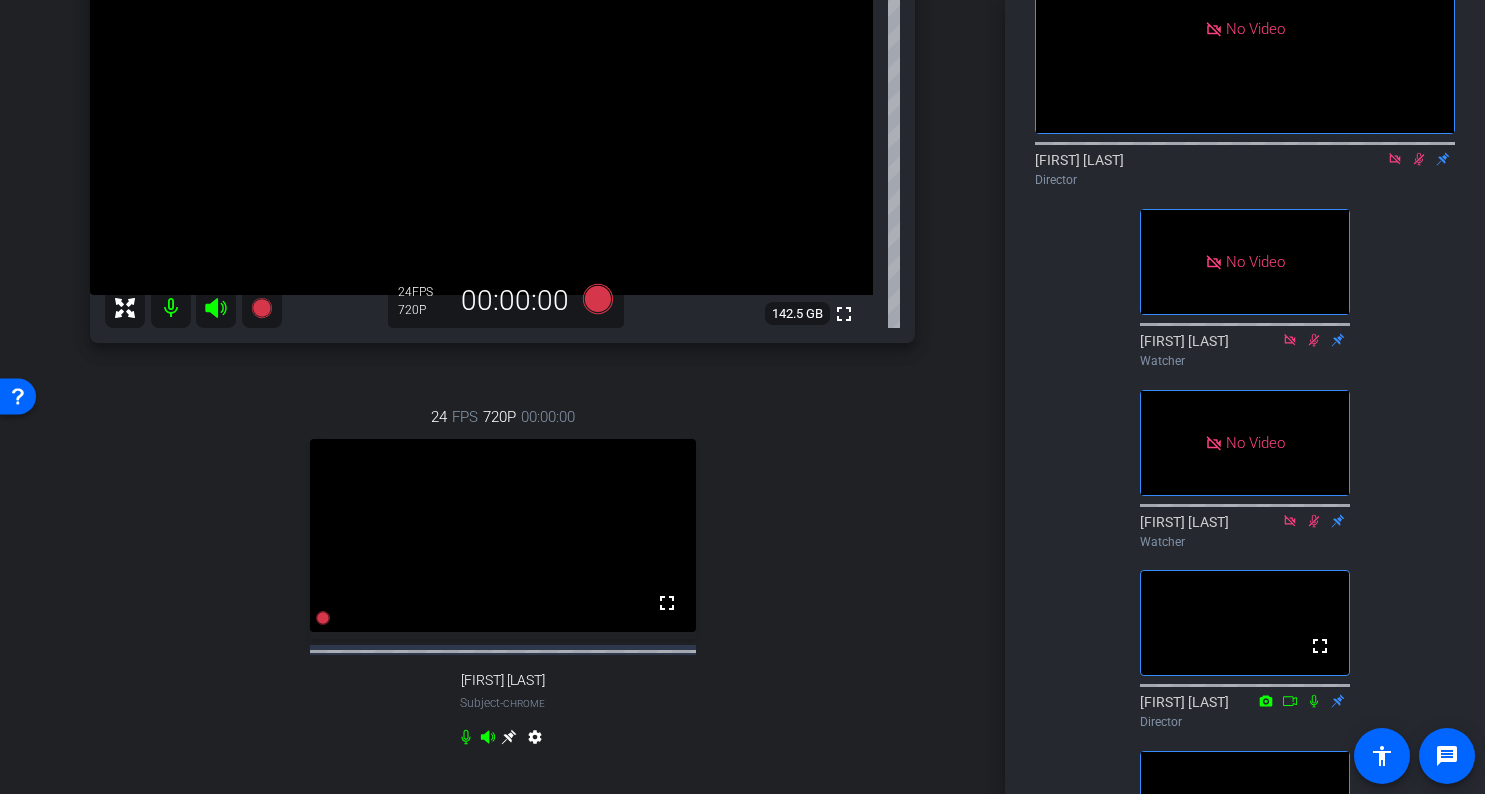 click 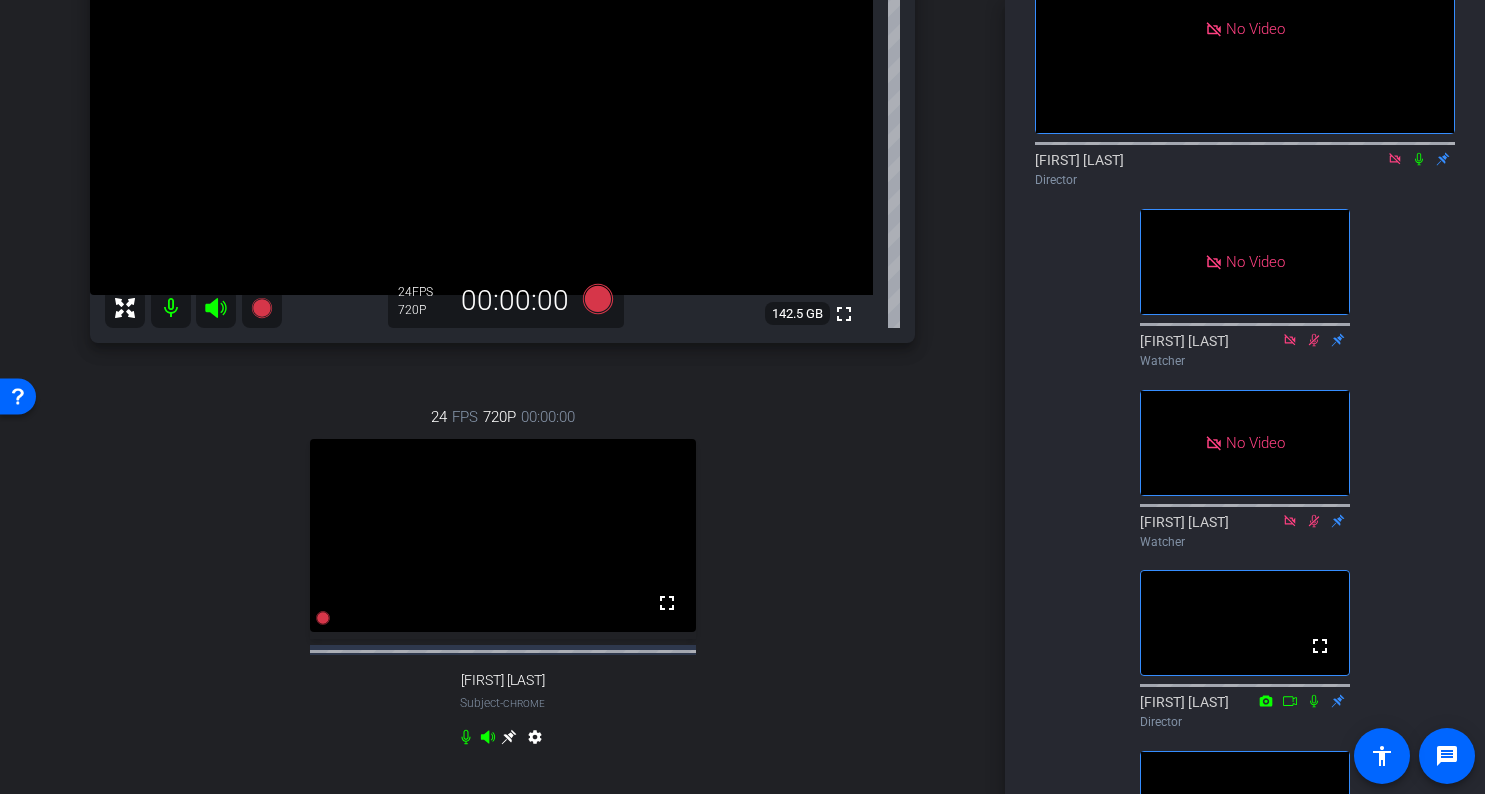 click 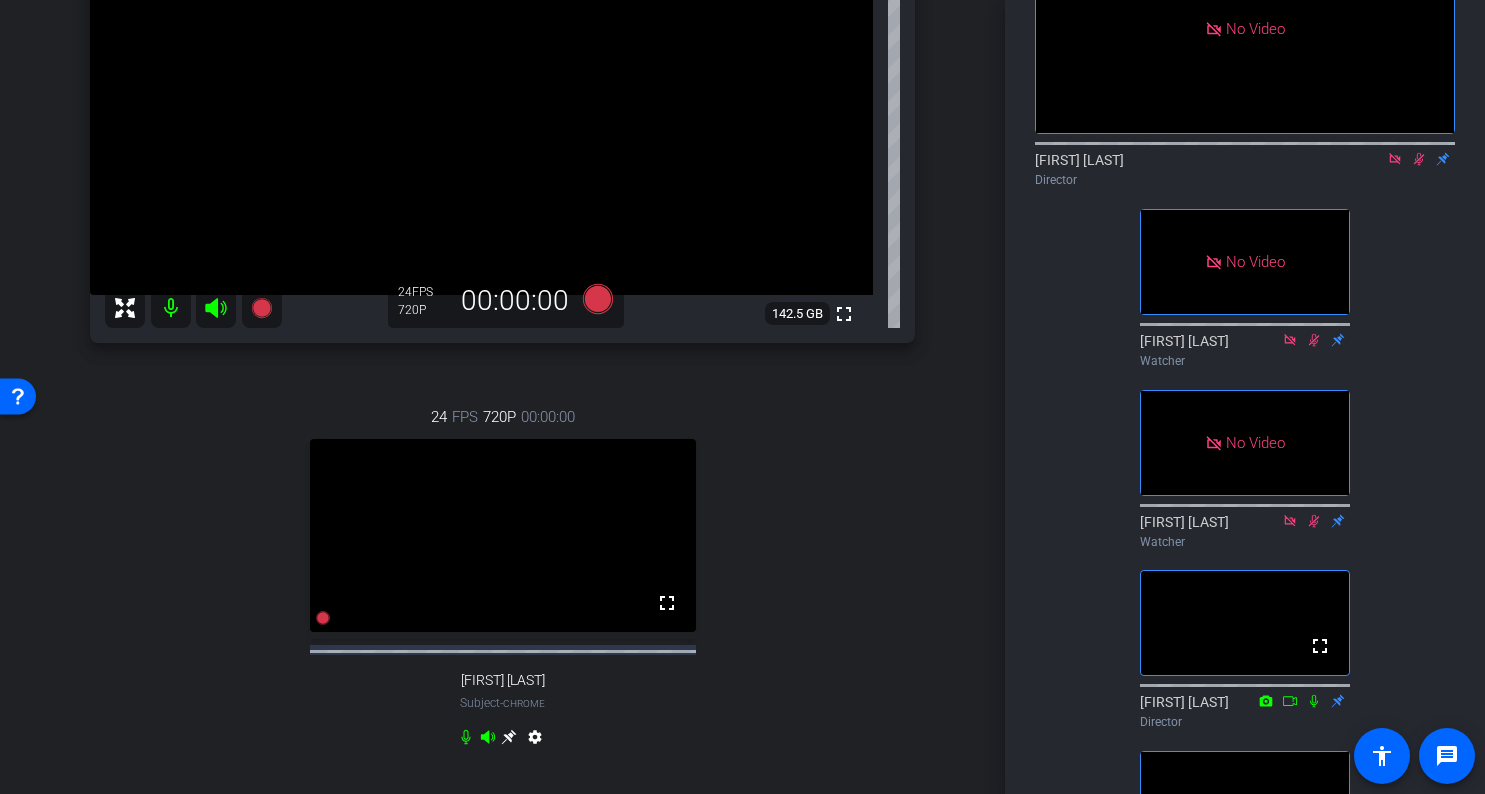 click 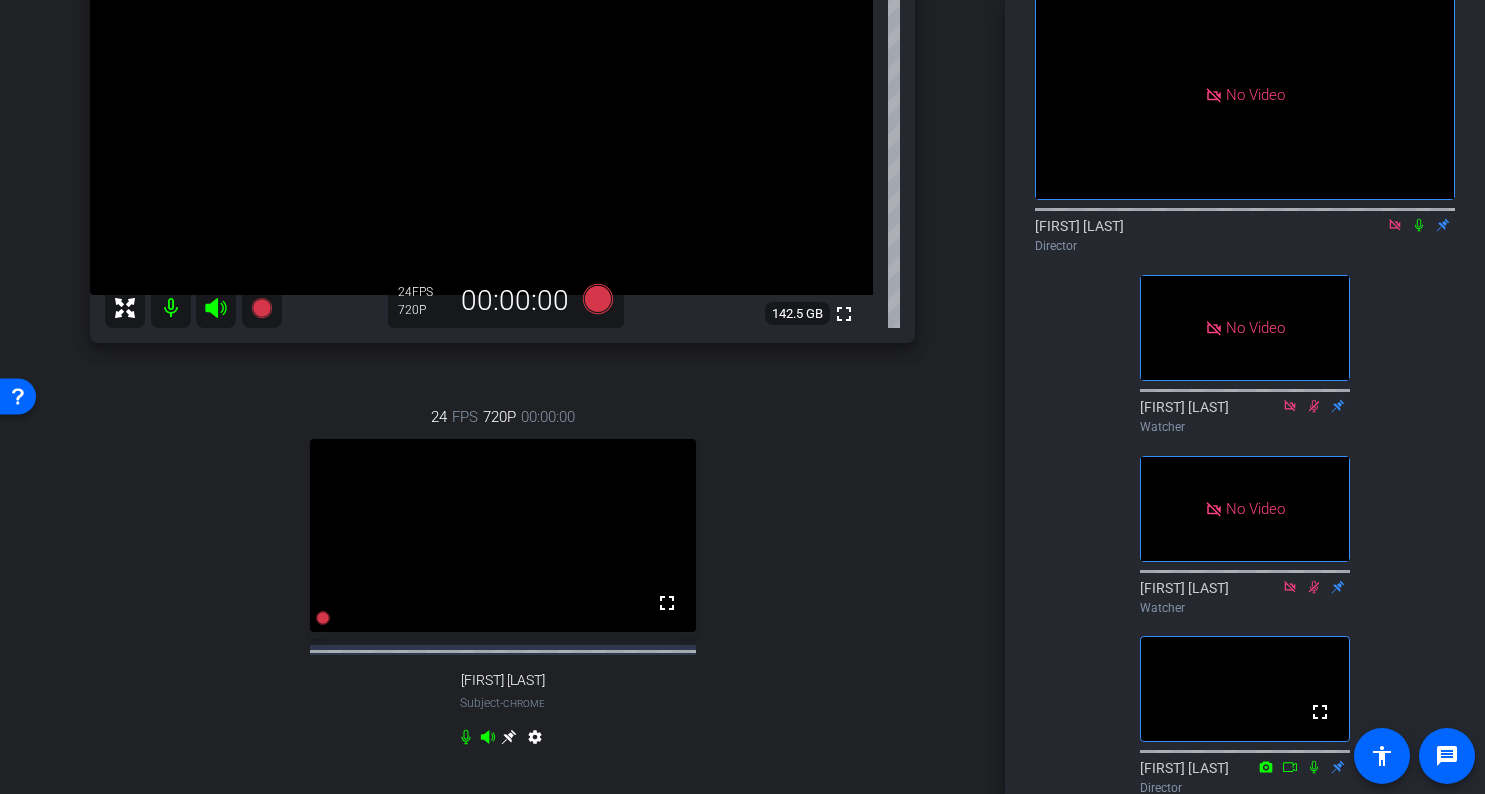 scroll, scrollTop: 113, scrollLeft: 0, axis: vertical 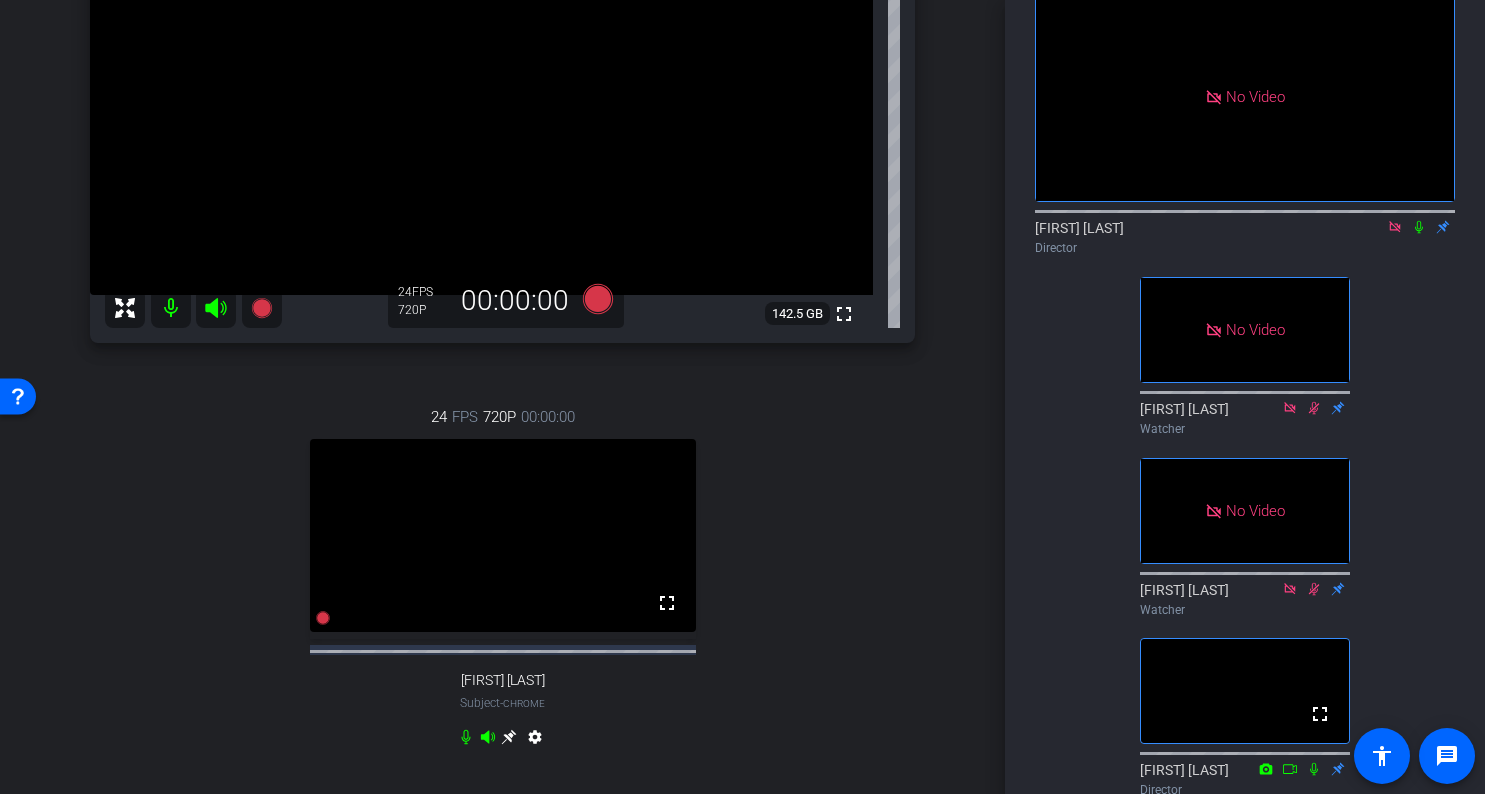 click on "No Video  EJ Massa
Director   No Video  Rebecca Broggi
Watcher   No Video  Paul Voss
Watcher  fullscreen  Kyle Wilson
Director   No Video  Kellie Paluck
Watcher" 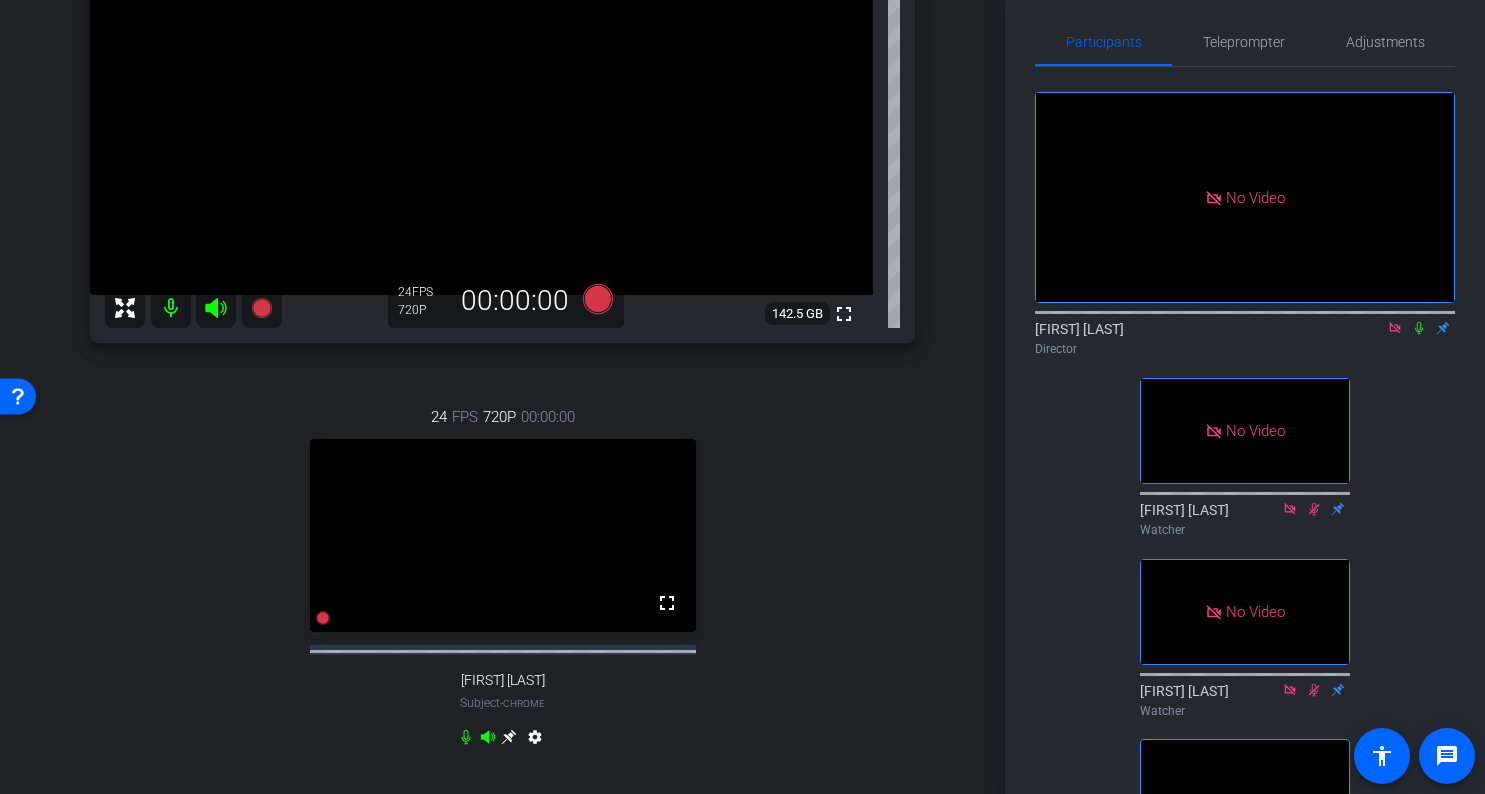 scroll, scrollTop: 0, scrollLeft: 0, axis: both 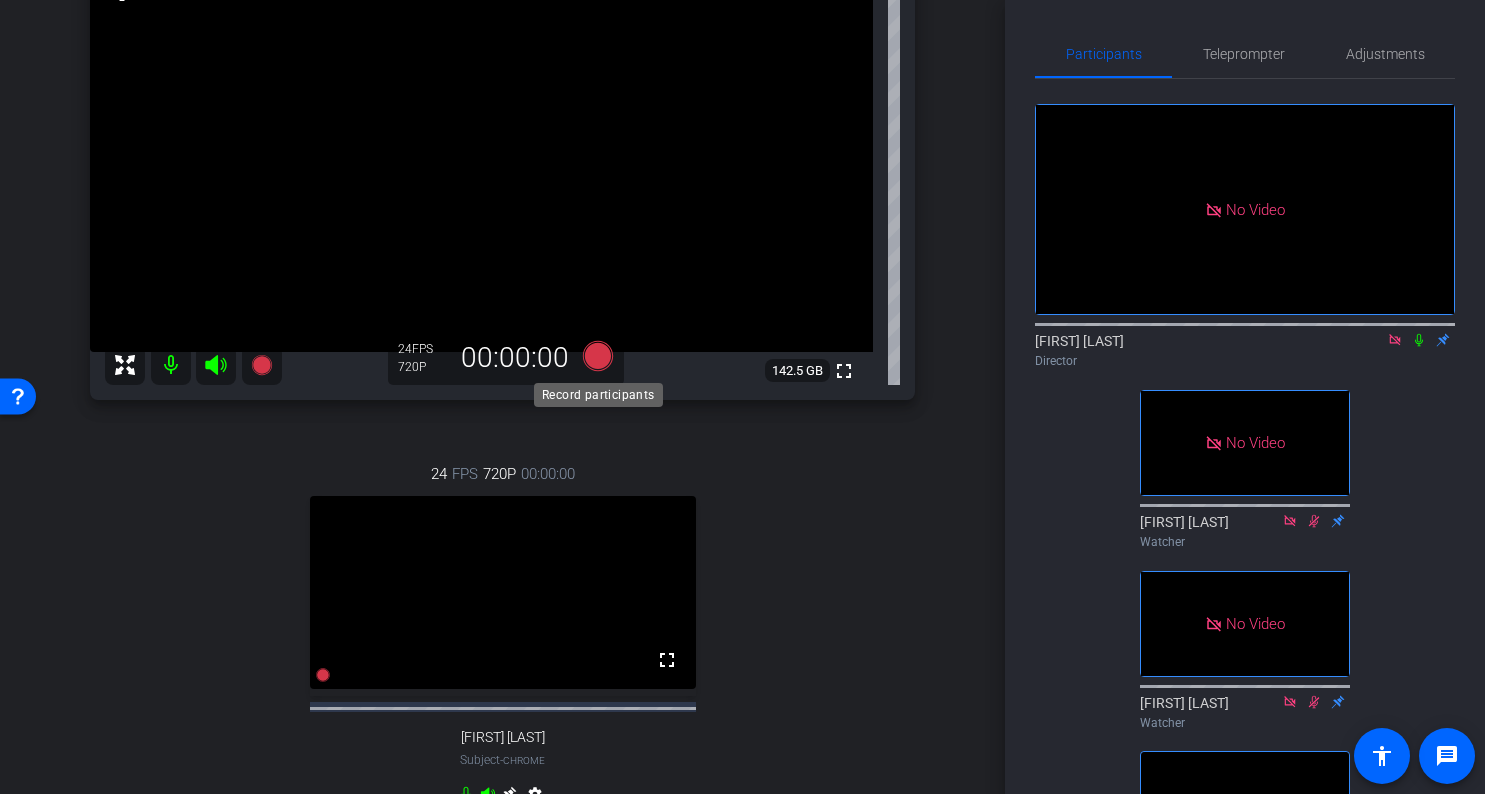 click 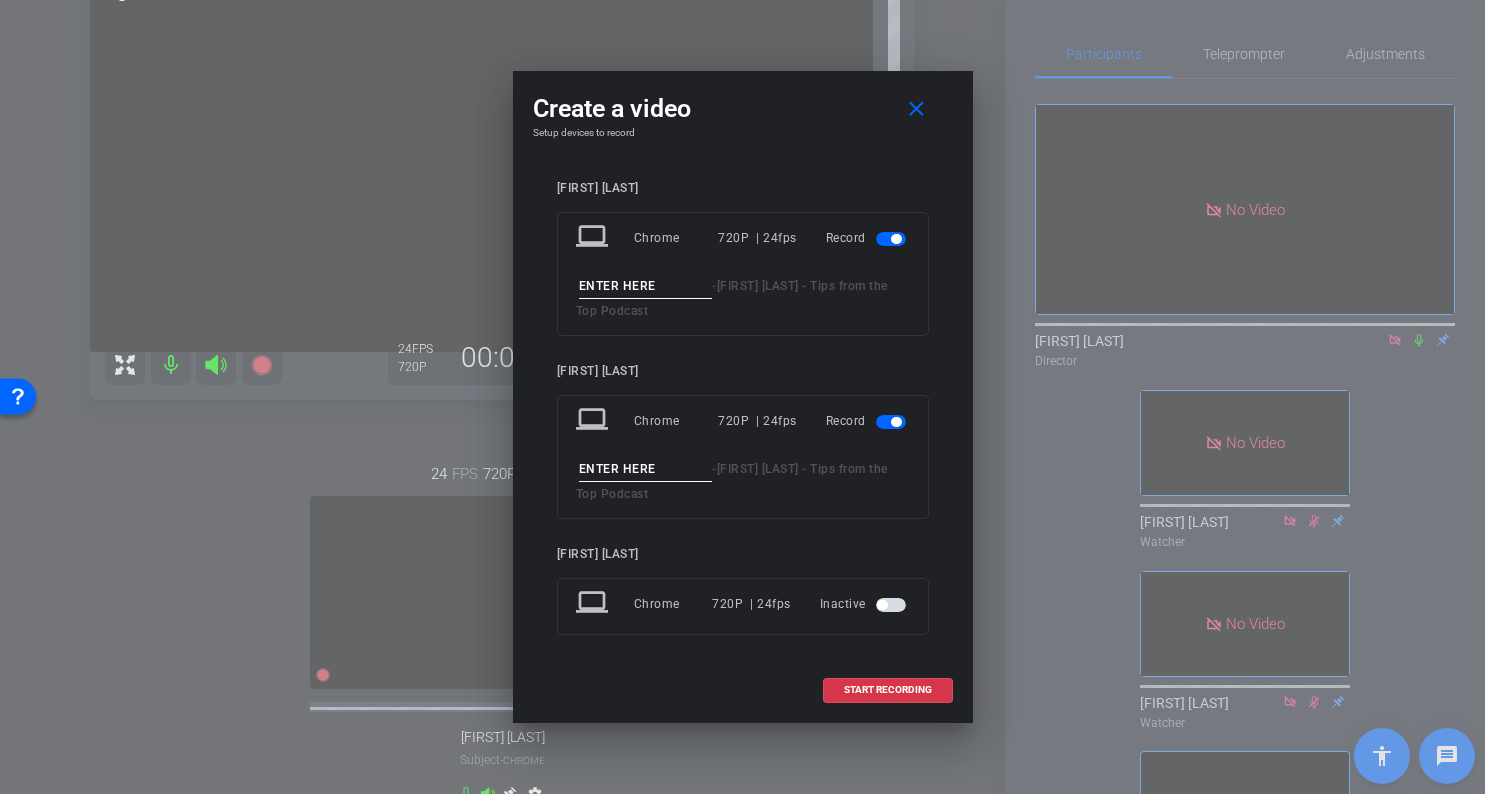click at bounding box center (646, 286) 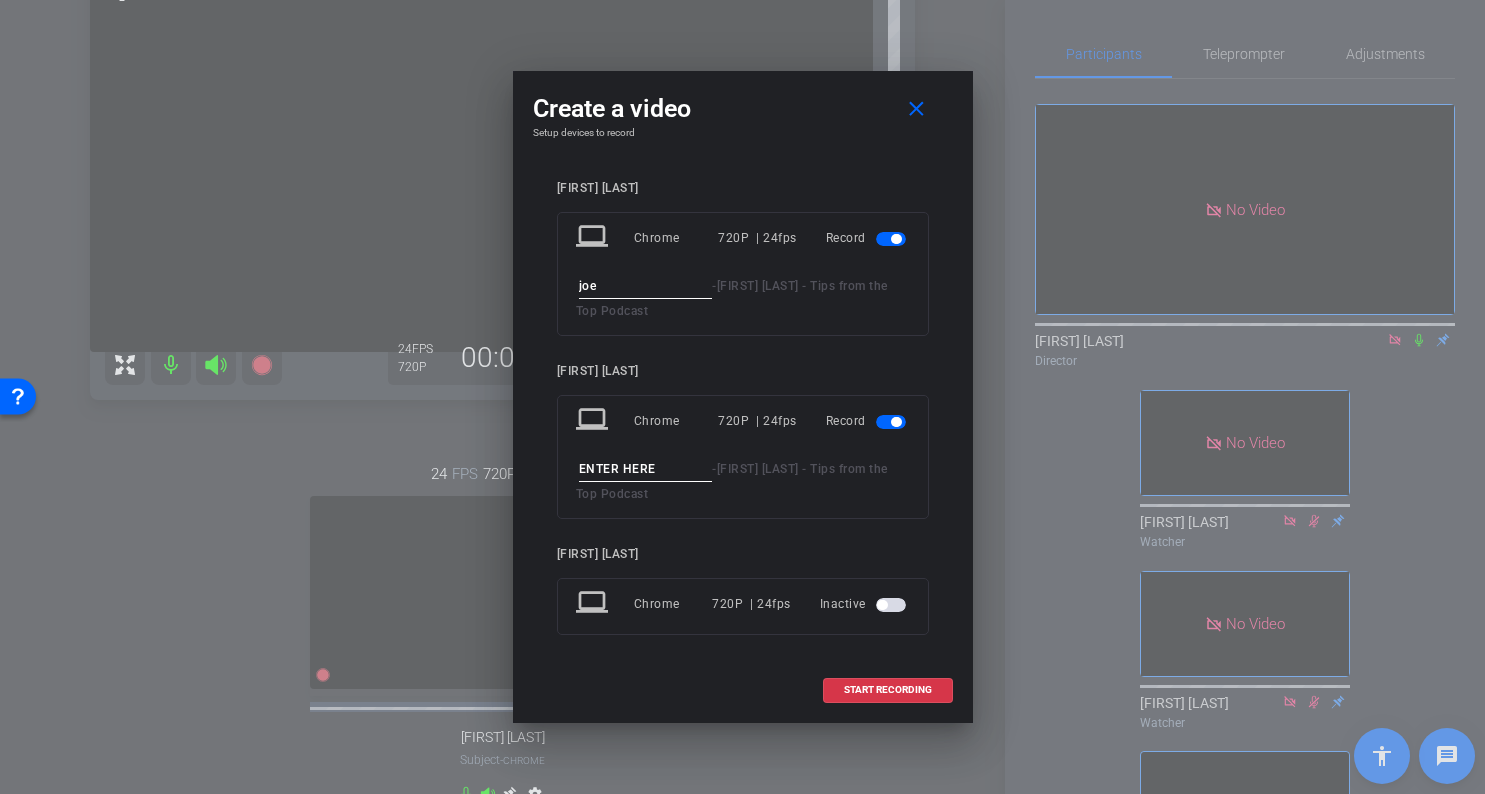 type on "joe" 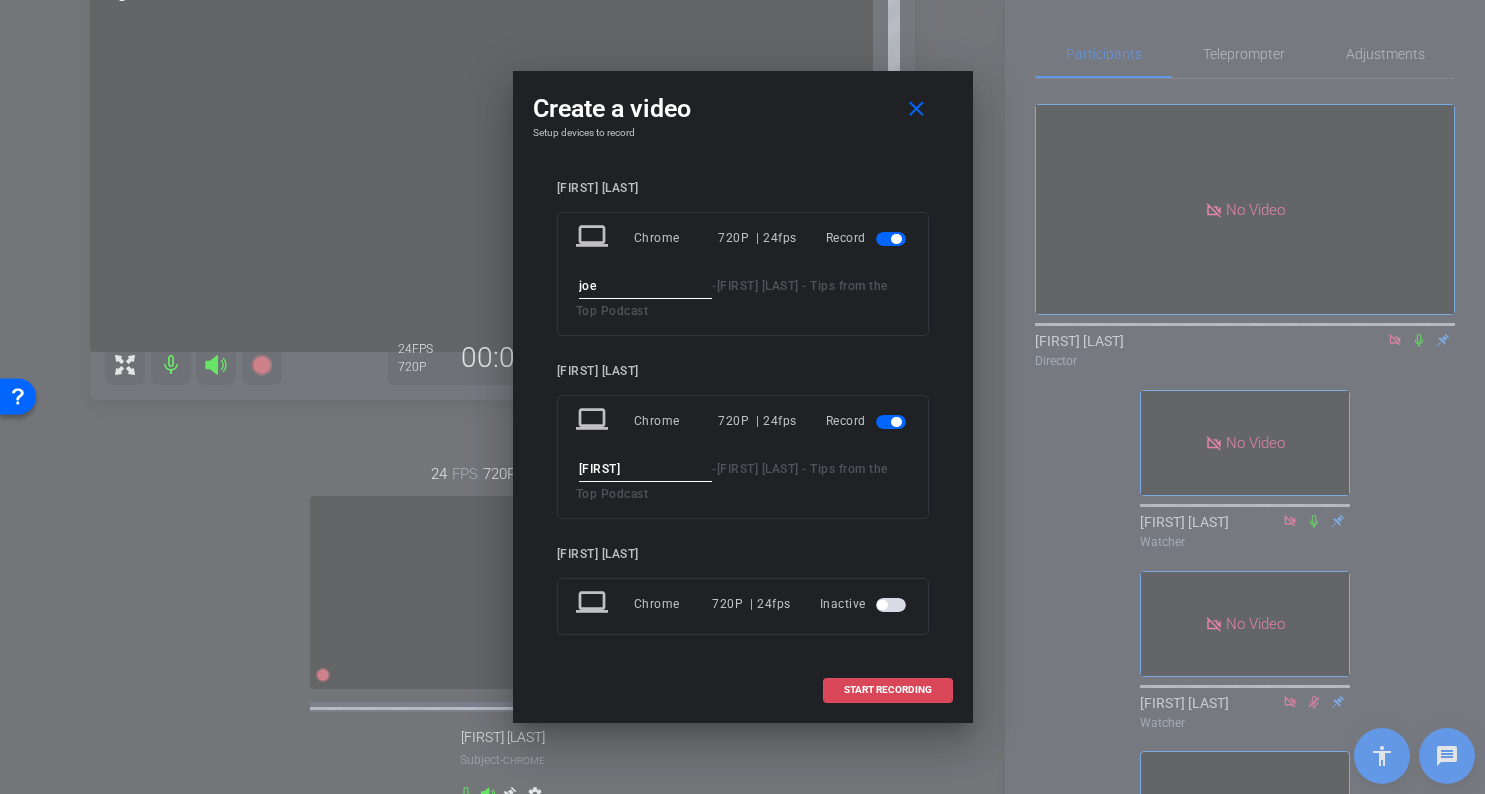 type on "mary" 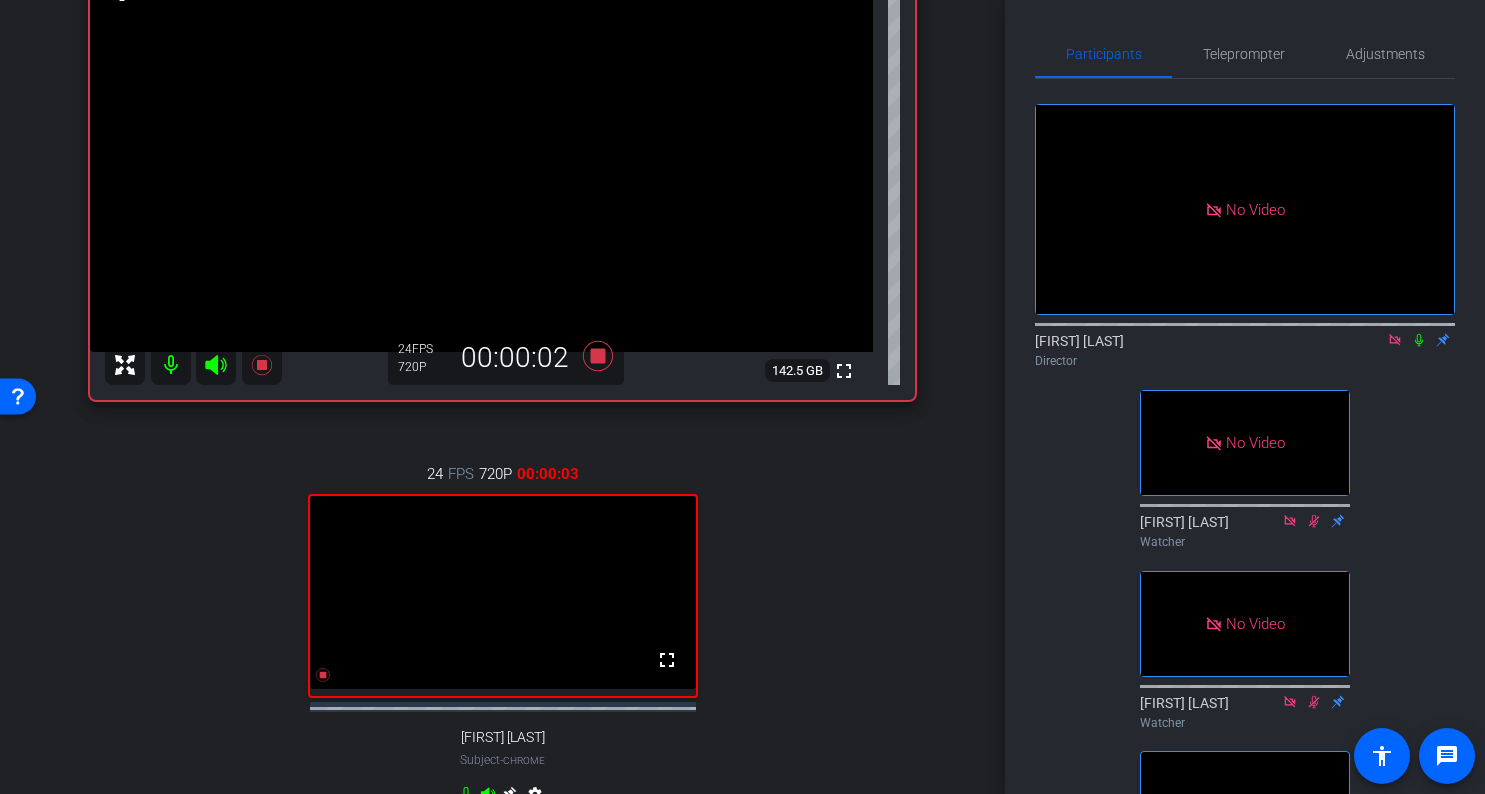 click 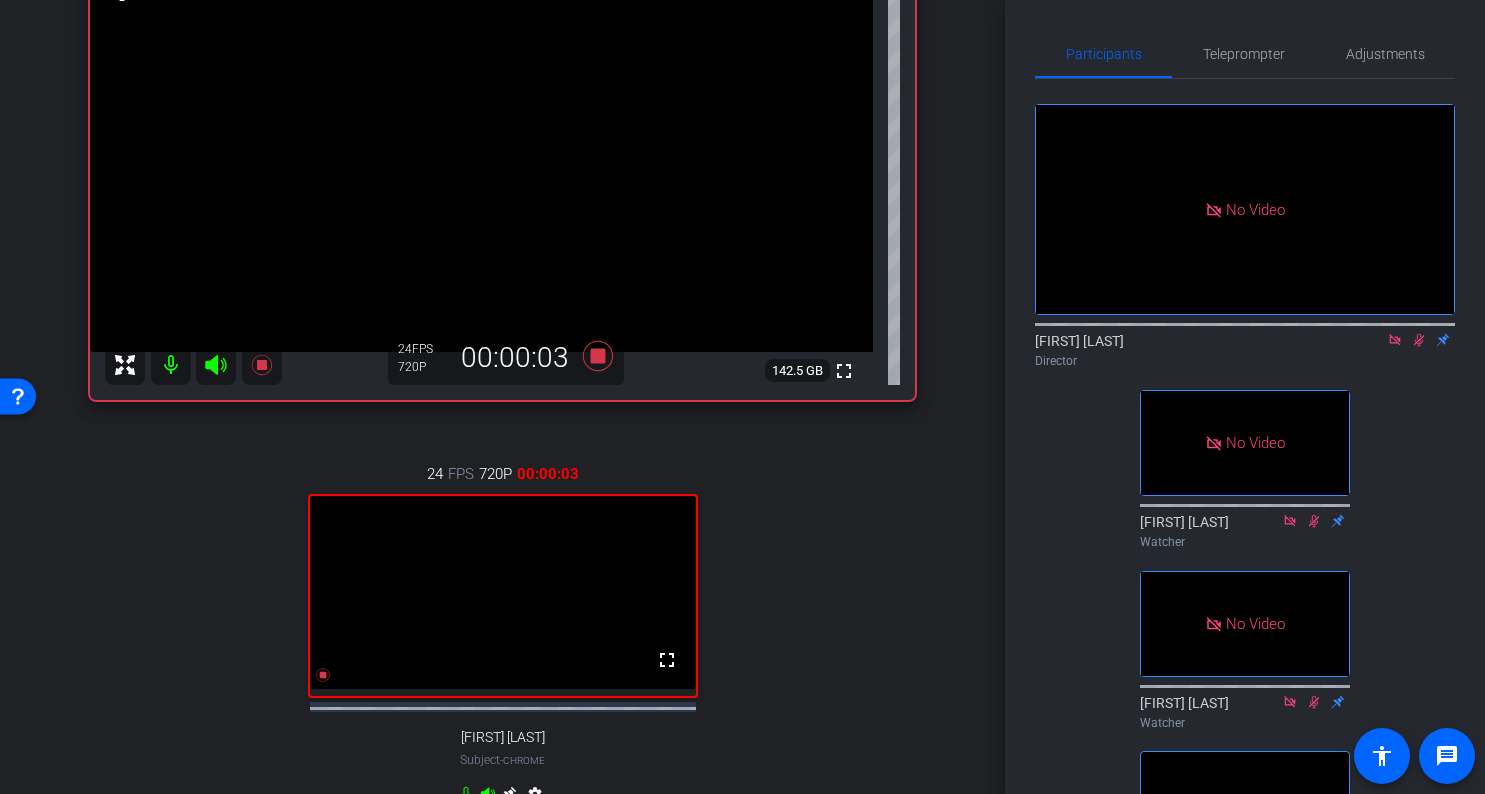 click on "No Video  EJ Massa
Director   No Video  Rebecca Broggi
Watcher   No Video  Paul Voss
Watcher  fullscreen  Kyle Wilson
Director   No Video  Kellie Paluck
Watcher" 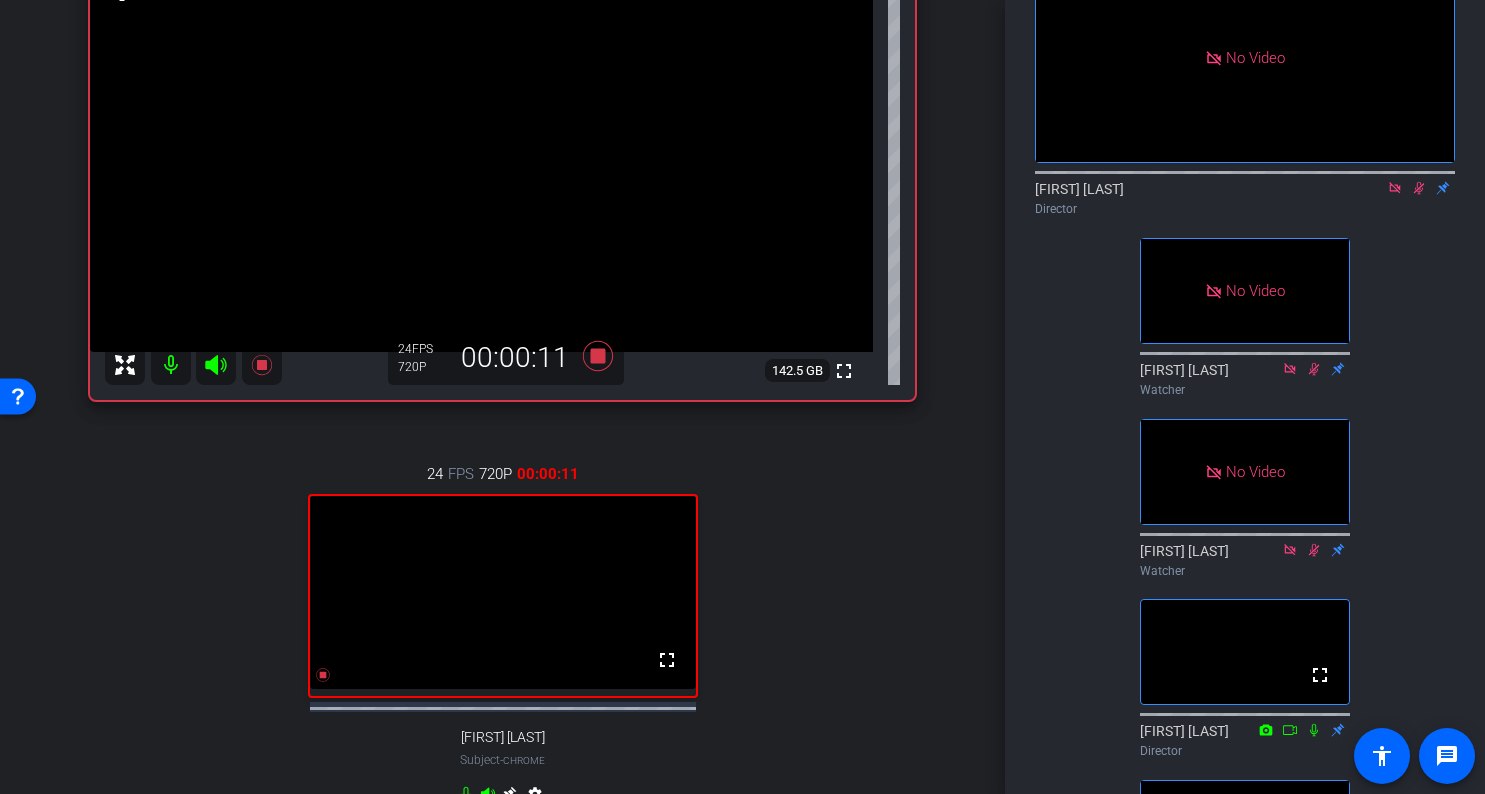 scroll, scrollTop: 0, scrollLeft: 0, axis: both 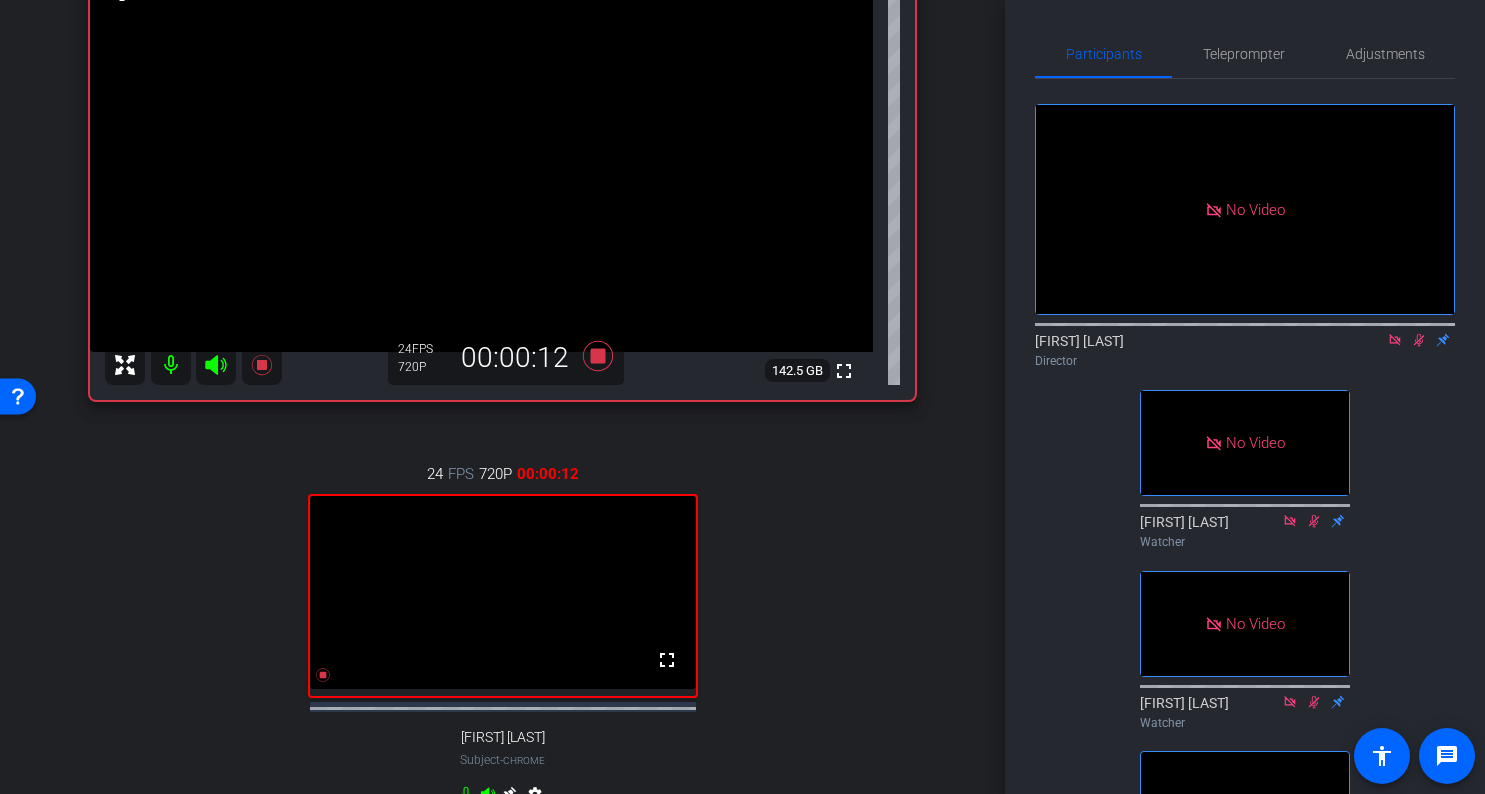 click 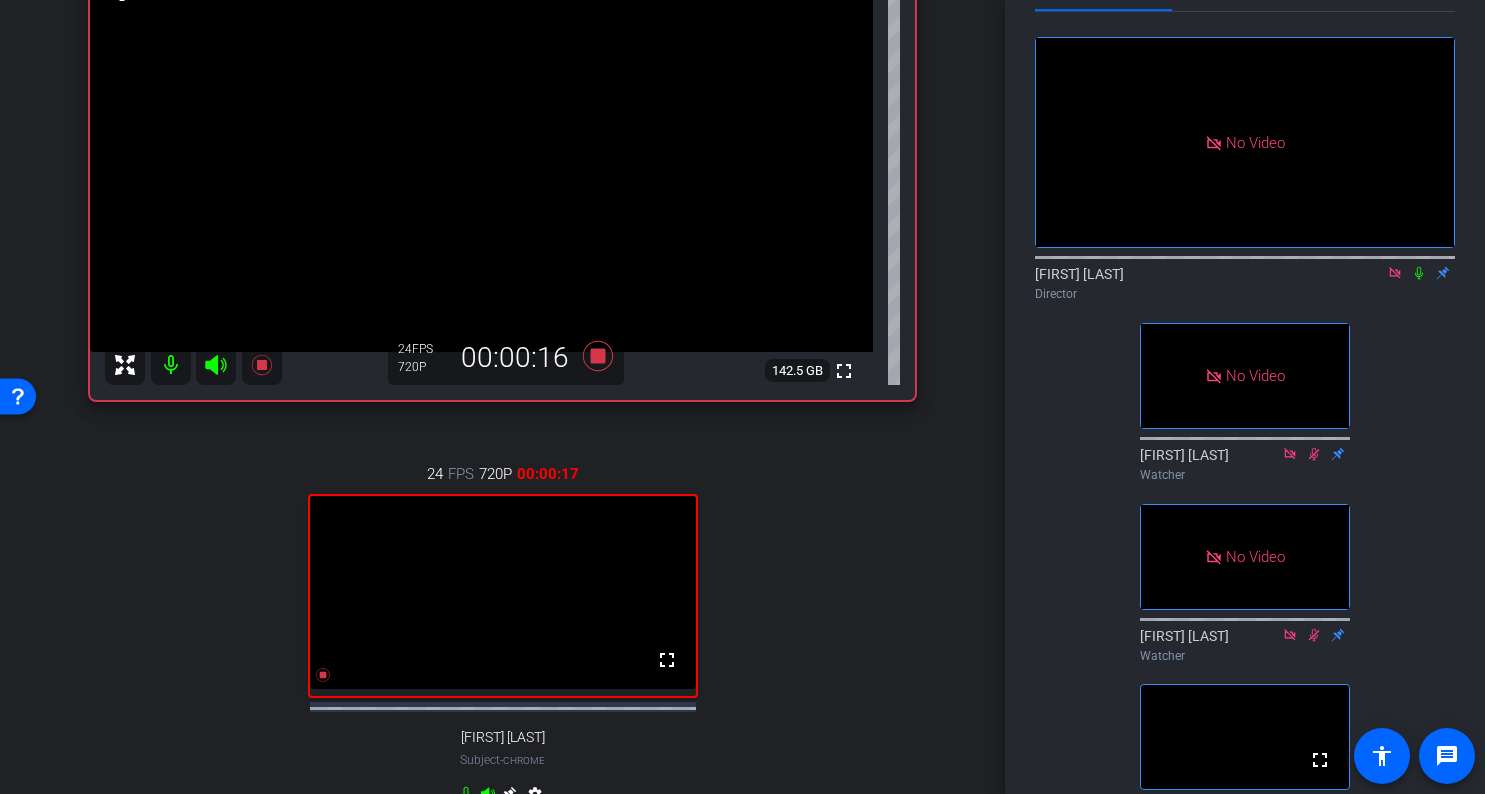 scroll, scrollTop: 65, scrollLeft: 0, axis: vertical 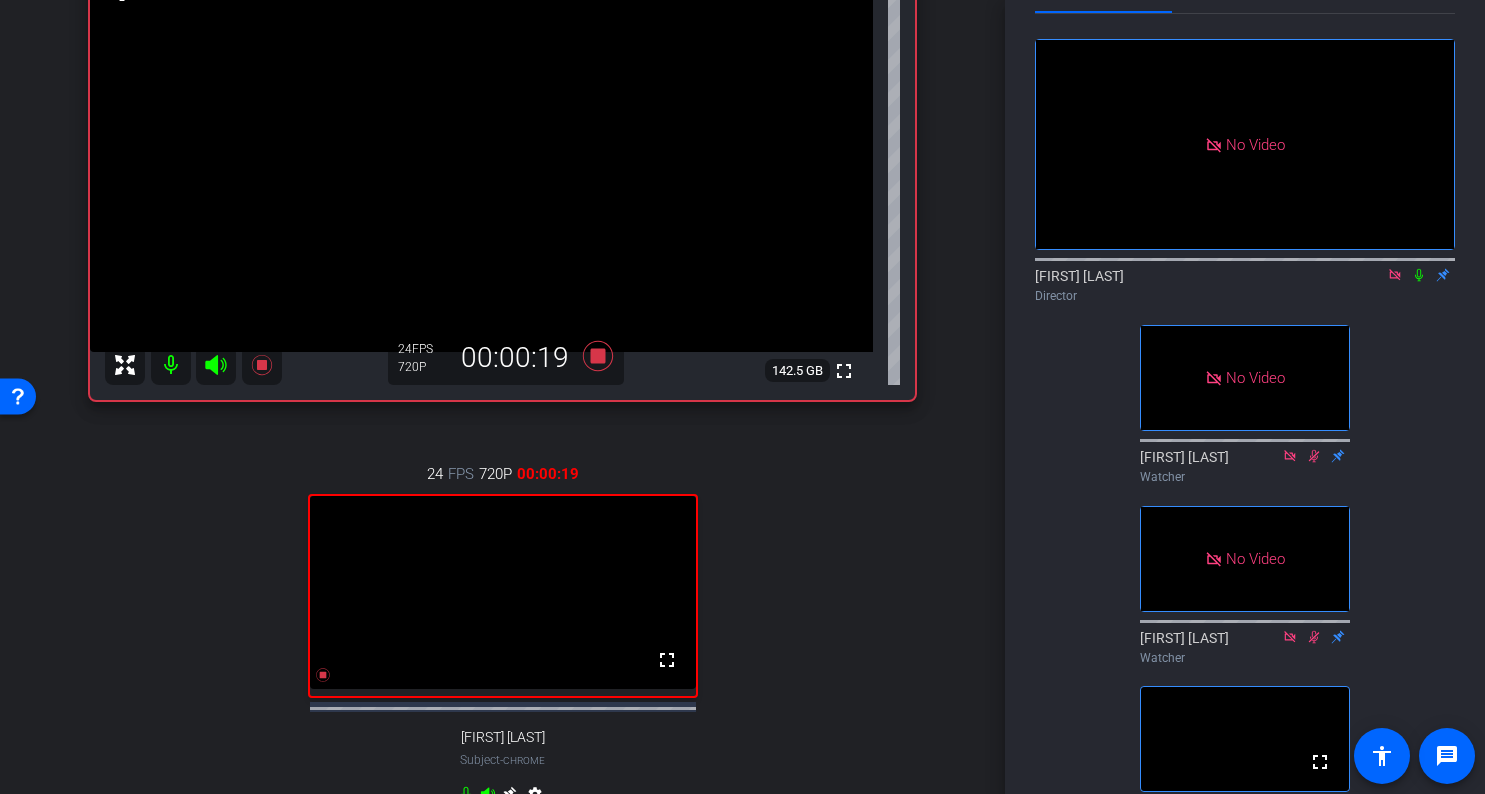 click 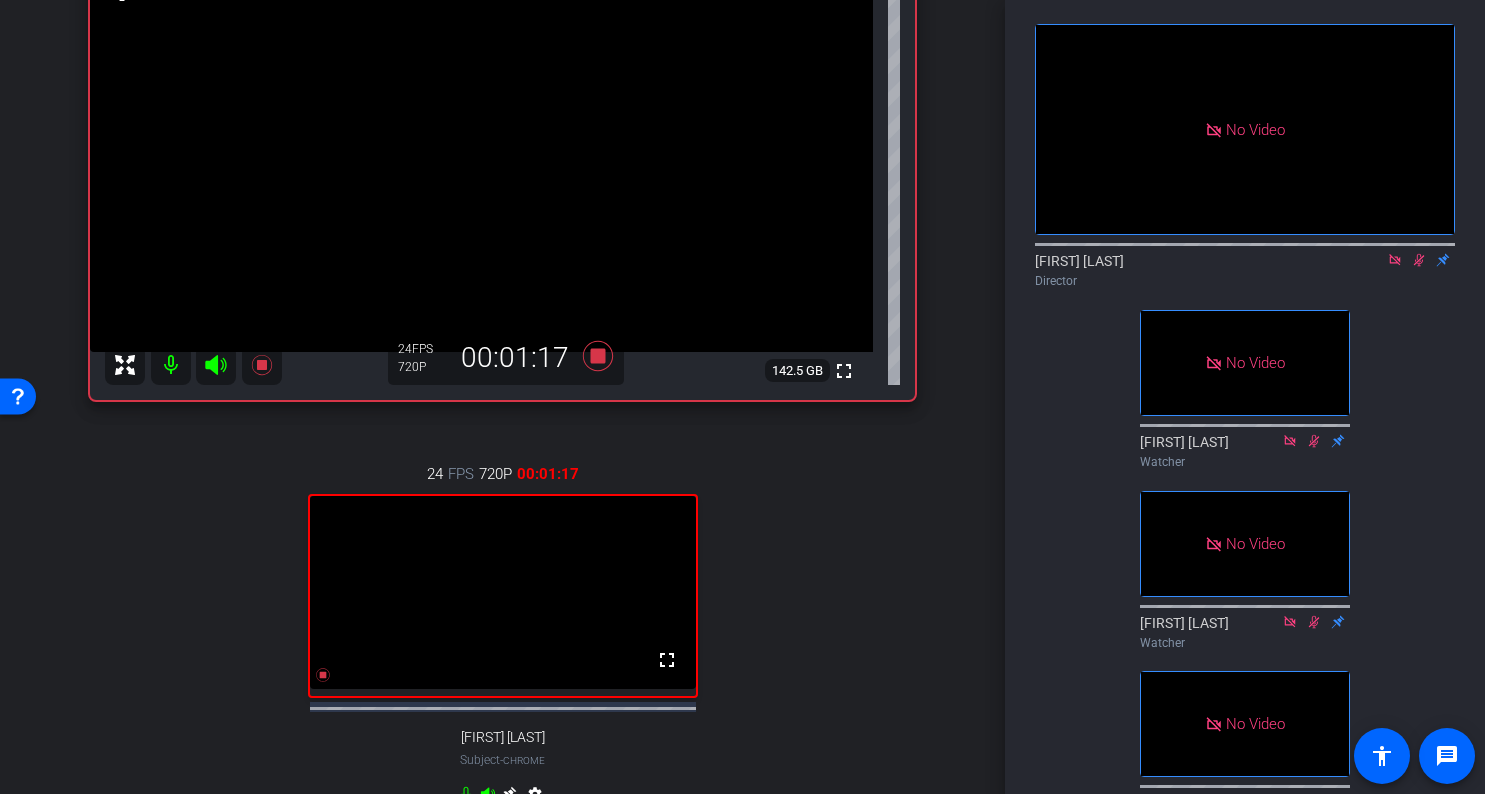 scroll, scrollTop: 0, scrollLeft: 0, axis: both 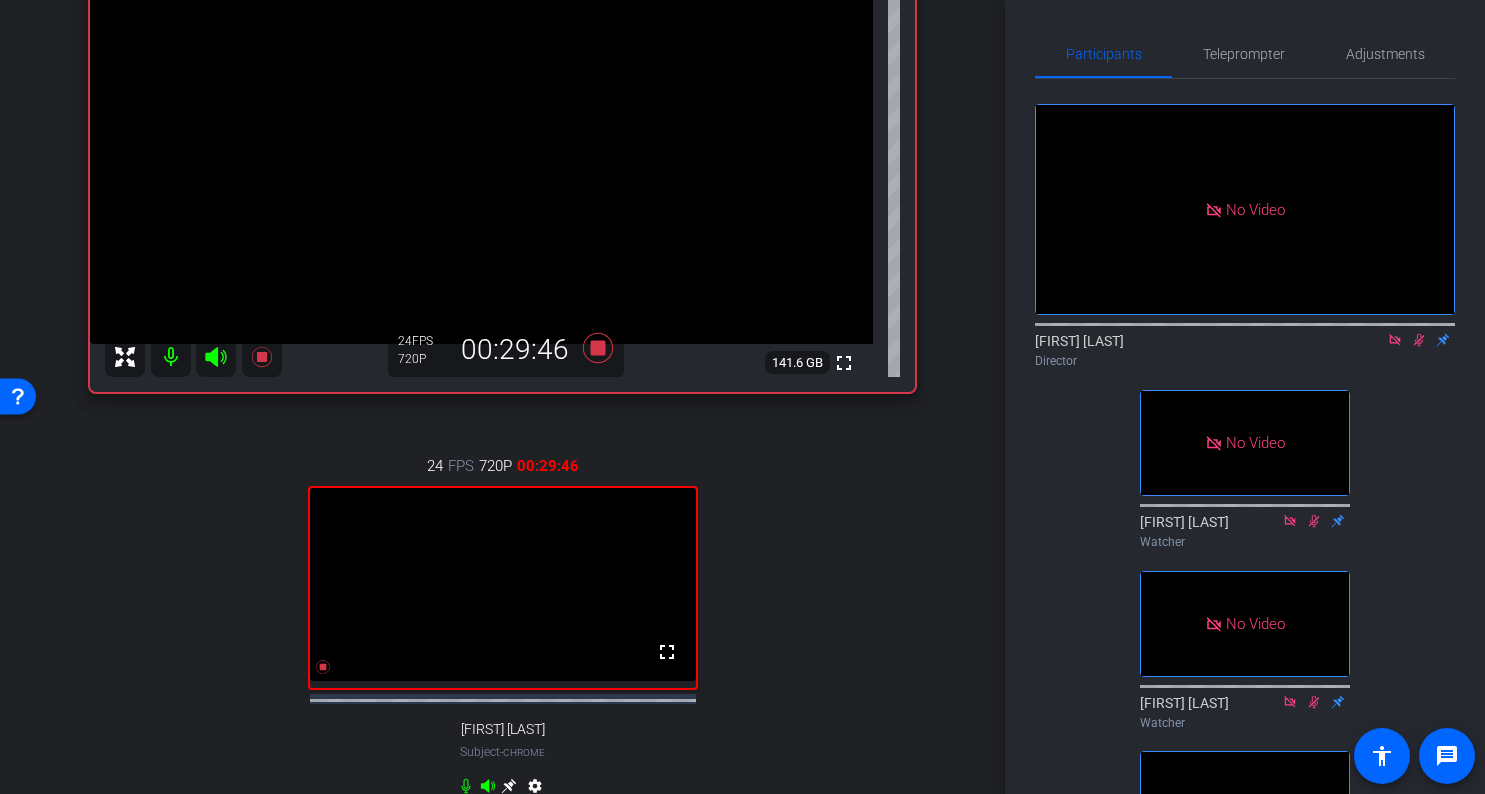 click on "arrow_back  Tips from the Top Podcast Ep004 Mary Grate-Pyos   Back to project   Send invite  account_box grid_on settings info
We have updated the app to v2.15.0. Please make sure the mobile user has the newest version.  Platform Status highlight_off  Joe Mallee Chrome info ROOM ID: 656828667 fullscreen settings  141.6 GB
24 FPS  720P   00:29:46
24 FPS 720P  00:29:46  fullscreen
Mary Grate-Pyos Subject   -  Chrome
settings  Session Clips   cloud_upload
Aug 8, 2025  Recording" at bounding box center [502, 397] 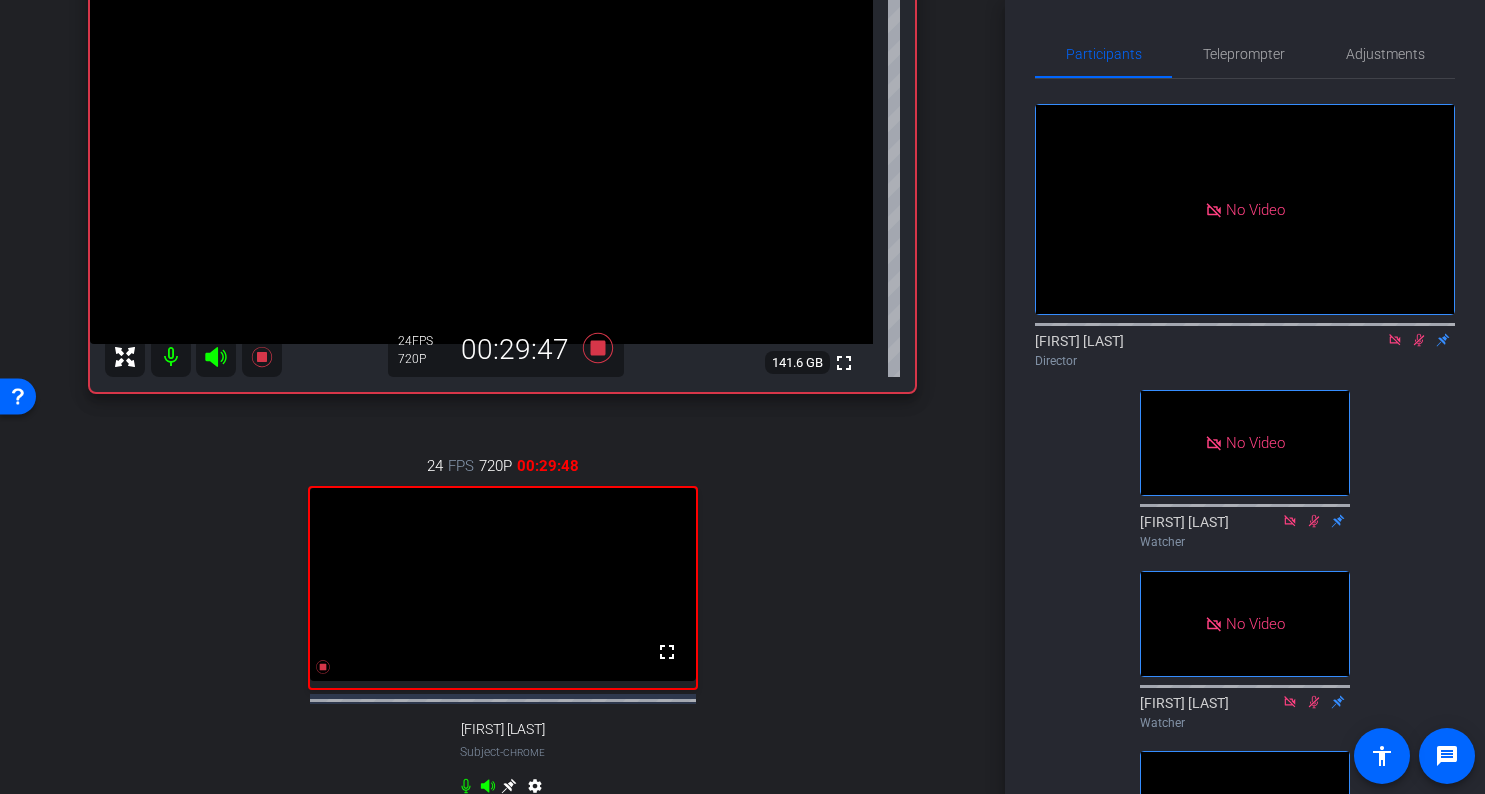 click on "arrow_back  Tips from the Top Podcast Ep004 Mary Grate-Pyos   Back to project   Send invite  account_box grid_on settings info
We have updated the app to v2.15.0. Please make sure the mobile user has the newest version.  Platform Status highlight_off  Joe Mallee Chrome info ROOM ID: 656828667 fullscreen settings  141.6 GB
24 FPS  720P   00:29:47
24 FPS 720P  00:29:48  fullscreen
Mary Grate-Pyos Subject   -  Chrome
settings  Session Clips   cloud_upload
Aug 8, 2025  Recording" at bounding box center [502, 397] 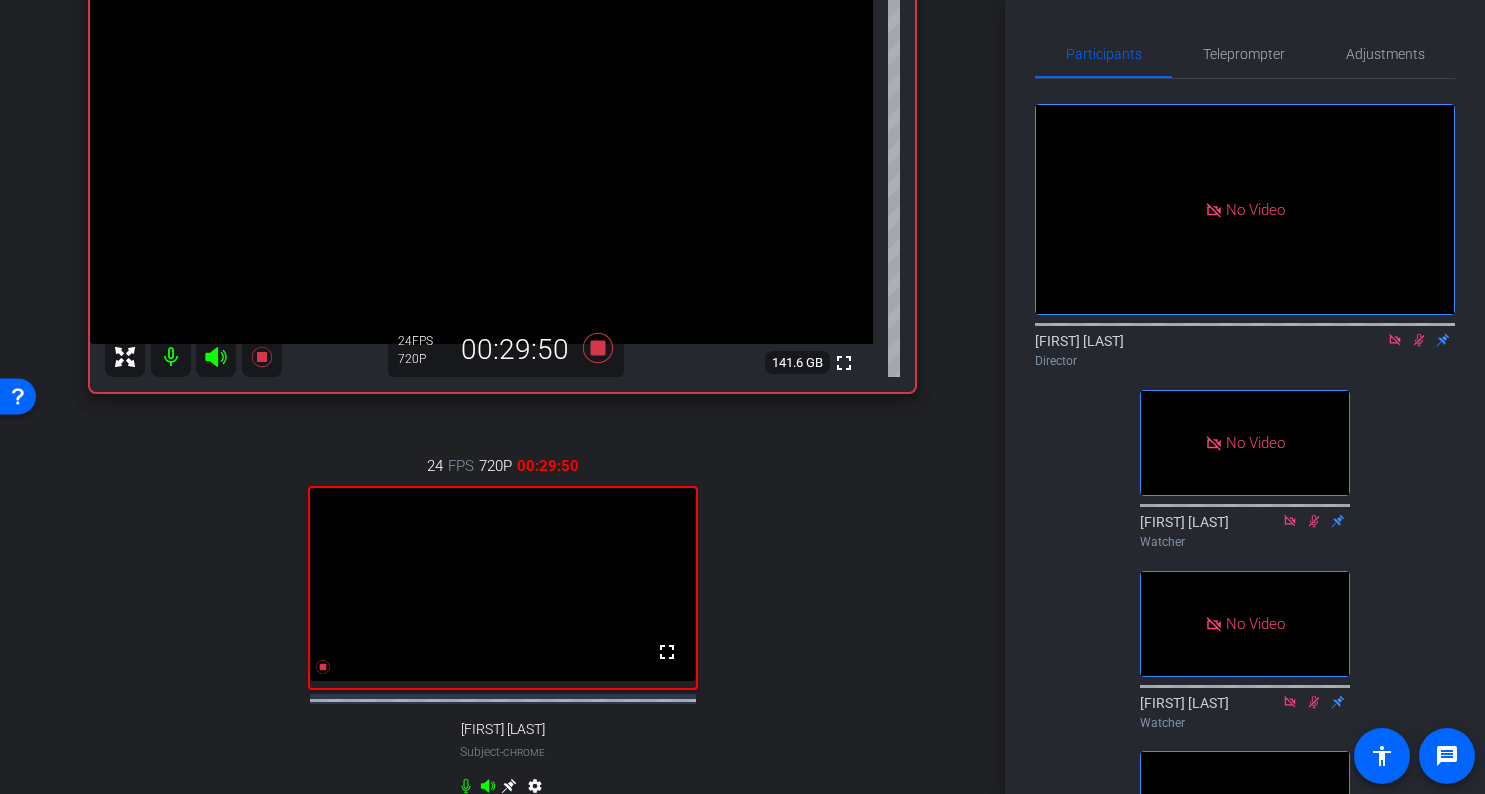 click on "arrow_back  Tips from the Top Podcast Ep004 Mary Grate-Pyos   Back to project   Send invite  account_box grid_on settings info
We have updated the app to v2.15.0. Please make sure the mobile user has the newest version.  Platform Status highlight_off  Joe Mallee Chrome info ROOM ID: 656828667 fullscreen settings  141.6 GB
24 FPS  720P   00:29:50
24 FPS 720P  00:29:50  fullscreen
Mary Grate-Pyos Subject   -  Chrome
settings  Session Clips   cloud_upload
Aug 8, 2025  Recording" at bounding box center (502, 397) 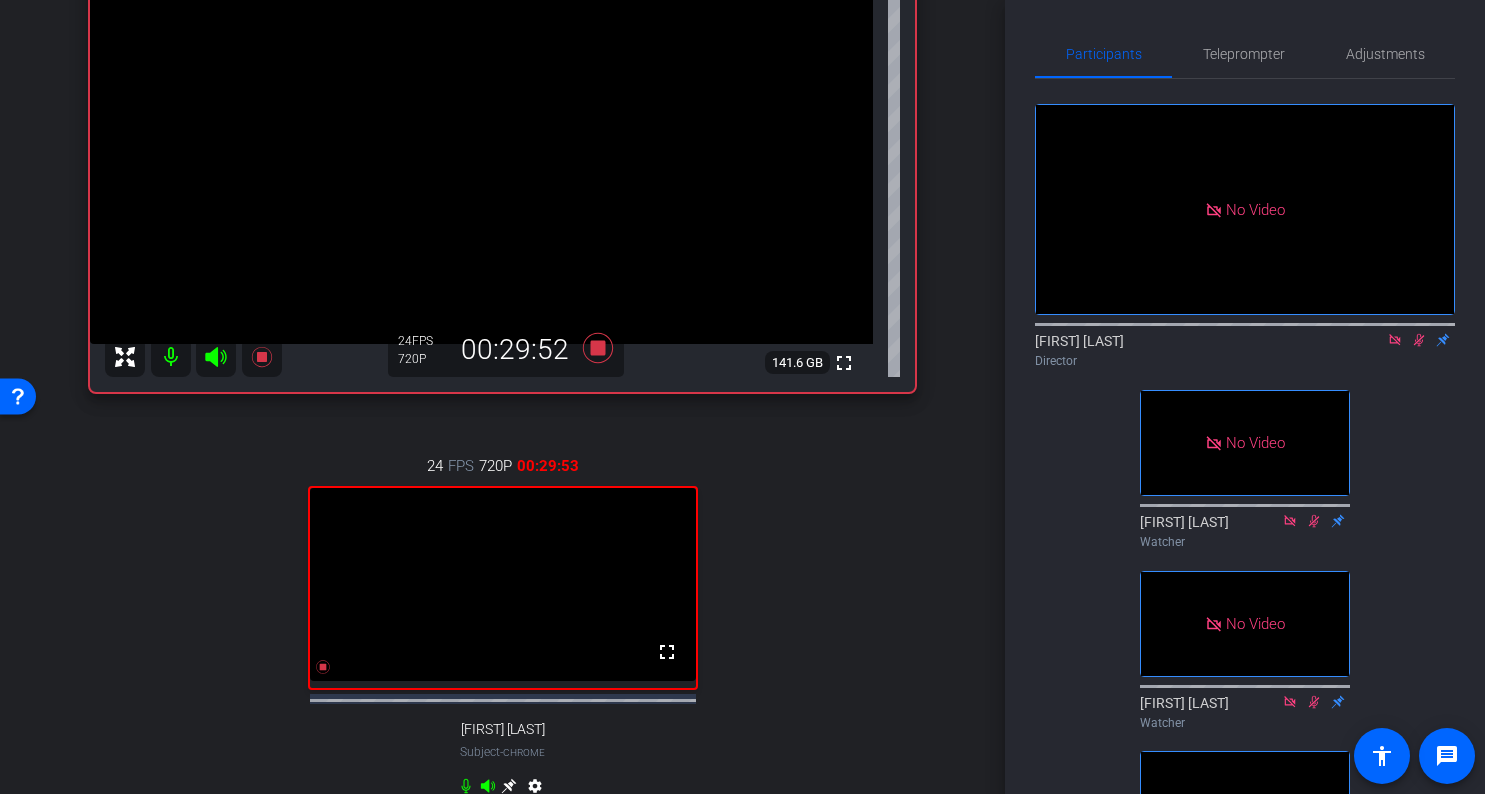 click on "Joe Mallee Chrome info ROOM ID: 656828667 fullscreen settings  141.6 GB
24 FPS  720P   00:29:52
24 FPS 720P  00:29:53  fullscreen
Mary Grate-Pyos Subject   -  Chrome
settings" at bounding box center (502, 369) 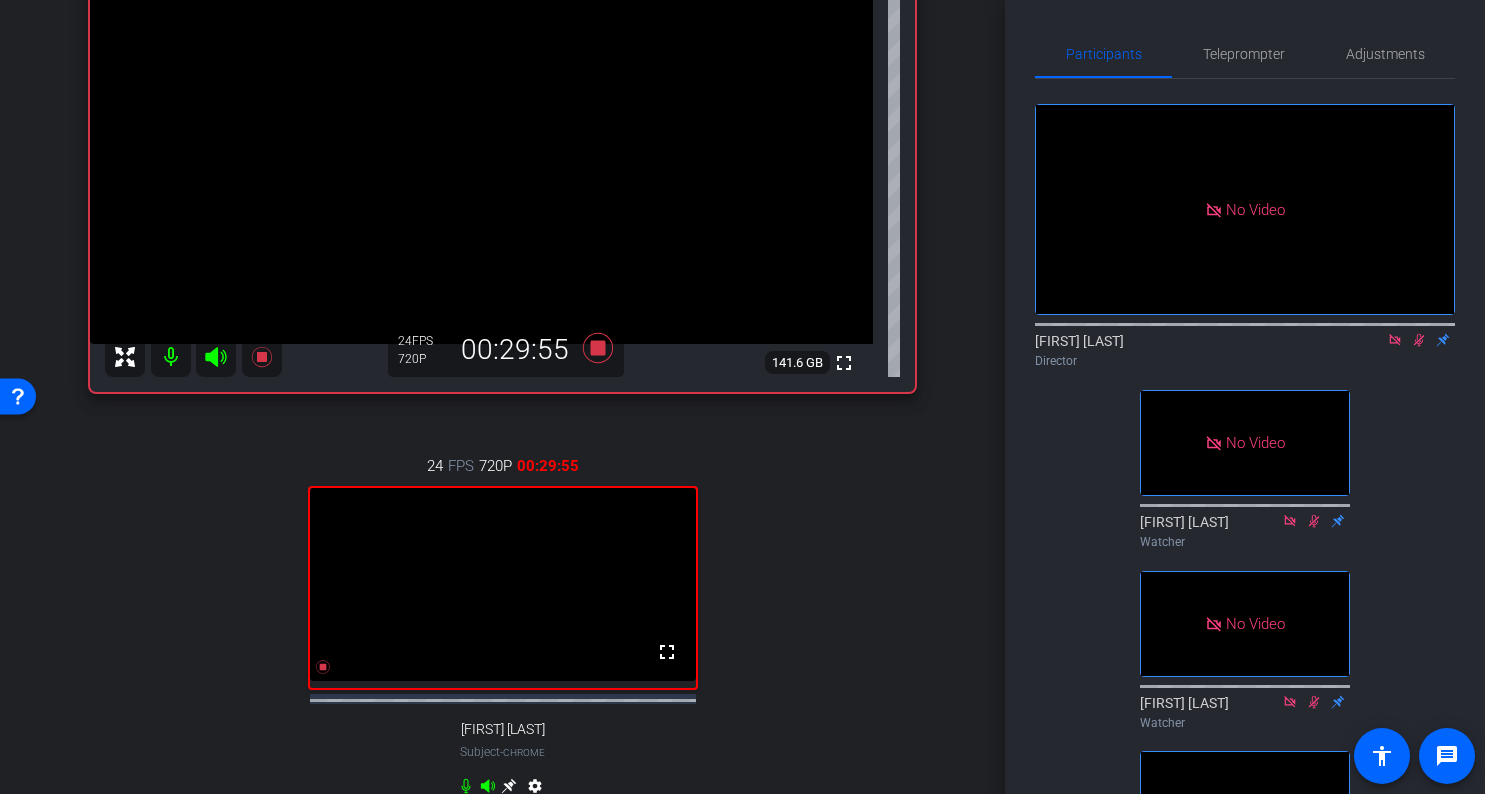 click on "arrow_back  Tips from the Top Podcast Ep004 Mary Grate-Pyos   Back to project   Send invite  account_box grid_on settings info
We have updated the app to v2.15.0. Please make sure the mobile user has the newest version.  Platform Status highlight_off  Joe Mallee Chrome info ROOM ID: 656828667 fullscreen settings  141.6 GB
24 FPS  720P   00:29:55
24 FPS 720P  00:29:55  fullscreen
Mary Grate-Pyos Subject   -  Chrome
settings  Session Clips   cloud_upload
Aug 8, 2025  Recording" at bounding box center (502, 397) 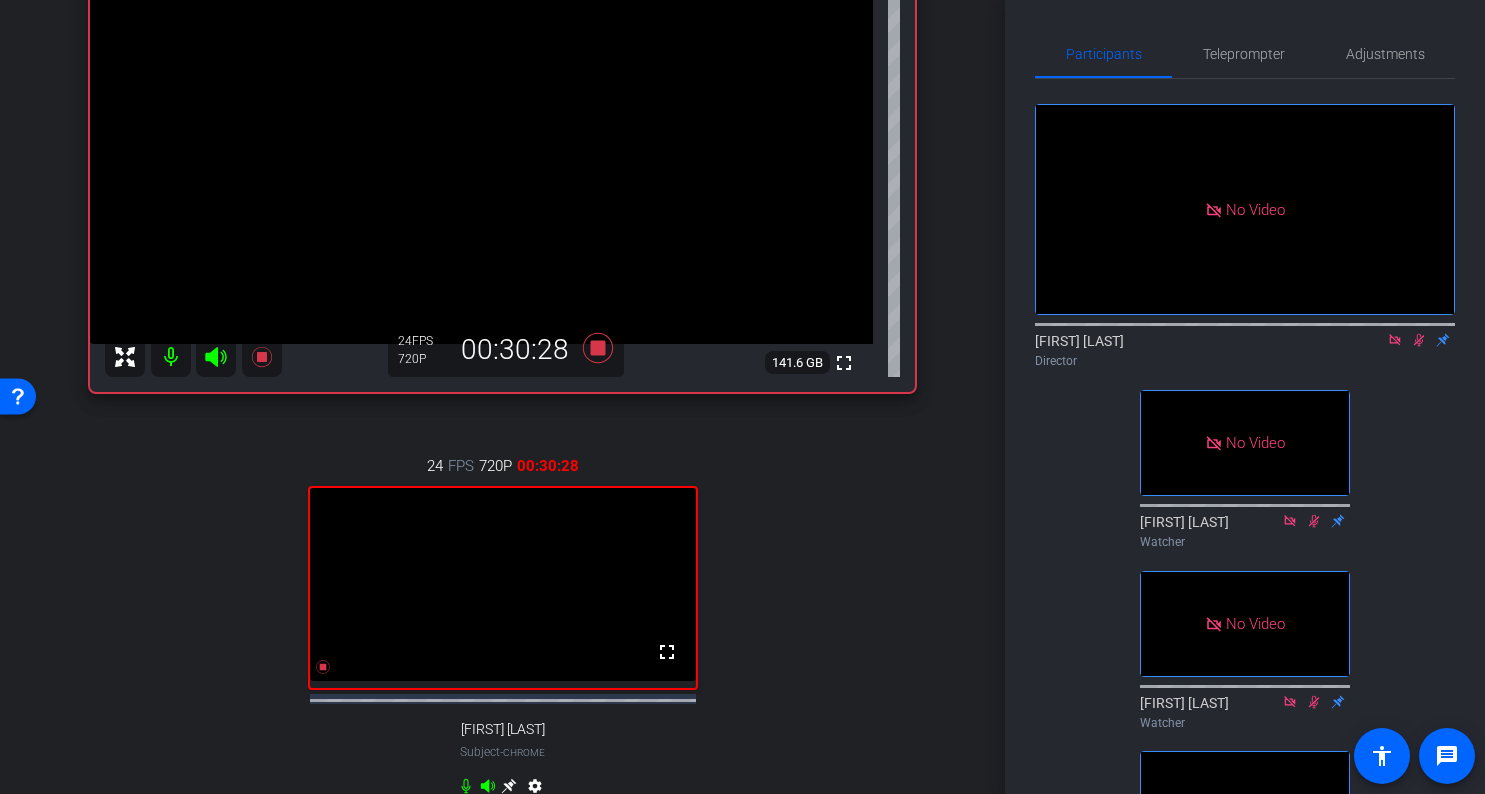 click on "arrow_back  Tips from the Top Podcast Ep004 Mary Grate-Pyos   Back to project   Send invite  account_box grid_on settings info
We have updated the app to v2.15.0. Please make sure the mobile user has the newest version.  Platform Status highlight_off  Joe Mallee Chrome info ROOM ID: 656828667 fullscreen settings  141.6 GB
24 FPS  720P   00:30:28
24 FPS 720P  00:30:28  fullscreen
Mary Grate-Pyos Subject   -  Chrome
settings  Session Clips   cloud_upload
Aug 8, 2025  Recording" at bounding box center (502, 397) 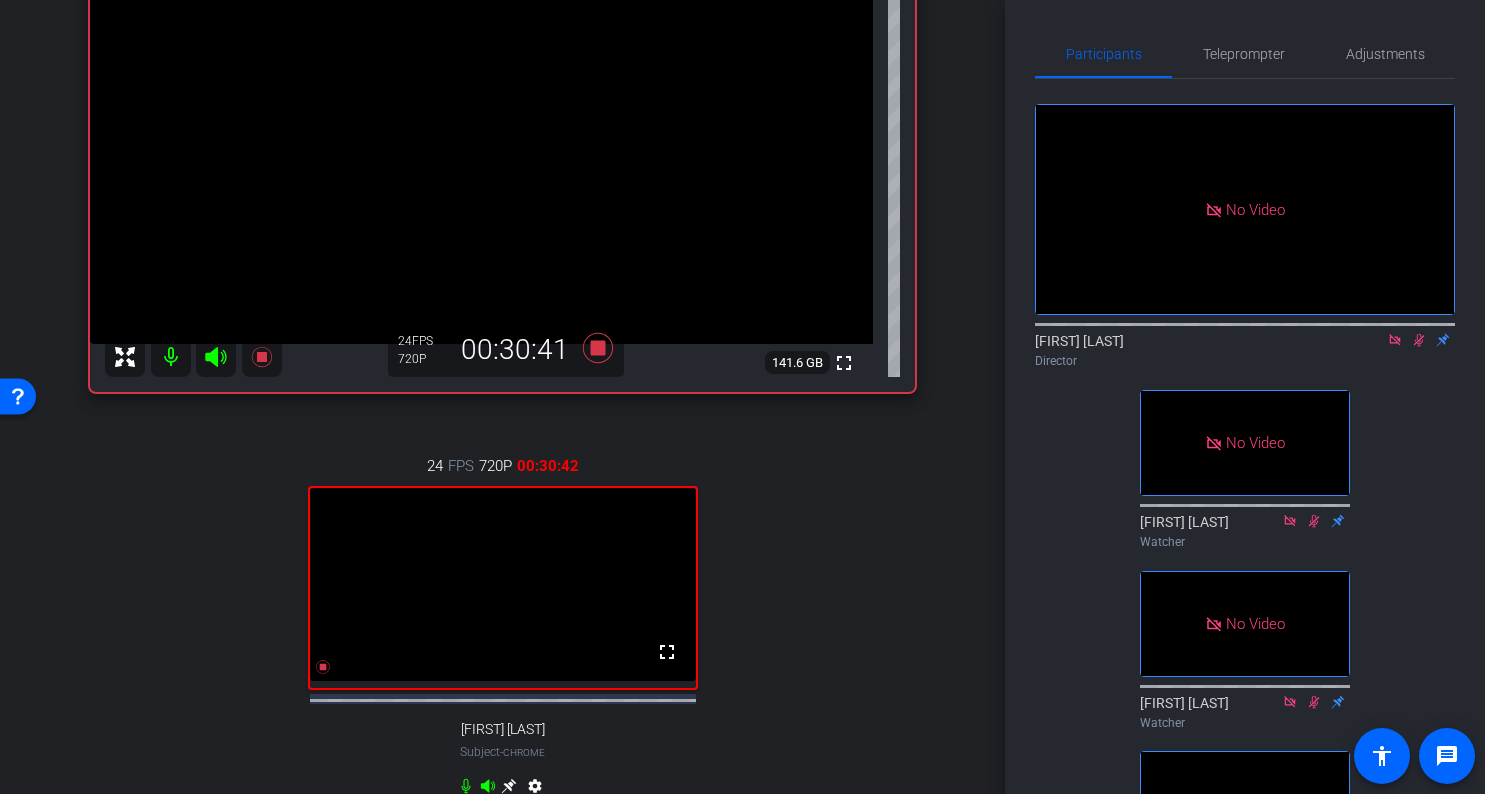 click on "Director" 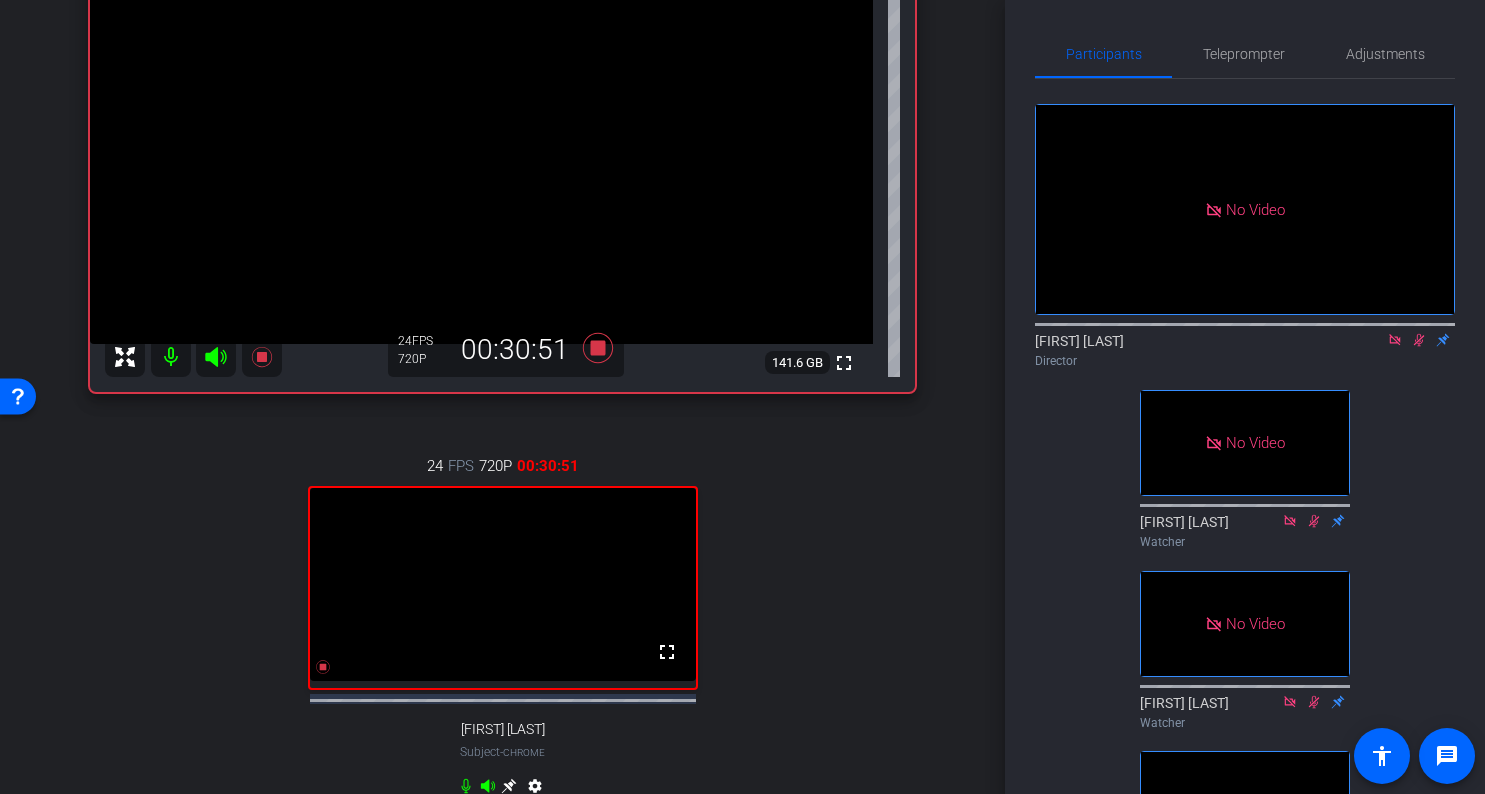 click on "Director" 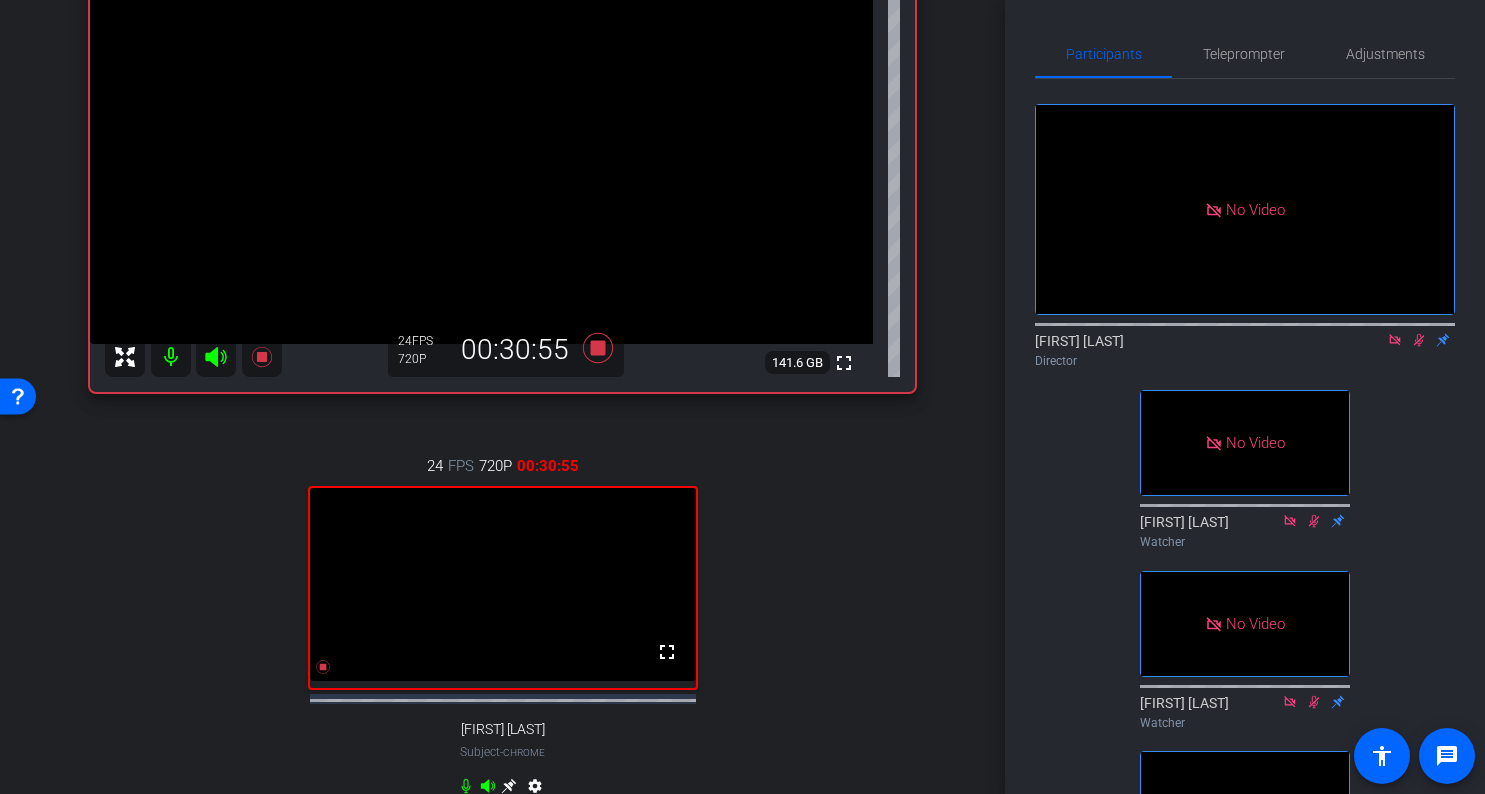 click on "arrow_back  Tips from the Top Podcast Ep004 Mary Grate-Pyos   Back to project   Send invite  account_box grid_on settings info
We have updated the app to v2.15.0. Please make sure the mobile user has the newest version.  Platform Status highlight_off  Joe Mallee Chrome info ROOM ID: 656828667 fullscreen settings  141.6 GB
24 FPS  720P   00:30:55
24 FPS 720P  00:30:55  fullscreen
Mary Grate-Pyos Subject   -  Chrome
settings  Session Clips   cloud_upload
Aug 8, 2025  Recording" at bounding box center [502, 125] 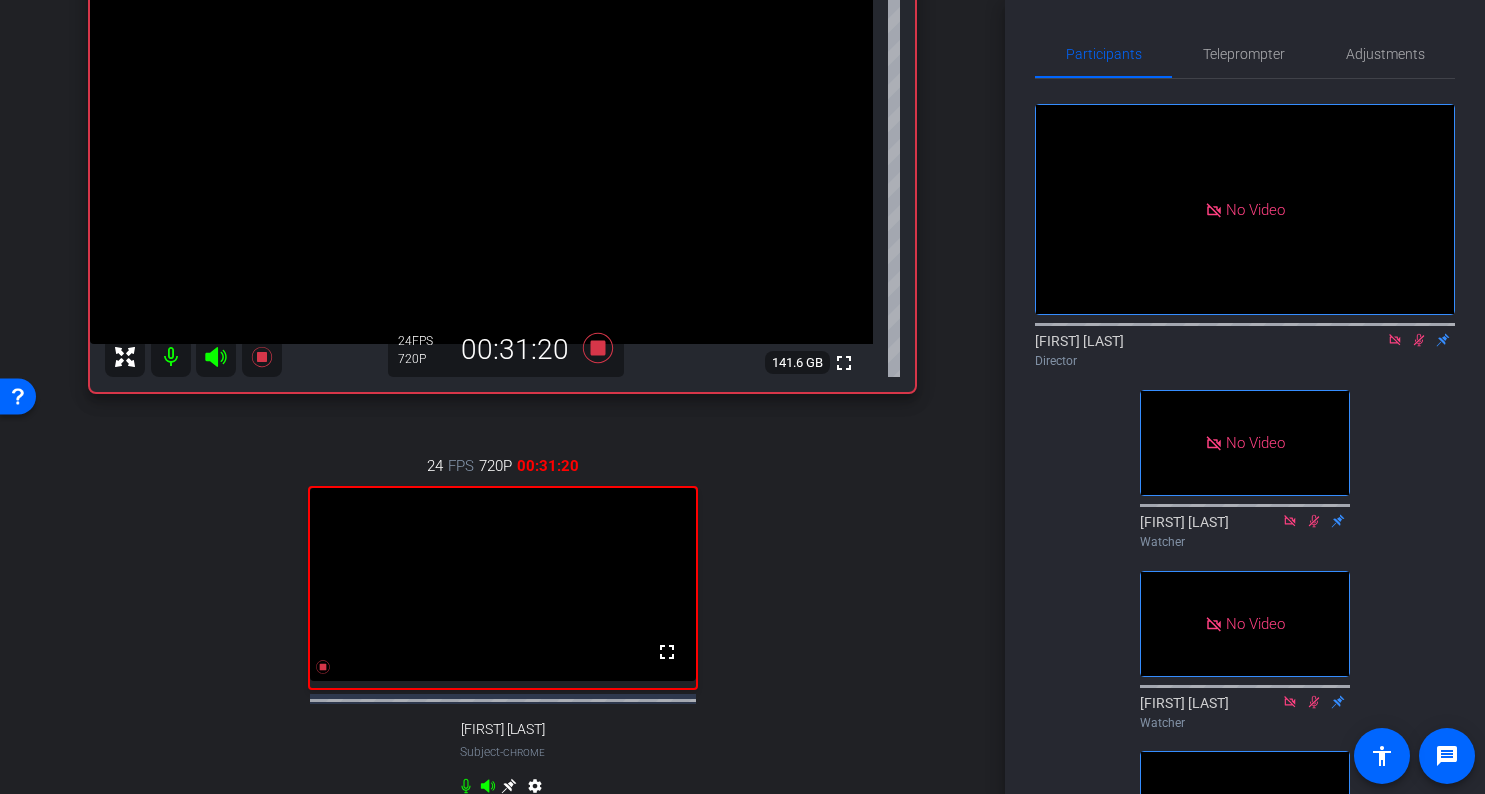 click 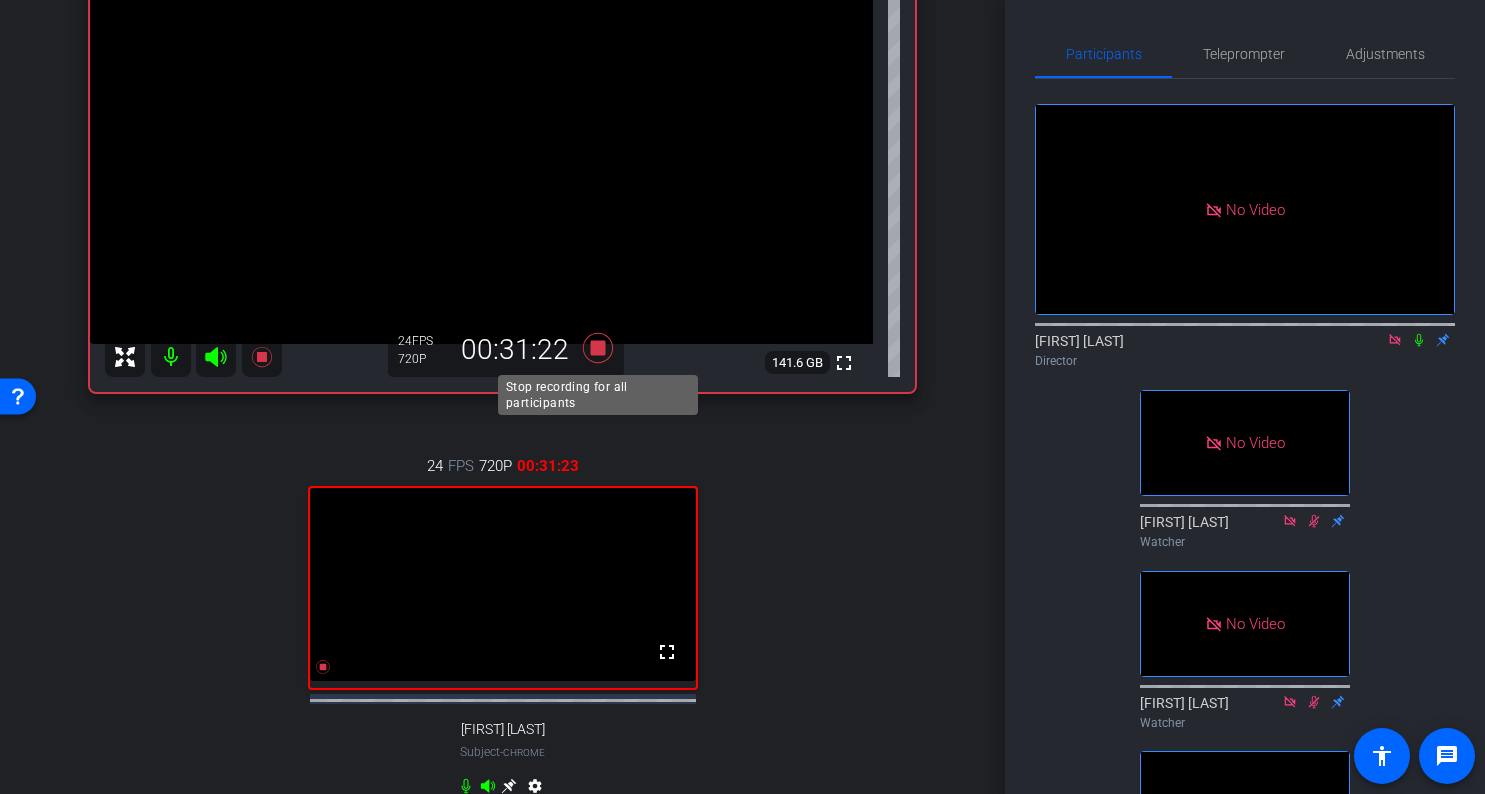 click 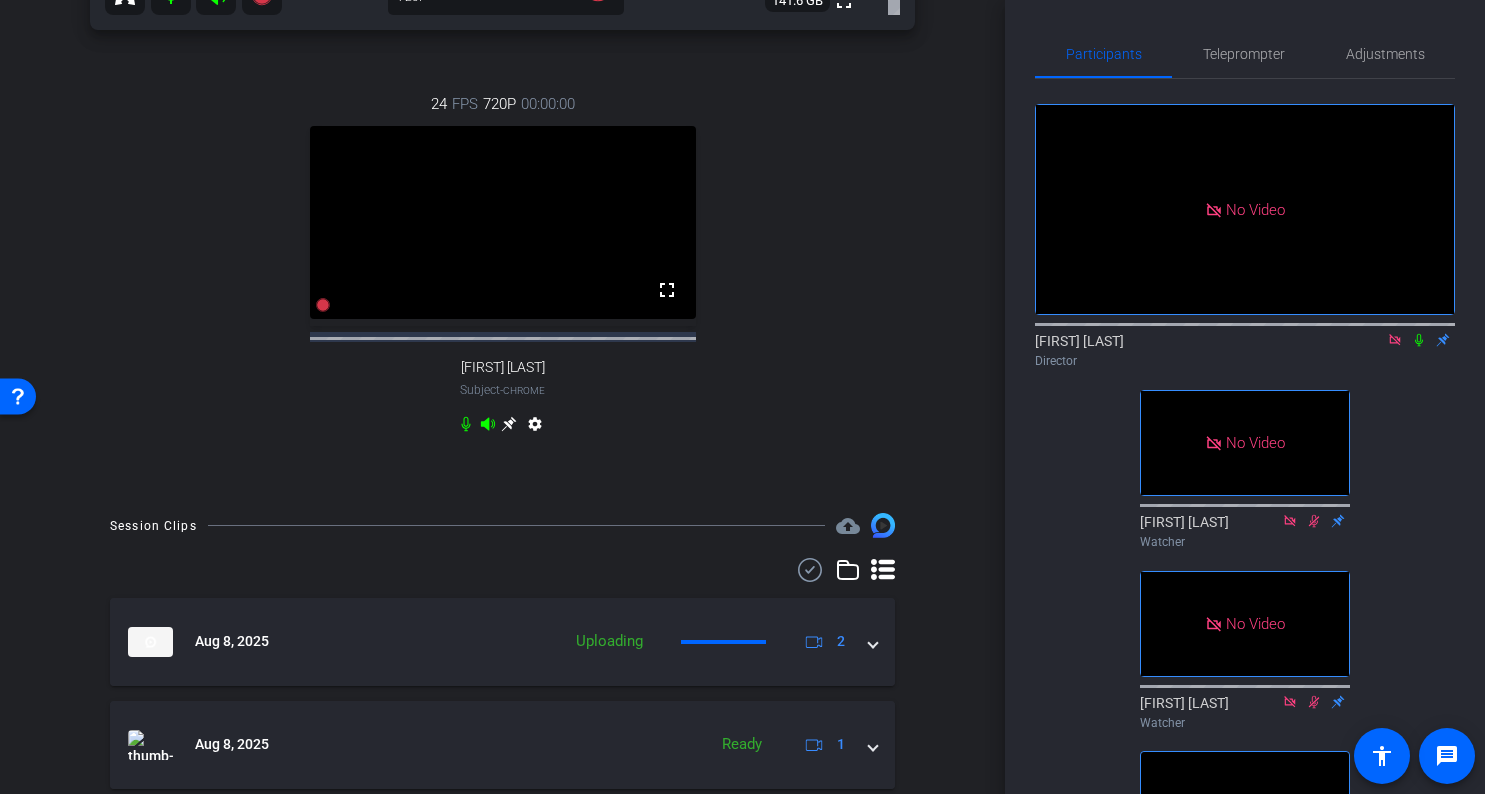 scroll, scrollTop: 718, scrollLeft: 0, axis: vertical 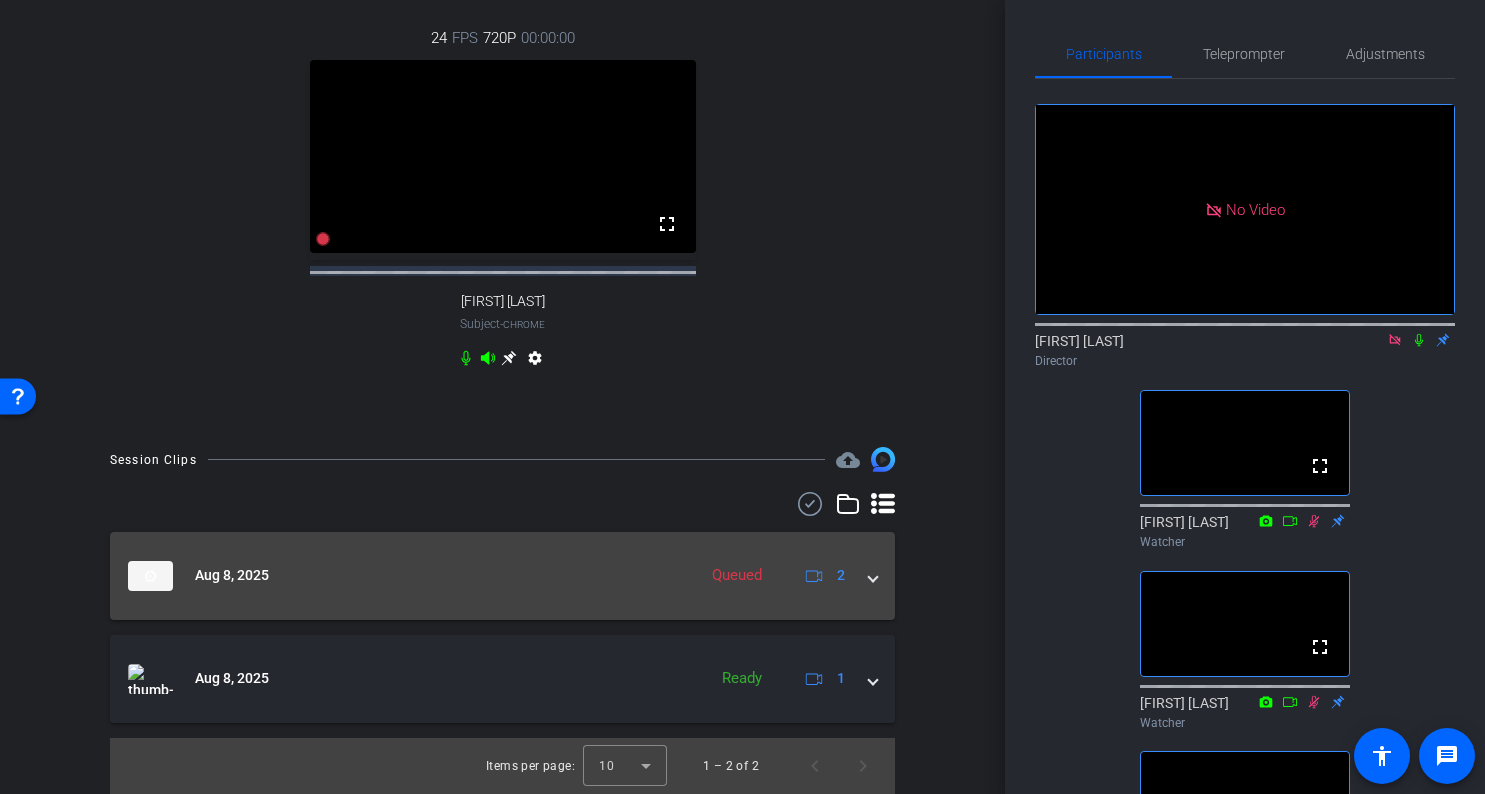 click on "Aug 8, 2025   Queued
2" at bounding box center (502, 576) 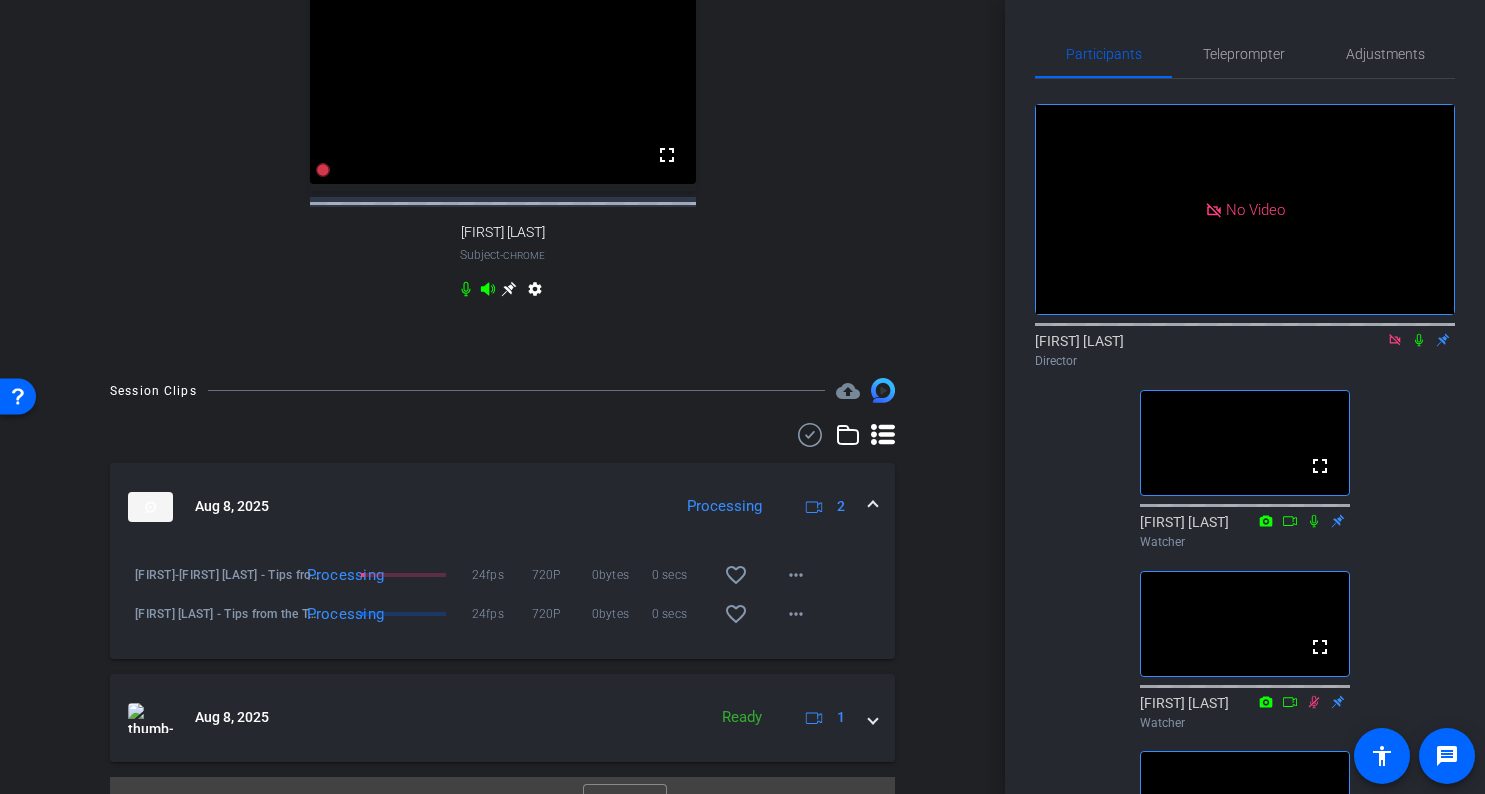 scroll, scrollTop: 797, scrollLeft: 0, axis: vertical 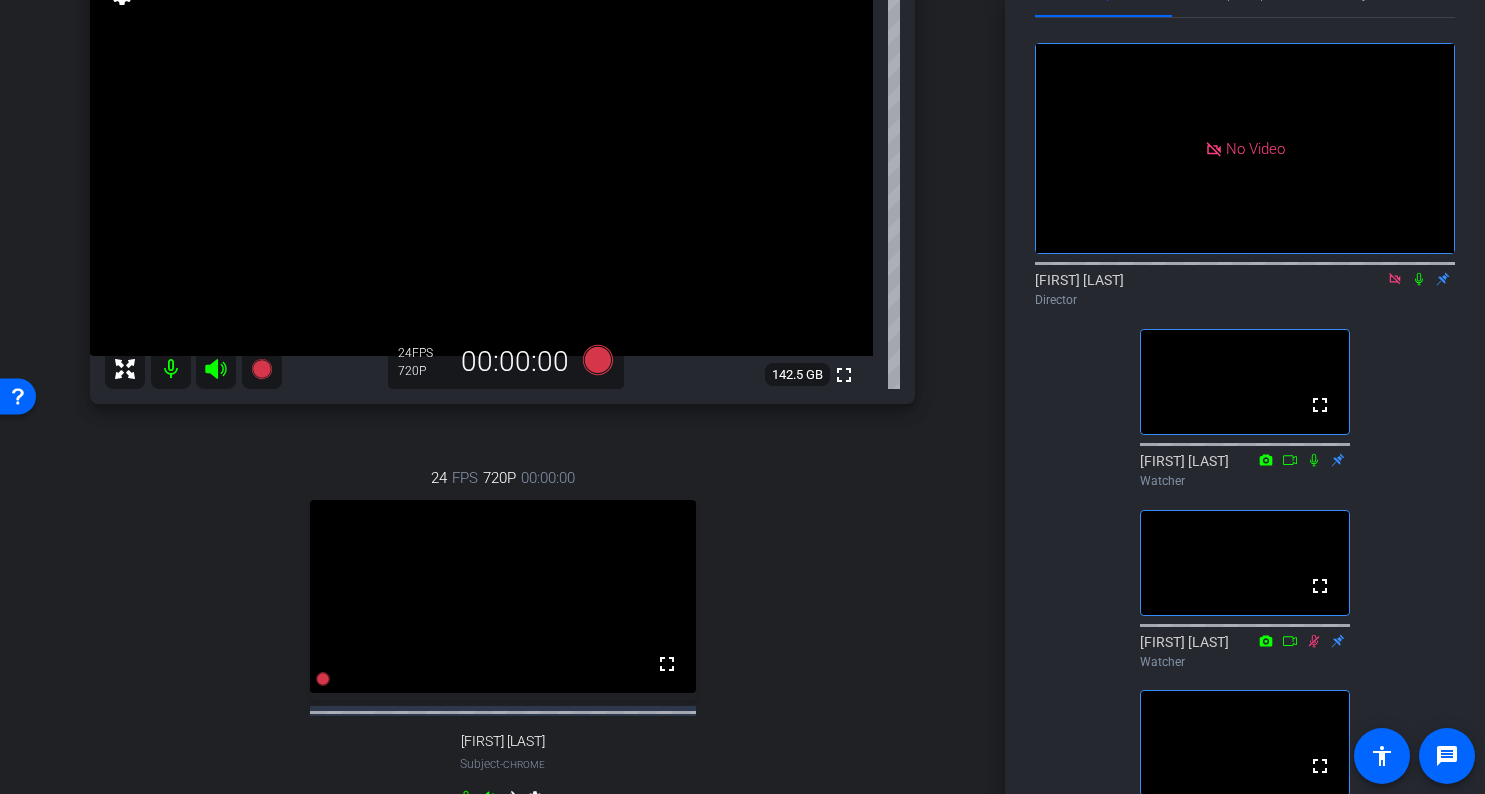 click on "arrow_back  Tips from the Top Podcast Ep004 Mary Grate-Pyos   Back to project   Send invite  account_box grid_on settings info
We have updated the app to v2.15.0. Please make sure the mobile user has the newest version.  Platform Status highlight_off  Joe Mallee Chrome info ROOM ID: 656828667 fullscreen settings  142.5 GB
24 FPS  720P   00:00:00
24 FPS 720P  00:00:00  fullscreen
Mary Grate-Pyos Subject   -  Chrome
settings" at bounding box center [502, 137] 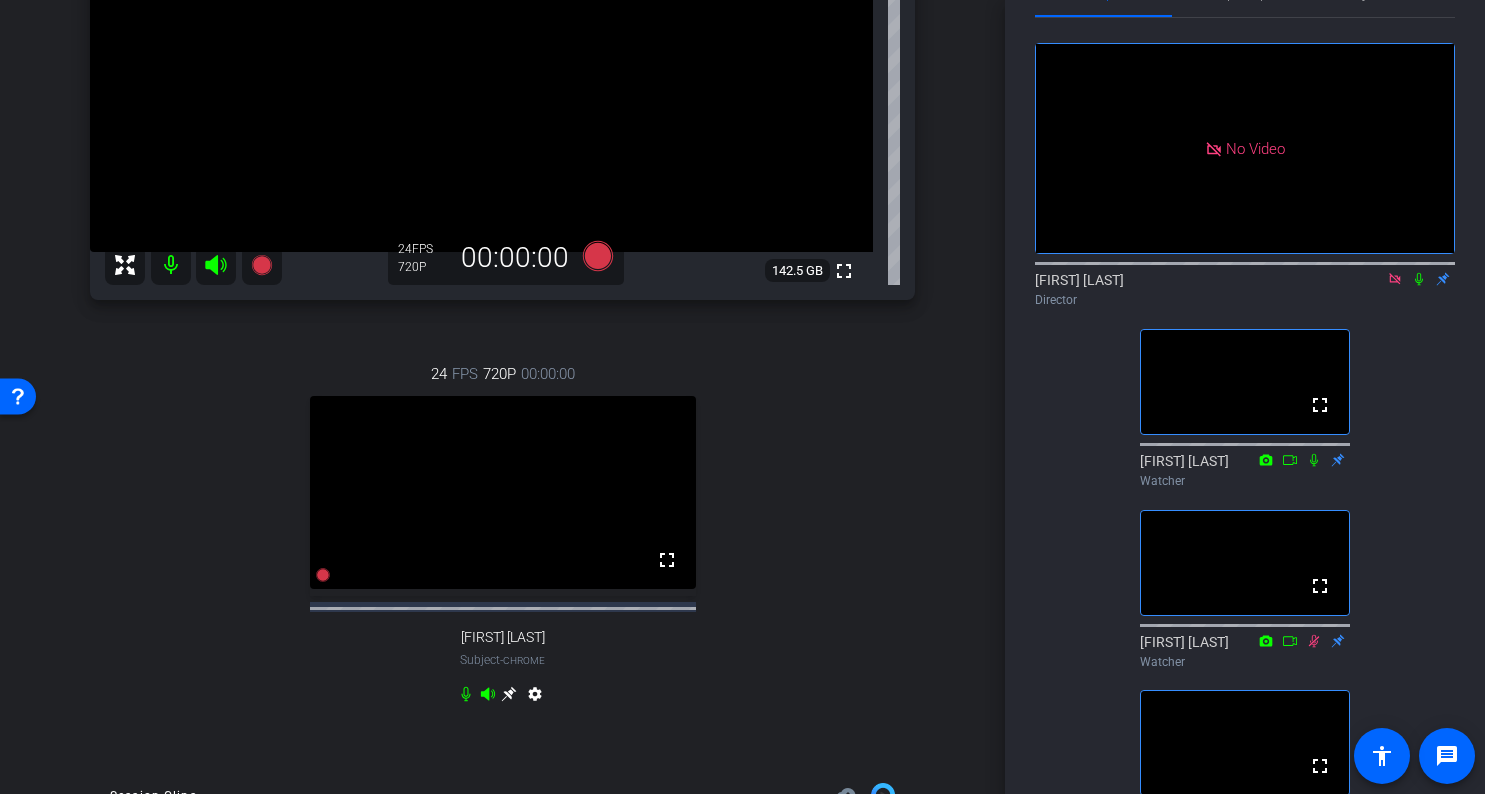 scroll, scrollTop: 367, scrollLeft: 0, axis: vertical 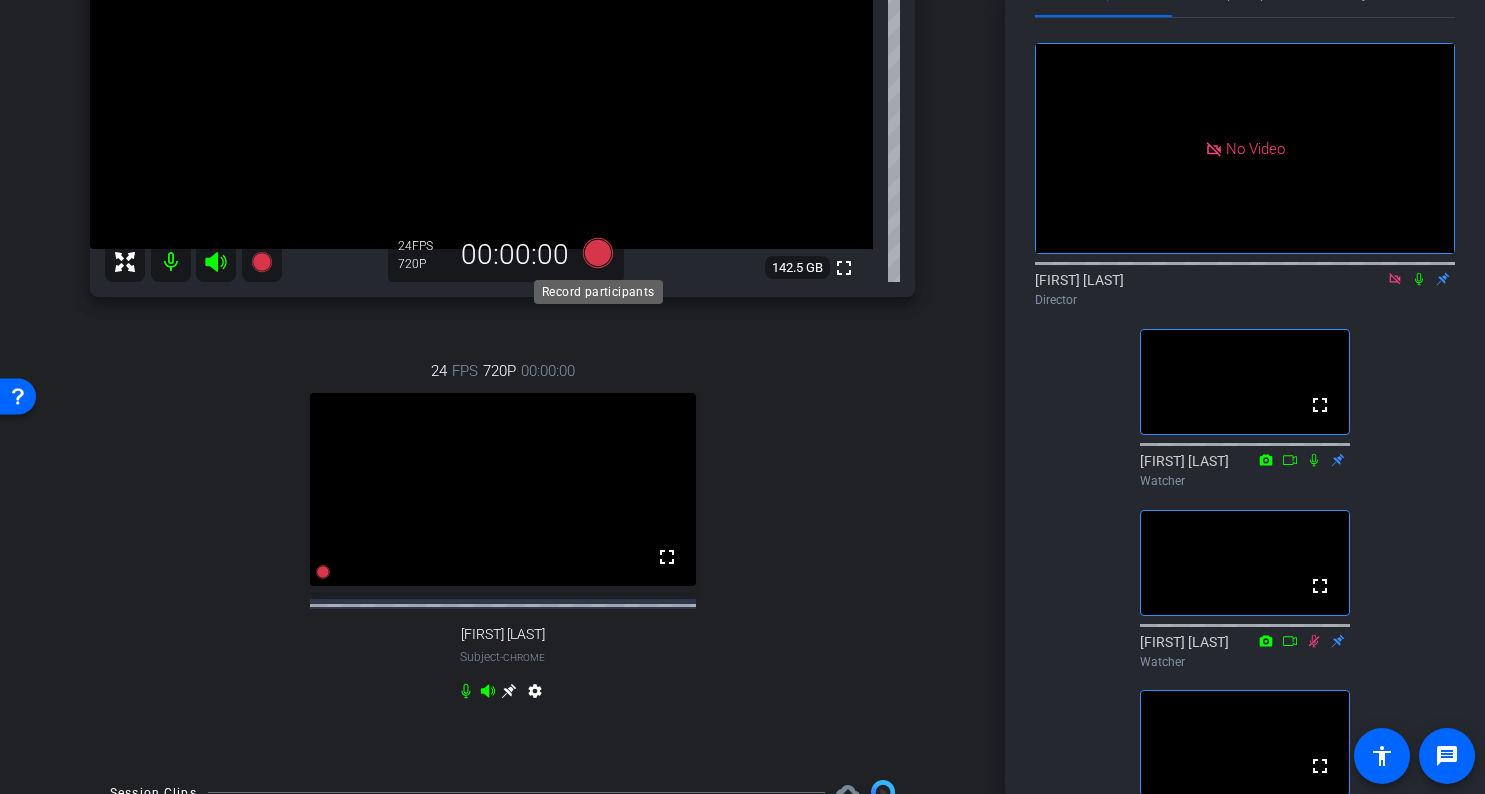 click 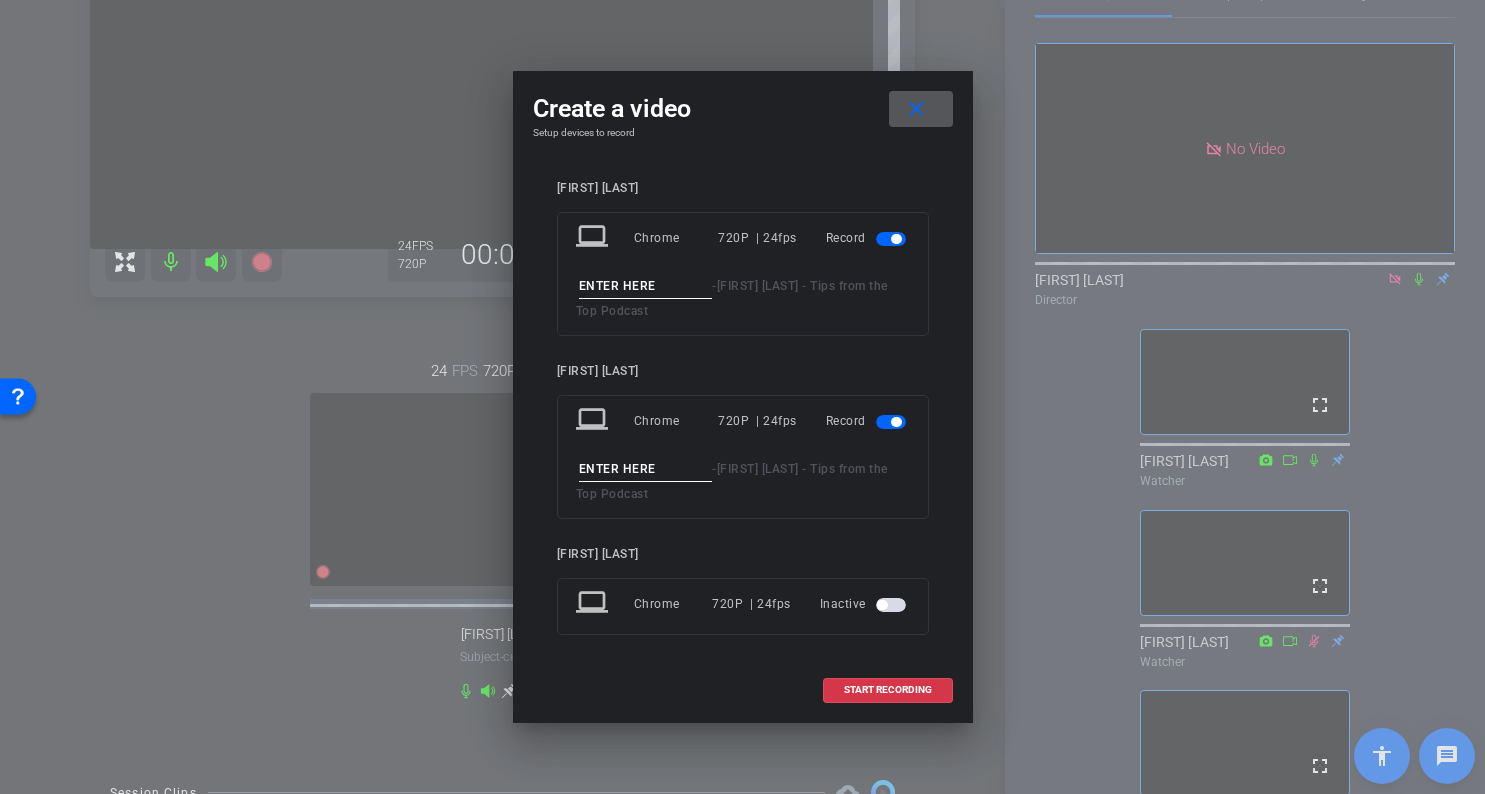 click at bounding box center (646, 286) 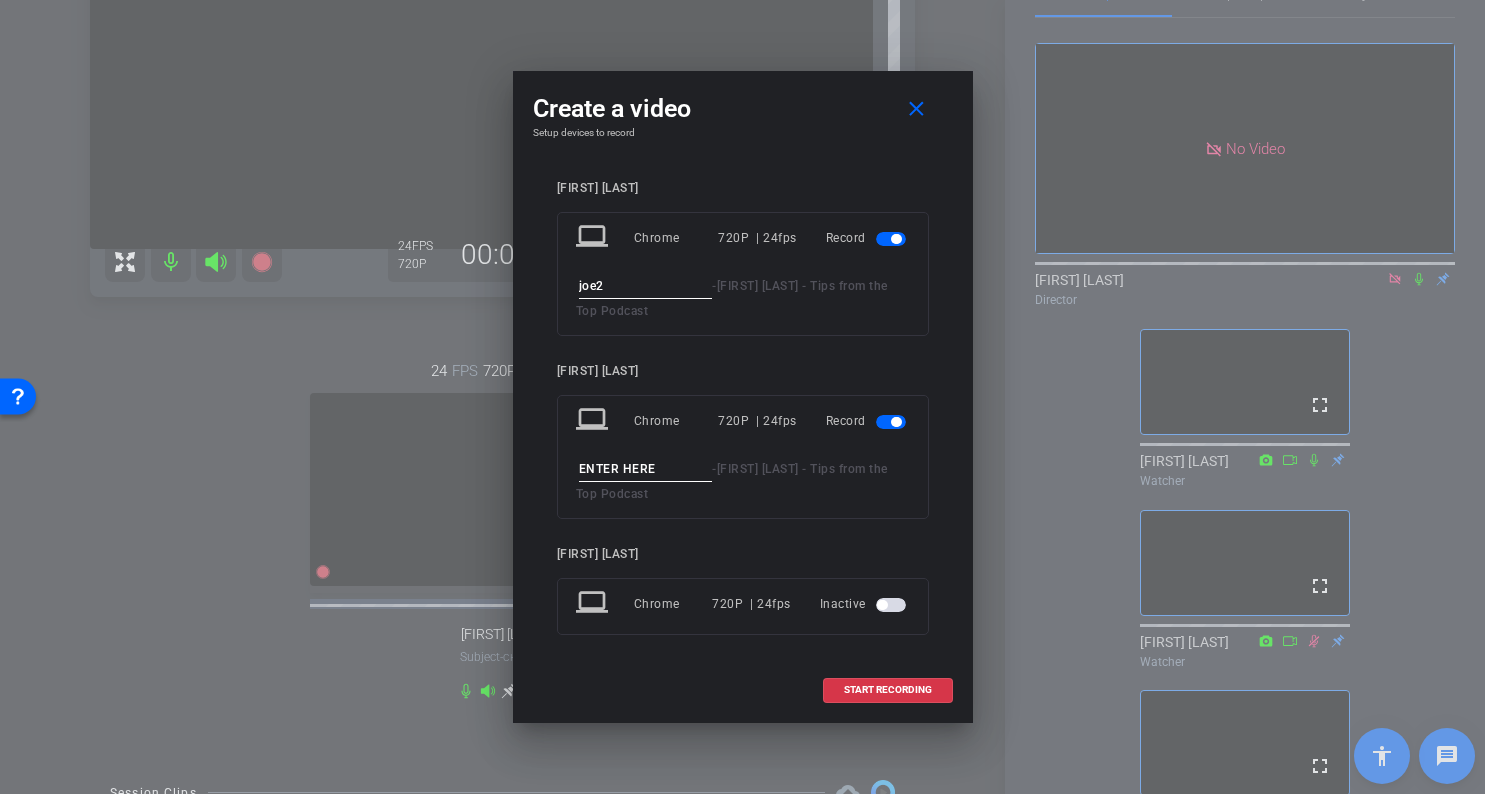 type on "joe2" 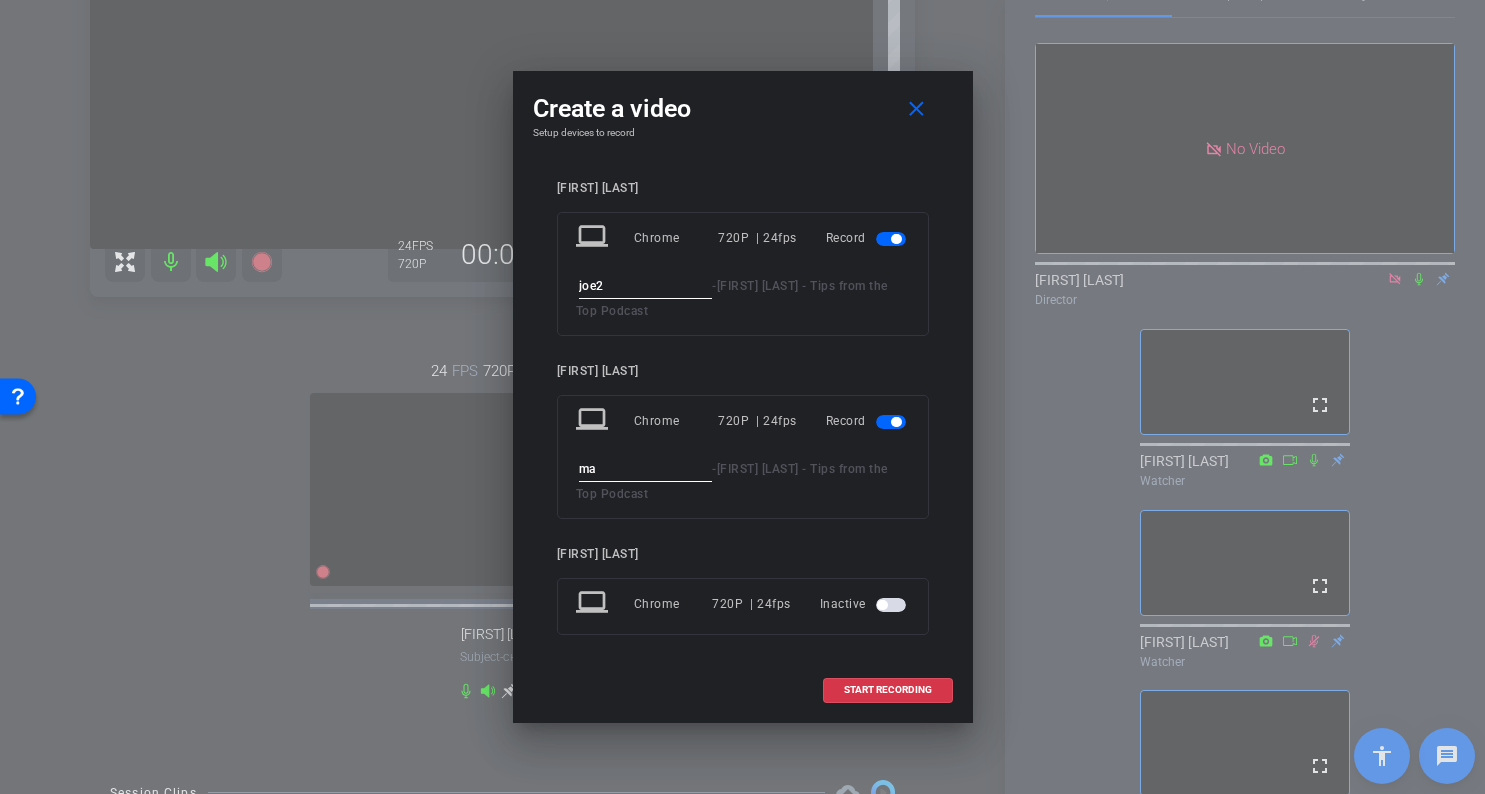 type on "m" 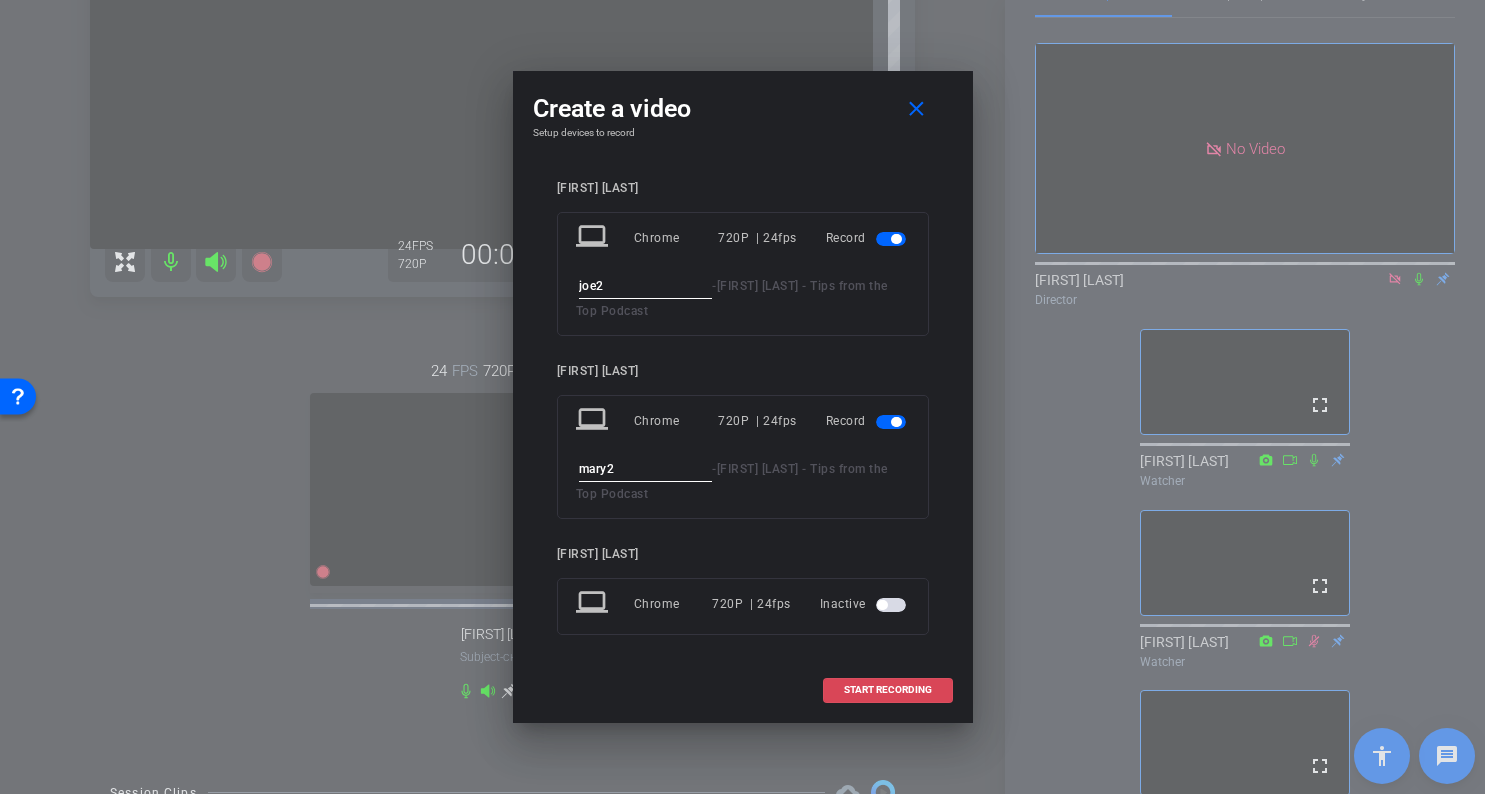 type on "mary2" 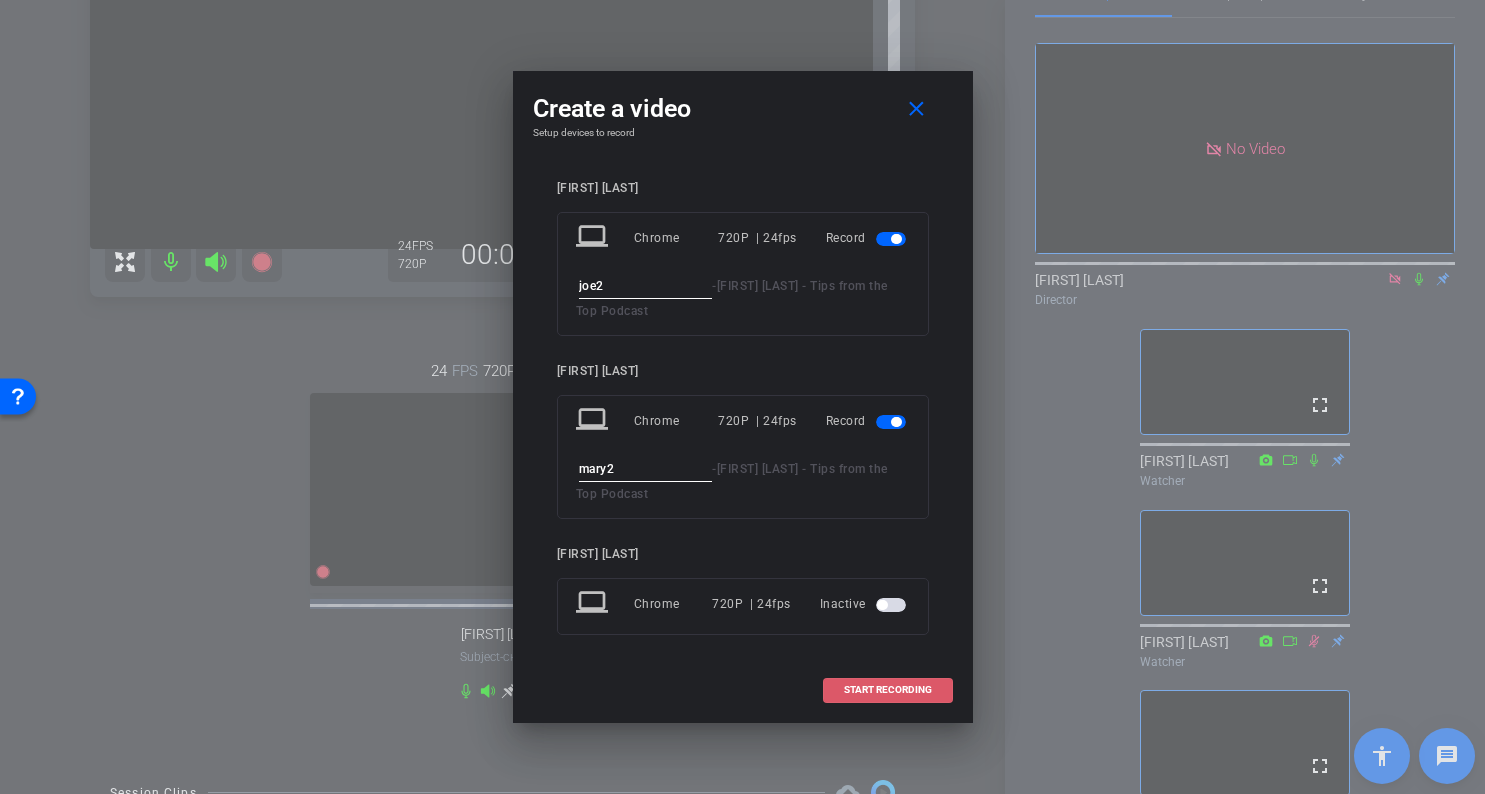 click on "START RECORDING" at bounding box center (888, 690) 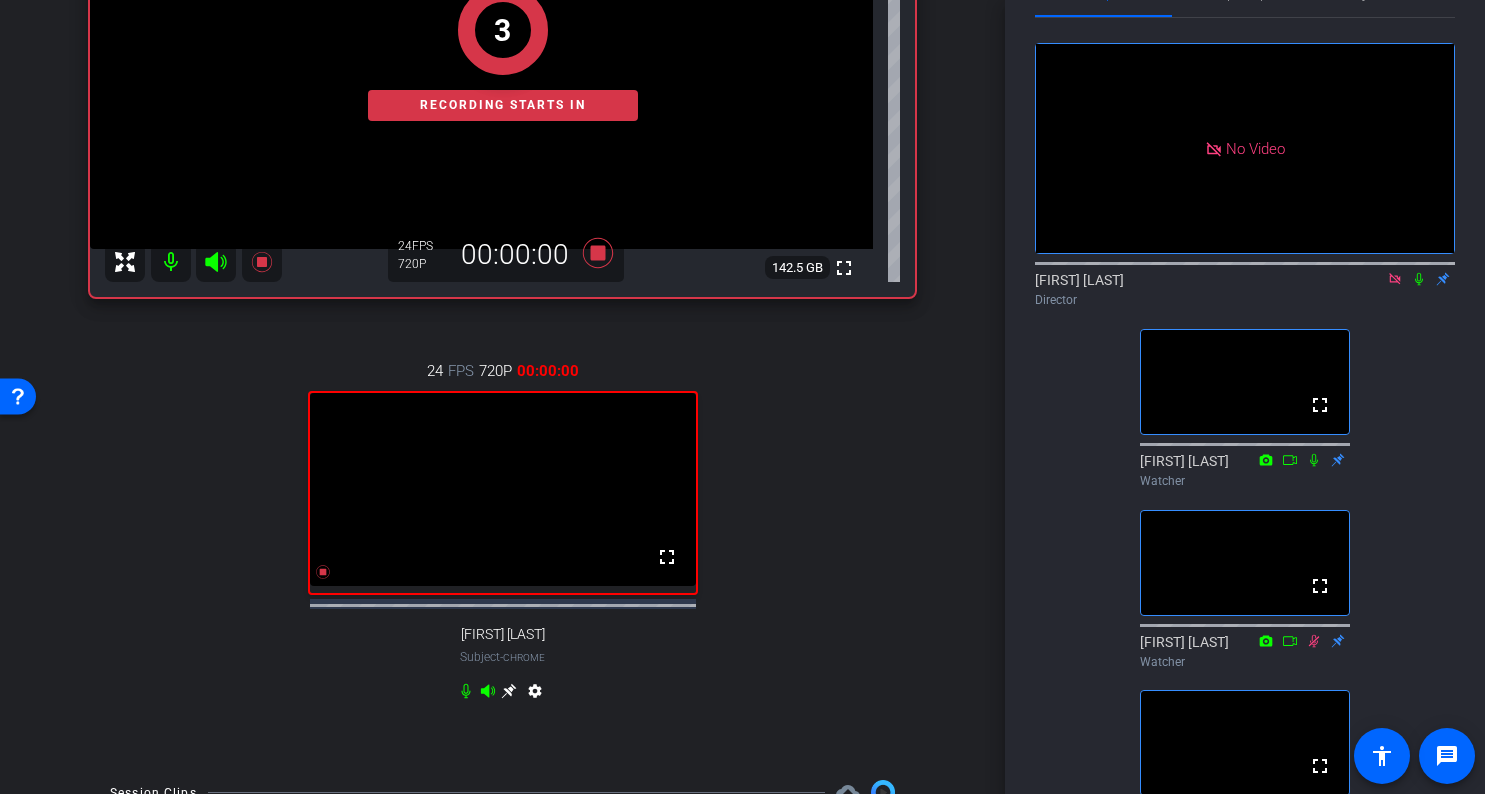 scroll, scrollTop: 0, scrollLeft: 0, axis: both 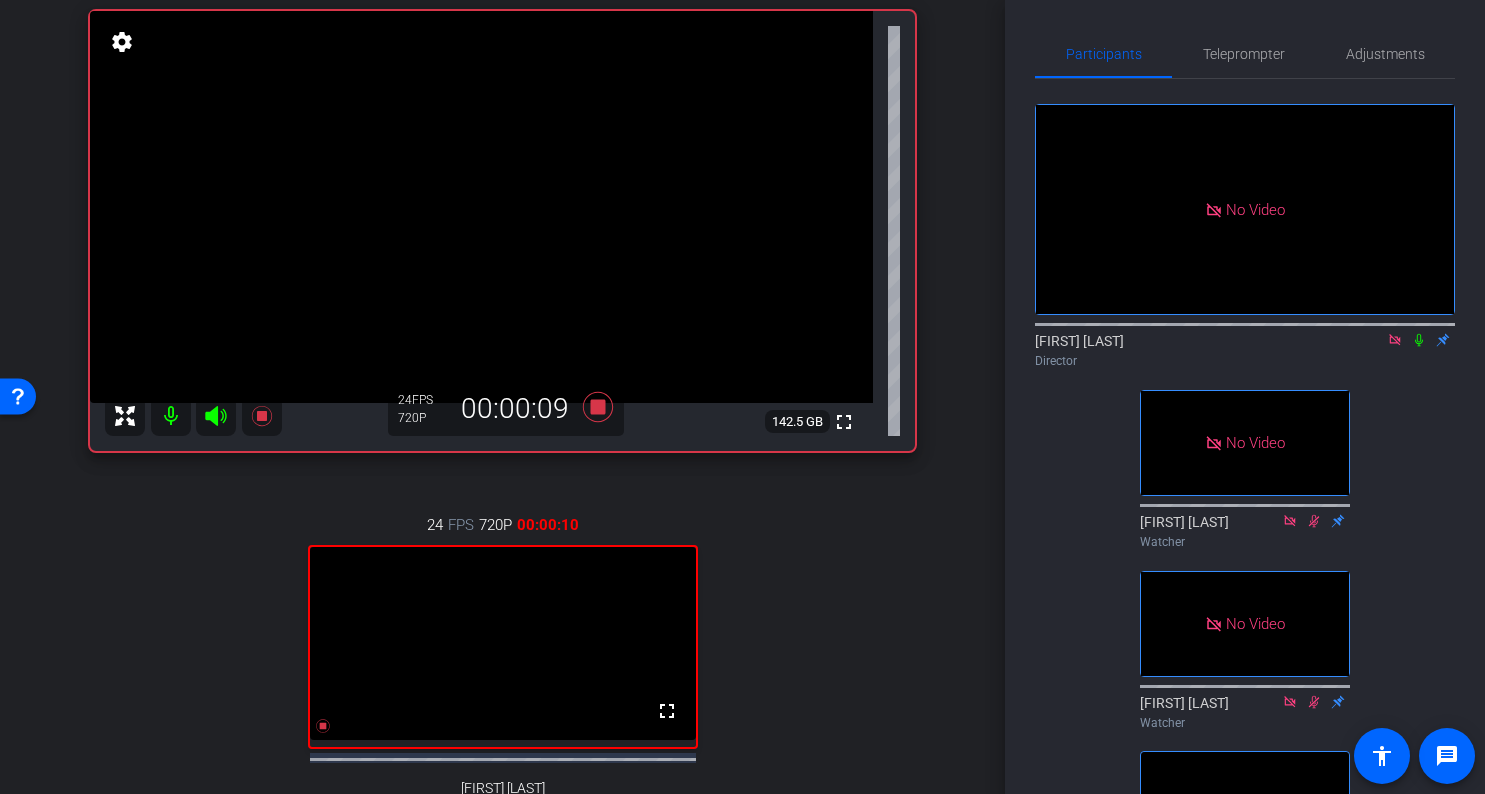 click 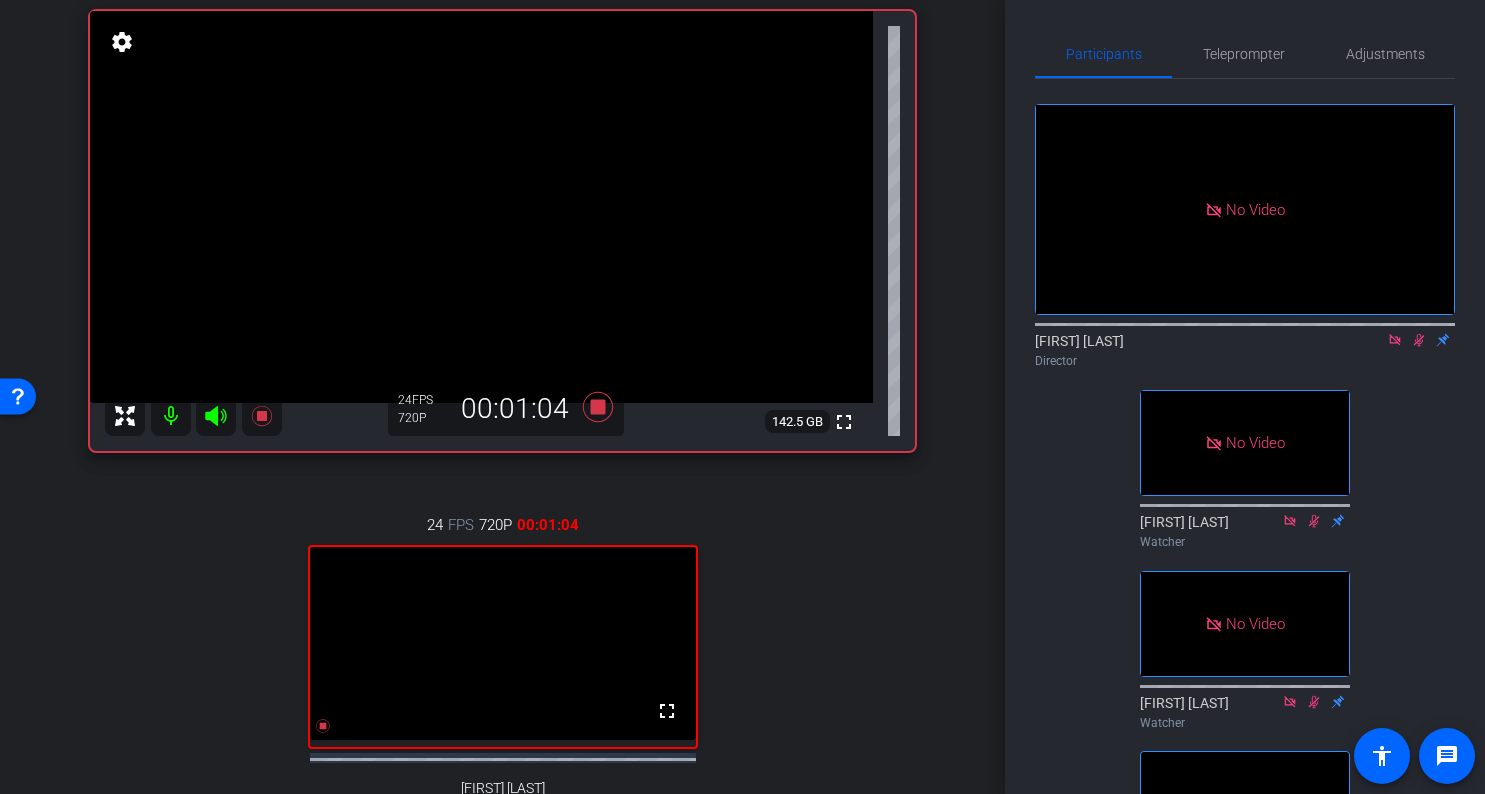 click 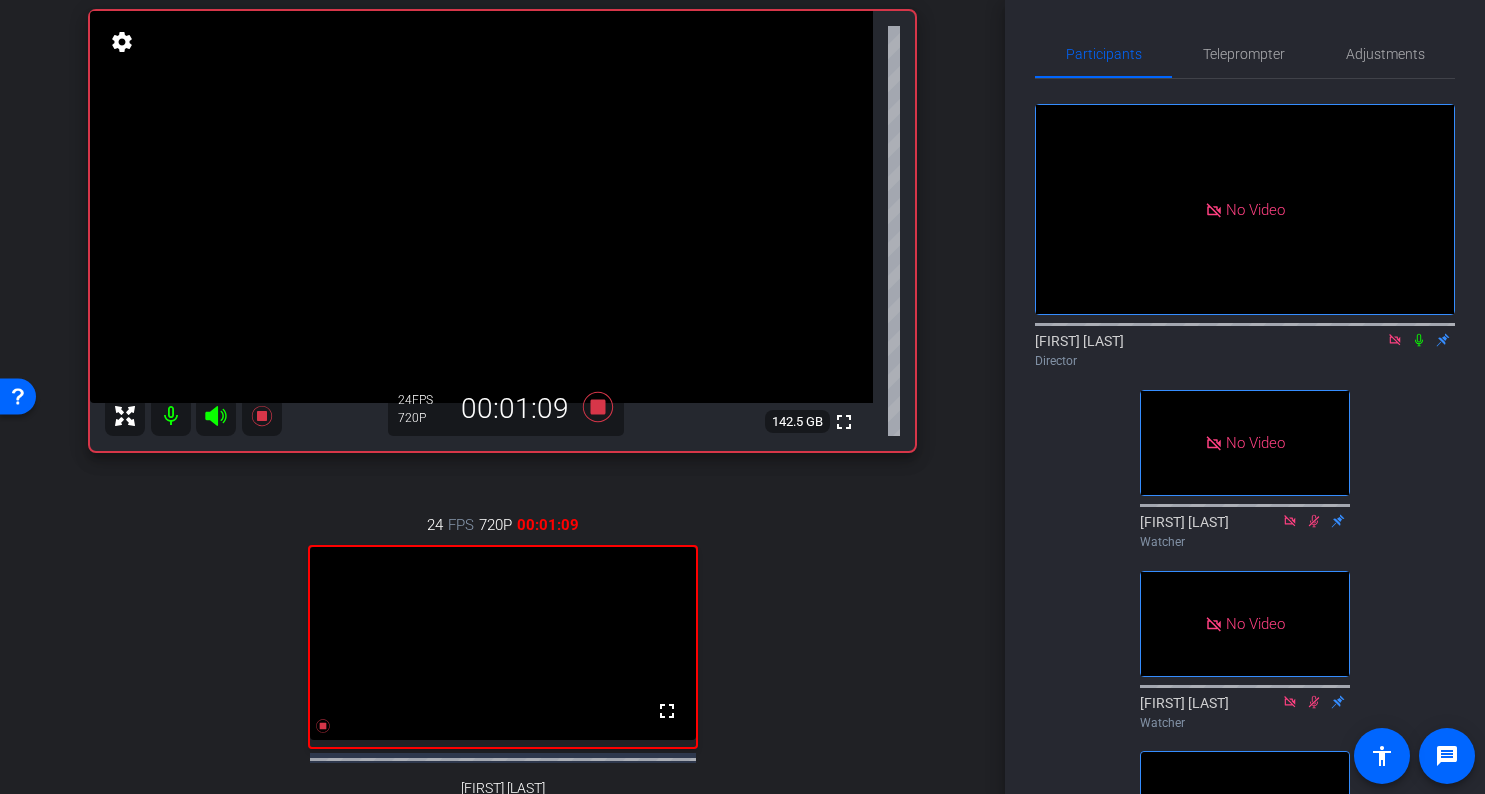 click 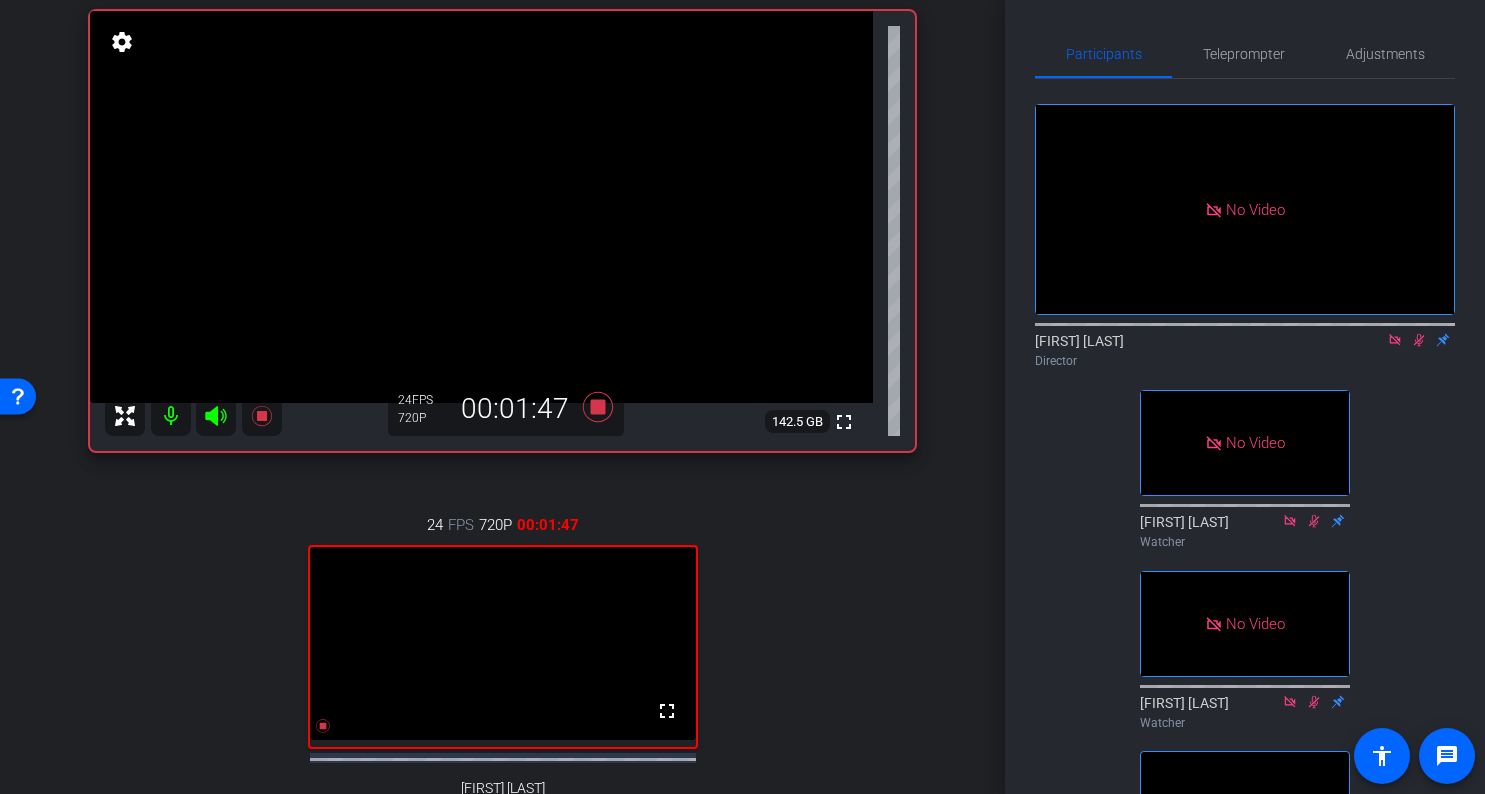 click 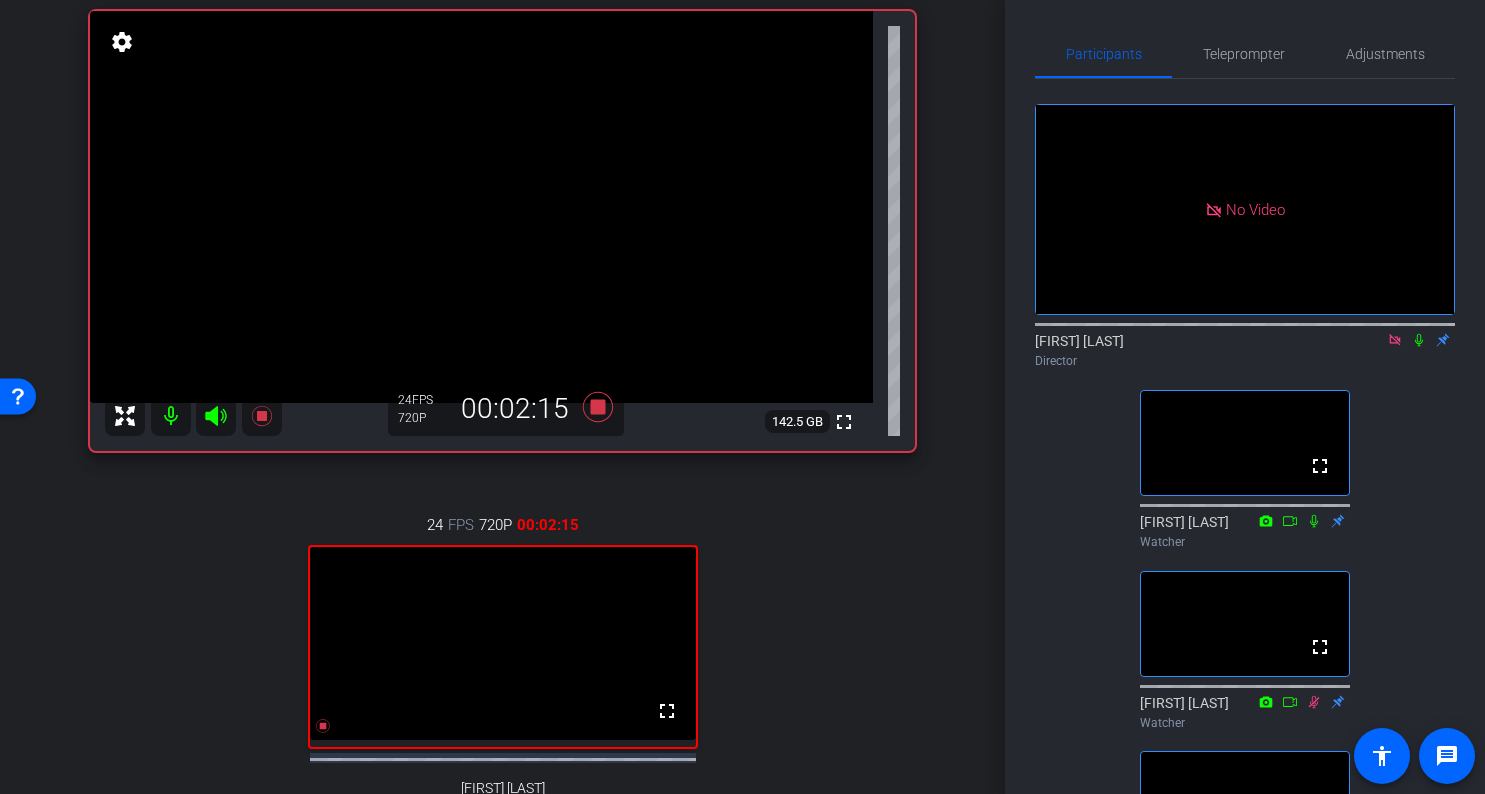 click 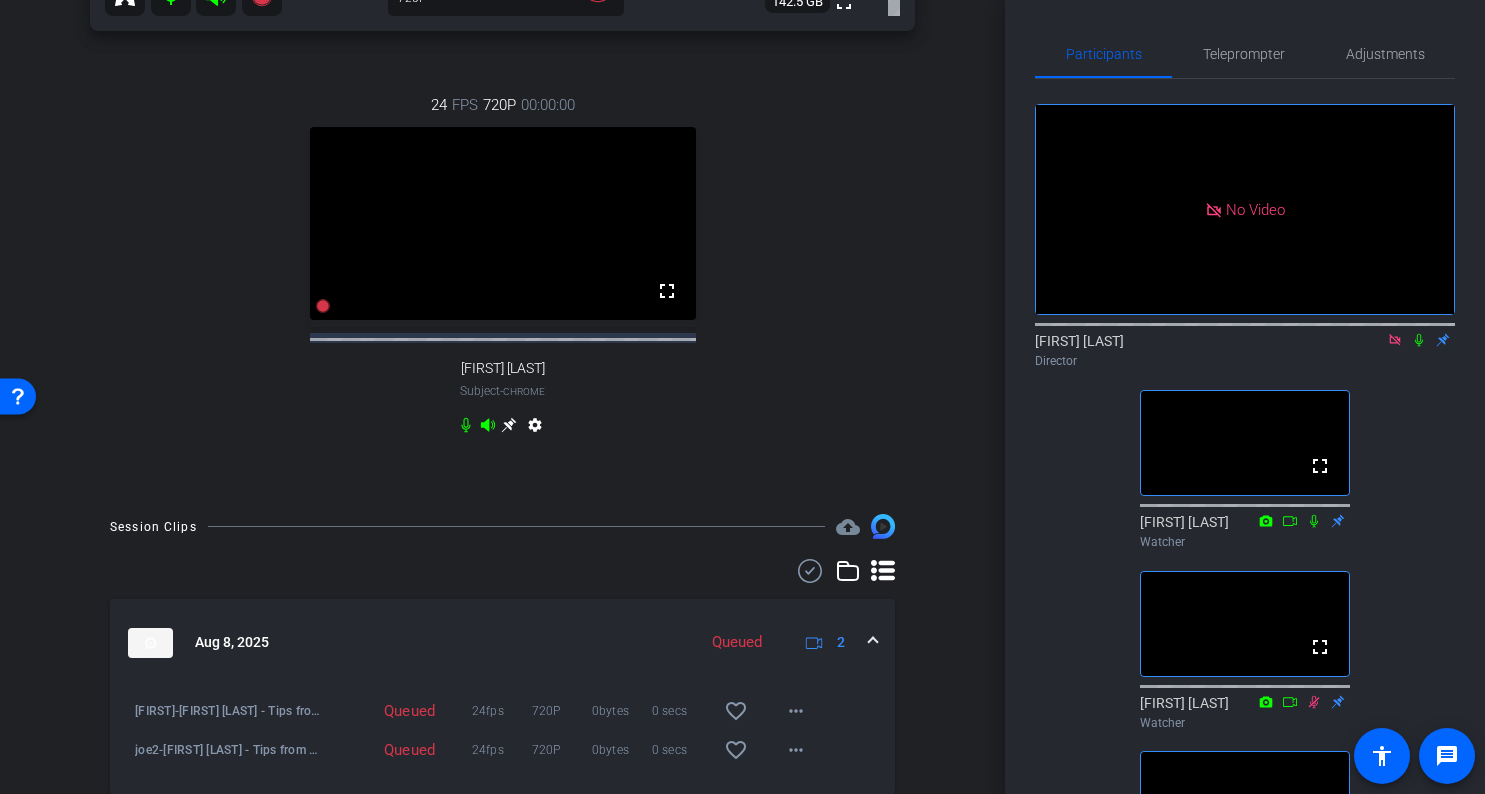 scroll, scrollTop: 494, scrollLeft: 0, axis: vertical 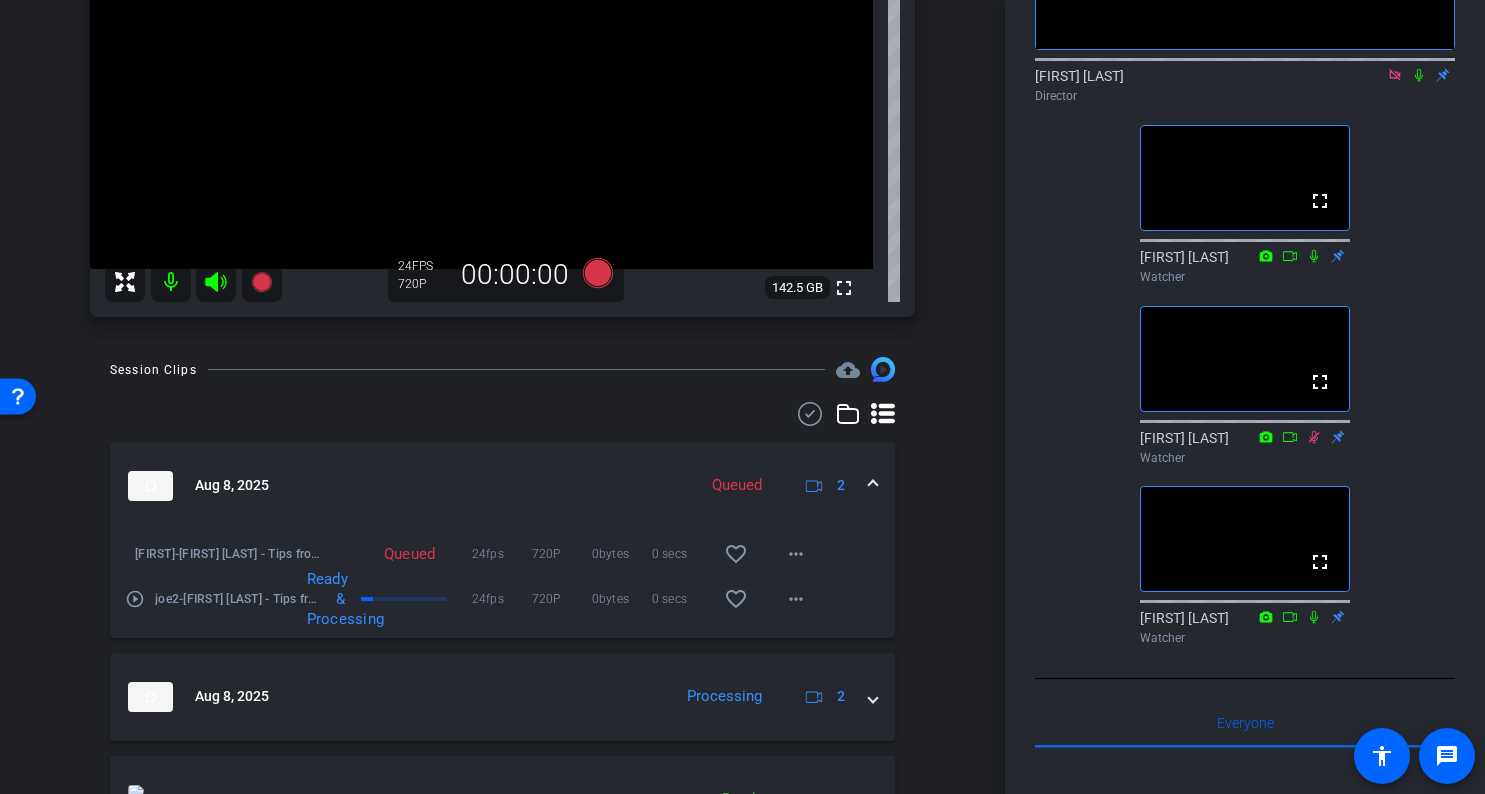 click on "Aug 8, 2025   Queued
2" at bounding box center [502, 486] 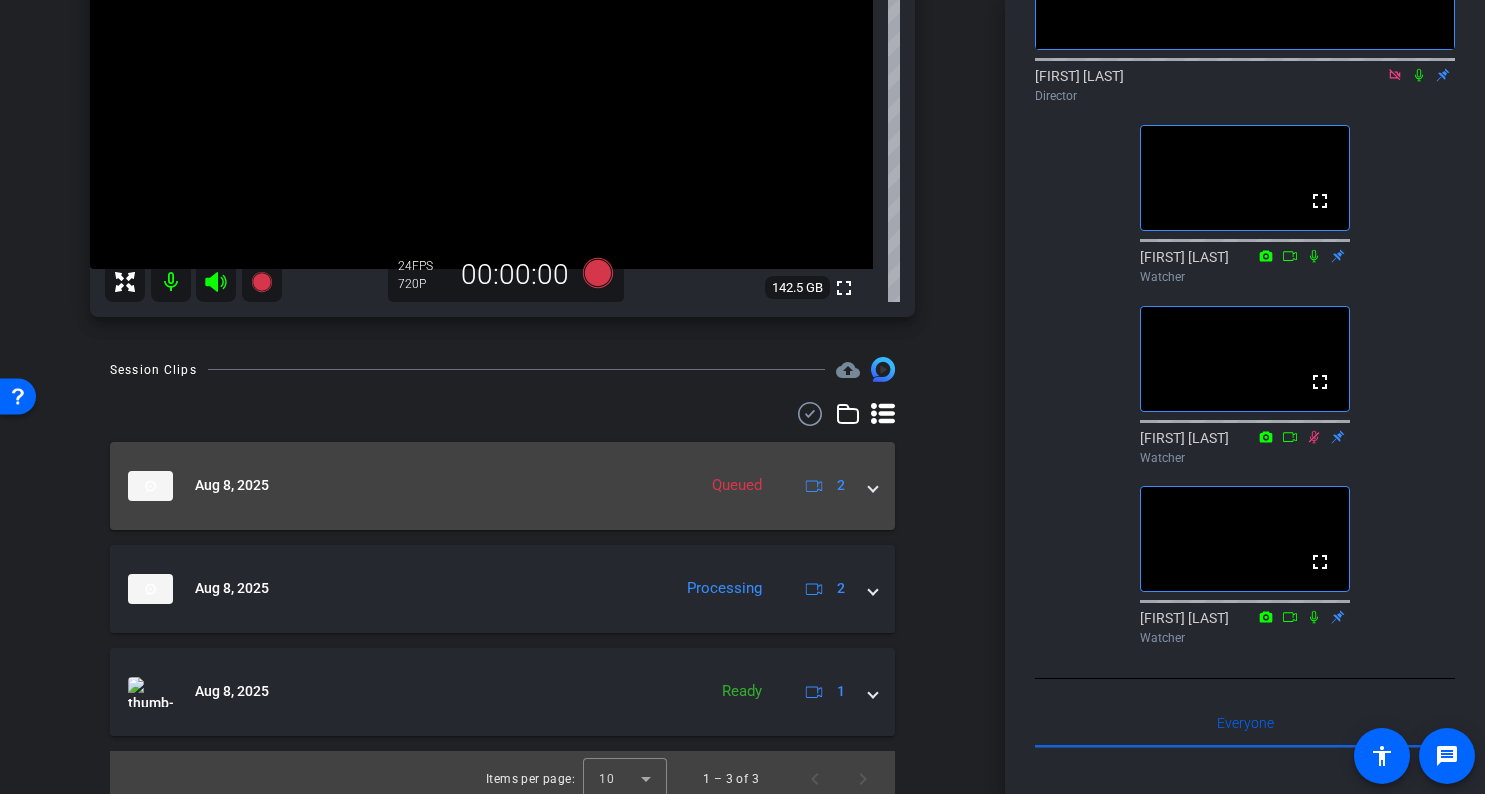 click on "Aug 8, 2025   Queued
2" at bounding box center (502, 486) 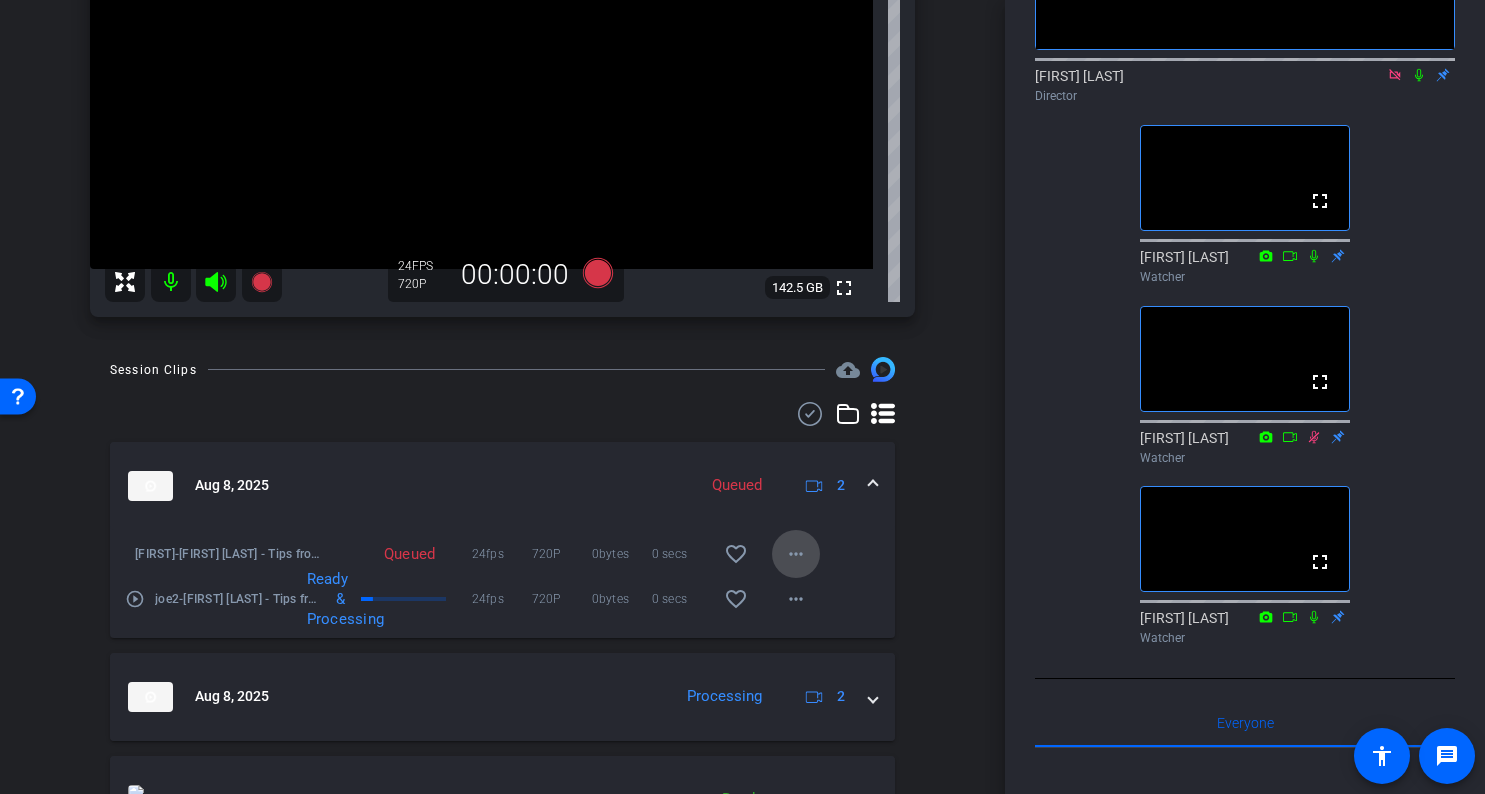 click at bounding box center (796, 554) 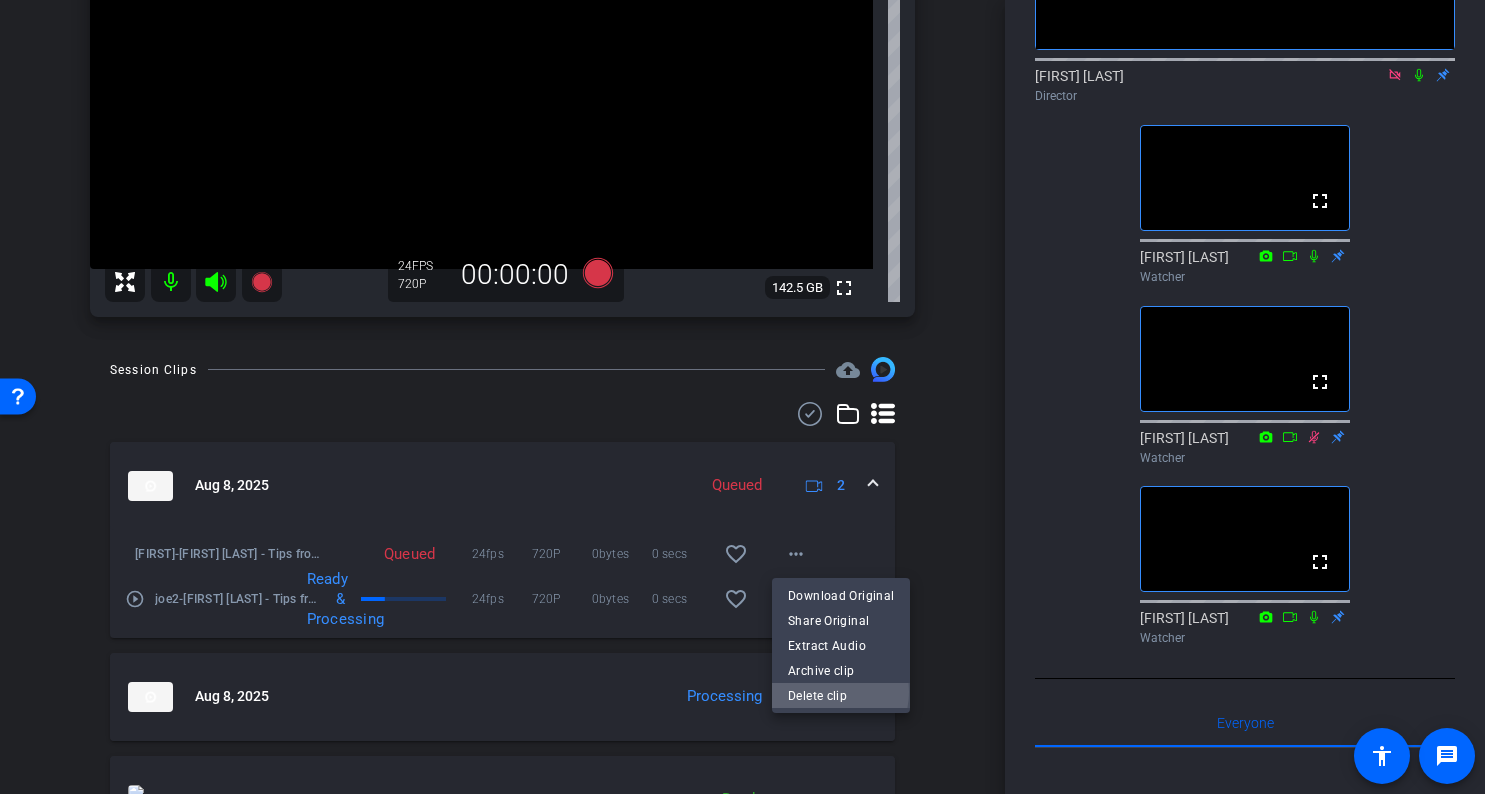 click on "Delete clip" at bounding box center [841, 695] 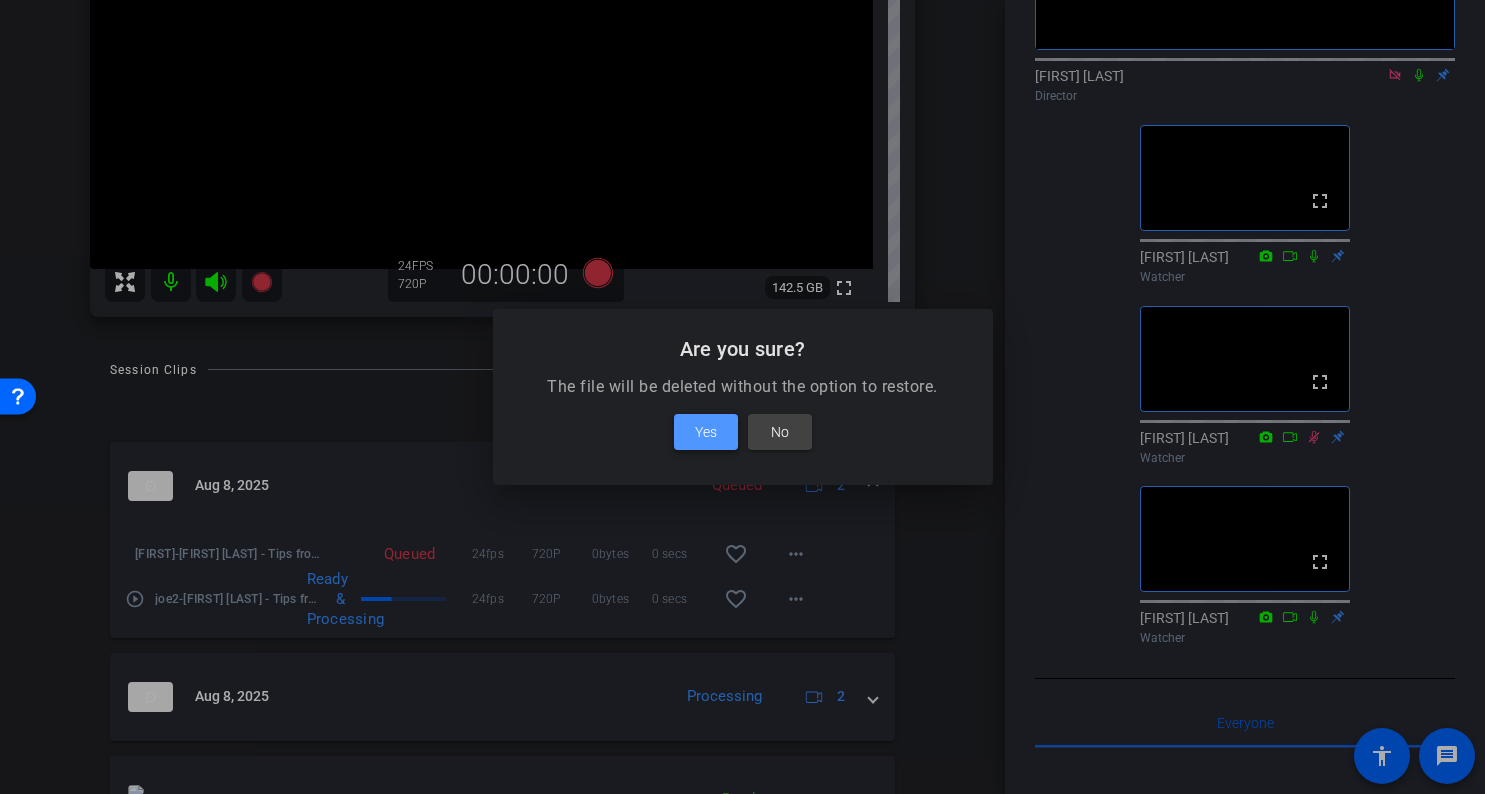 click on "Yes" at bounding box center (706, 432) 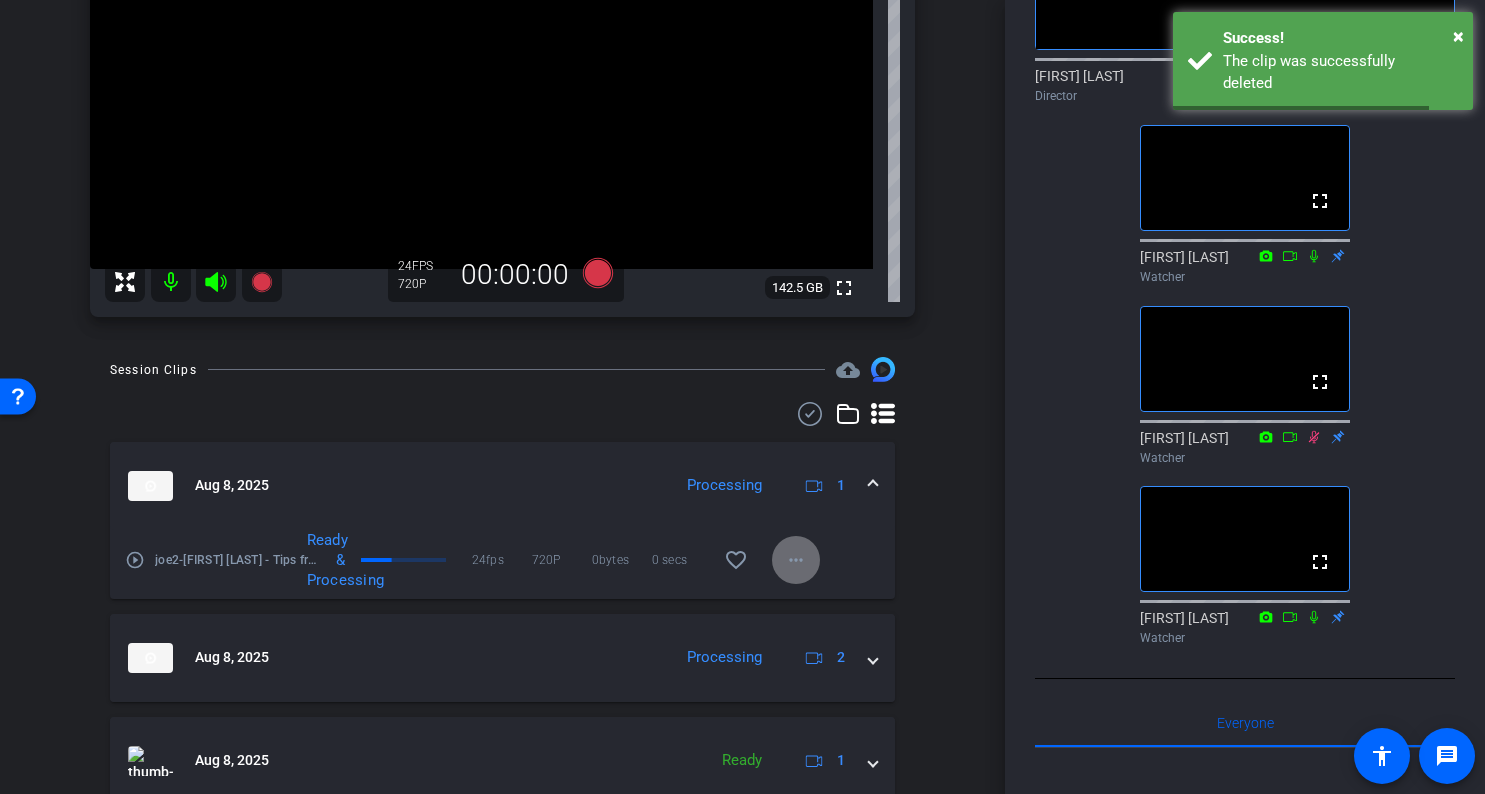 click on "more_horiz" at bounding box center [796, 560] 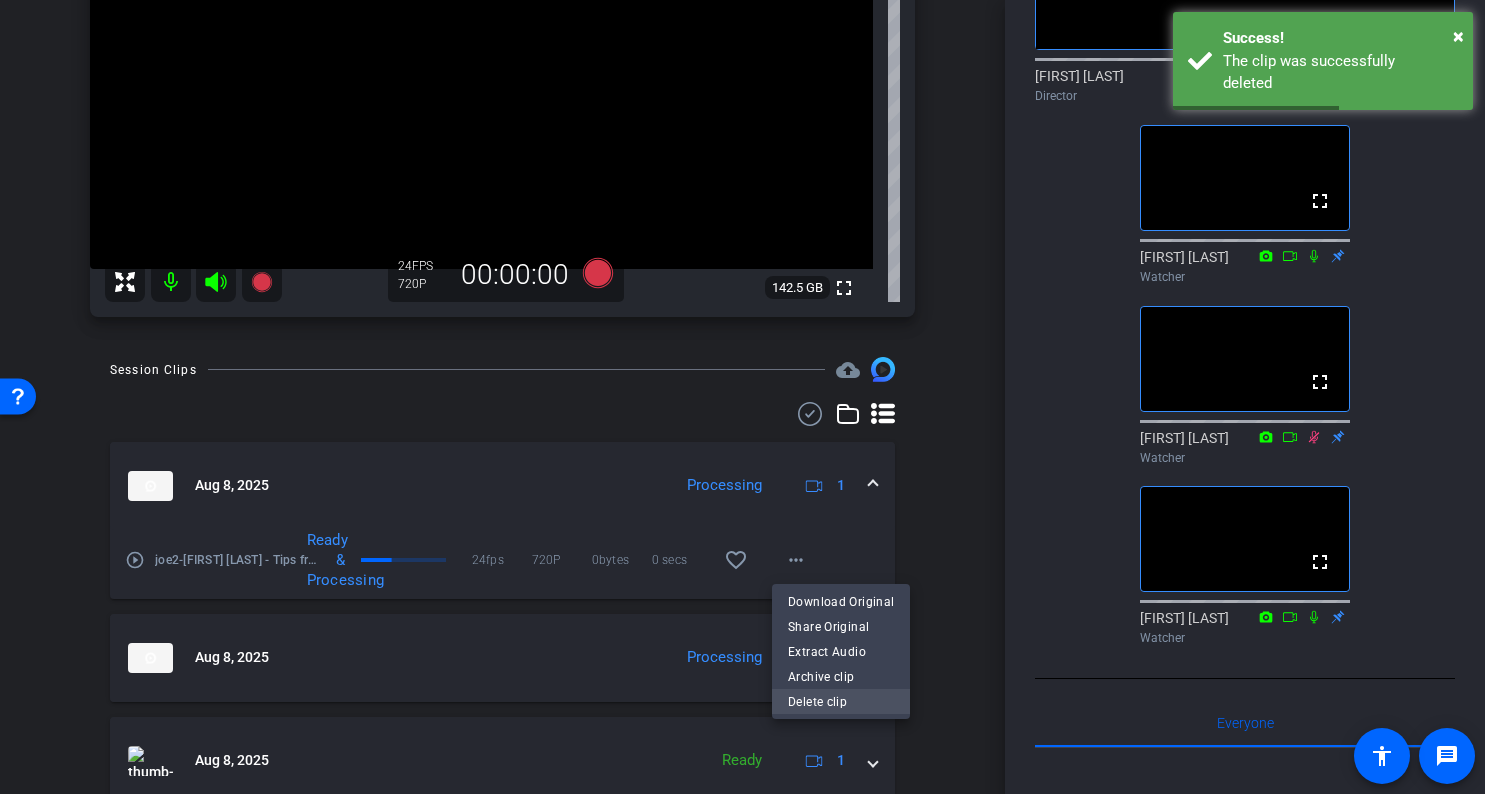 click on "Delete clip" at bounding box center [841, 701] 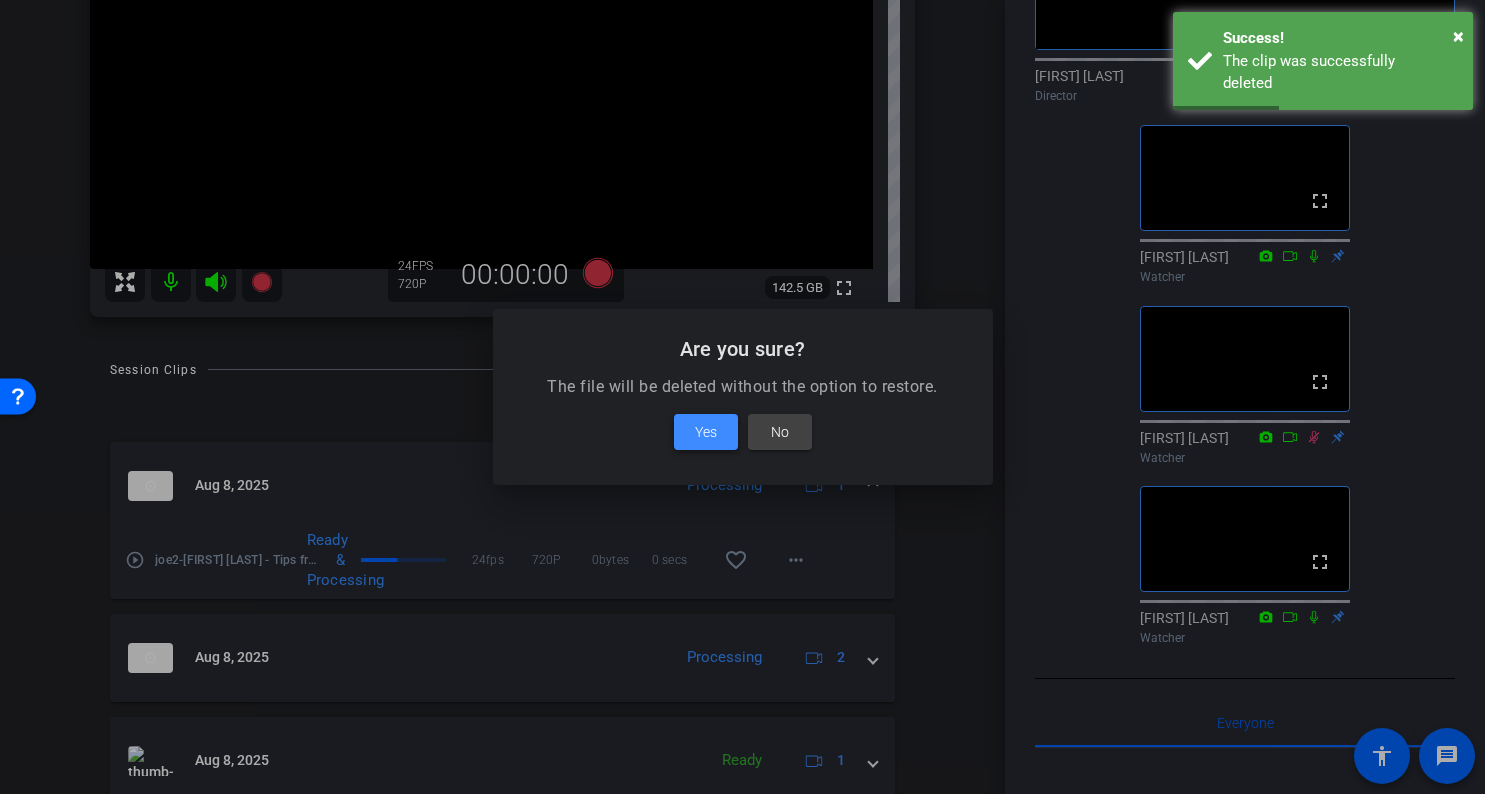 click on "Yes" at bounding box center [706, 432] 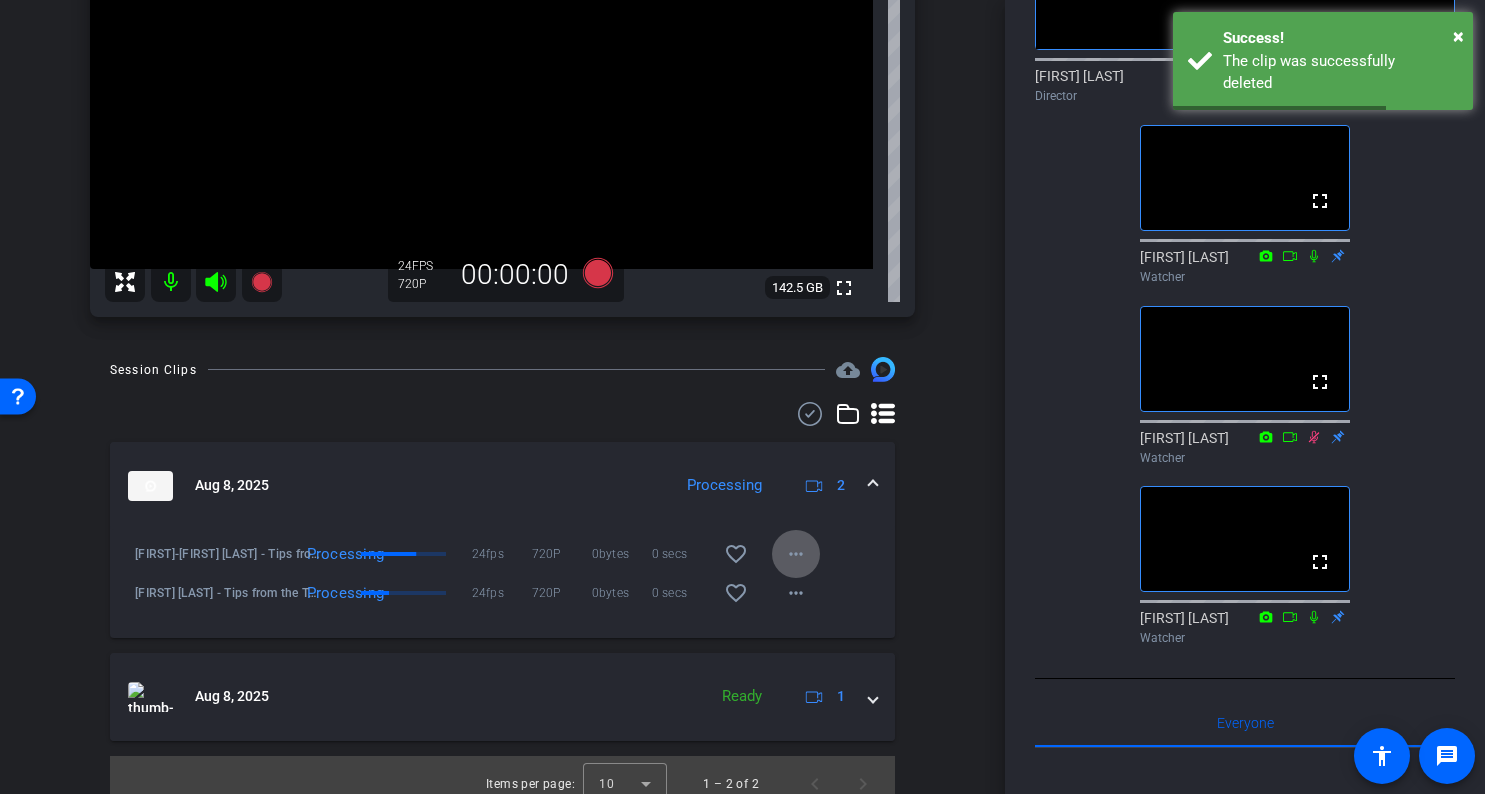 scroll, scrollTop: 365, scrollLeft: 0, axis: vertical 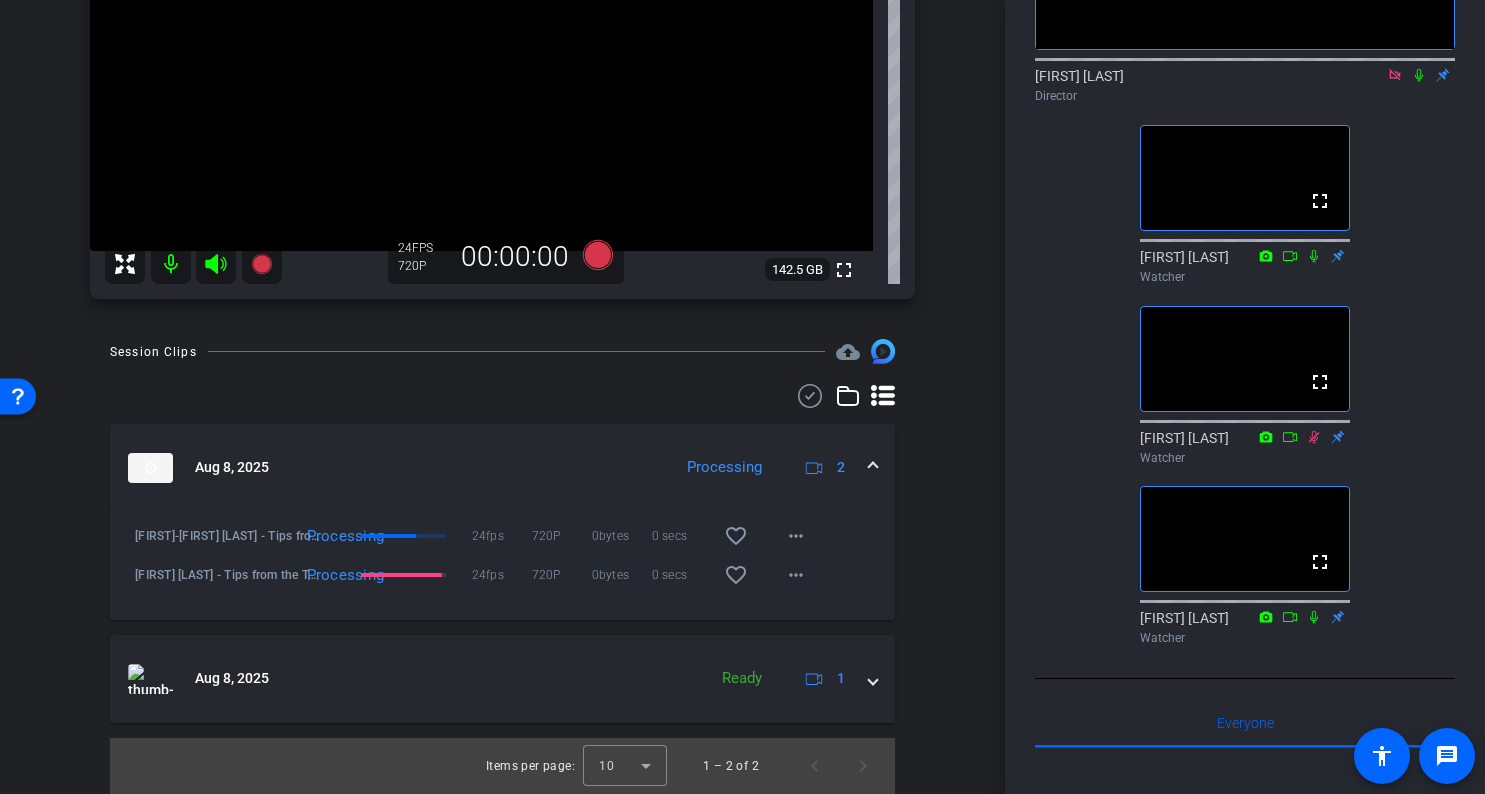 click on "Session Clips   cloud_upload
Aug 8, 2025   Processing
2 mary-Joe Mallee - Tips from the Top Podcast-2025-08-08-10-07-18-664-1   Processing  24fps 720P 0bytes 0 secs favorite_border more_horiz joe-Joe Mallee - Tips from the Top Podcast-2025-08-08-10-07-18-664-0   Processing  24fps 720P 0bytes 0 secs favorite_border more_horiz   Aug 8, 2025   Ready
1  Items per page:  10  1 – 2 of 2" at bounding box center [502, 566] 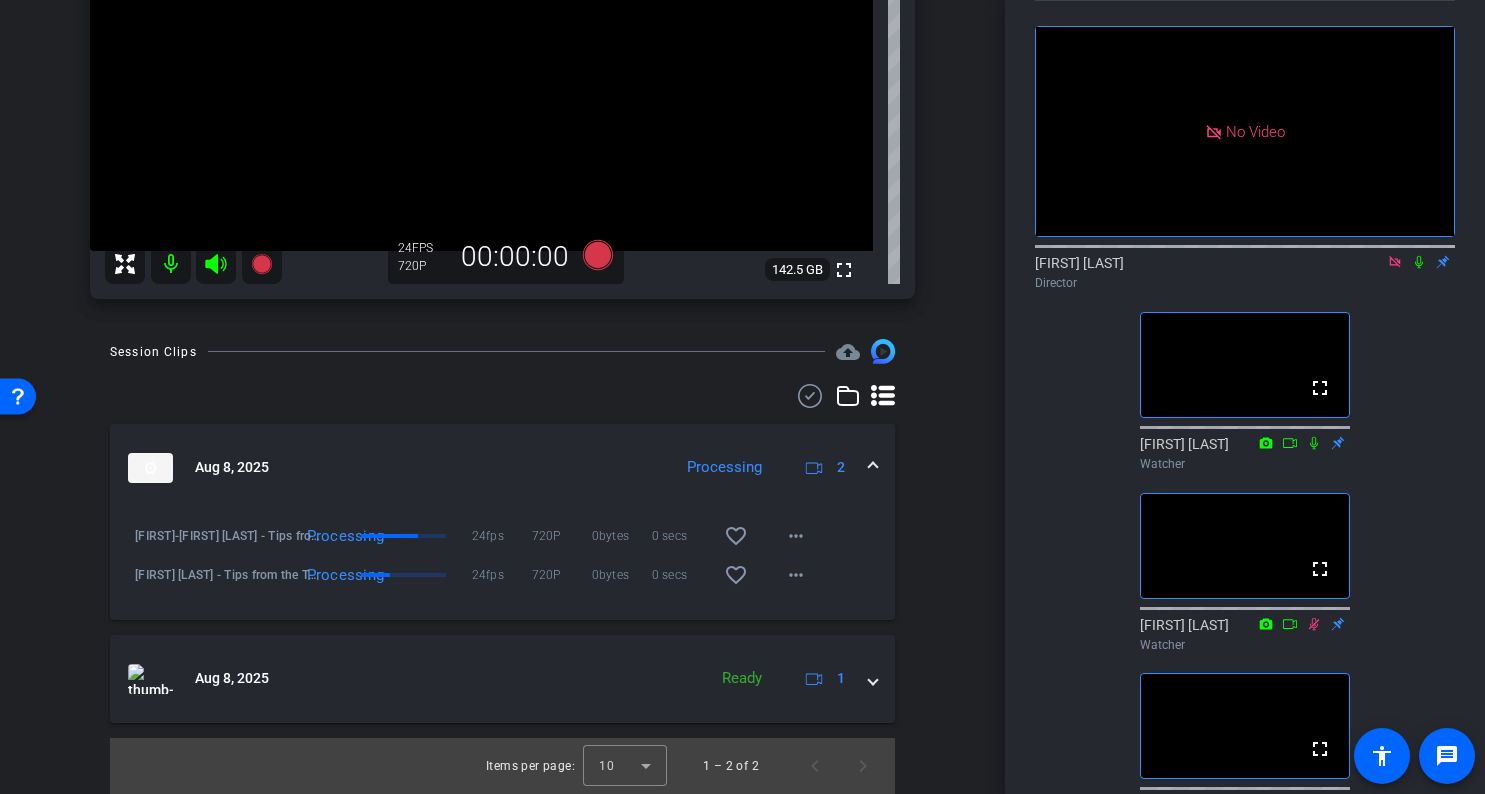 scroll, scrollTop: 0, scrollLeft: 0, axis: both 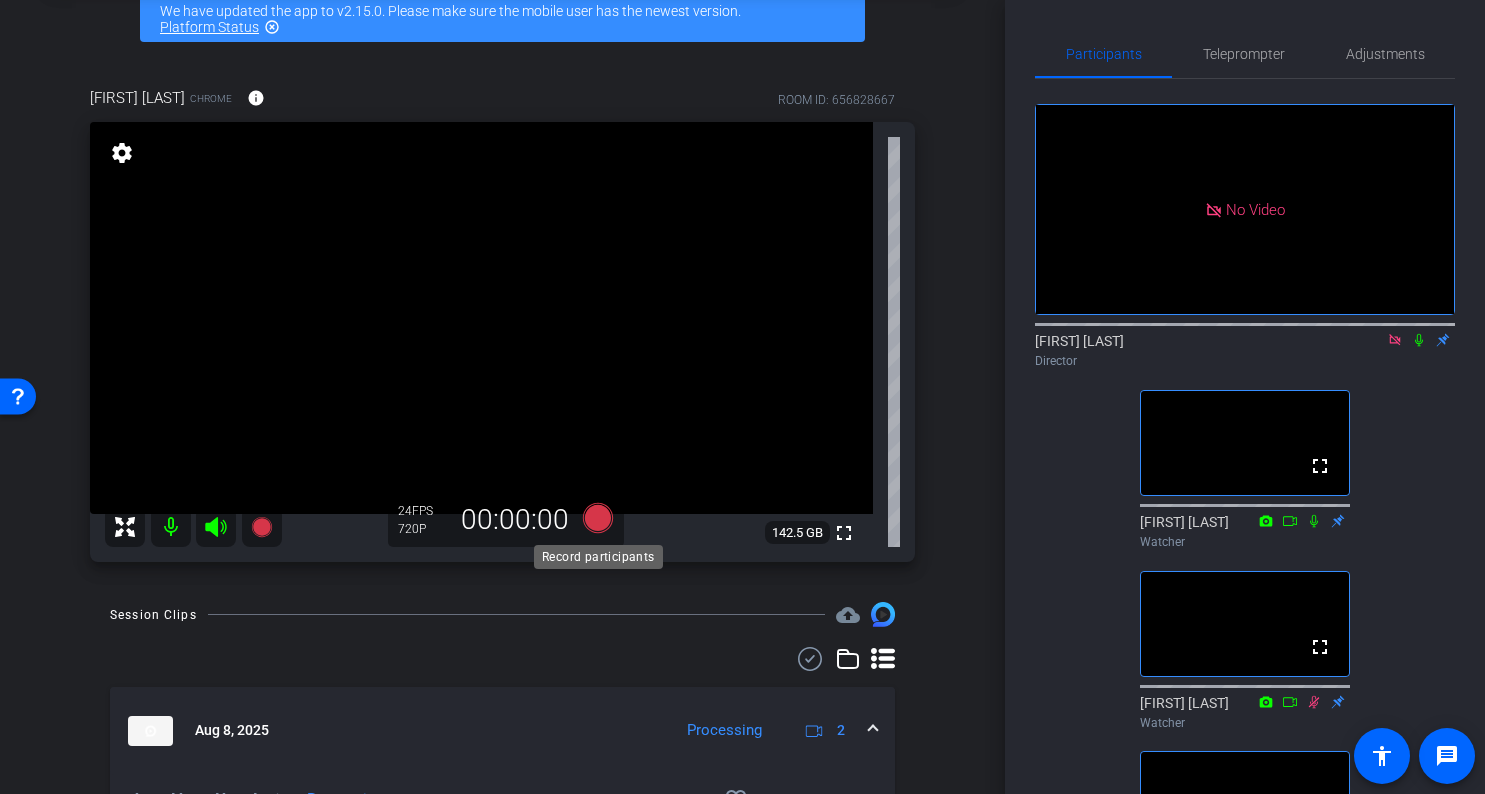 click 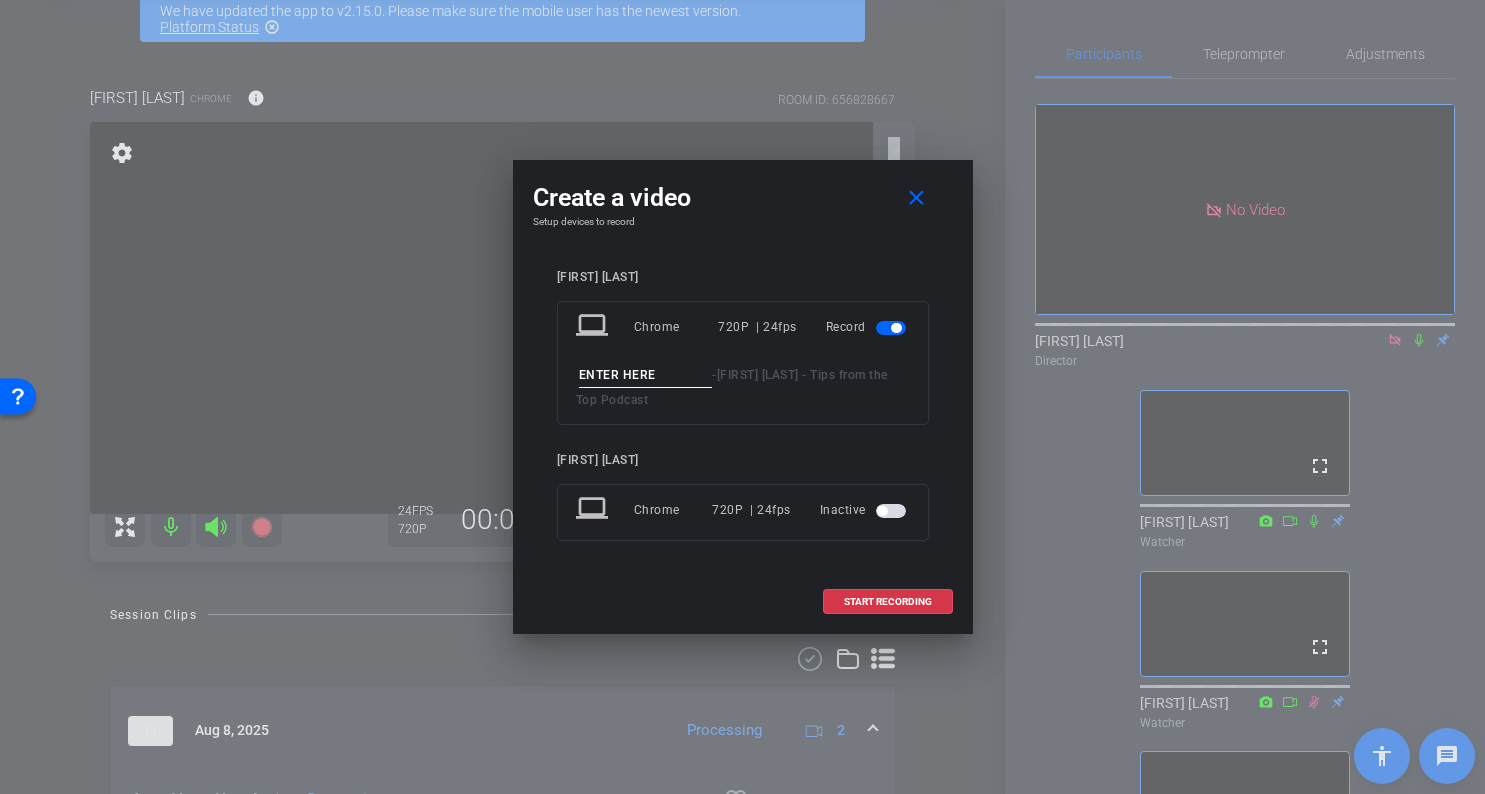 click at bounding box center [646, 375] 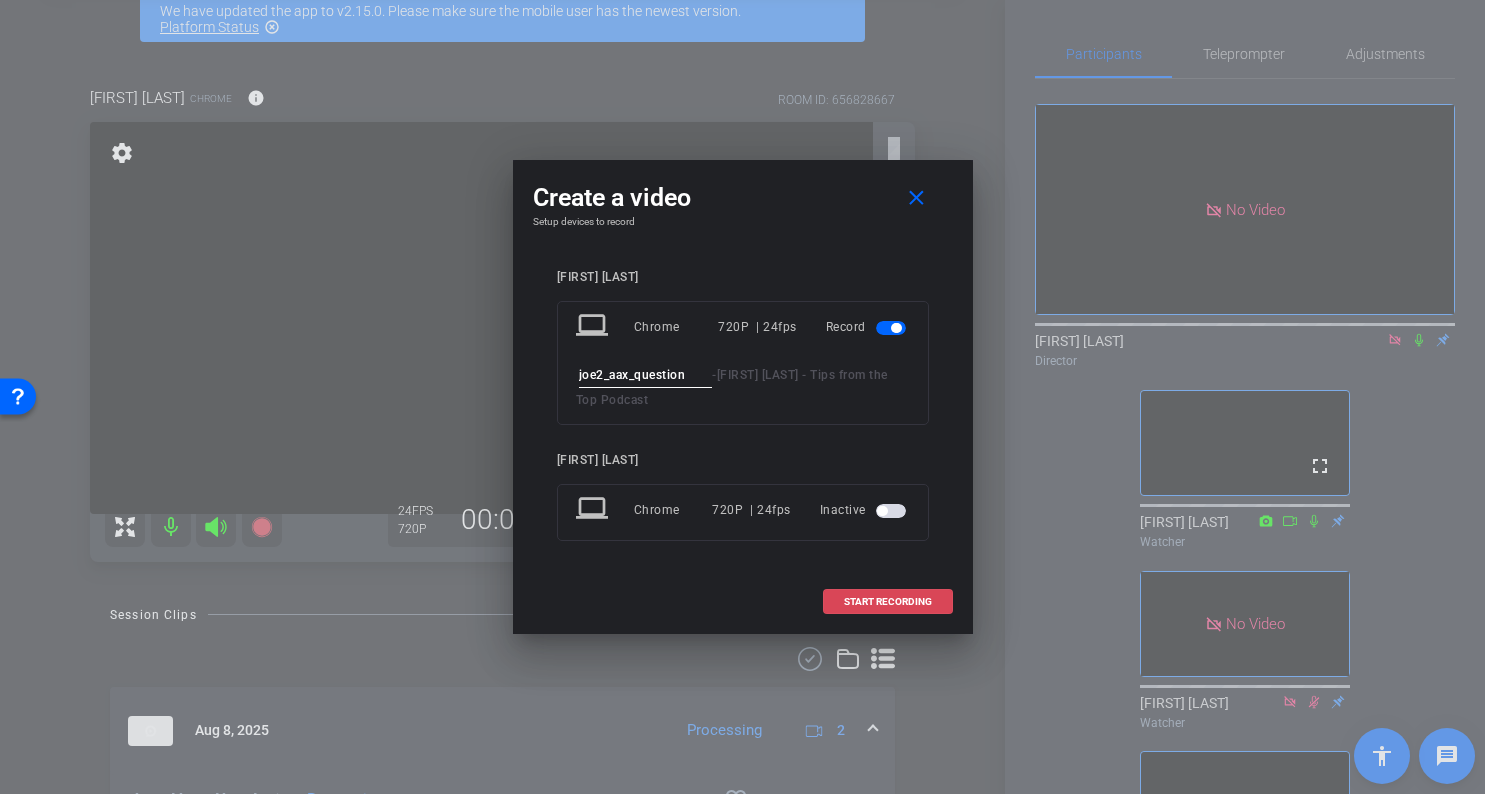 type on "joe2_aax_question" 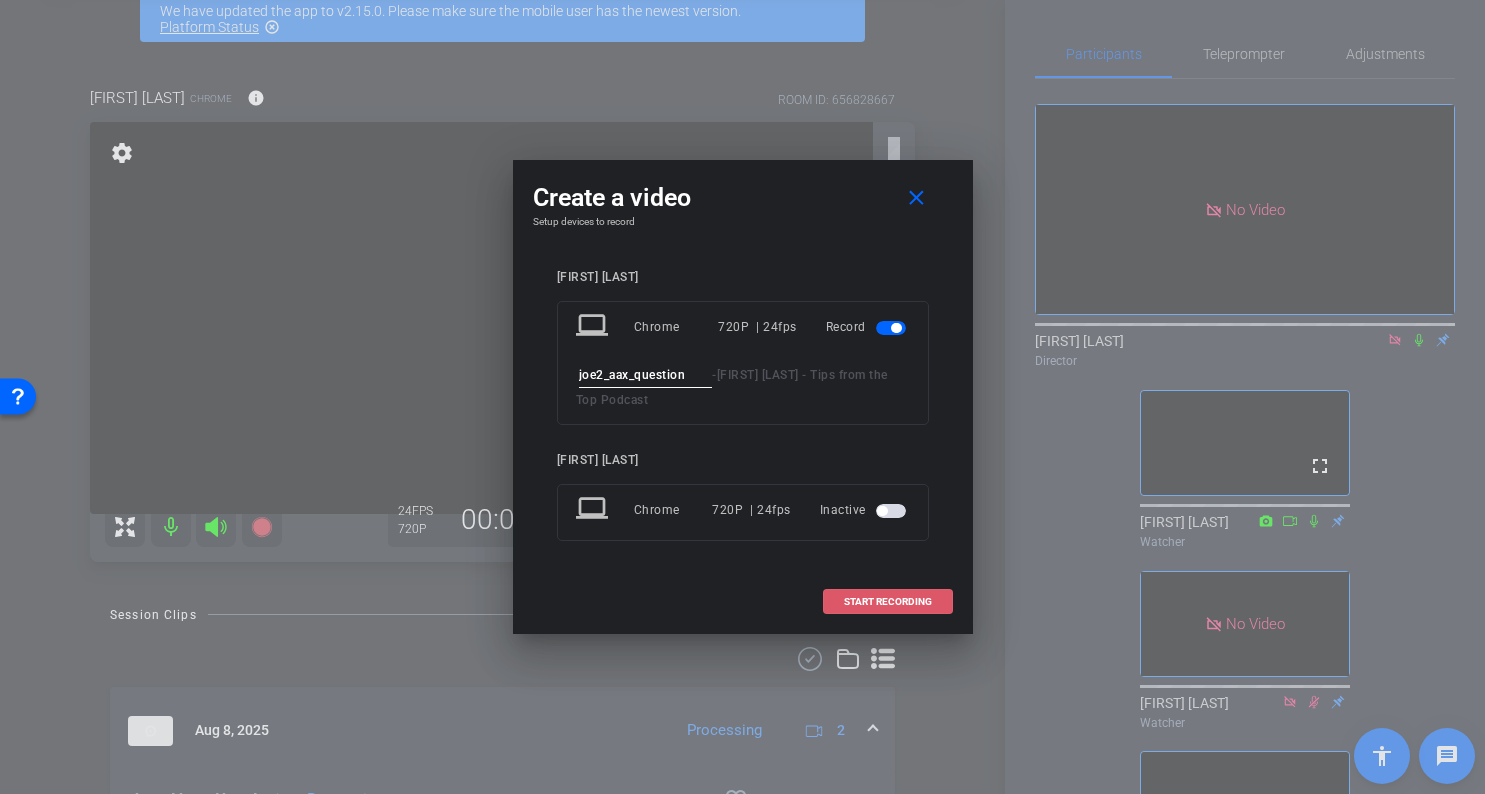 click on "START RECORDING" at bounding box center [888, 602] 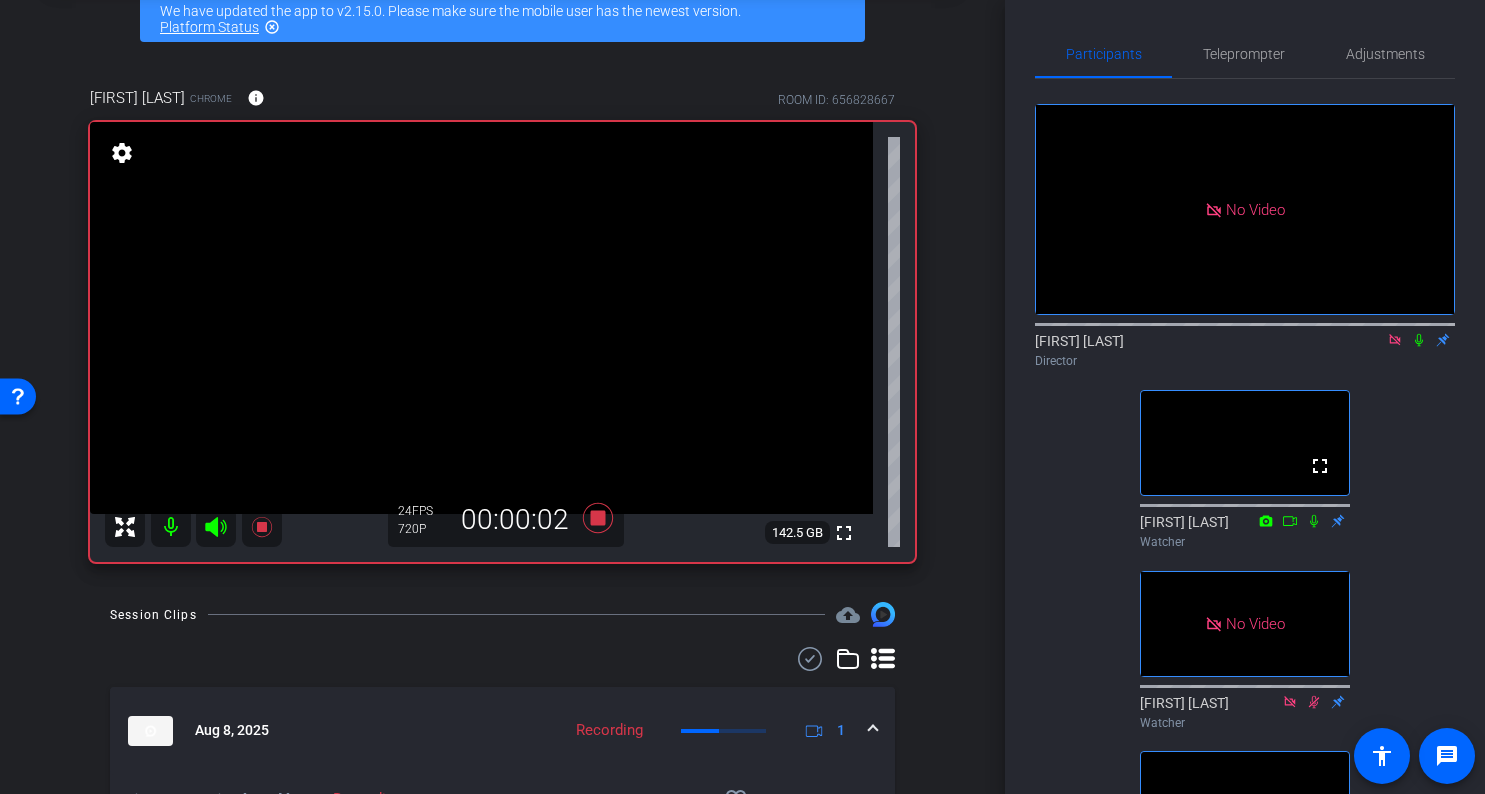 click 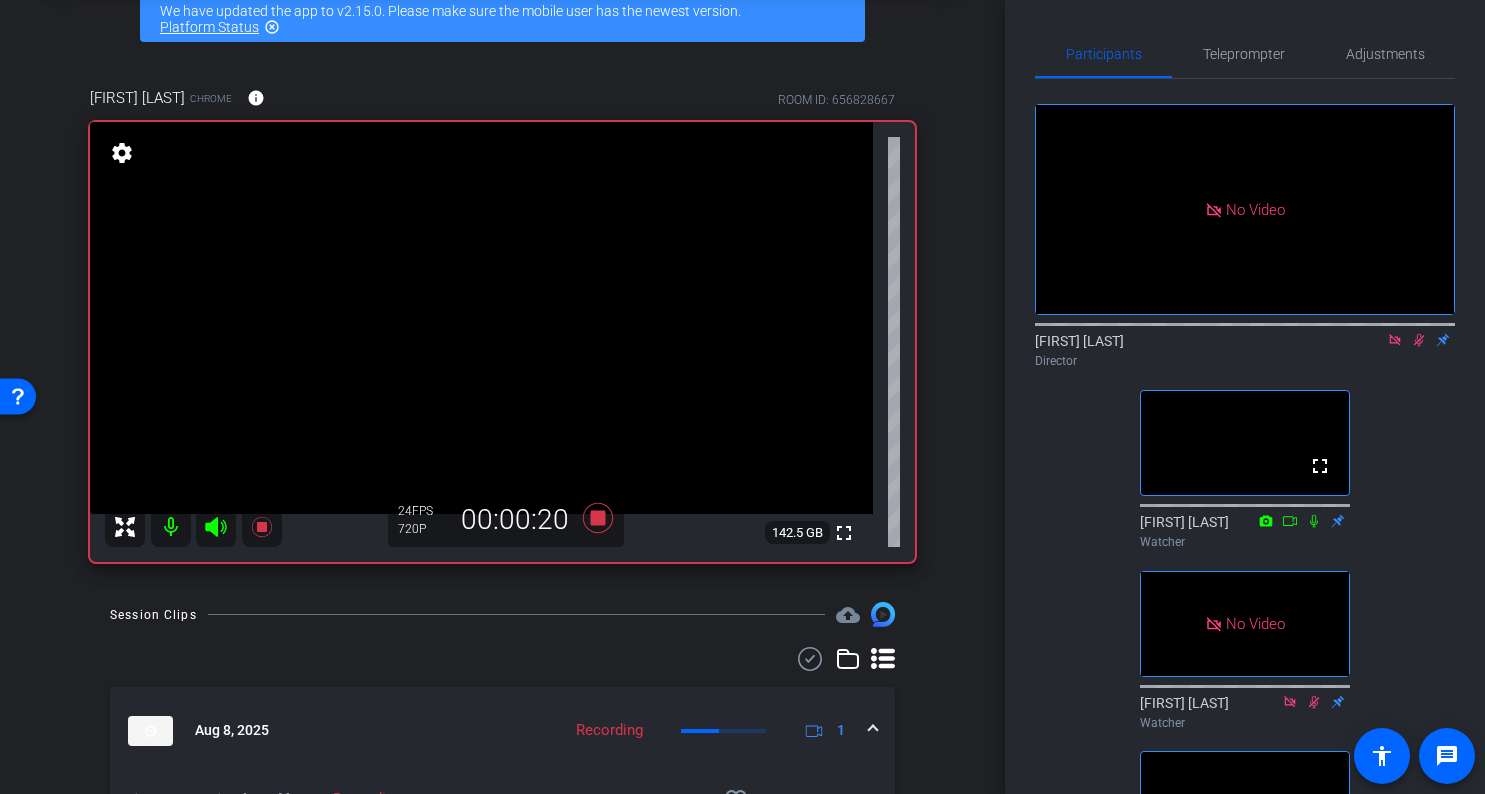 click 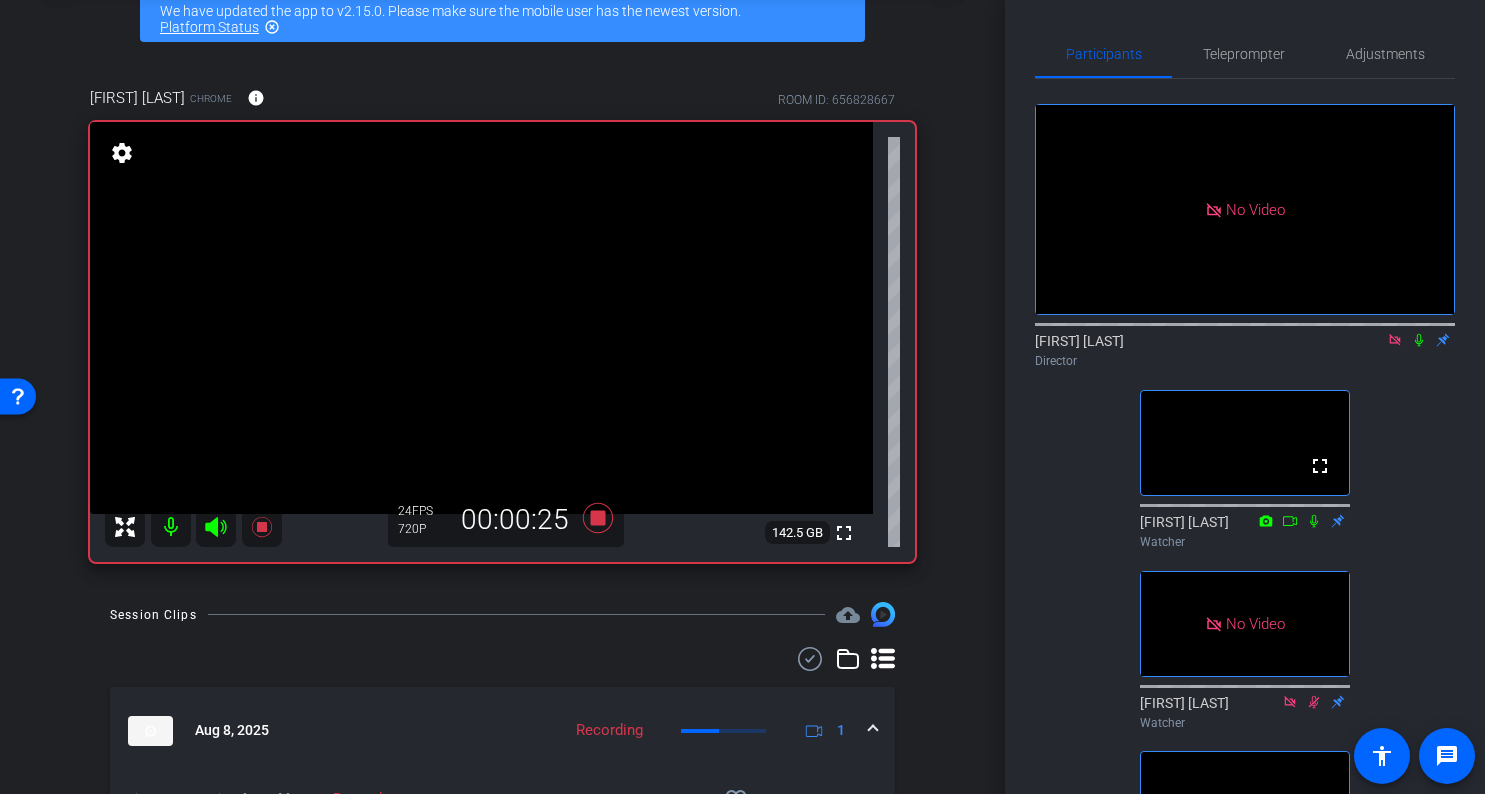 click 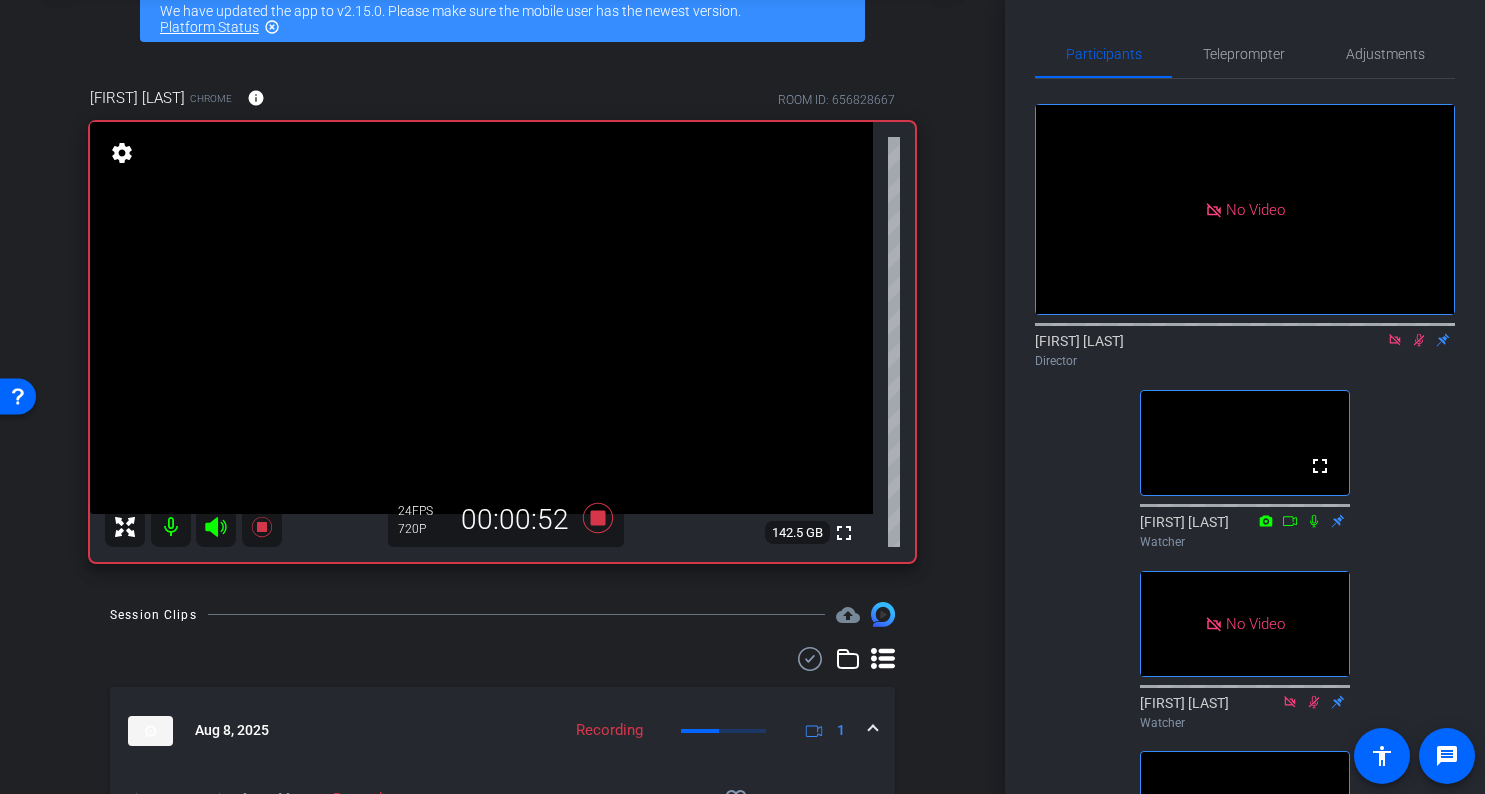 click 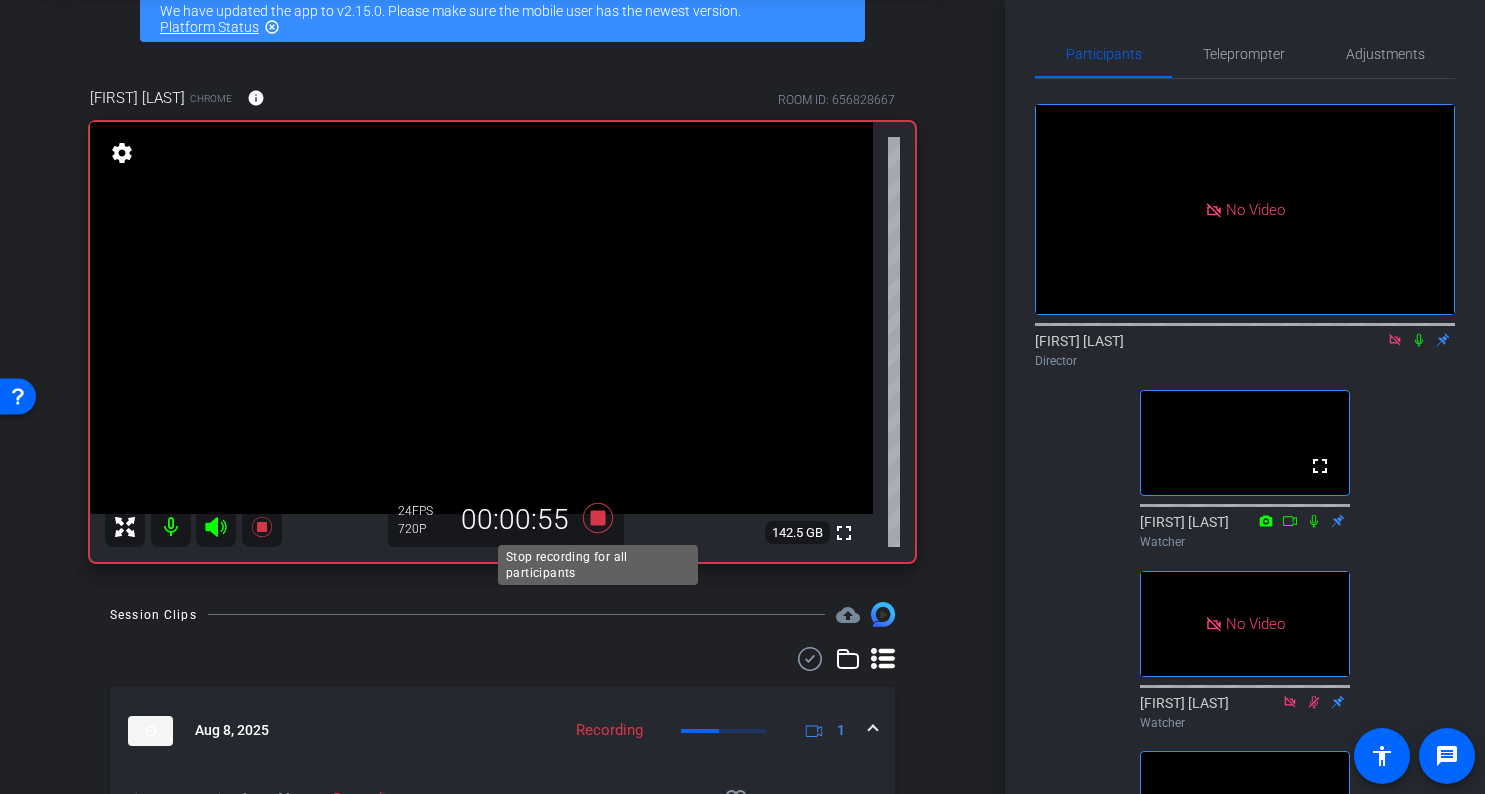 click 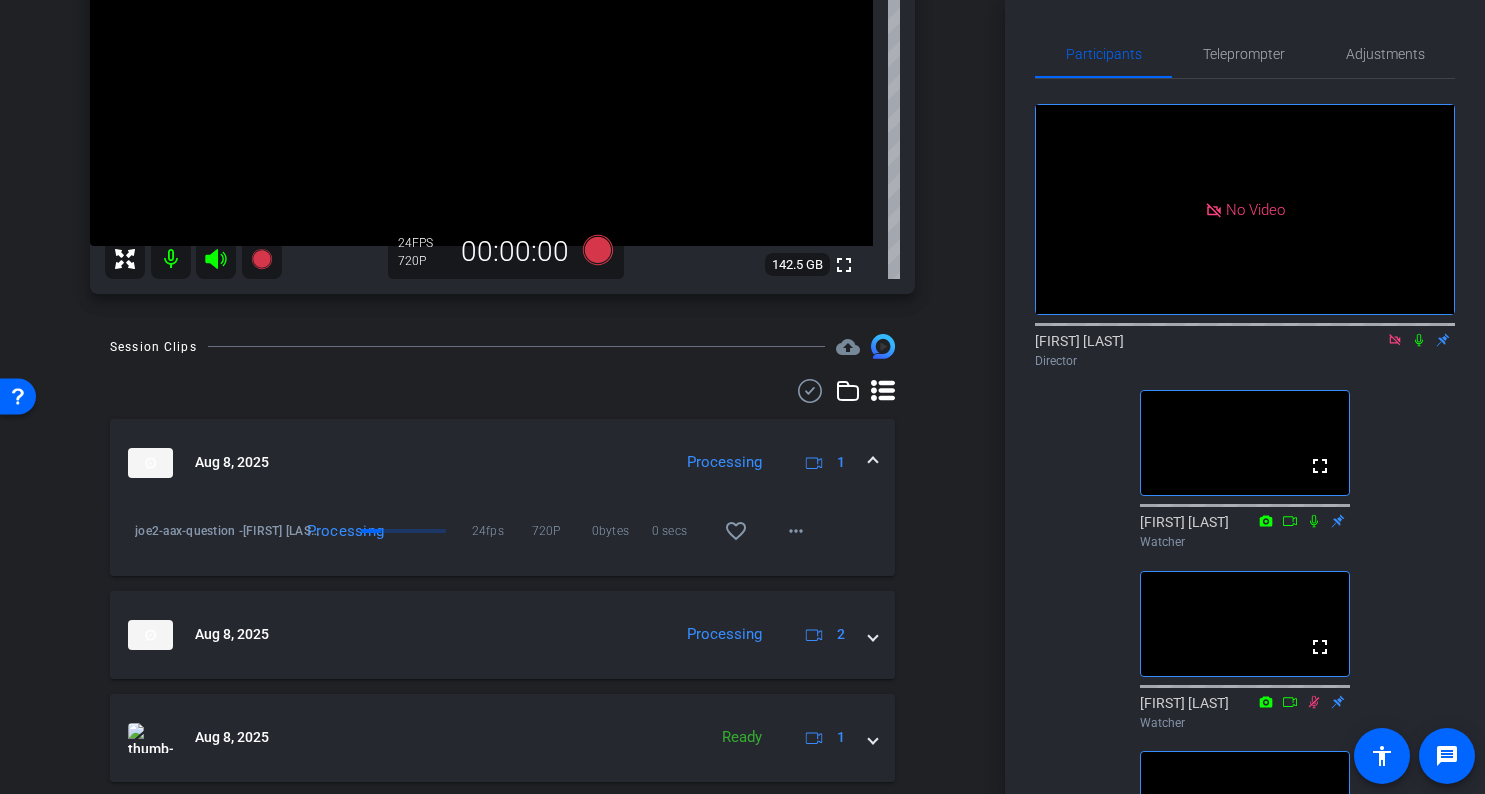 scroll, scrollTop: 429, scrollLeft: 0, axis: vertical 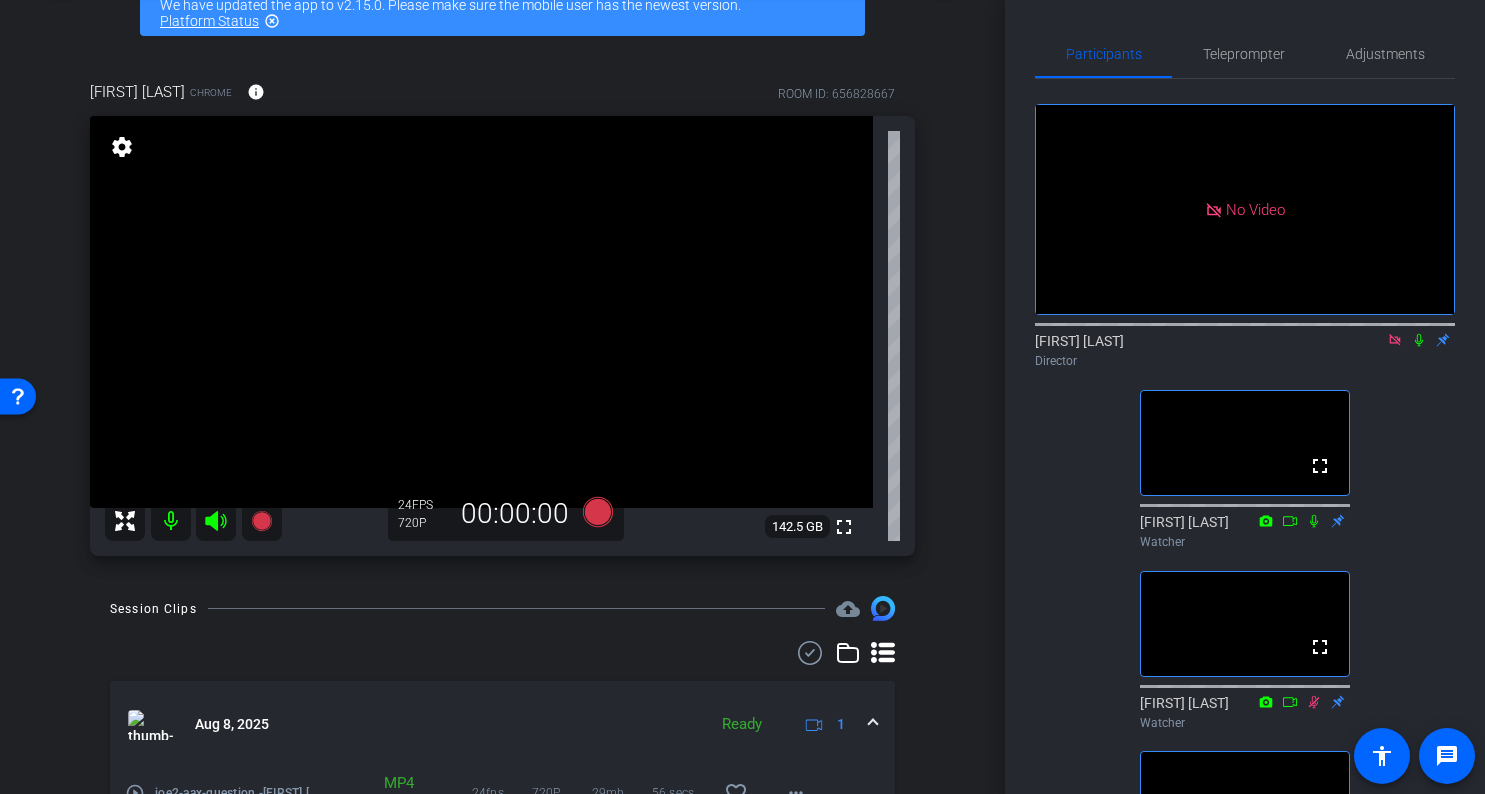 click on "No Video  EJ Massa
Director  fullscreen  Rebecca Broggi
Watcher  fullscreen  Paul Voss
Watcher  fullscreen  Kellie Paluck
Watcher" 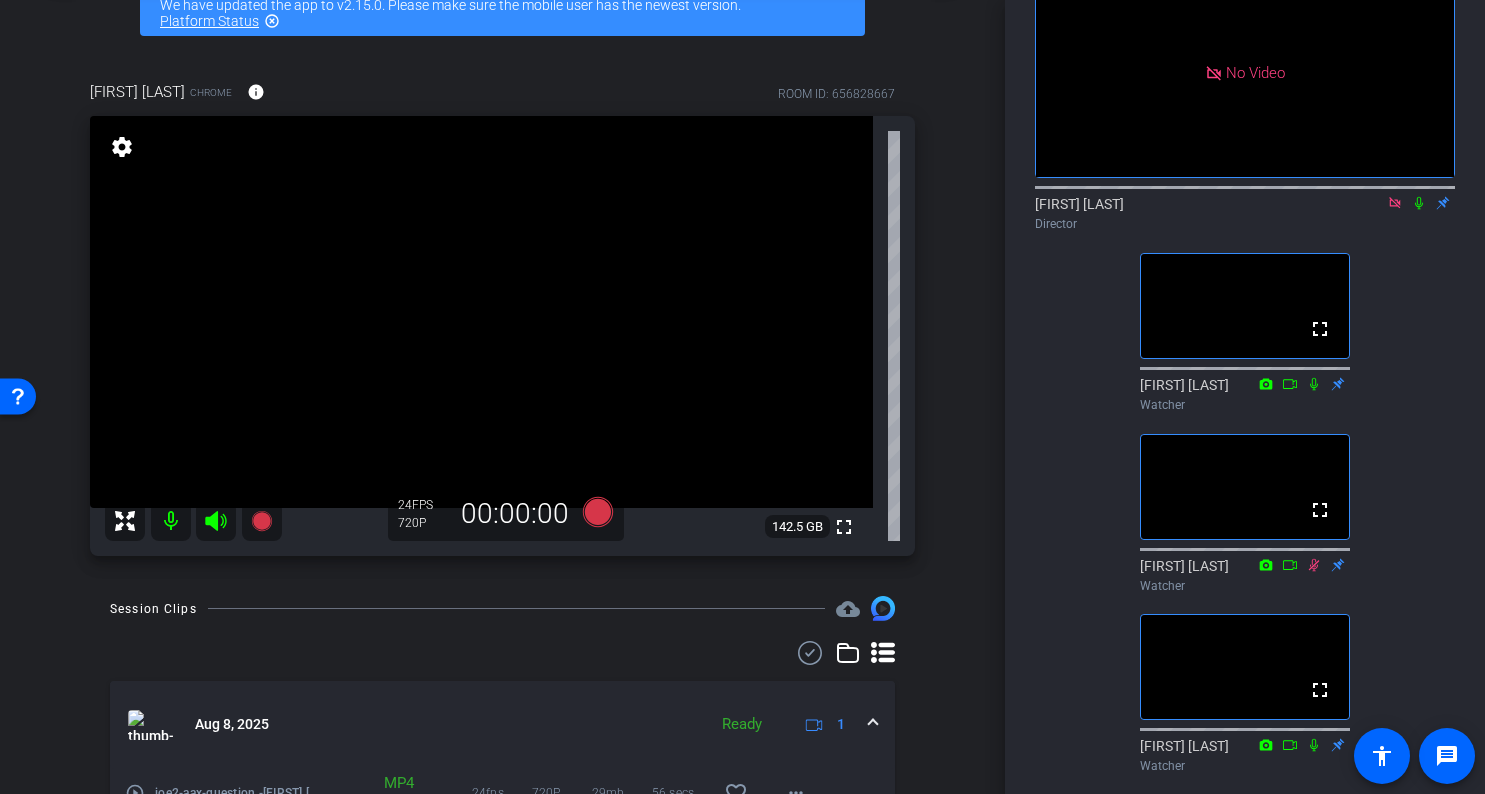 scroll, scrollTop: 135, scrollLeft: 0, axis: vertical 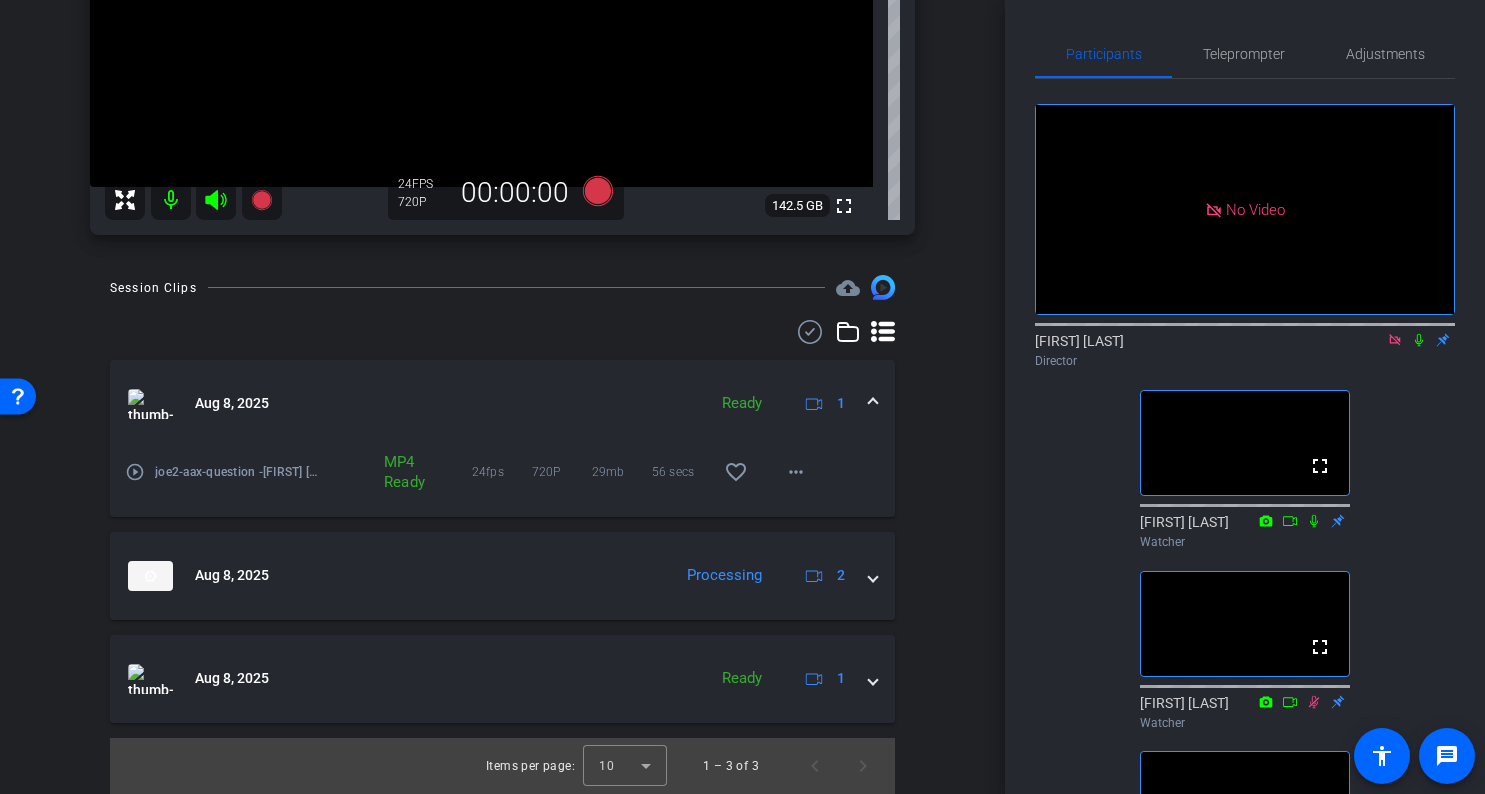 click 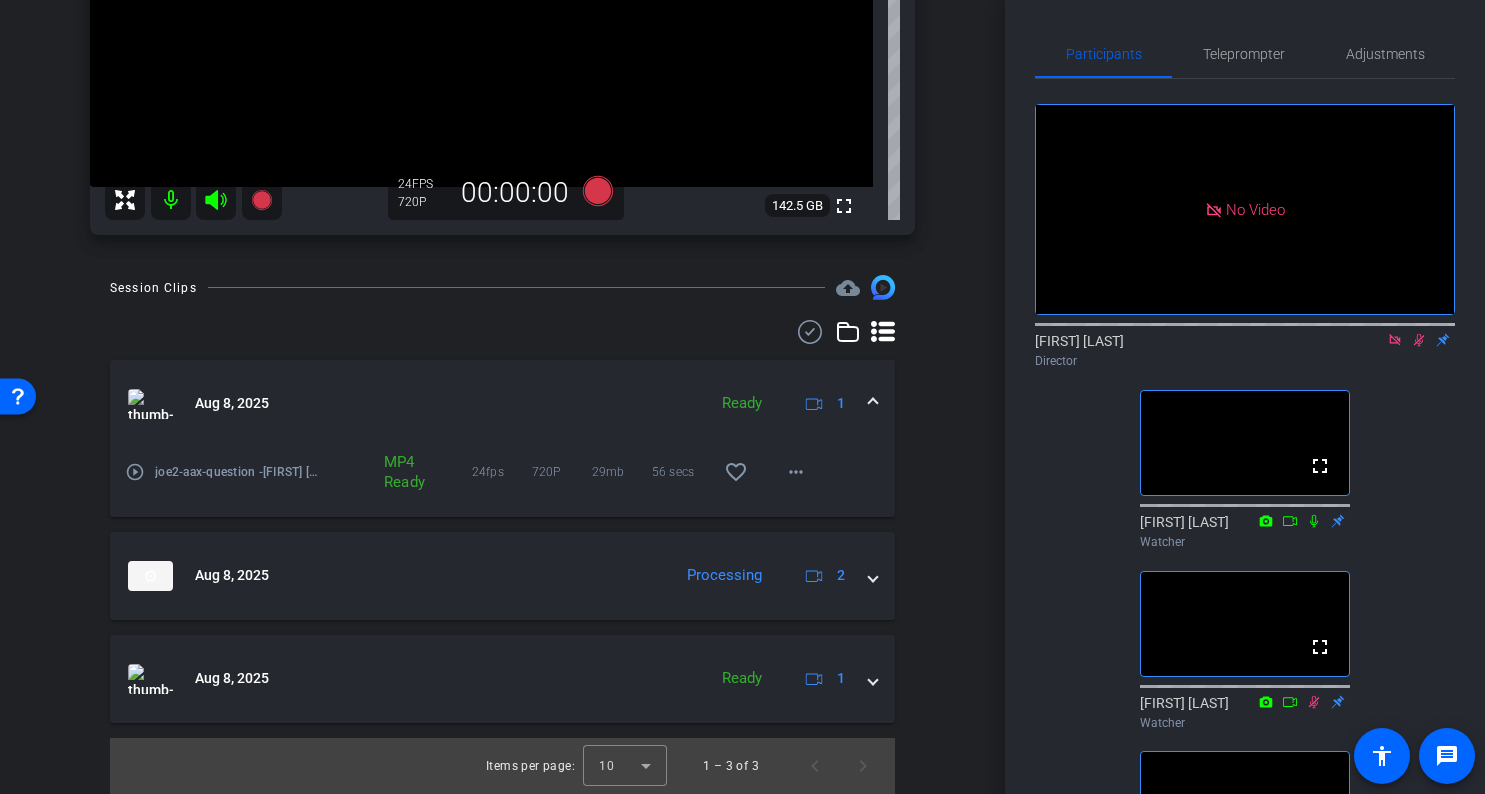 click on "No Video  EJ Massa
Director  fullscreen  Rebecca Broggi
Watcher  fullscreen  Paul Voss
Watcher  fullscreen  Kellie Paluck
Watcher" 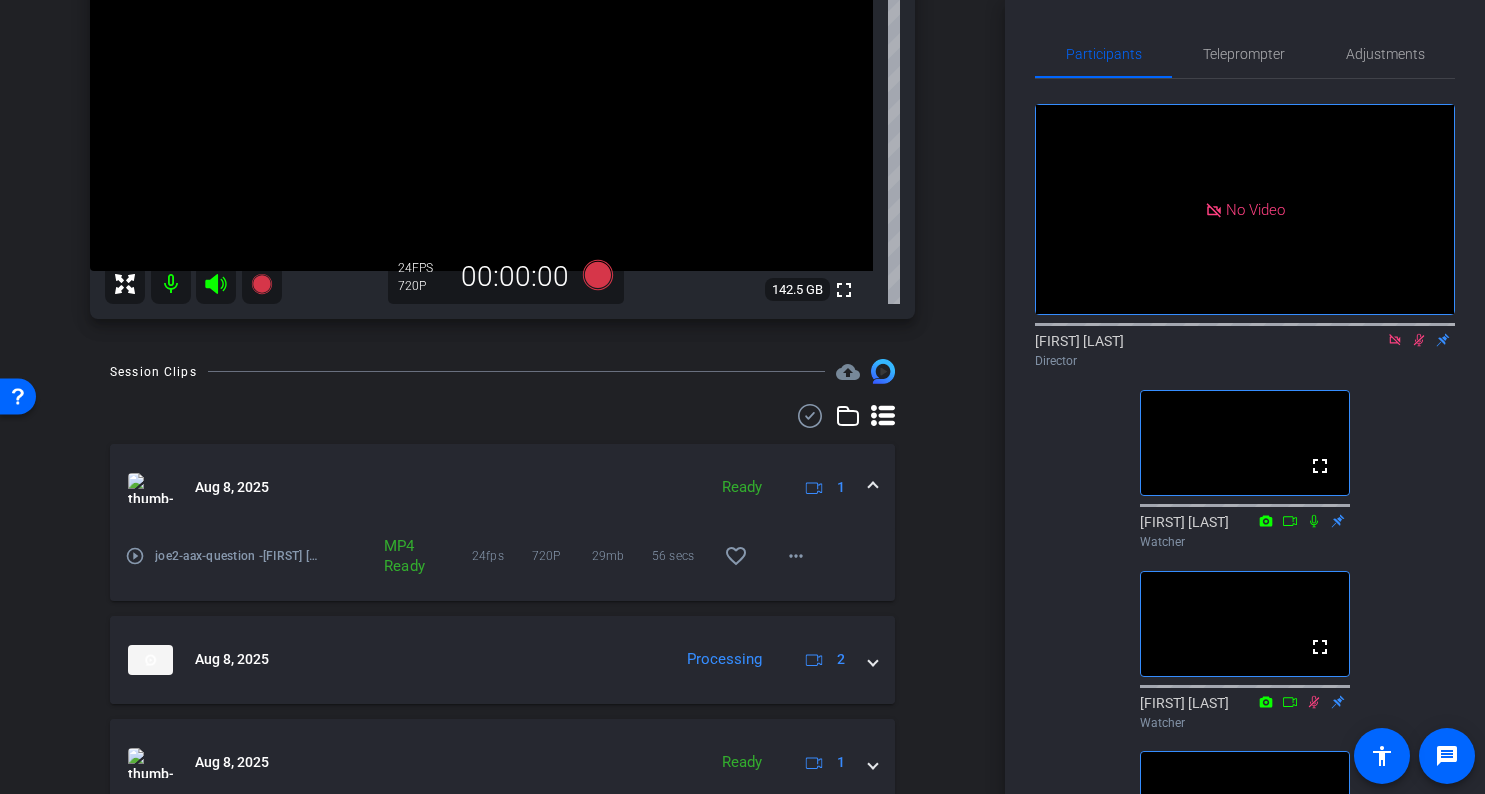 scroll, scrollTop: 429, scrollLeft: 0, axis: vertical 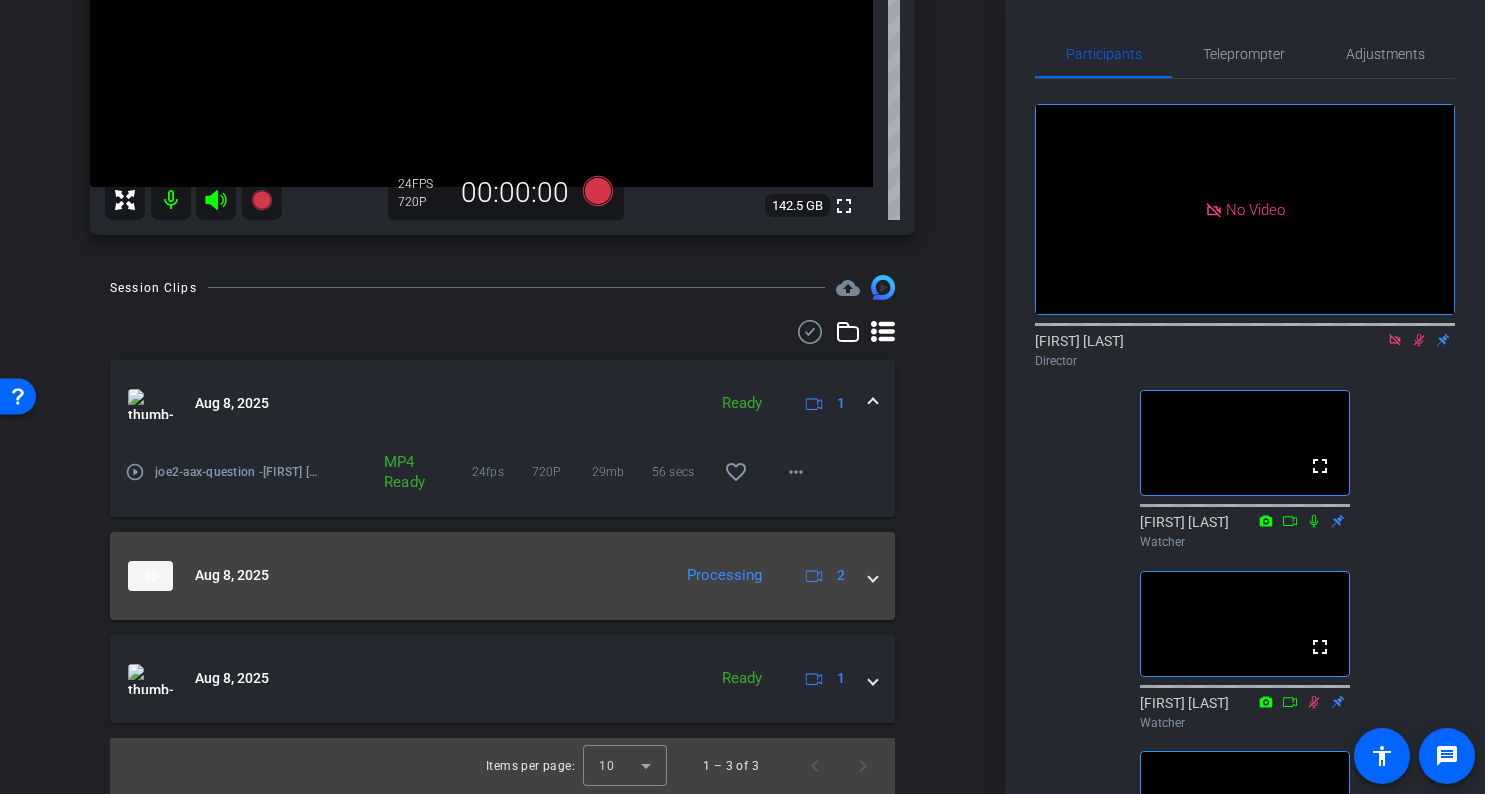 click on "Aug 8, 2025   Processing
2" at bounding box center (502, 576) 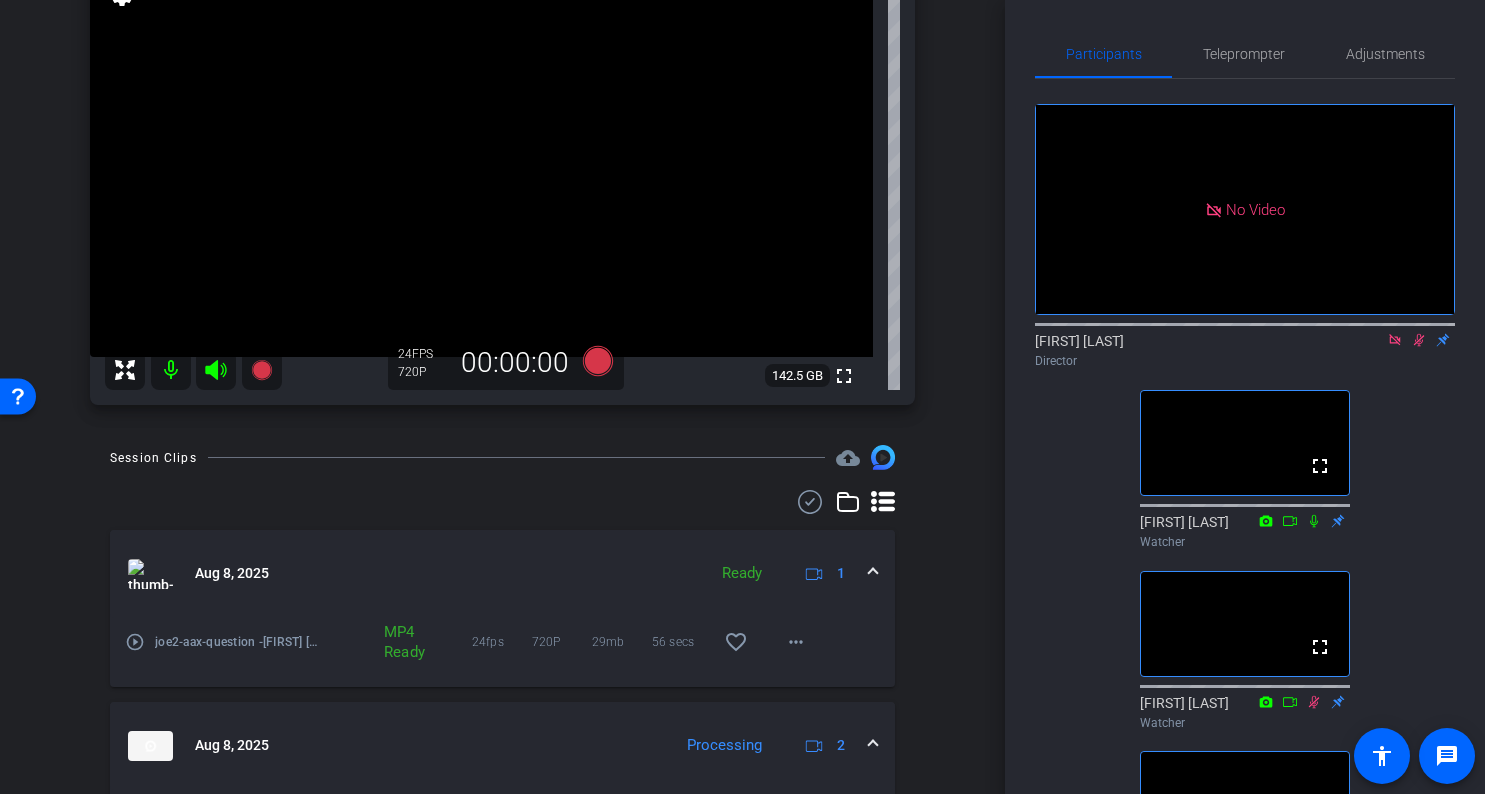 scroll, scrollTop: 234, scrollLeft: 0, axis: vertical 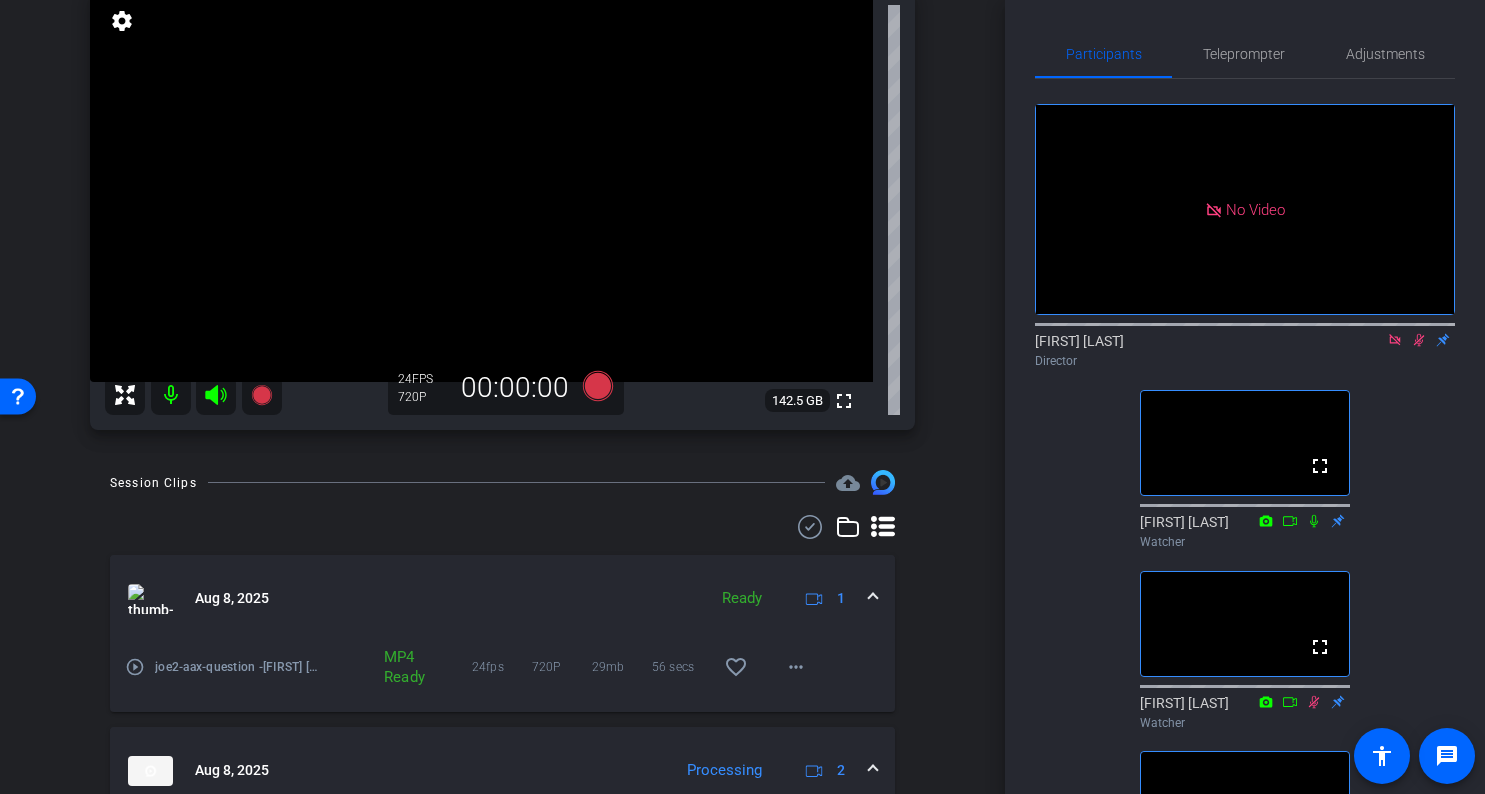 click on "No Video  EJ Massa
Director  fullscreen  Rebecca Broggi
Watcher  fullscreen  Paul Voss
Watcher  fullscreen  Kellie Paluck
Watcher" 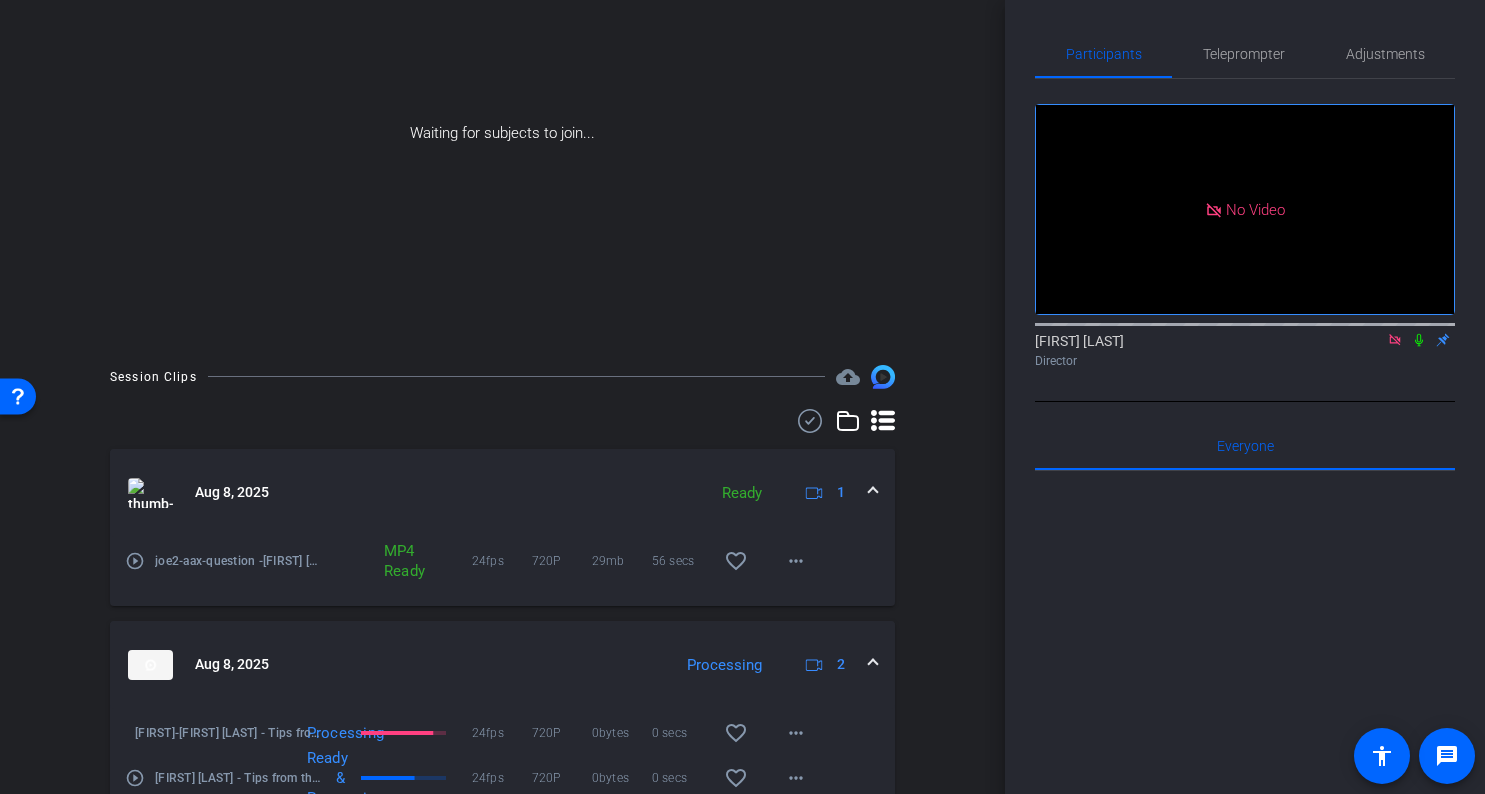 scroll, scrollTop: 128, scrollLeft: 0, axis: vertical 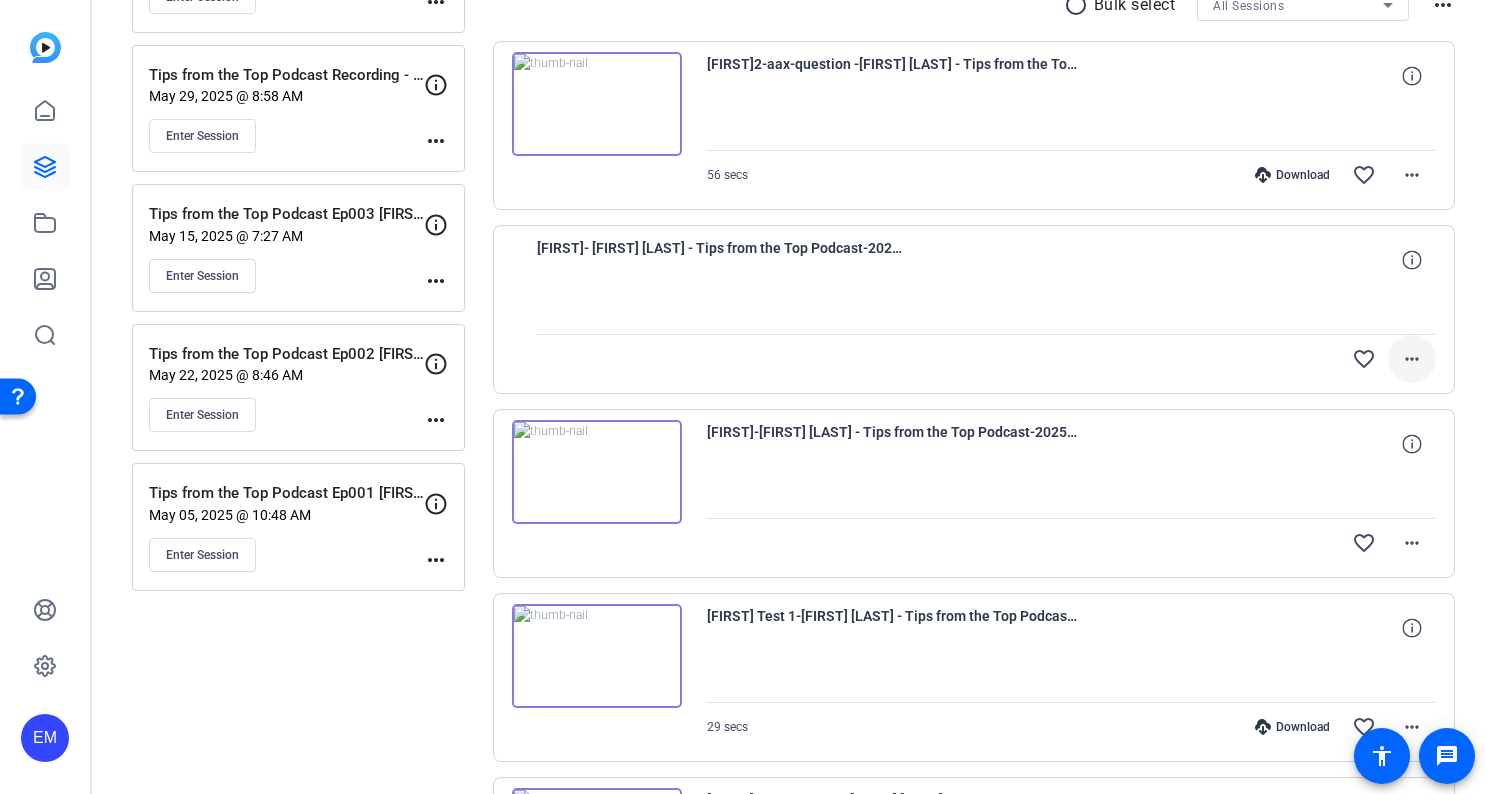 click on "more_horiz" at bounding box center [1412, 359] 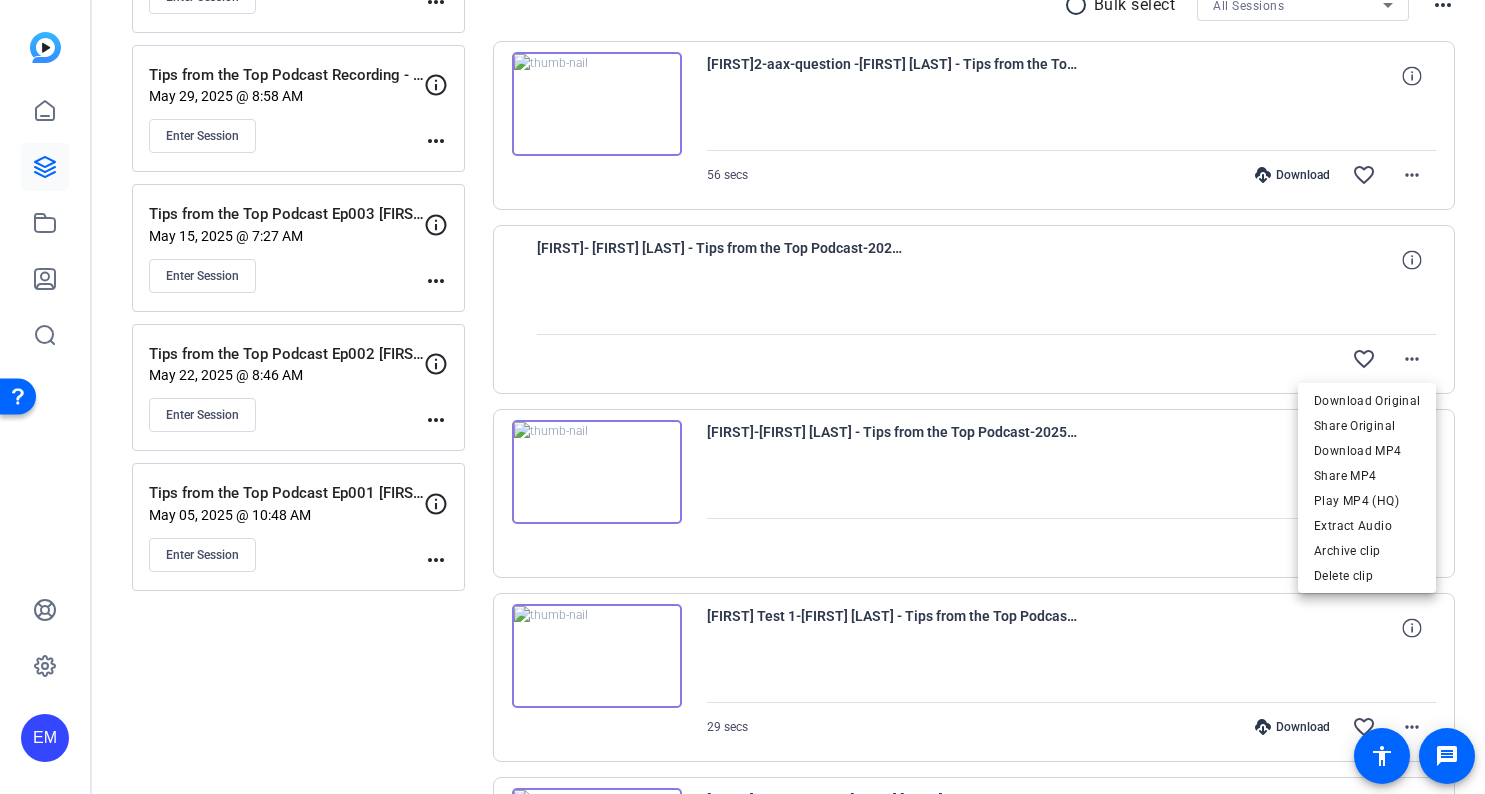 click at bounding box center (742, 397) 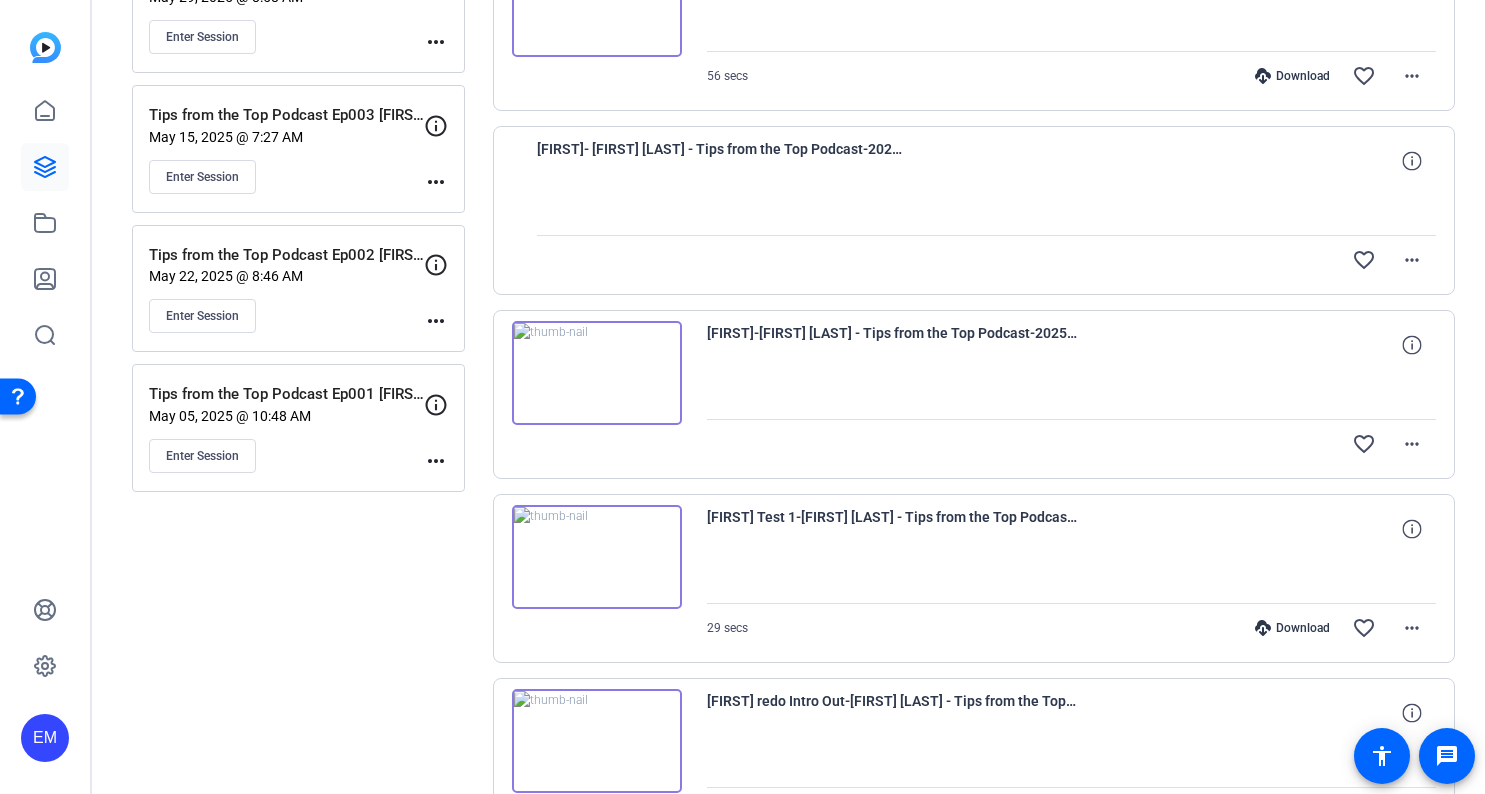 scroll, scrollTop: 515, scrollLeft: 0, axis: vertical 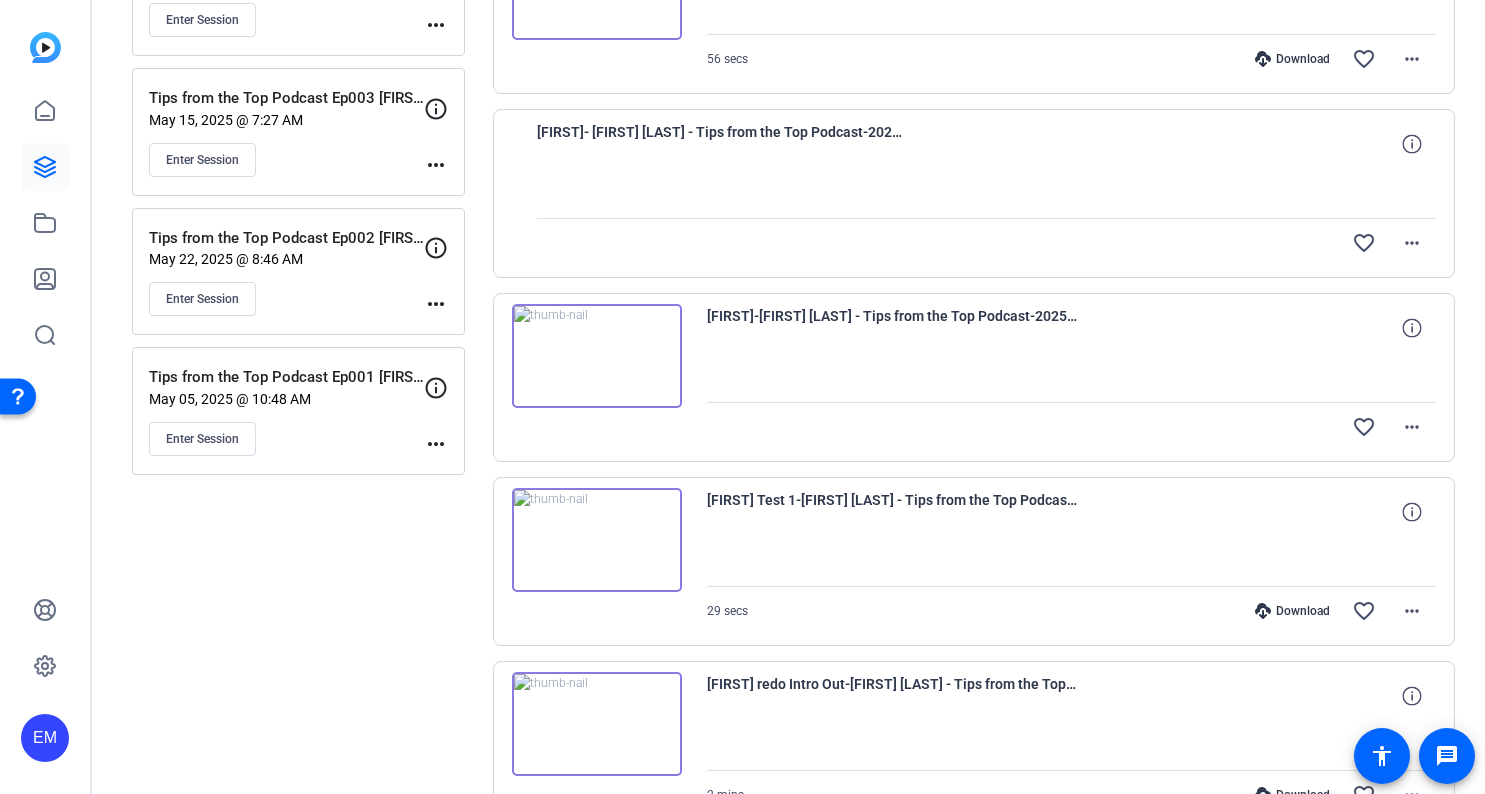 click at bounding box center [597, 356] 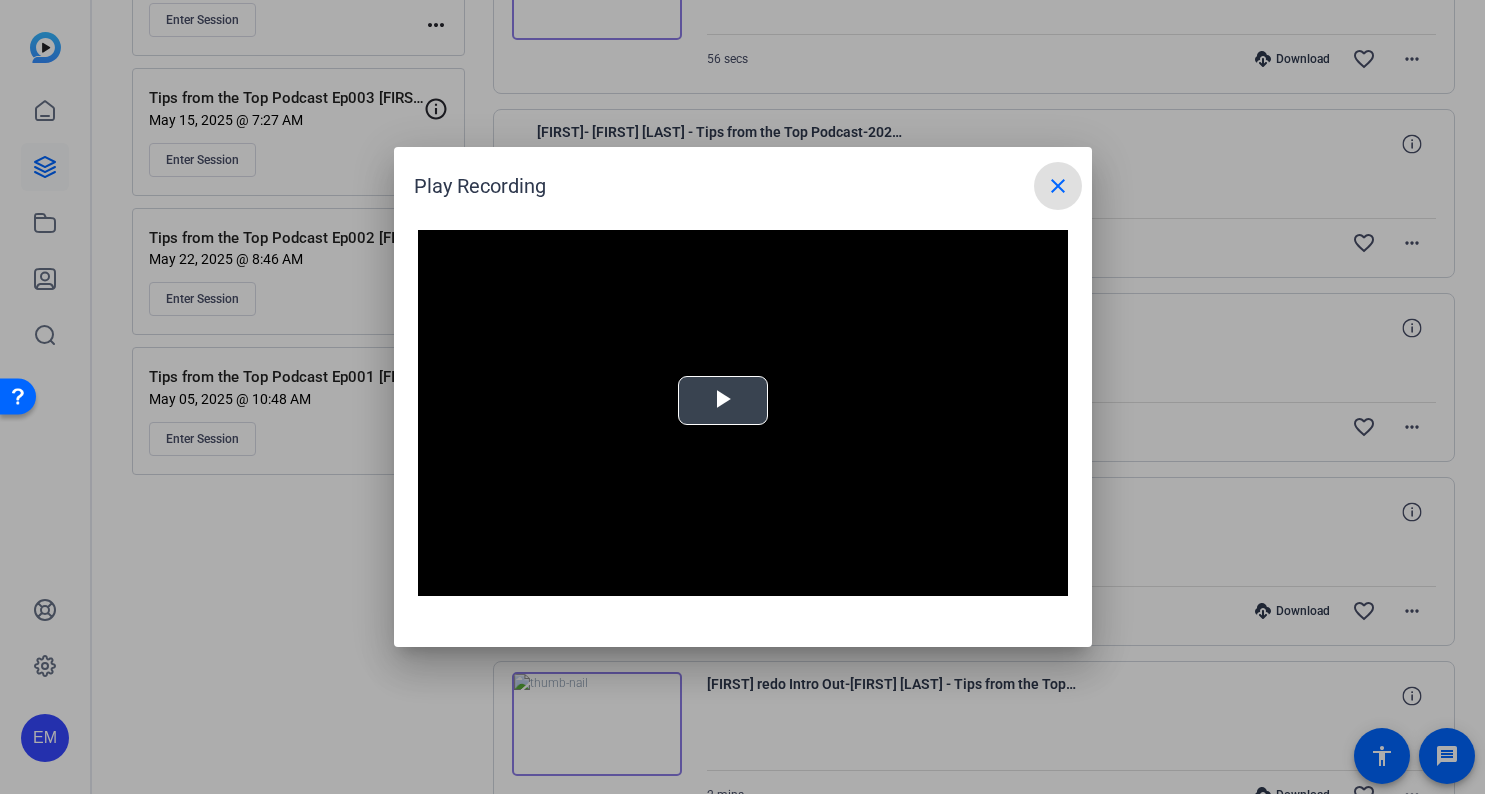 click on "Play Video" at bounding box center [723, 400] 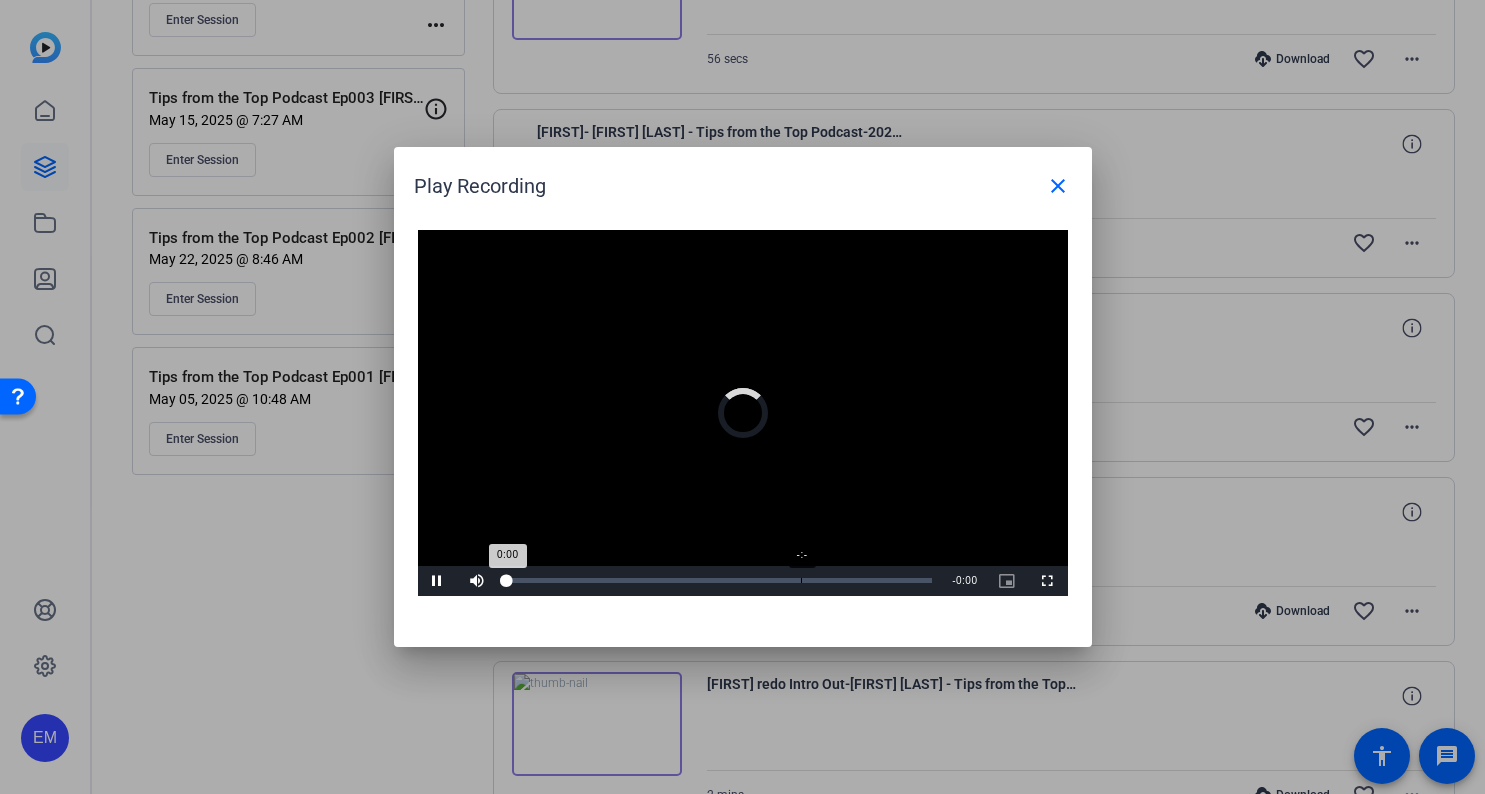click on "-:-" at bounding box center (801, 580) 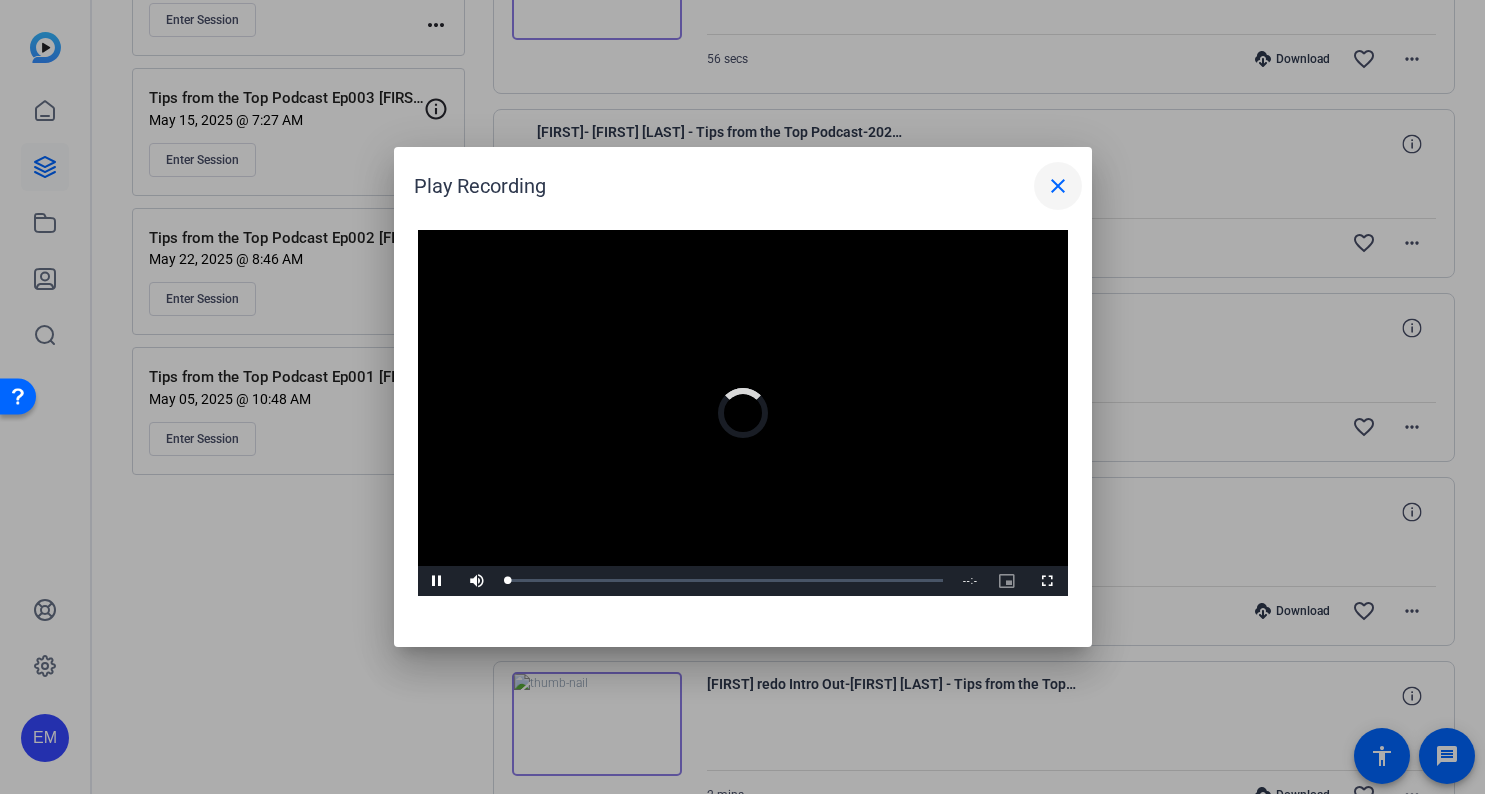 click on "close" at bounding box center (1058, 186) 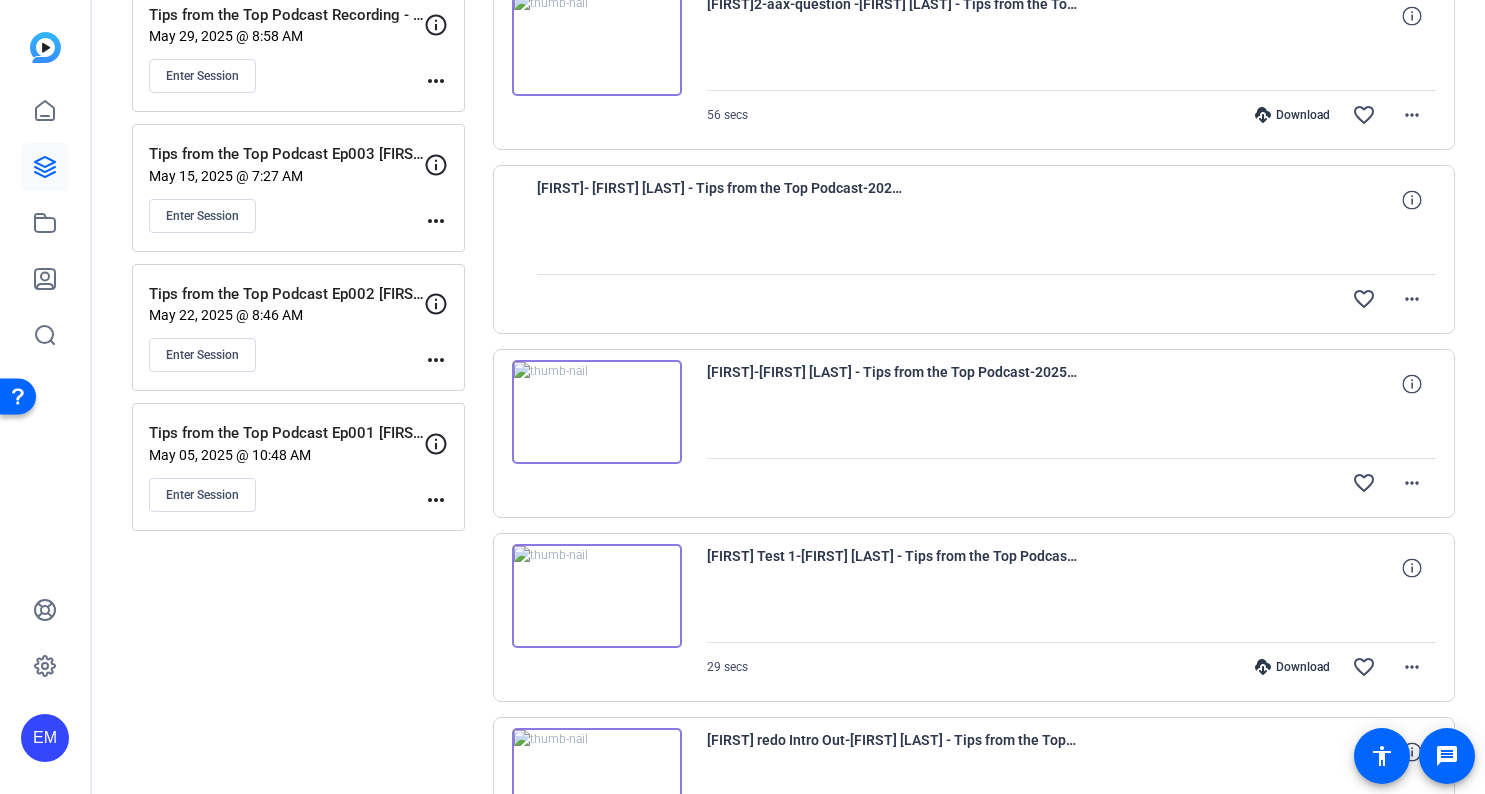 scroll, scrollTop: 373, scrollLeft: 0, axis: vertical 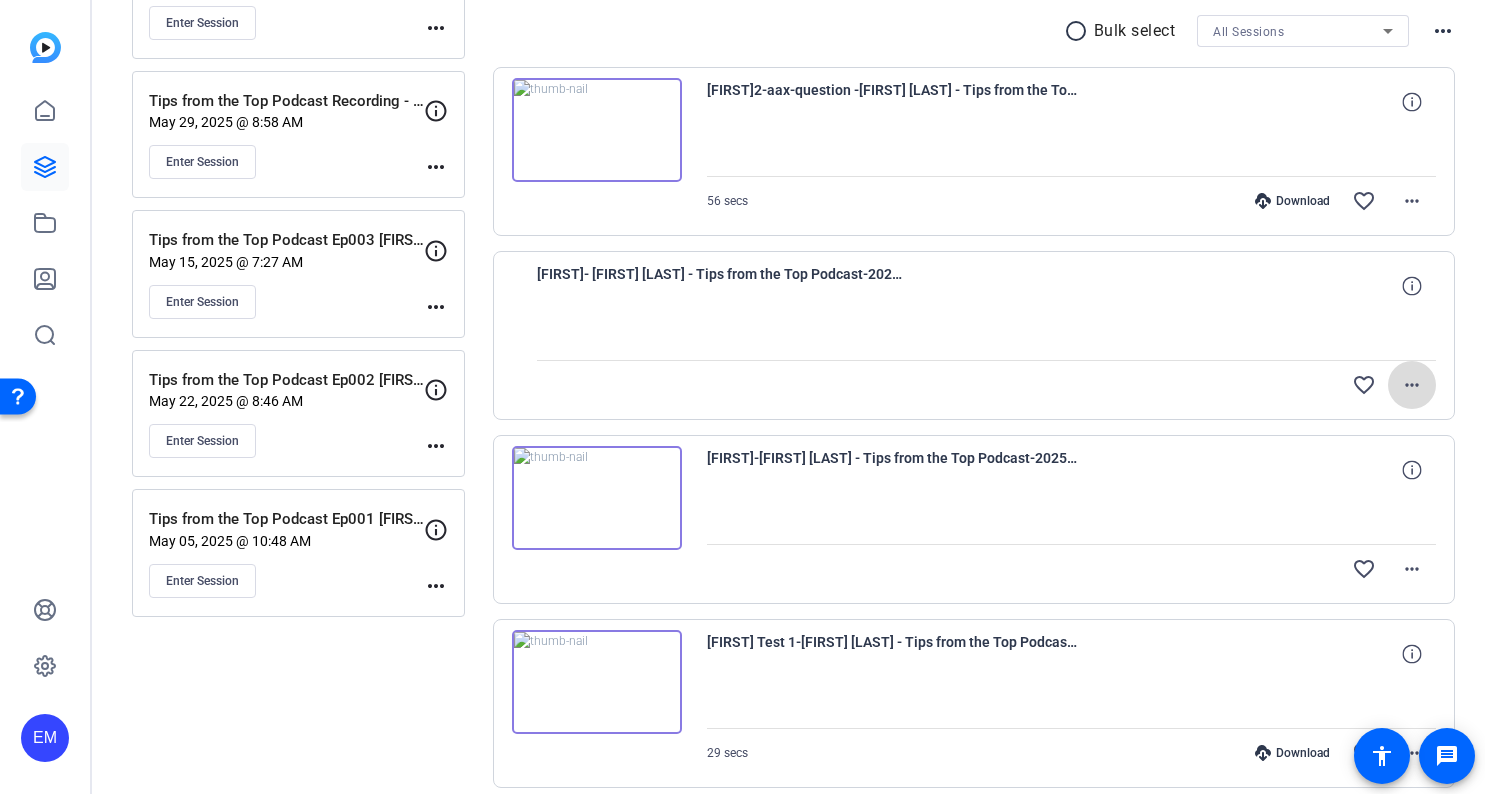 click on "more_horiz" at bounding box center (1412, 385) 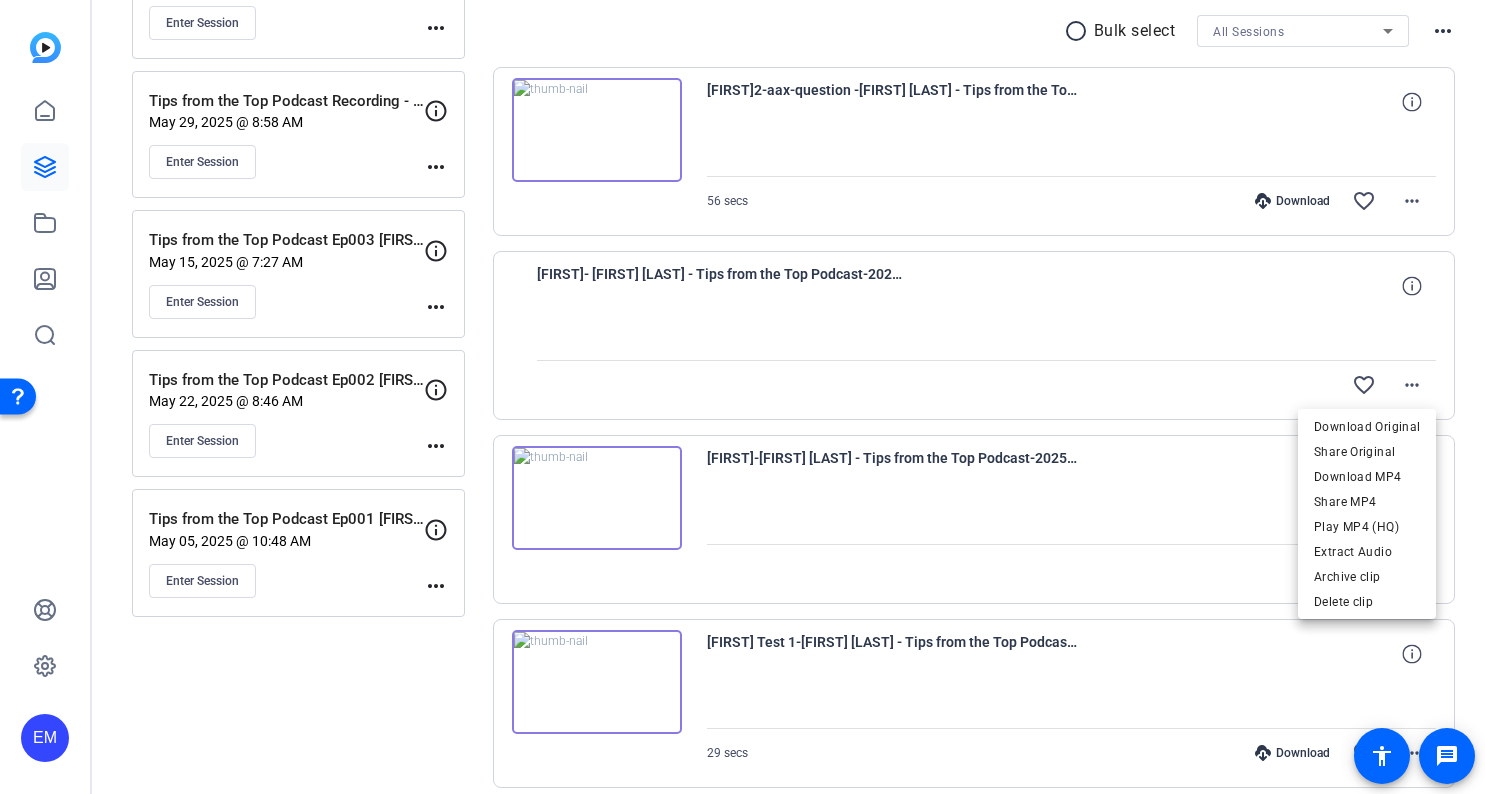 click at bounding box center [742, 397] 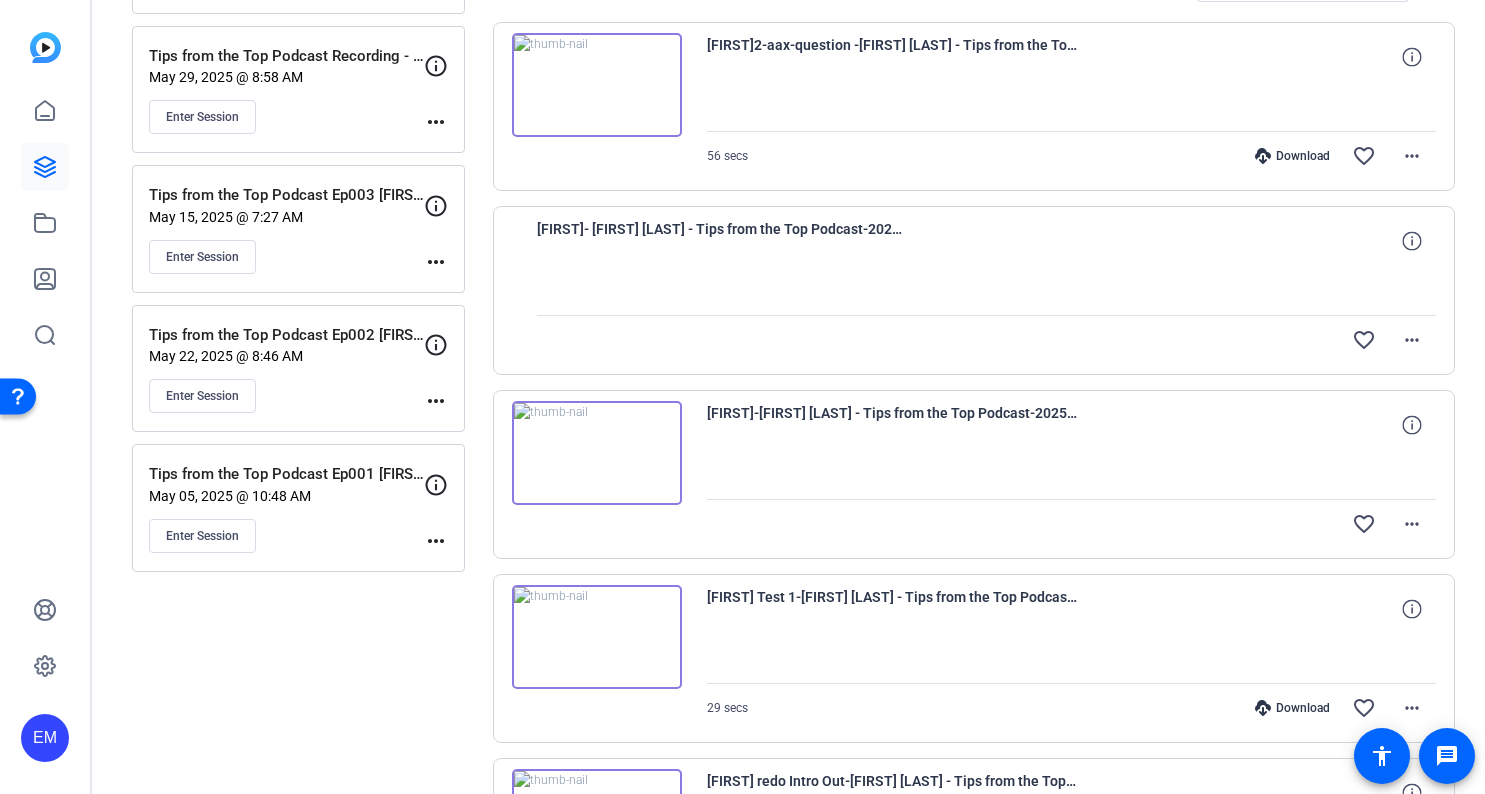 scroll, scrollTop: 421, scrollLeft: 0, axis: vertical 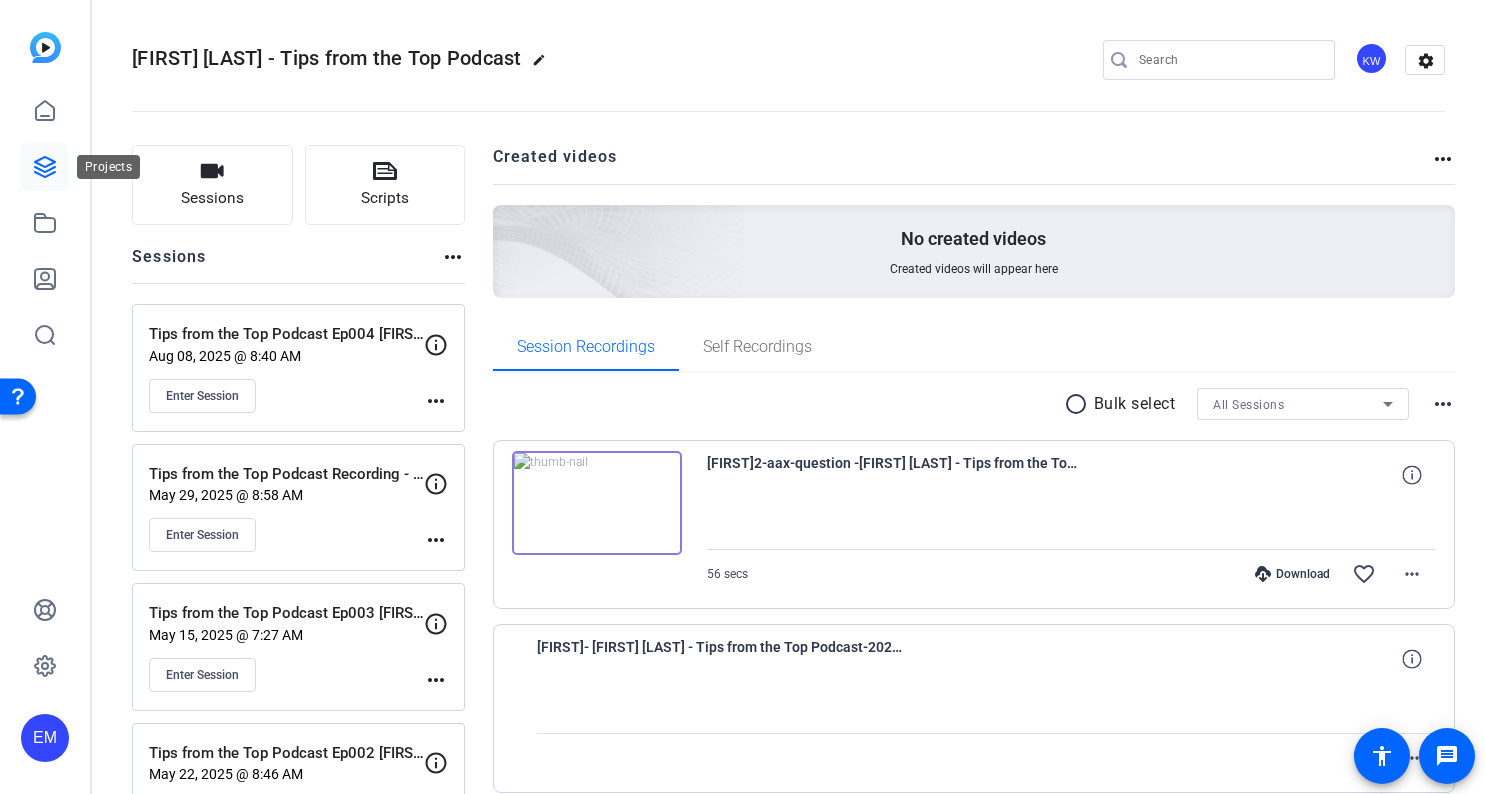 click 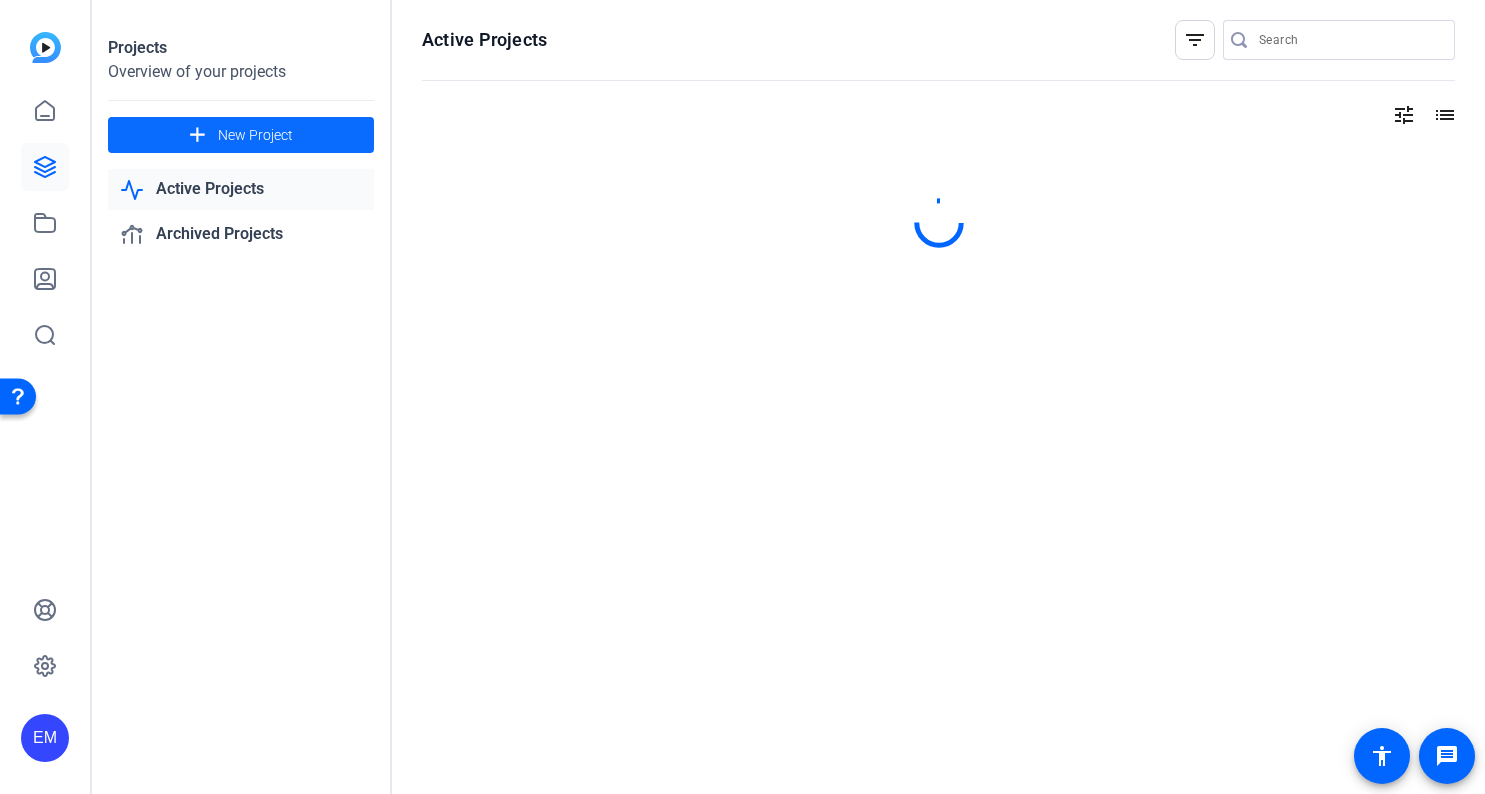 click on "add" 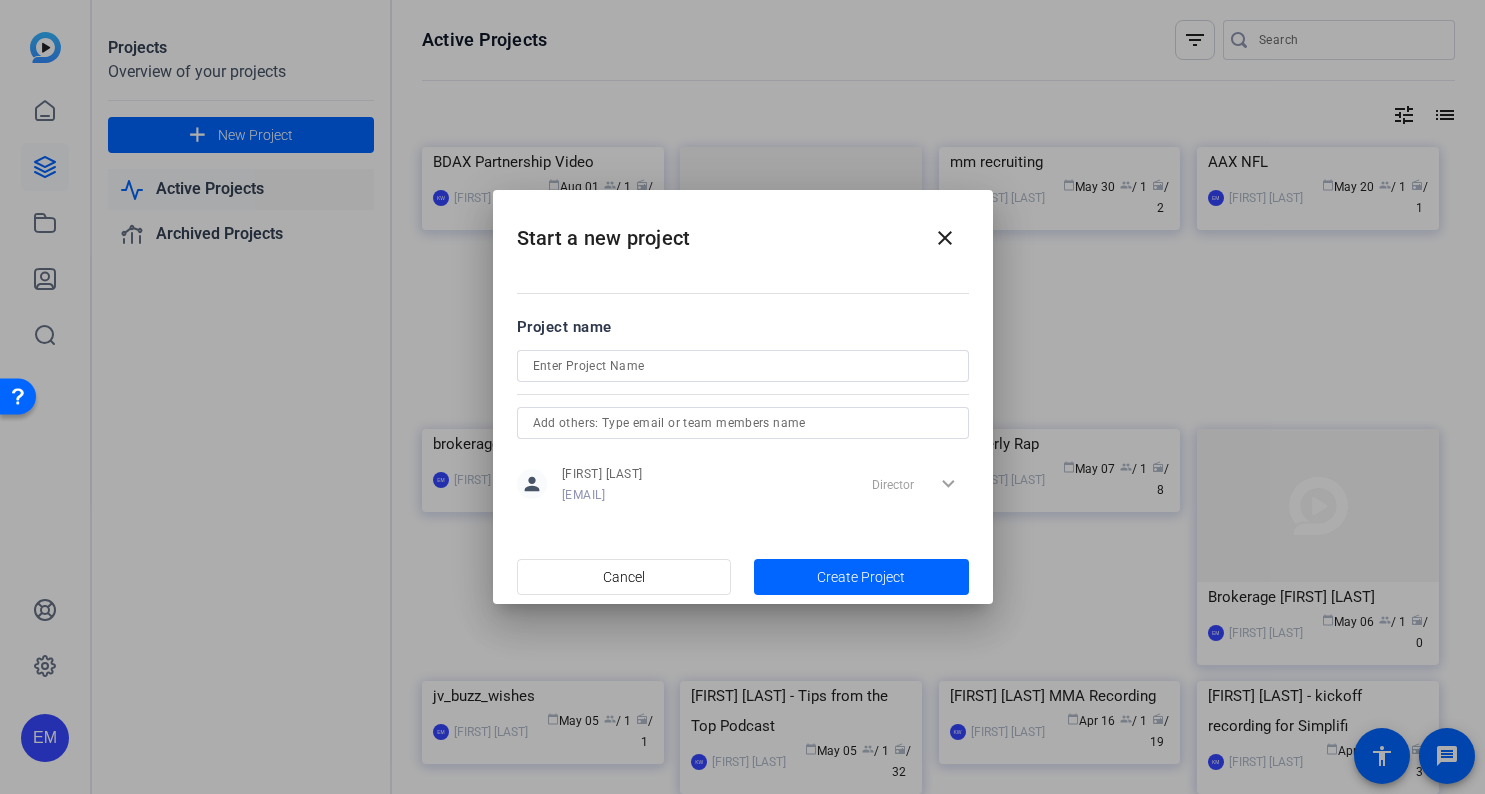 click on "Project name person EJ Massa emassa36@massmutual.com Director expand_more" at bounding box center (743, 412) 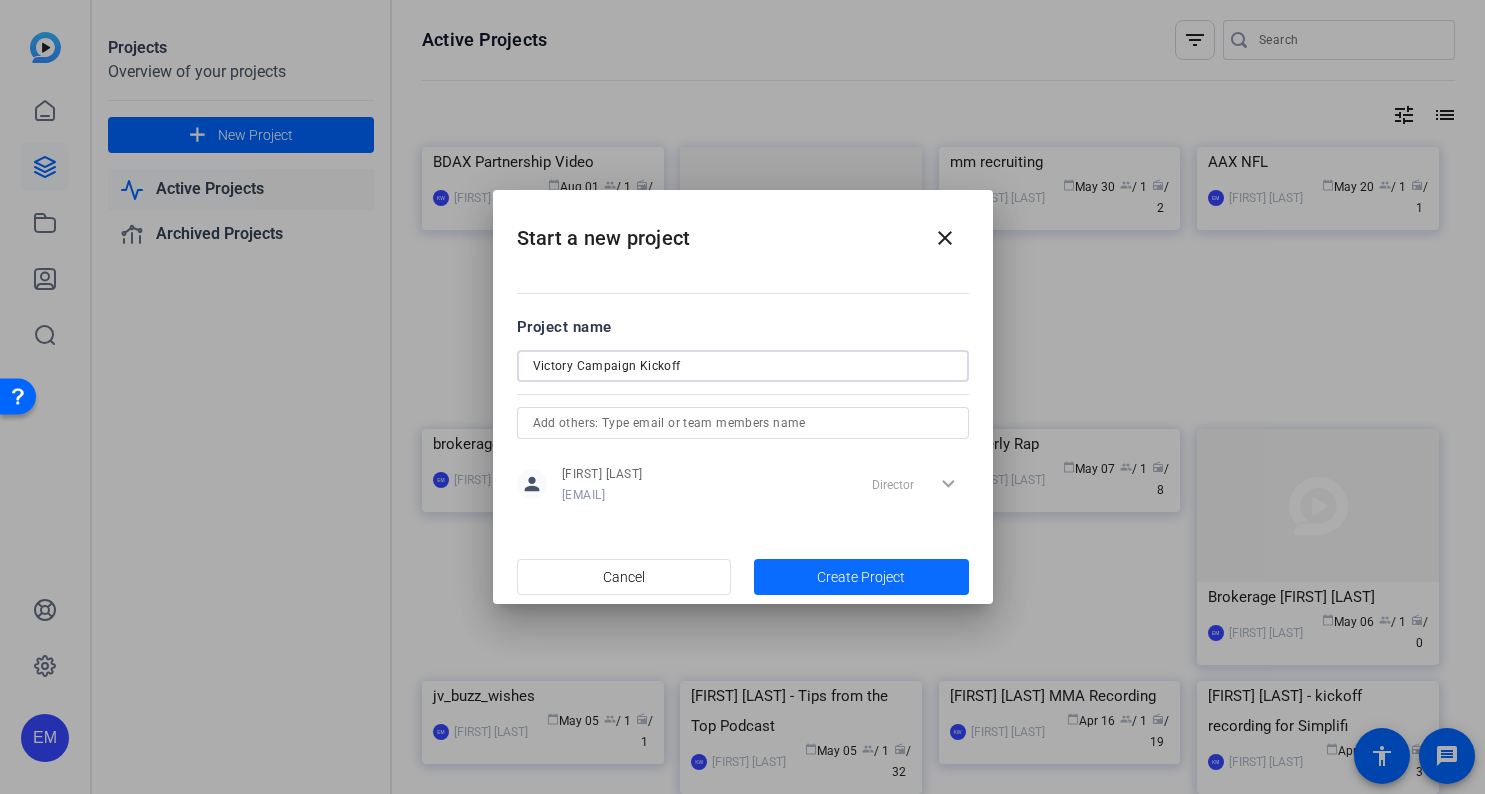 type on "Victory Campaign Kickoff" 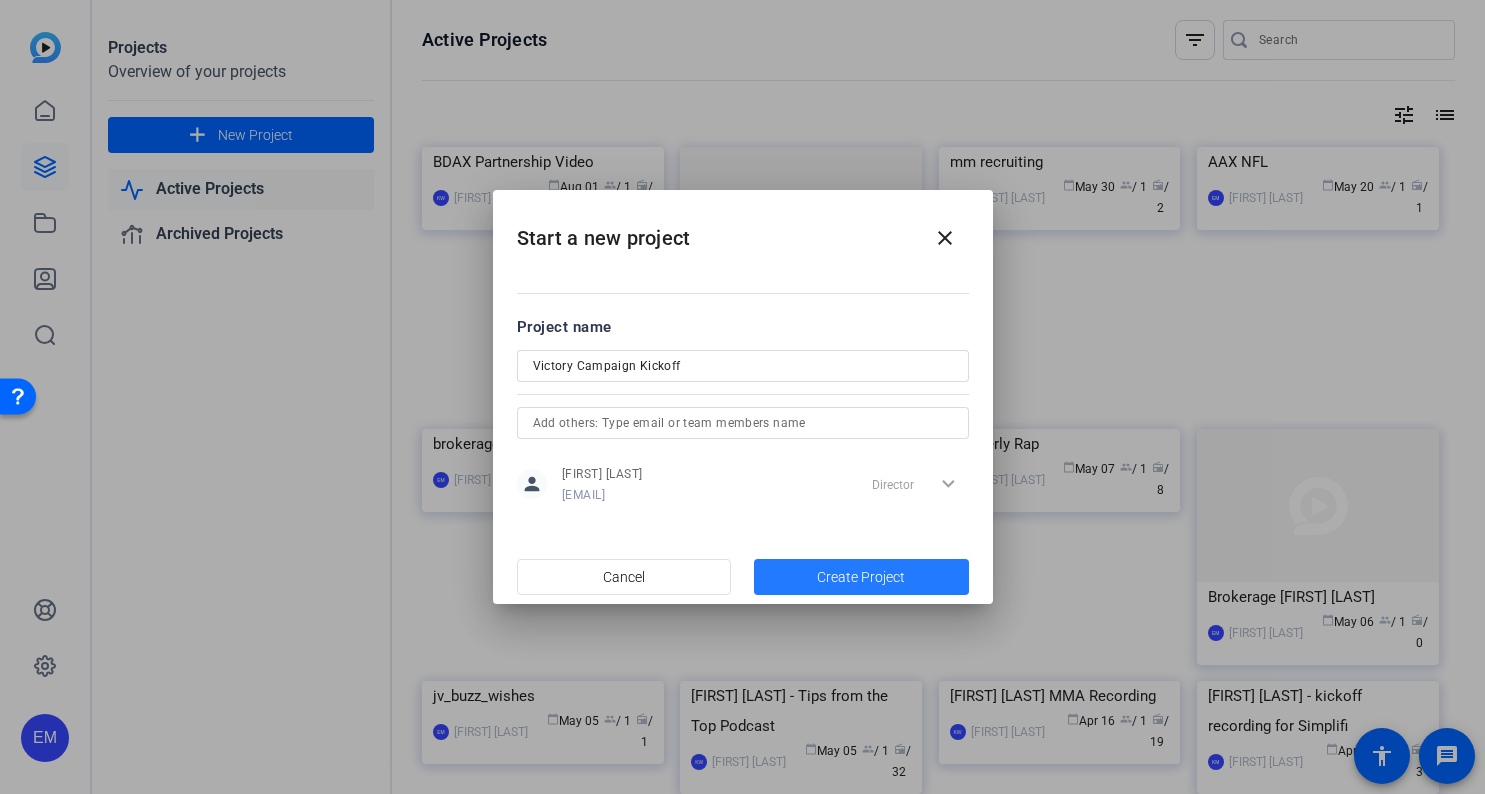 click on "Create Project" 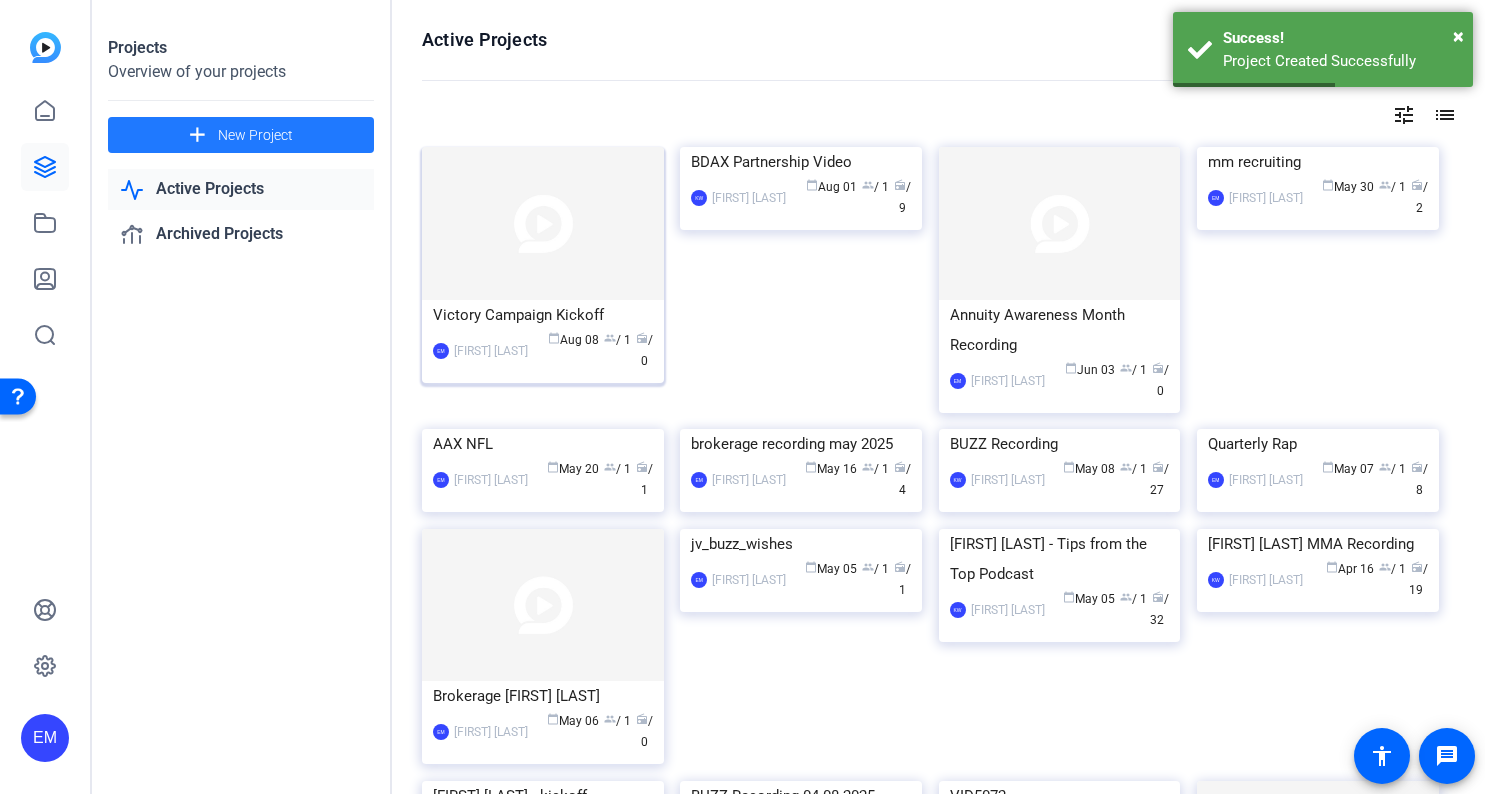 click 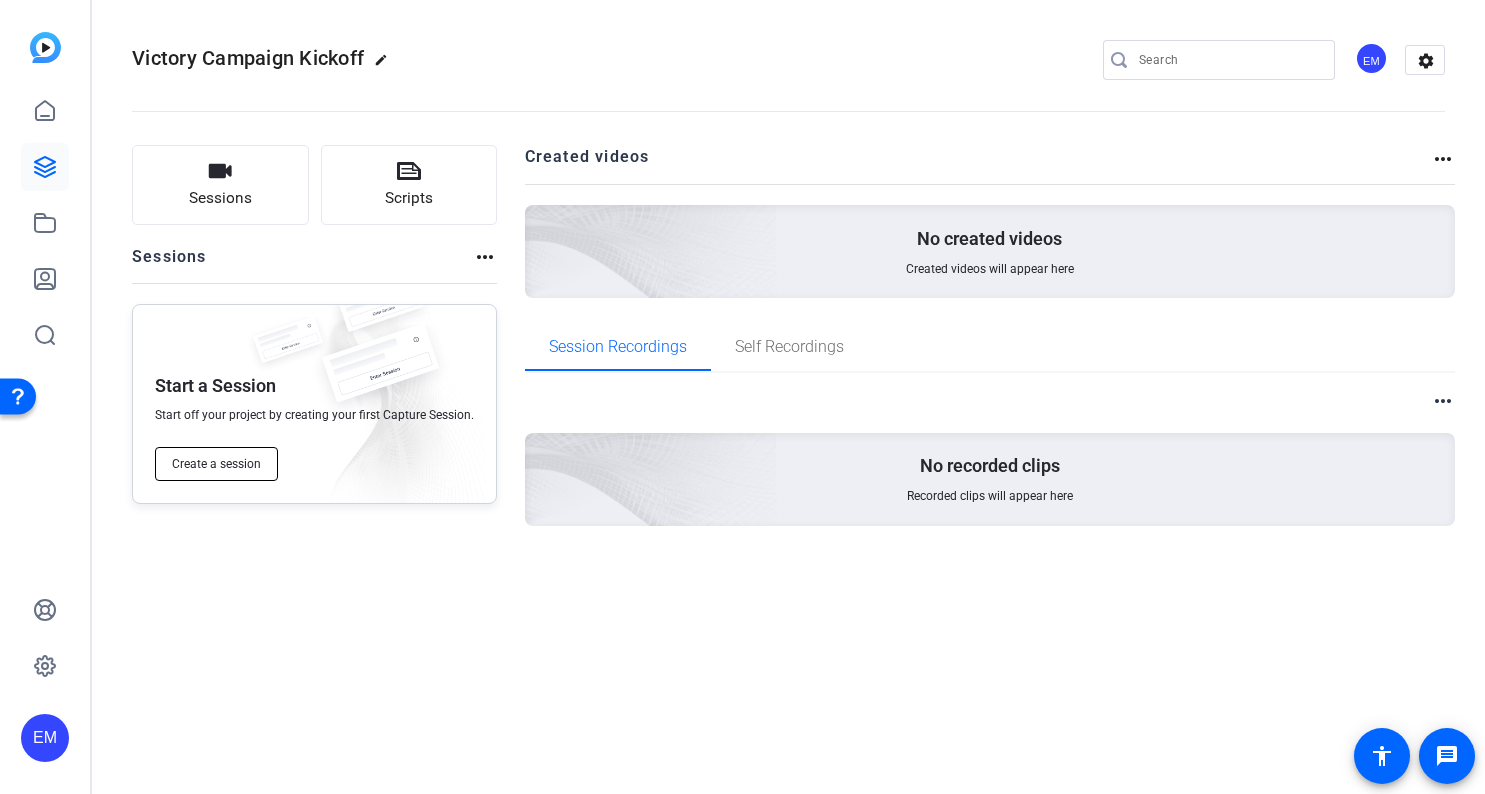 click on "Create a session" 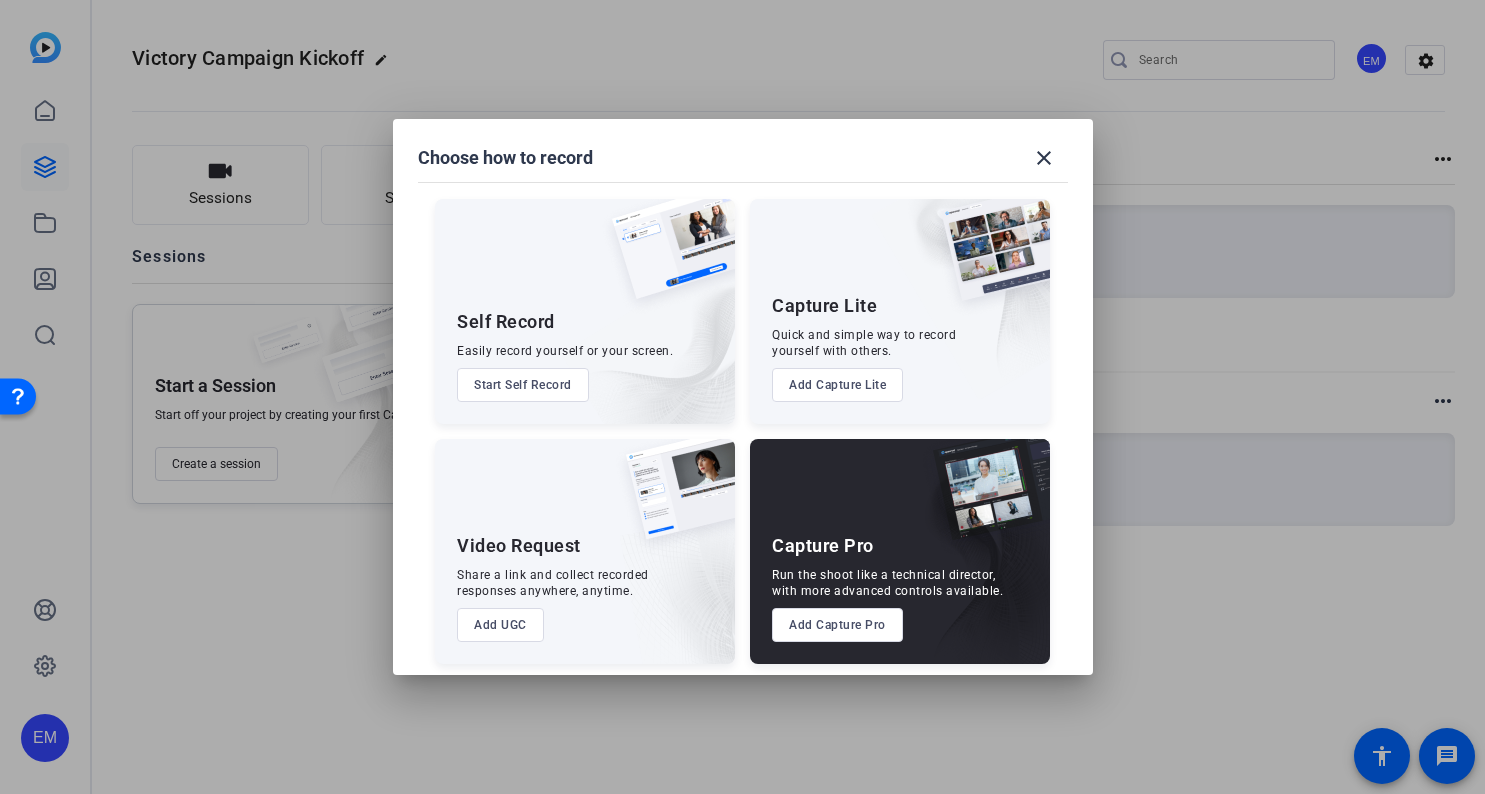 click on "Add Capture Pro" at bounding box center [837, 625] 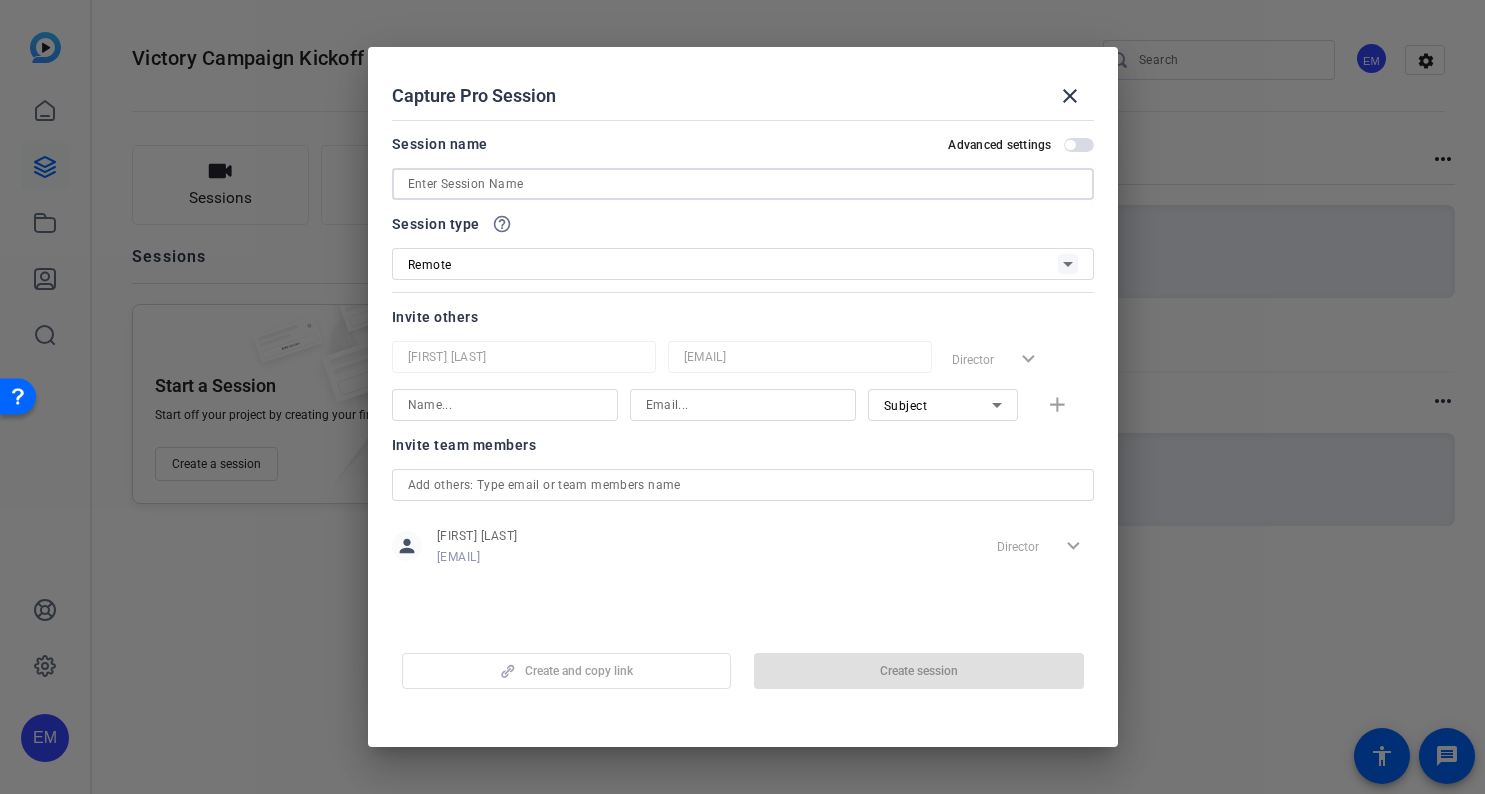 click at bounding box center [743, 184] 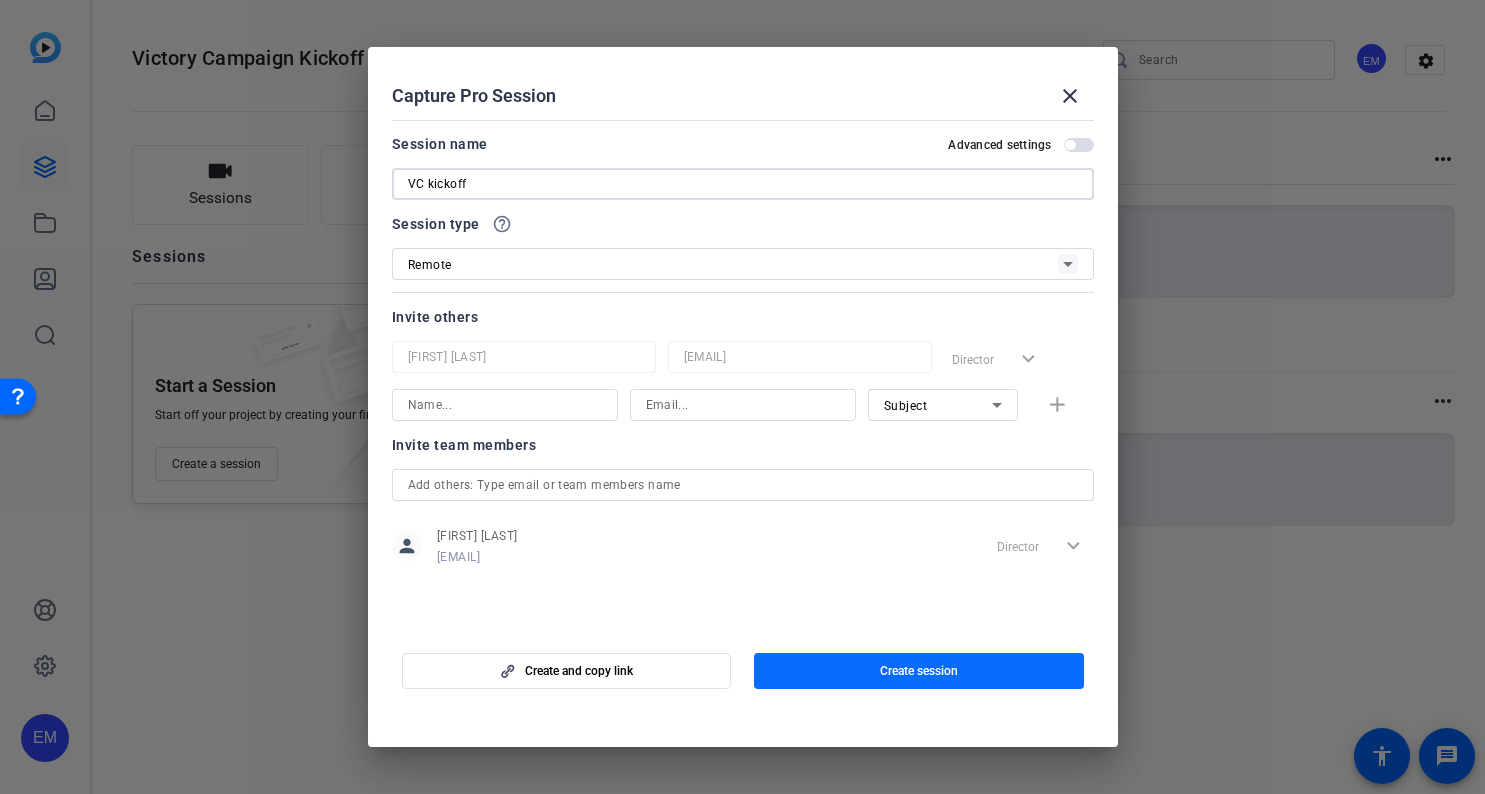 type on "VC kickoff" 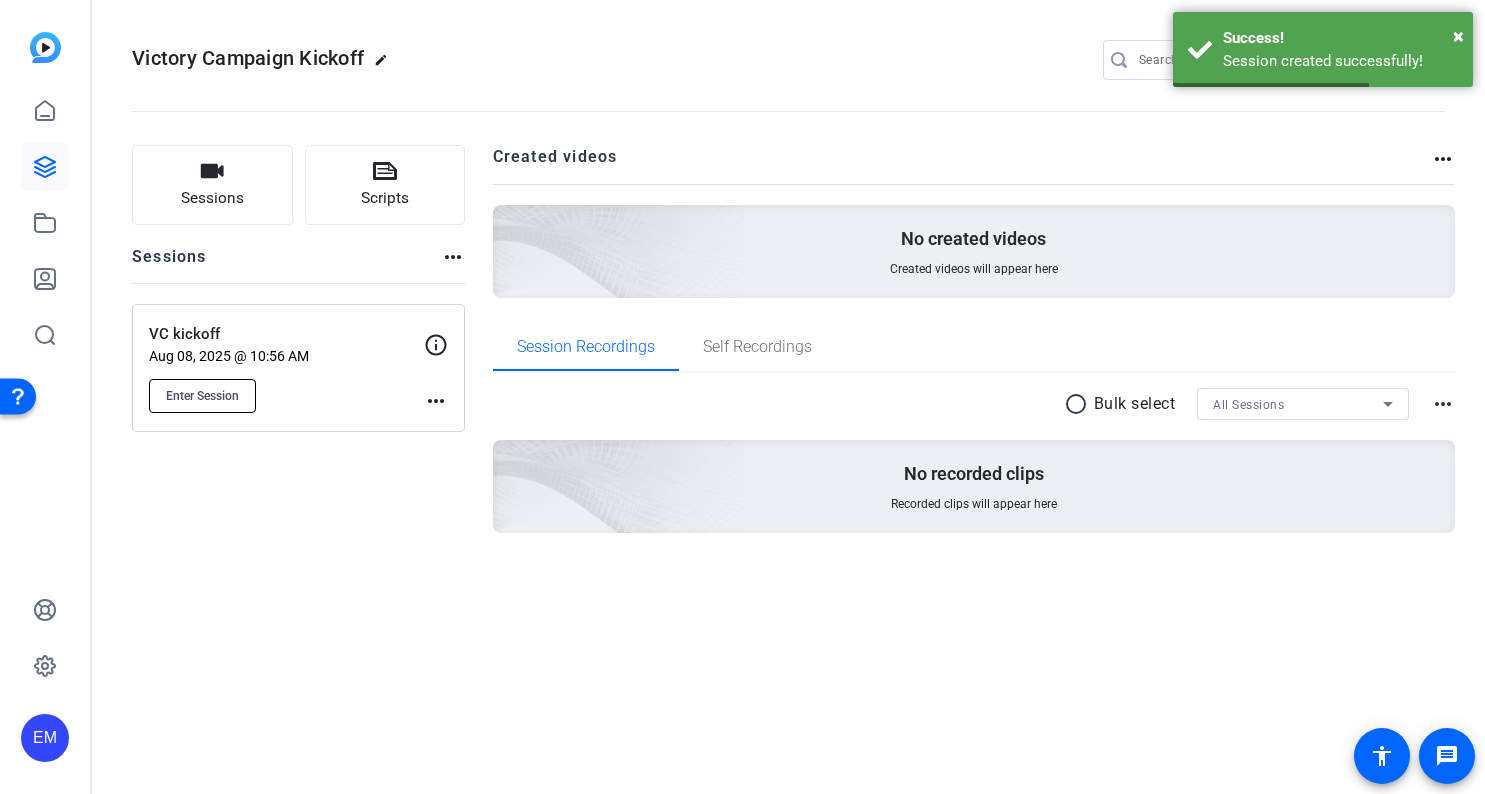 click on "Enter Session" 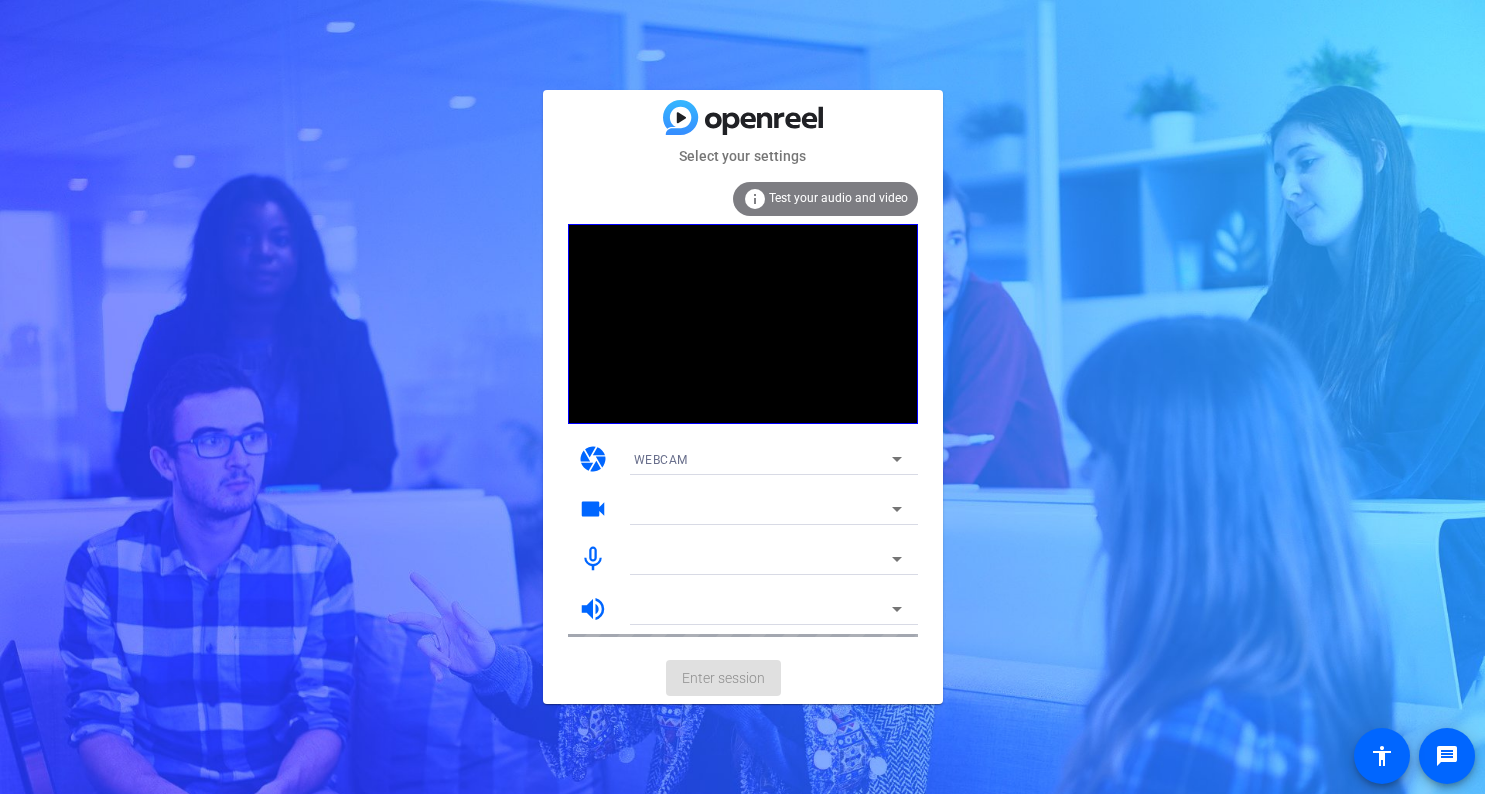 scroll, scrollTop: 0, scrollLeft: 0, axis: both 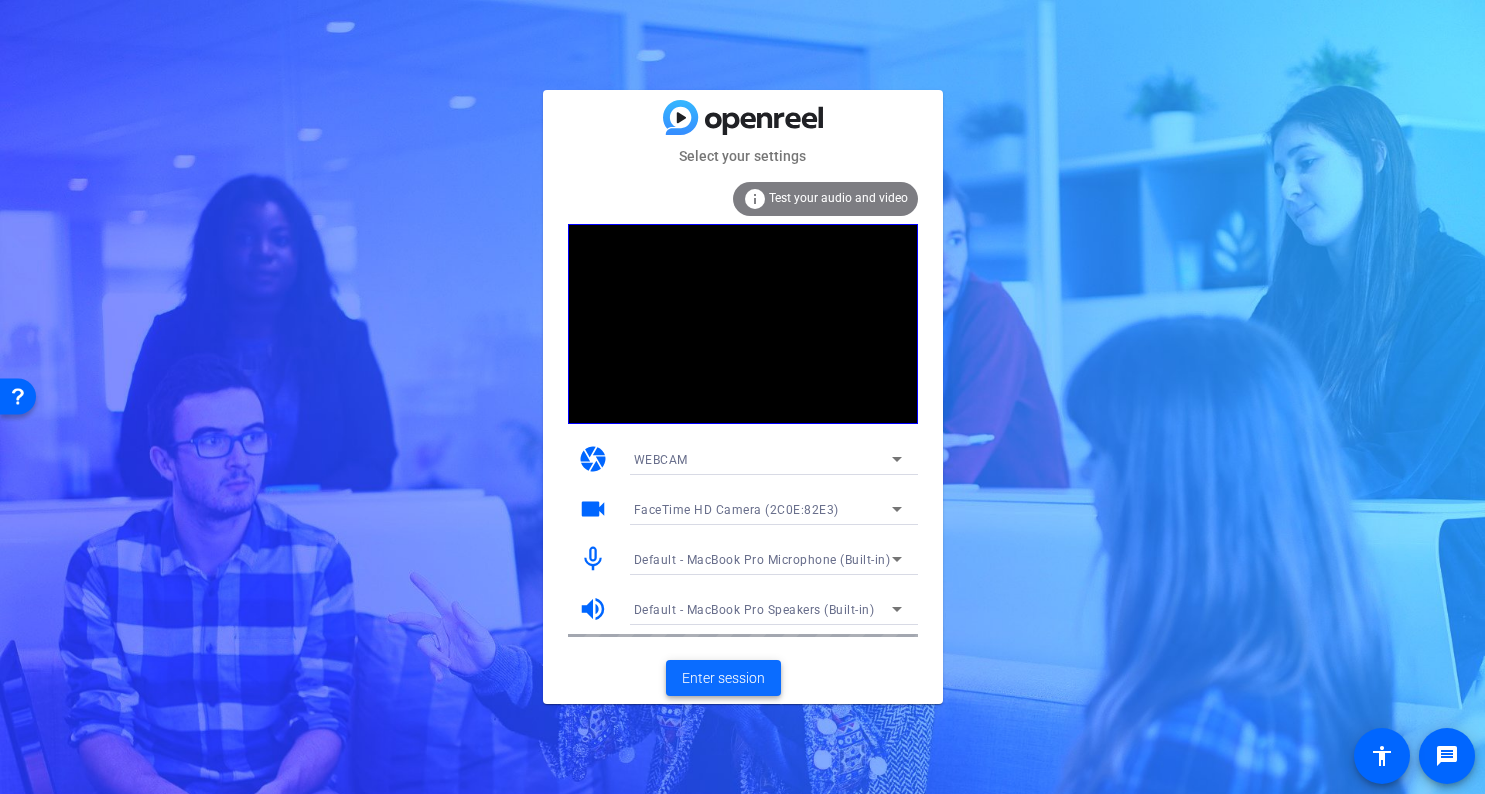 click on "Enter session" 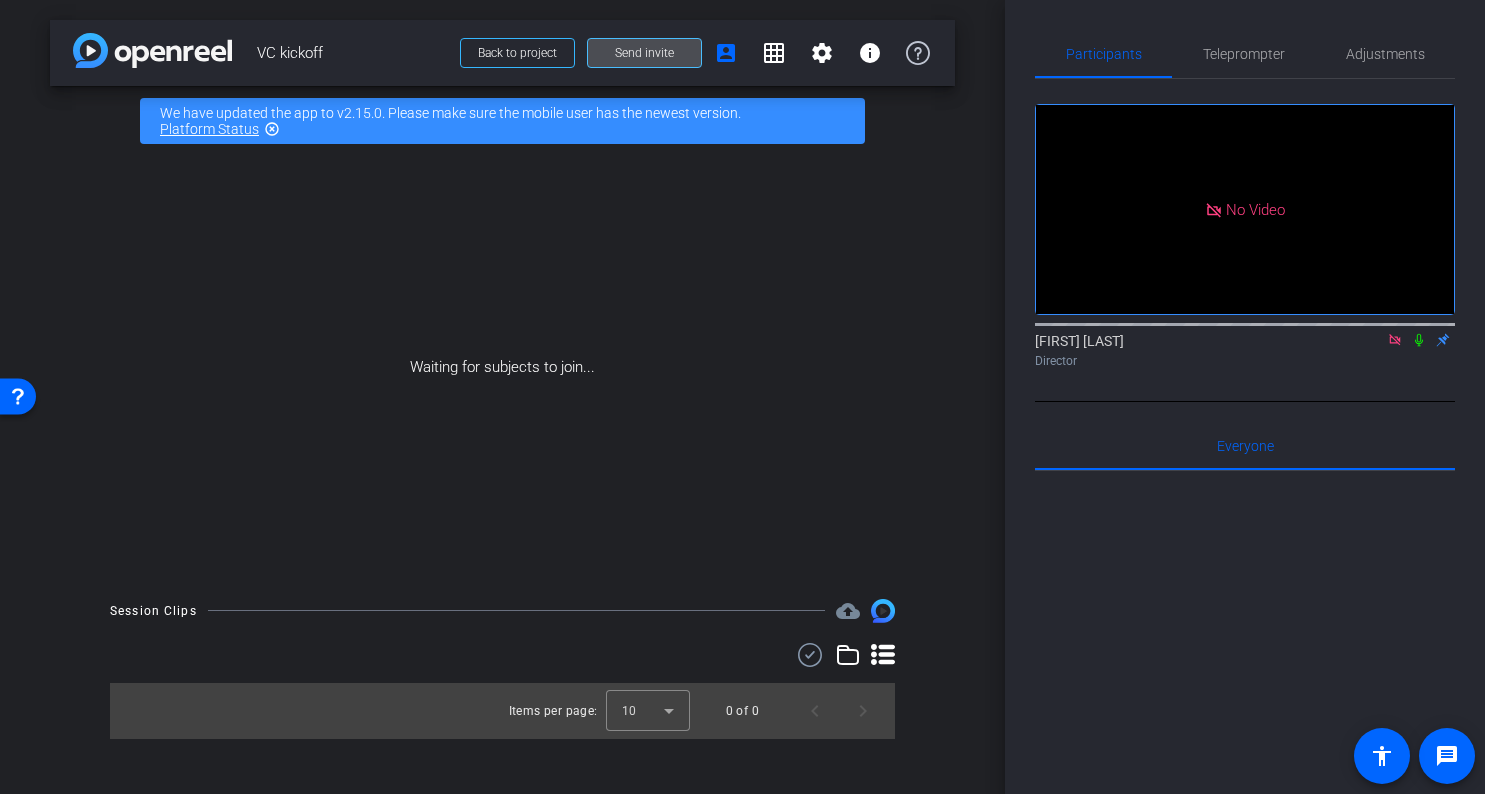 click at bounding box center (644, 53) 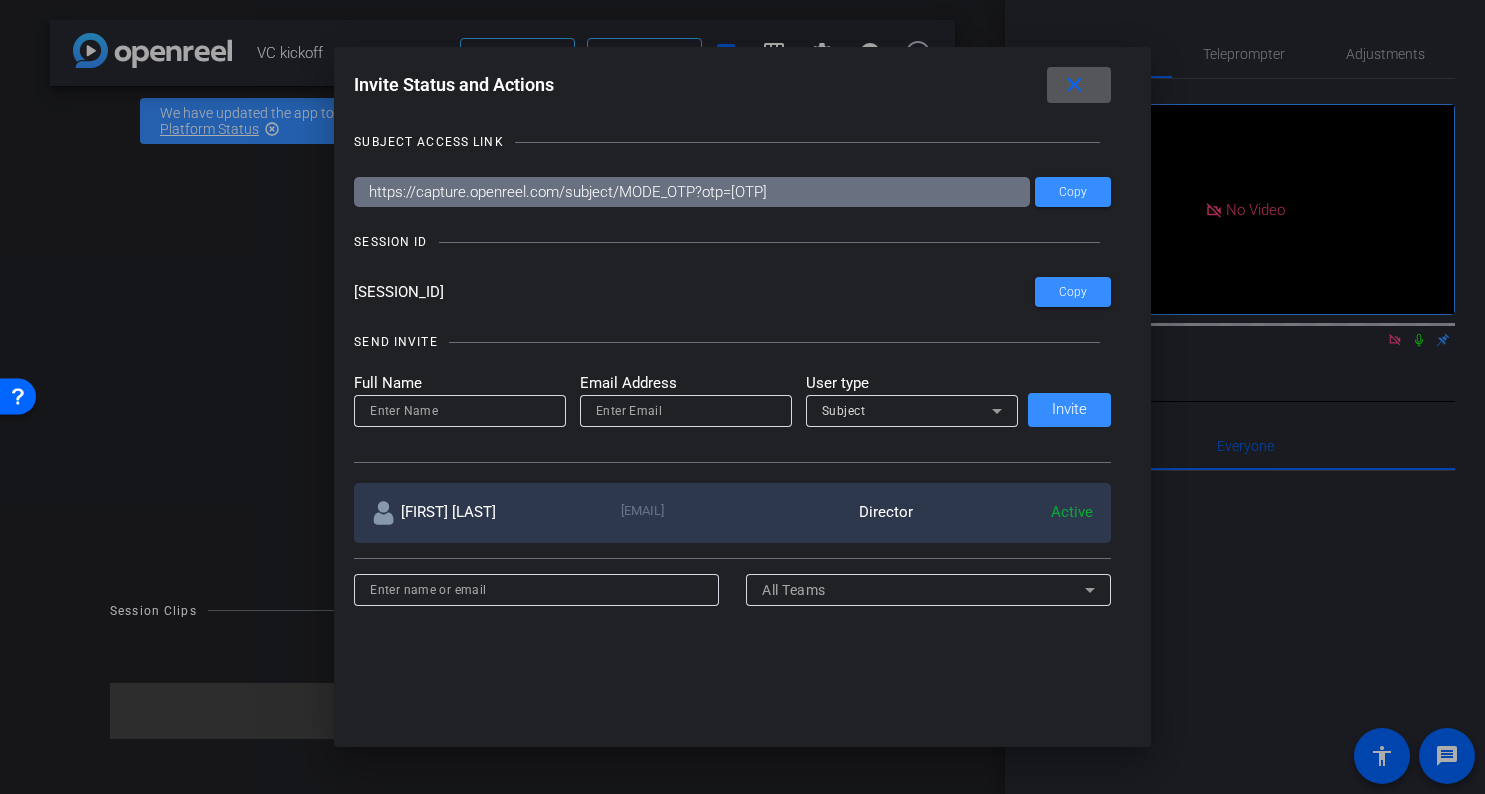 click at bounding box center [460, 411] 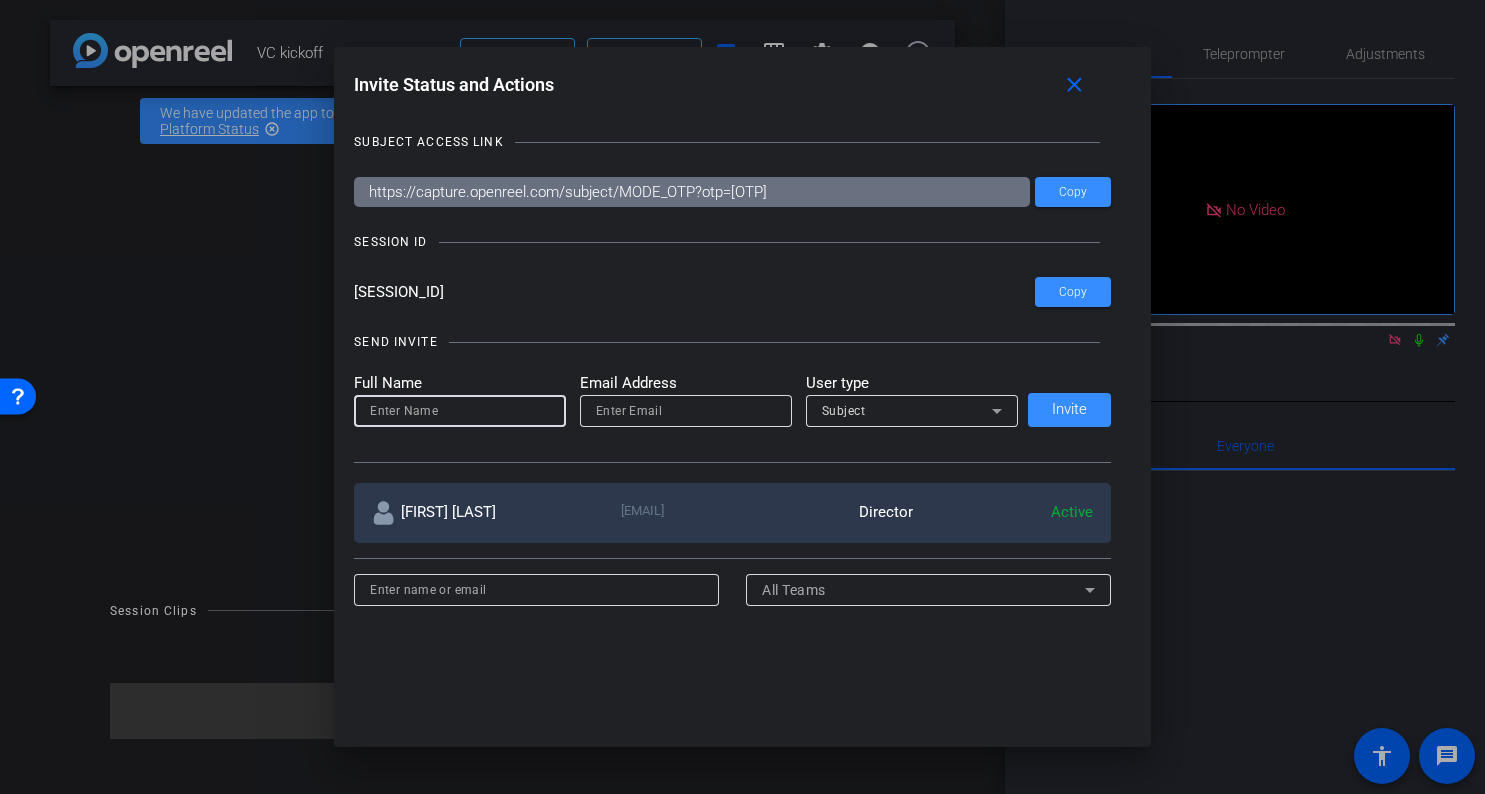 click at bounding box center (460, 411) 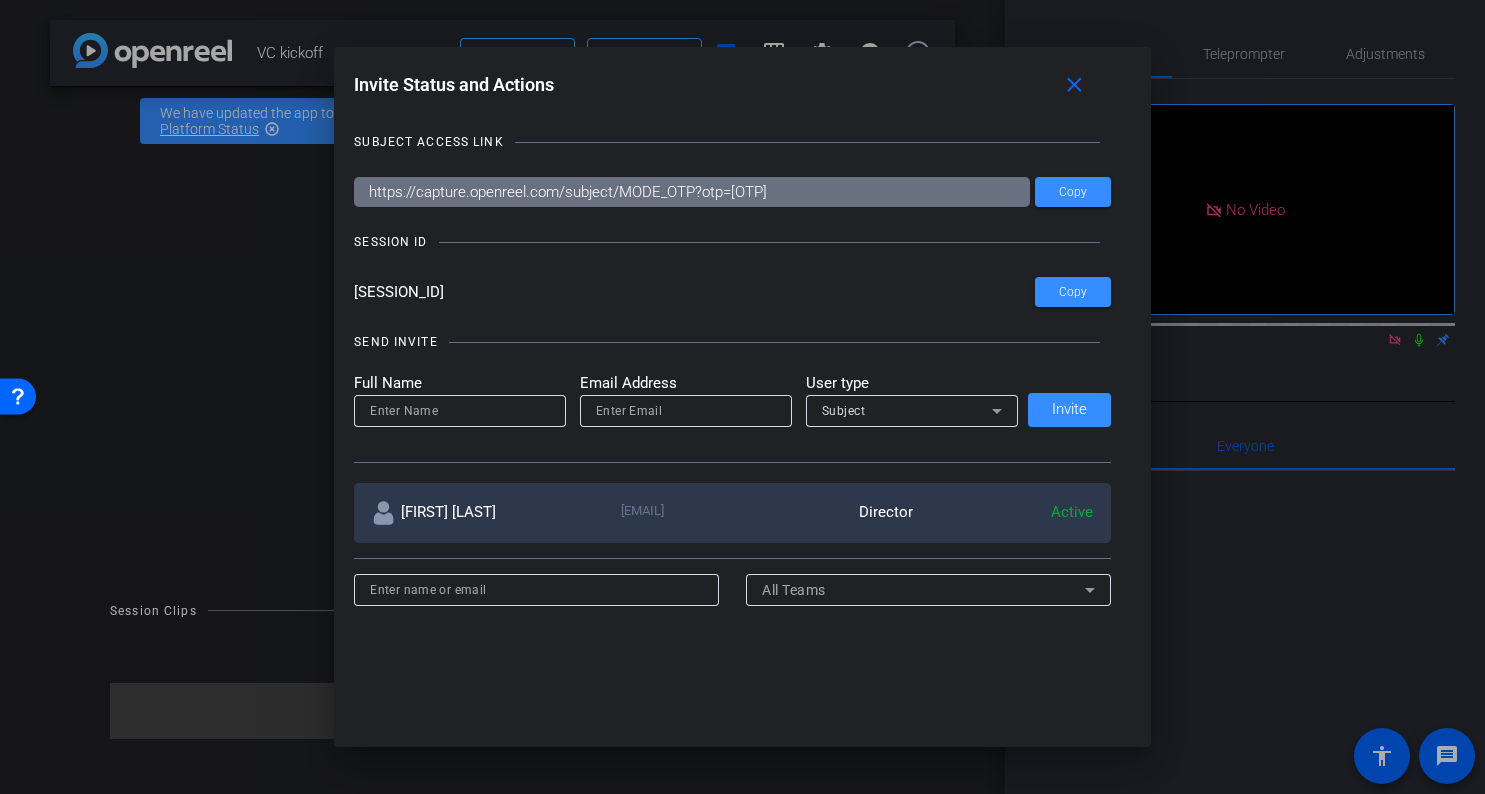 click on "Subject" 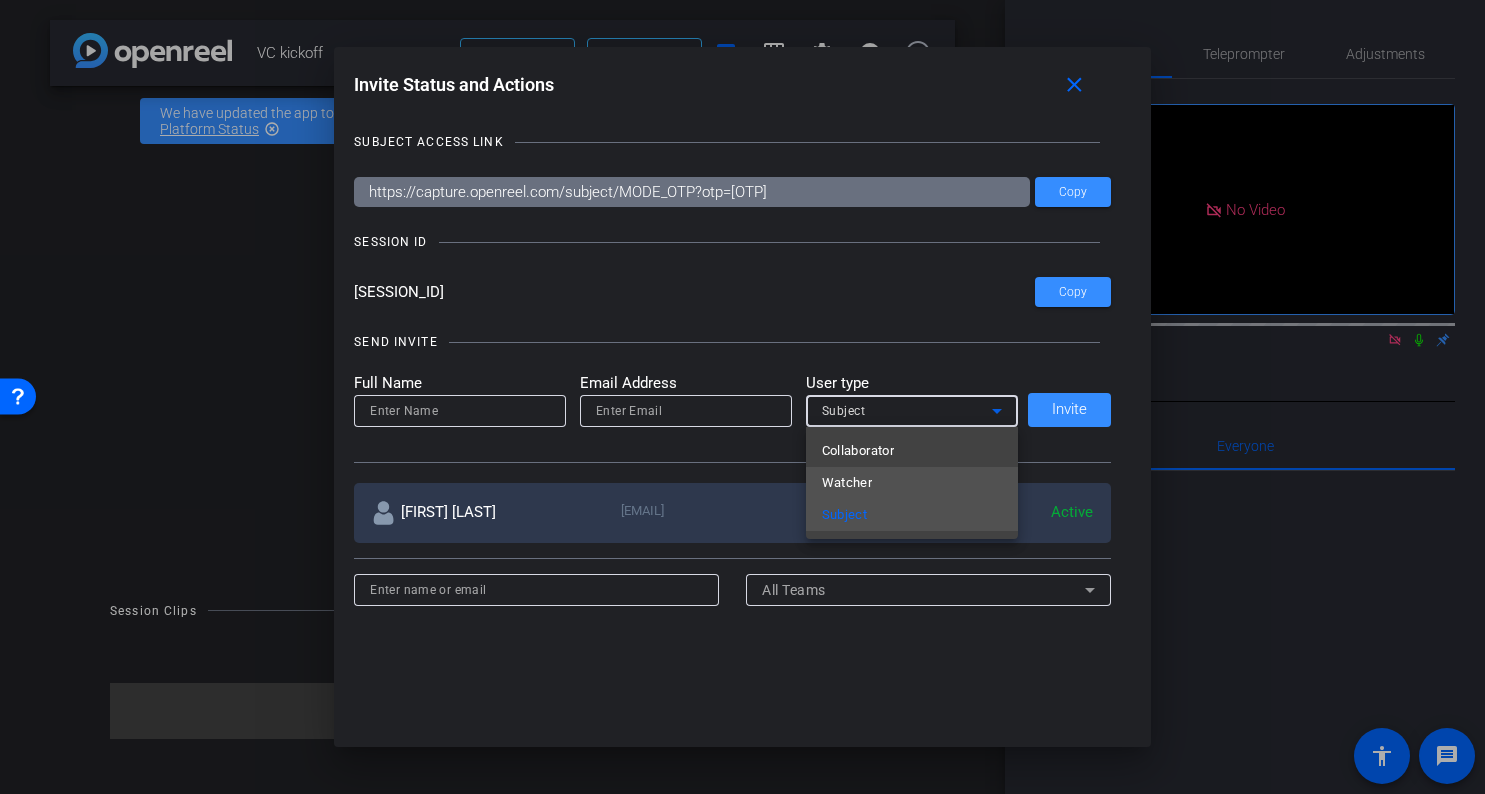 click on "Watcher" at bounding box center [847, 483] 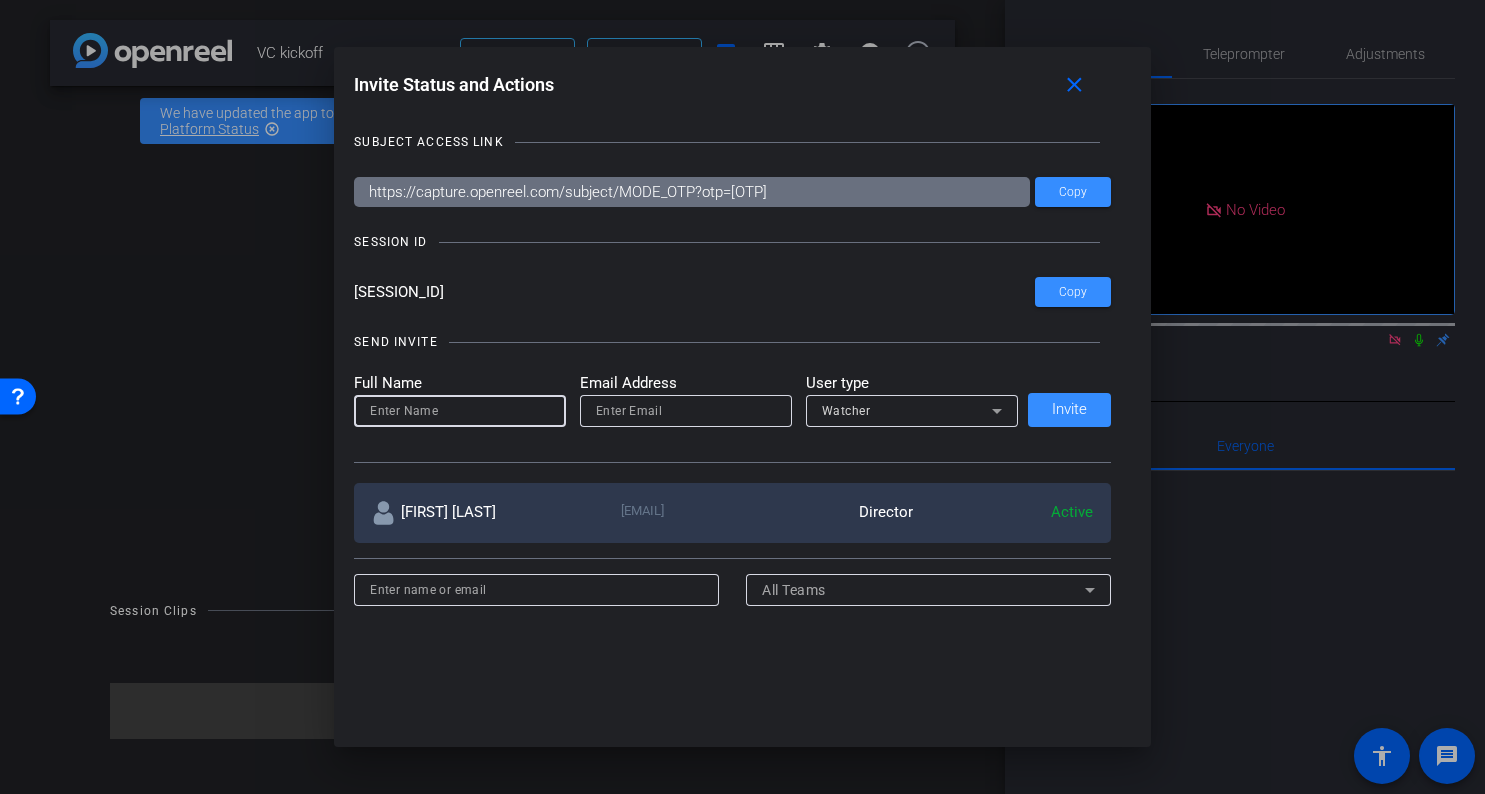 click at bounding box center (460, 411) 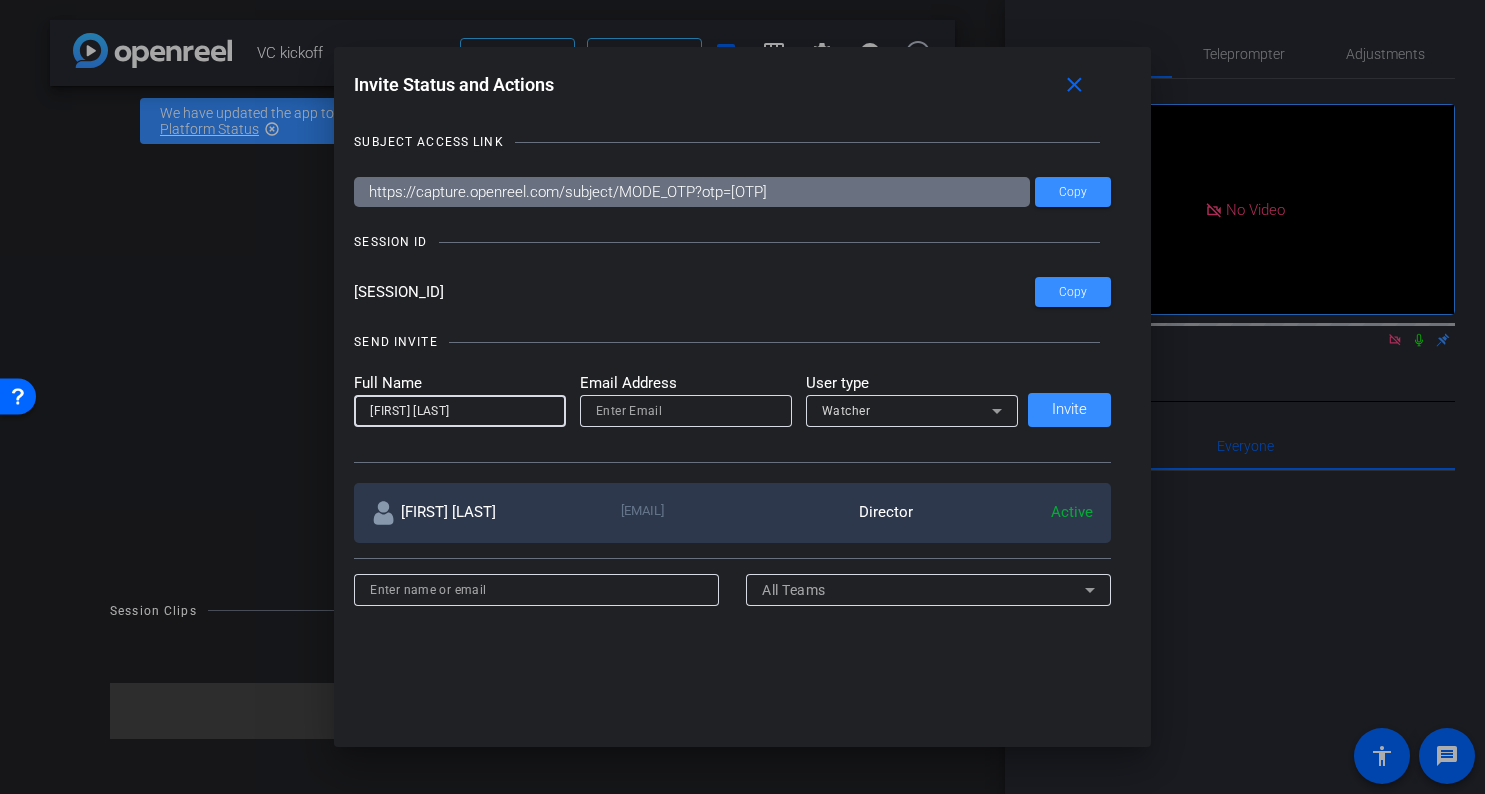 type on "[FIRST] [LAST]" 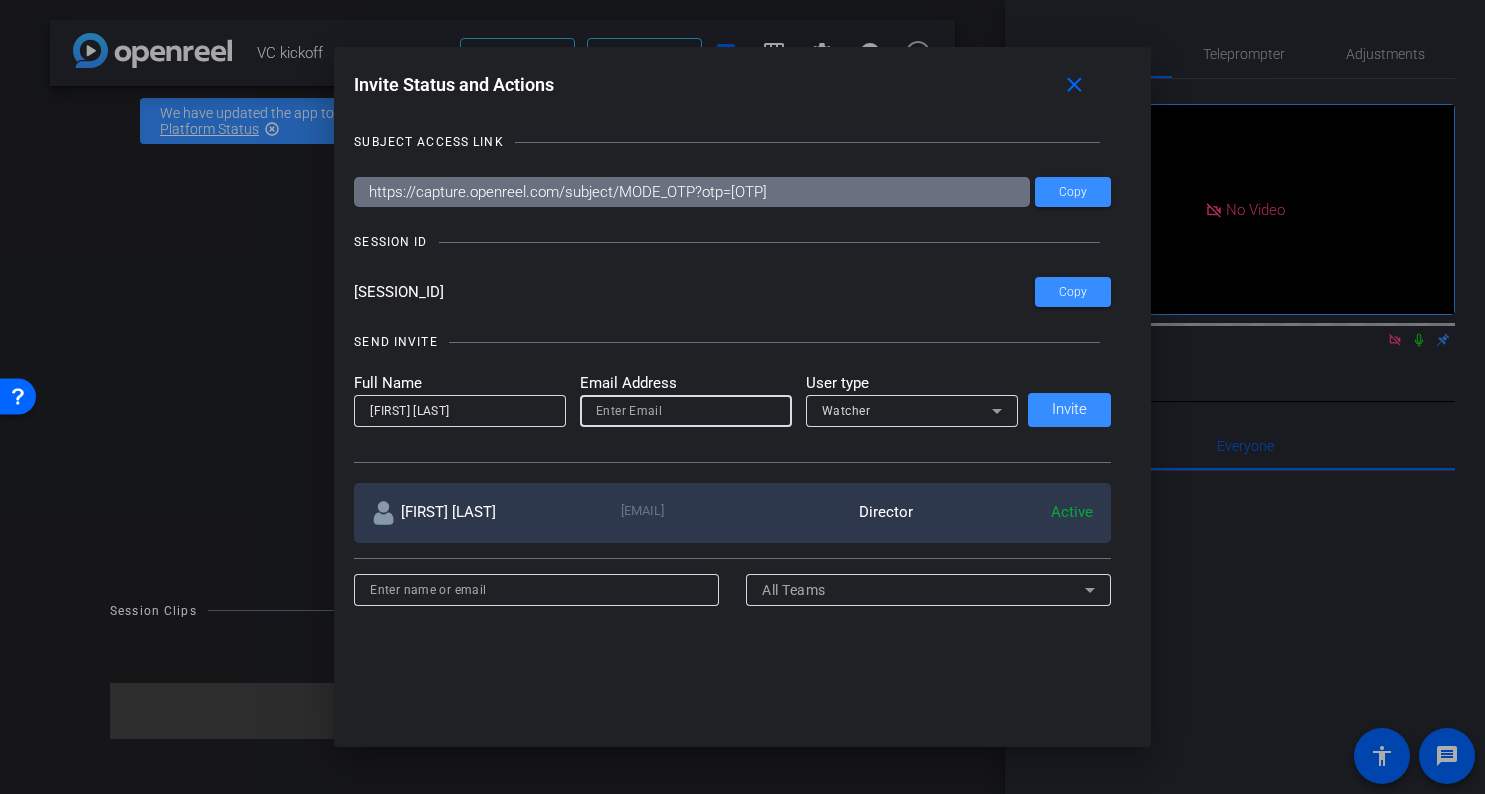 paste on "[EMAIL]" 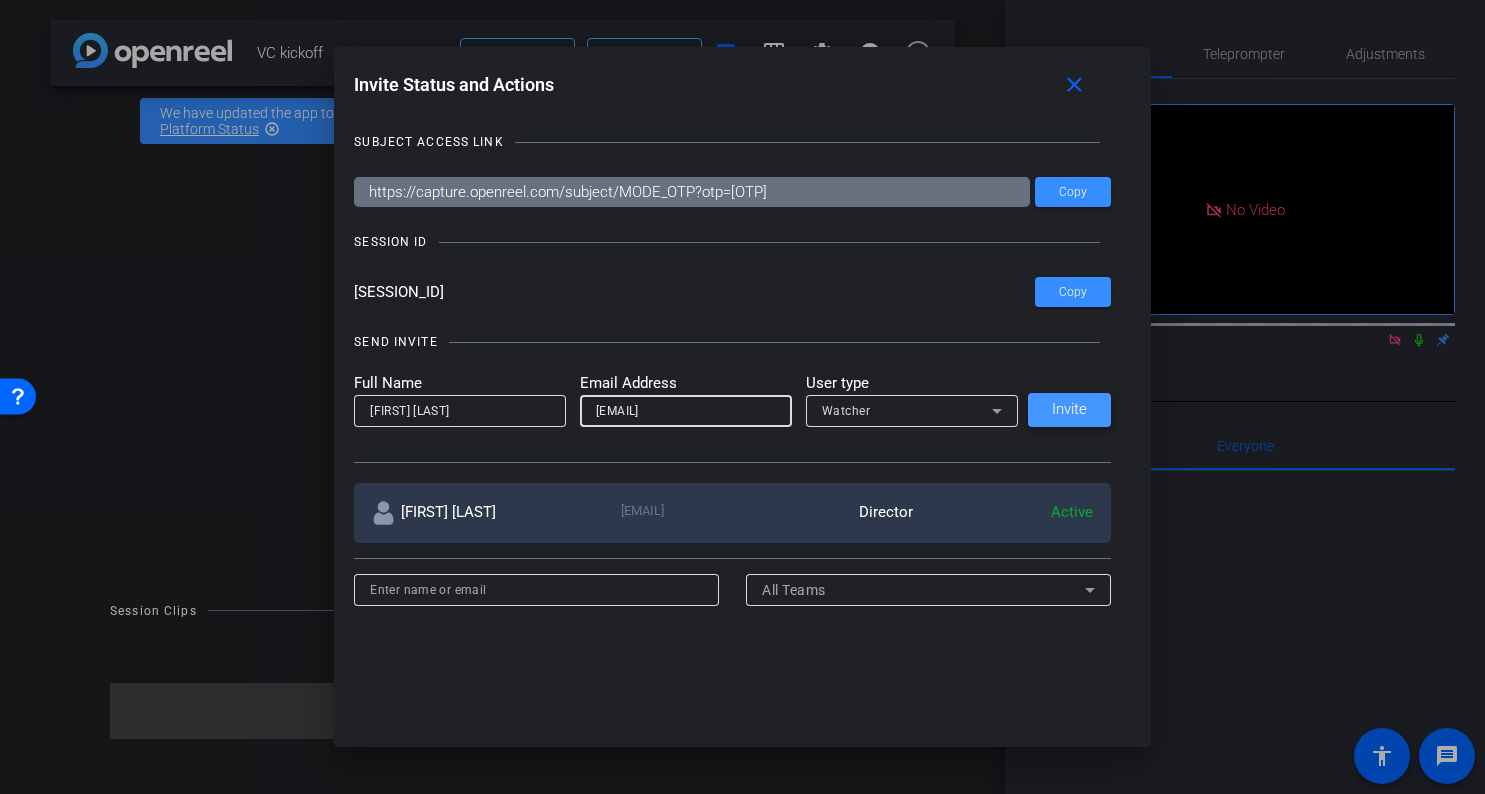 type on "[EMAIL]" 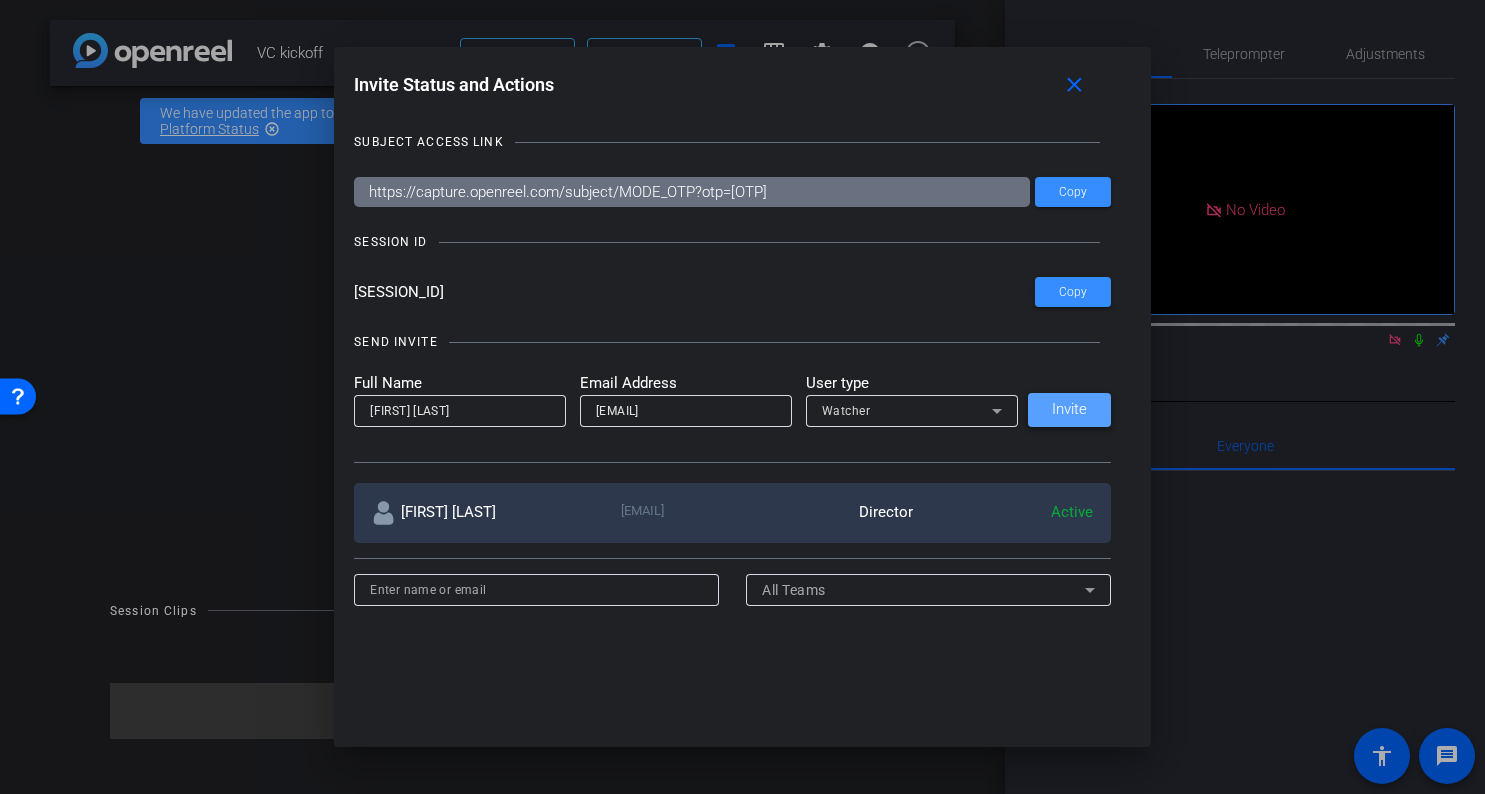 click on "Invite" at bounding box center (1069, 409) 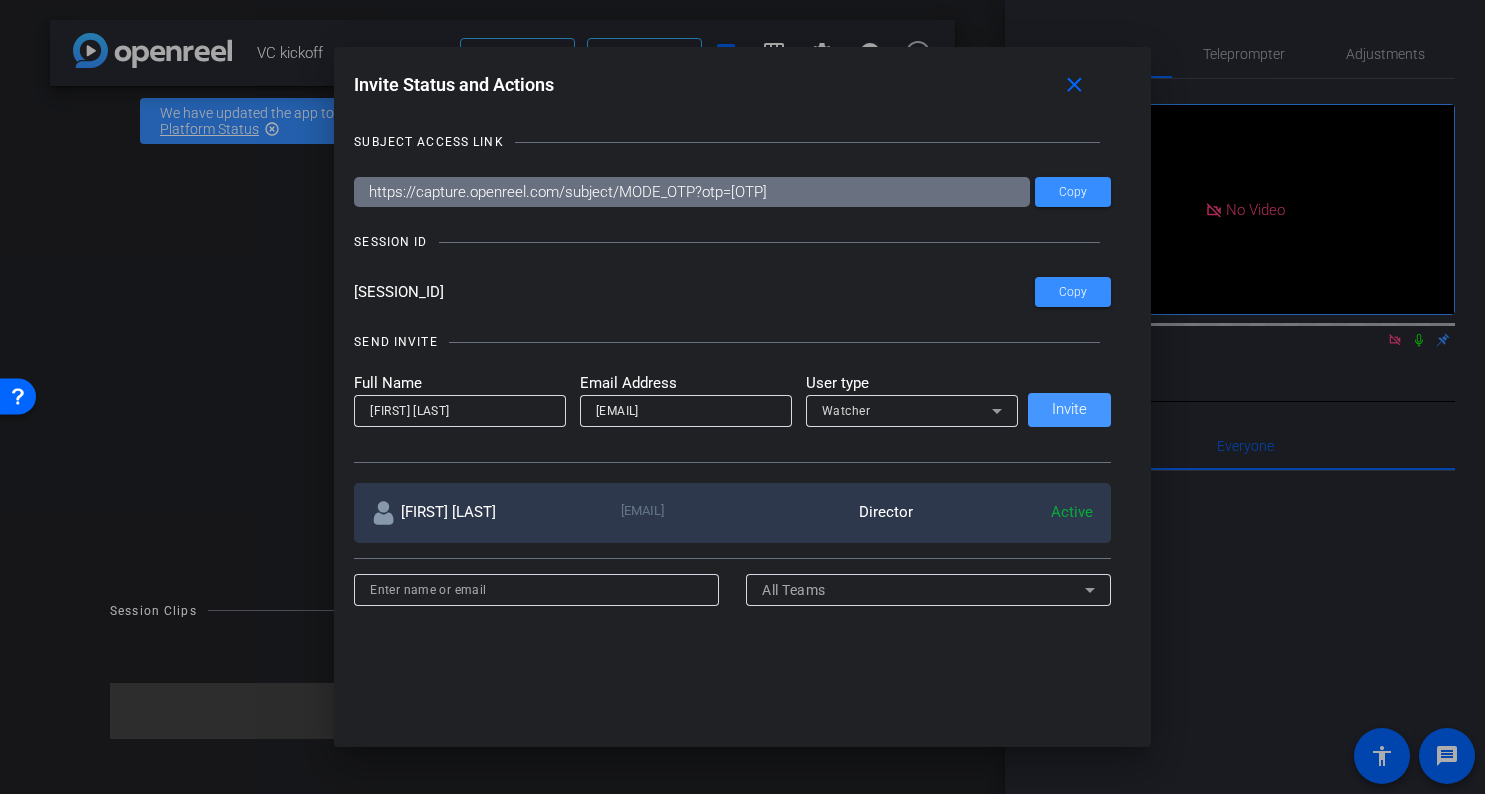 type 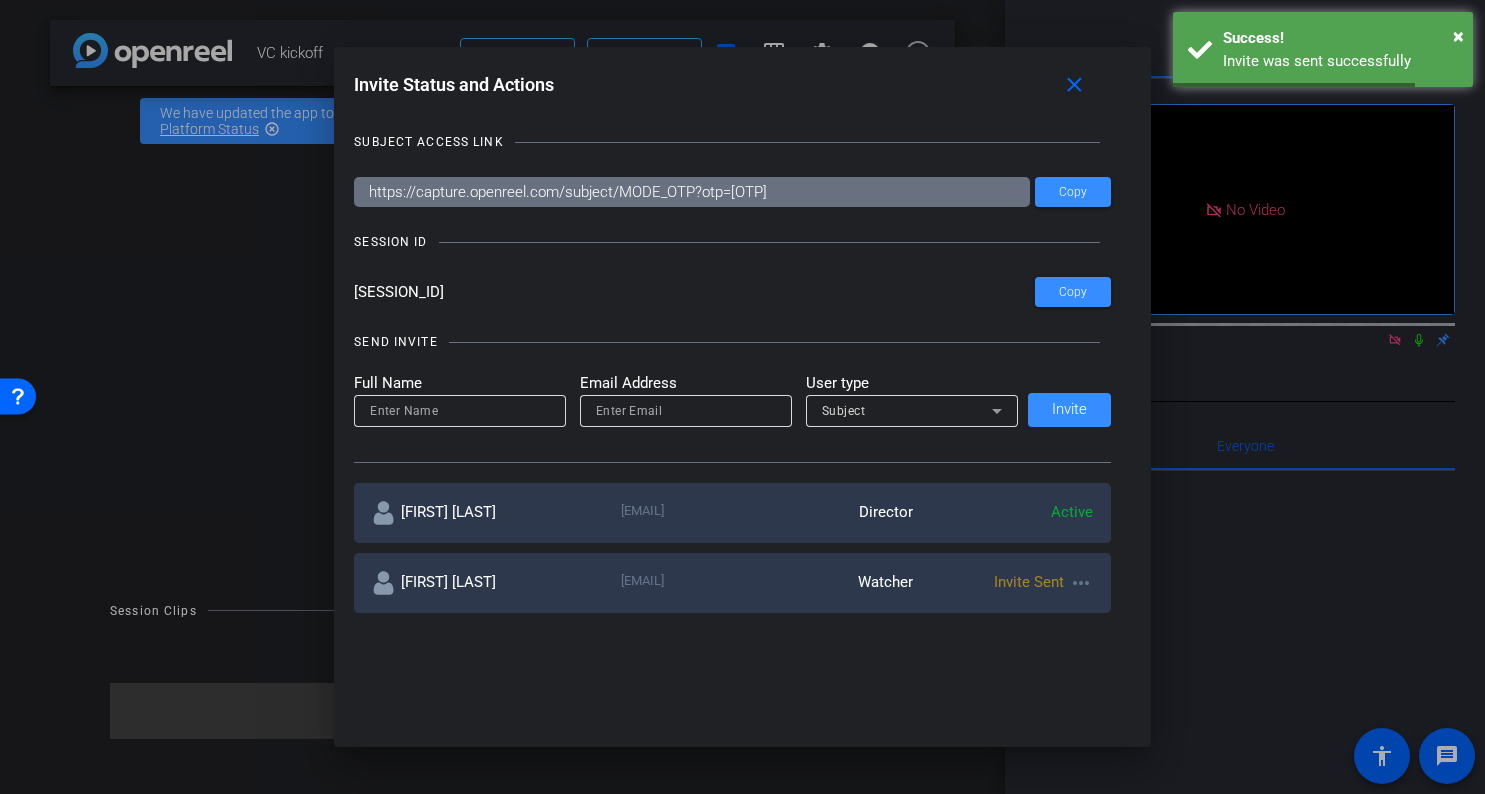 click at bounding box center (460, 411) 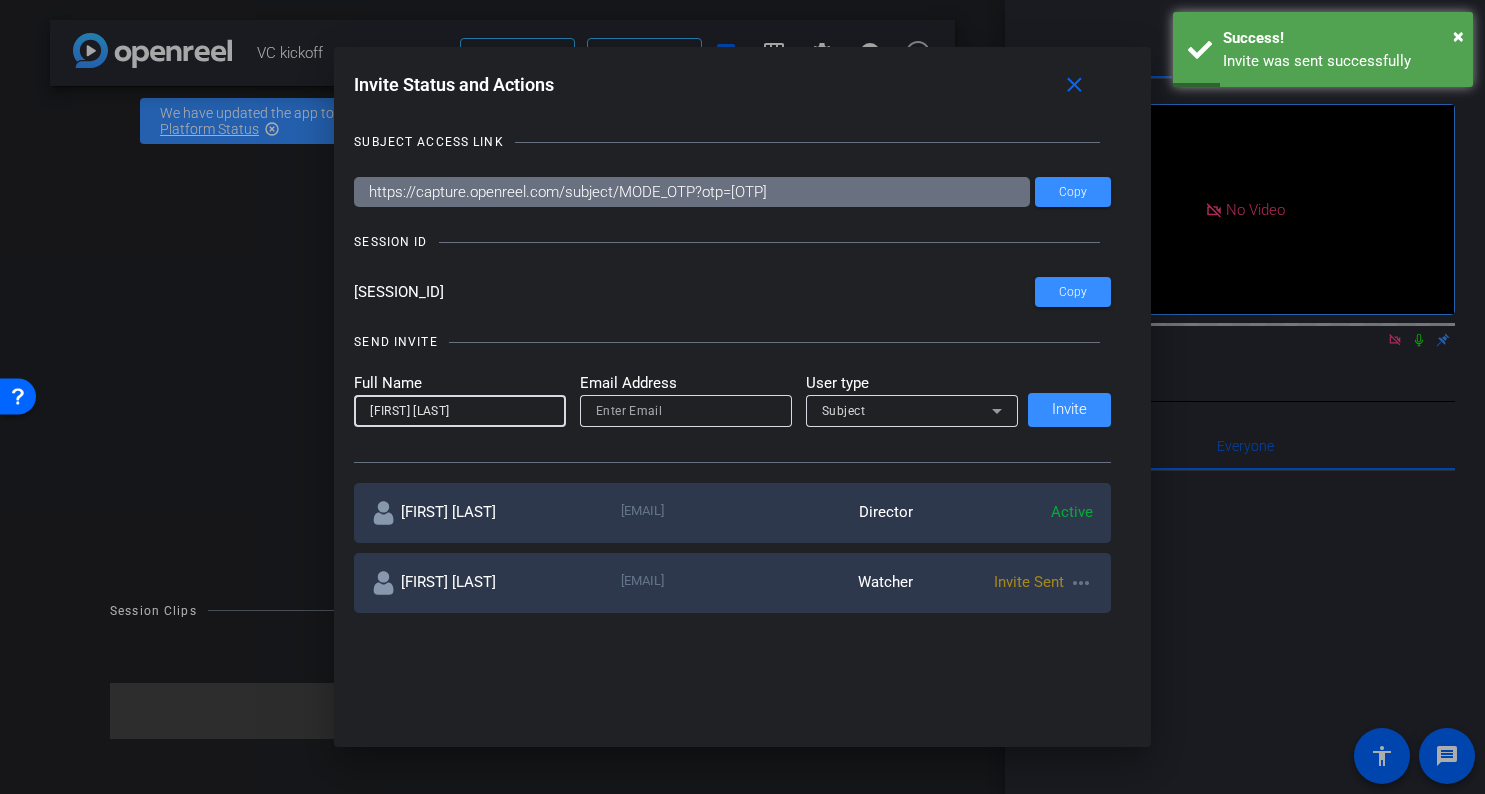 type on "[FIRST] [LAST]" 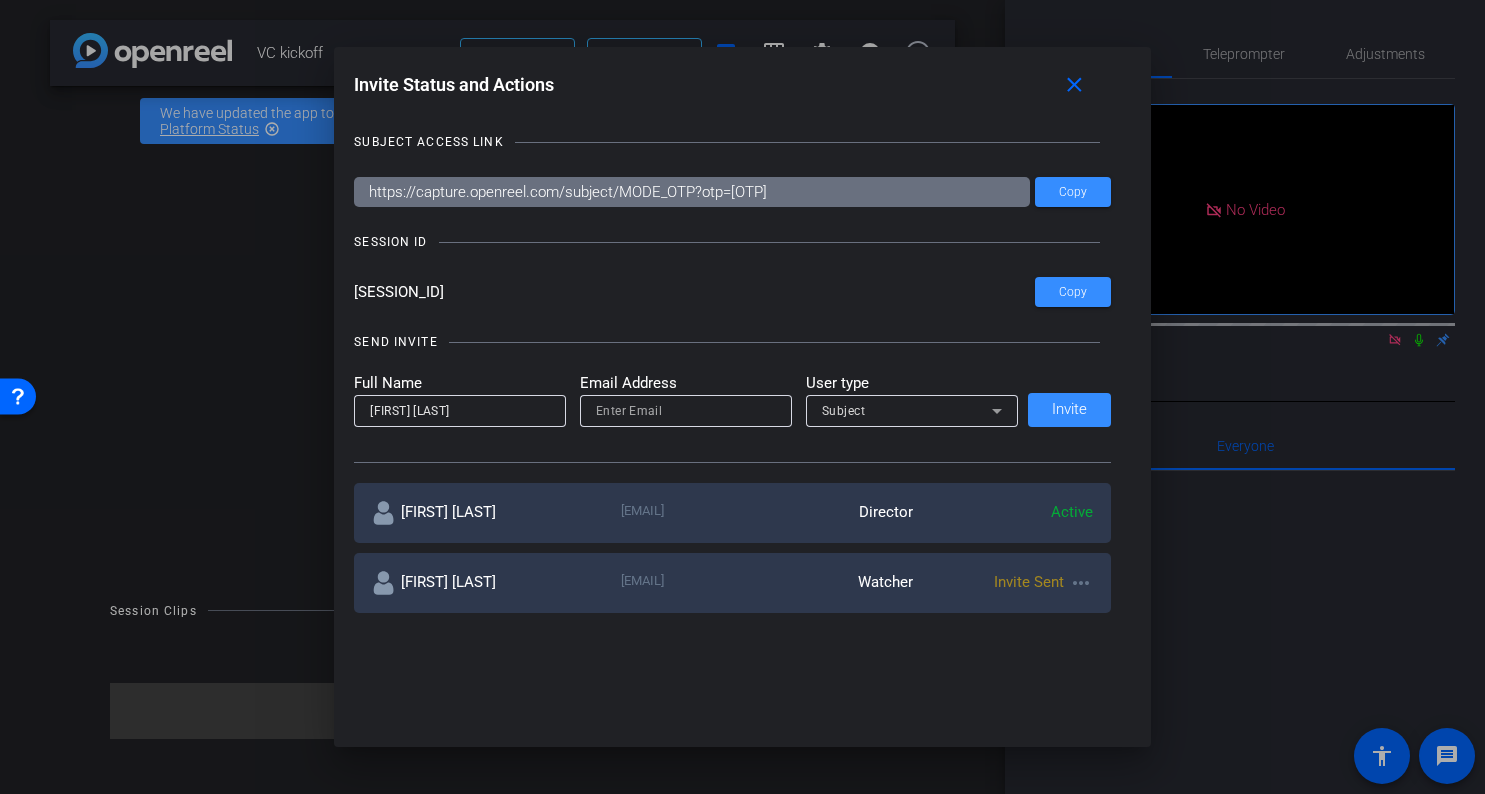 click on "User type" at bounding box center (912, 383) 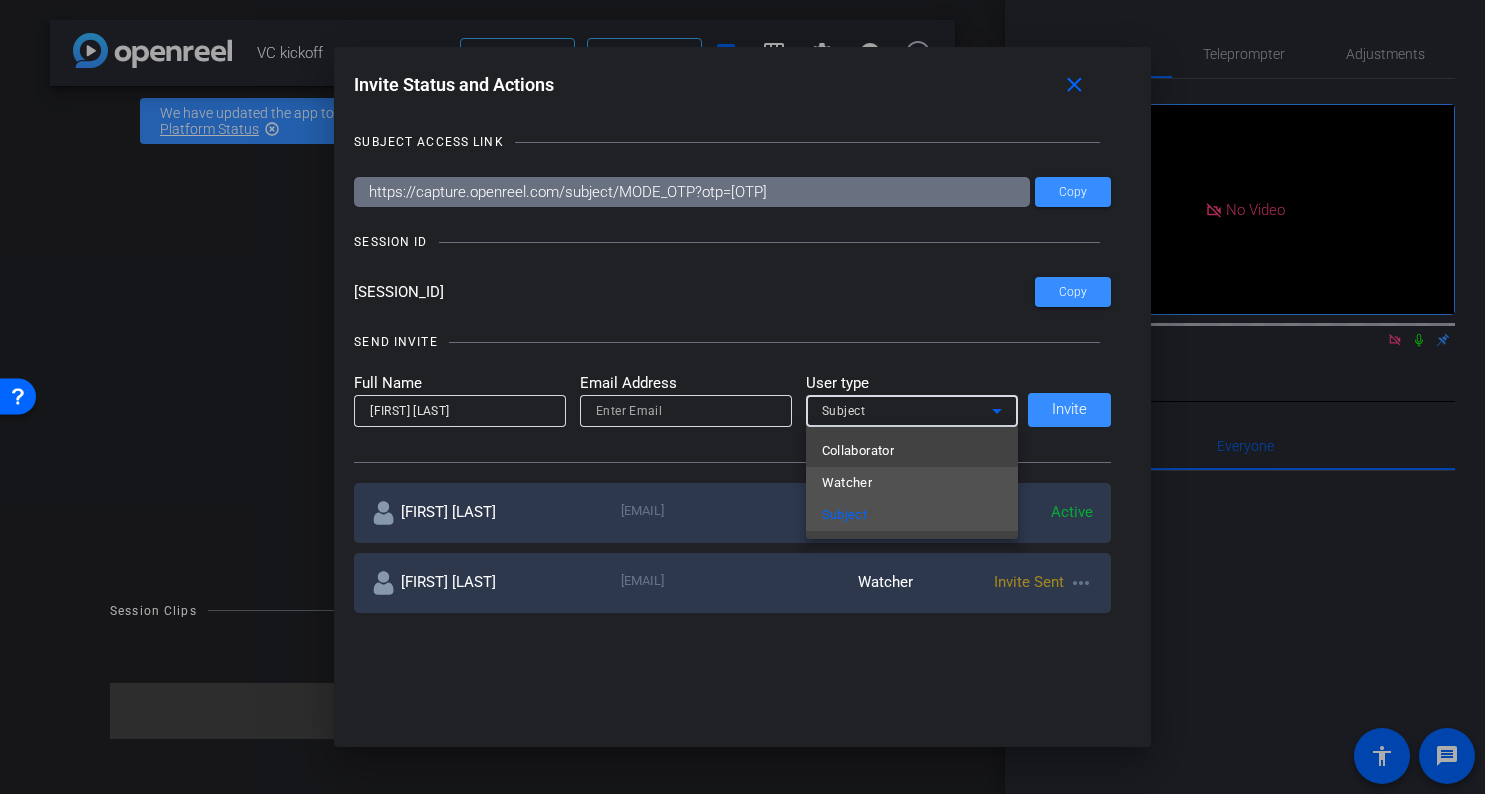 click on "Watcher" at bounding box center (912, 483) 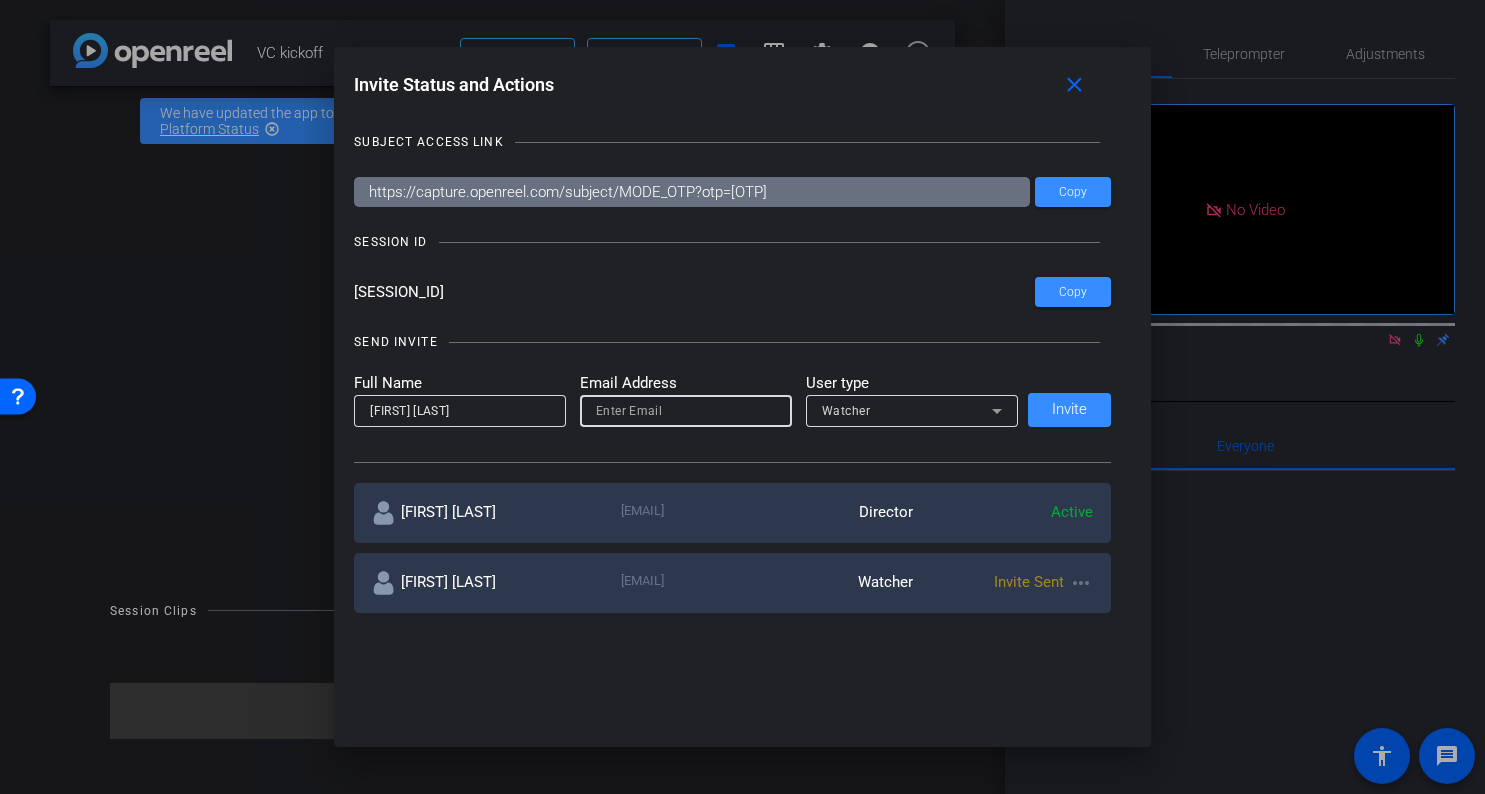 click at bounding box center (686, 411) 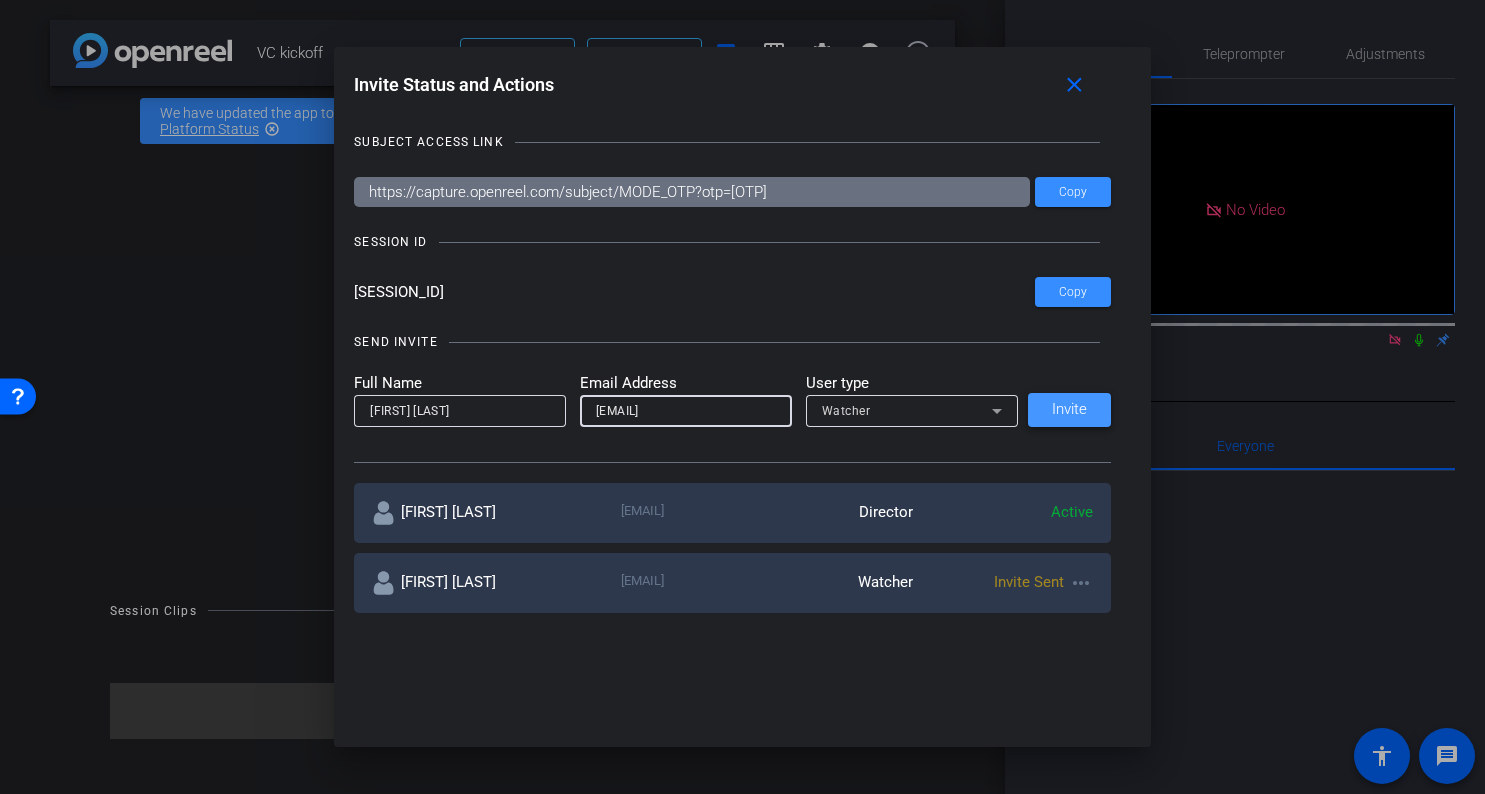 type on "[EMAIL]" 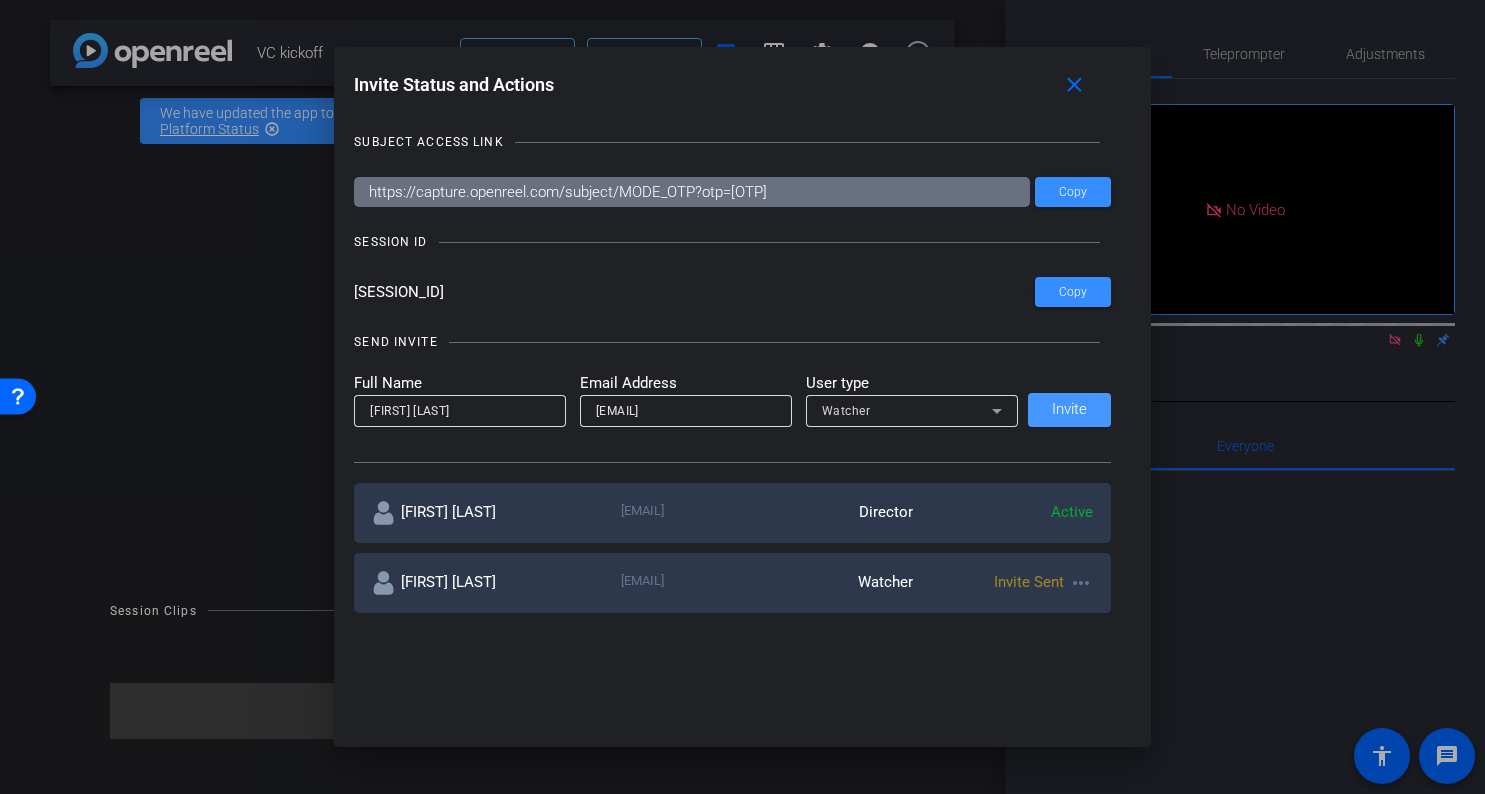type 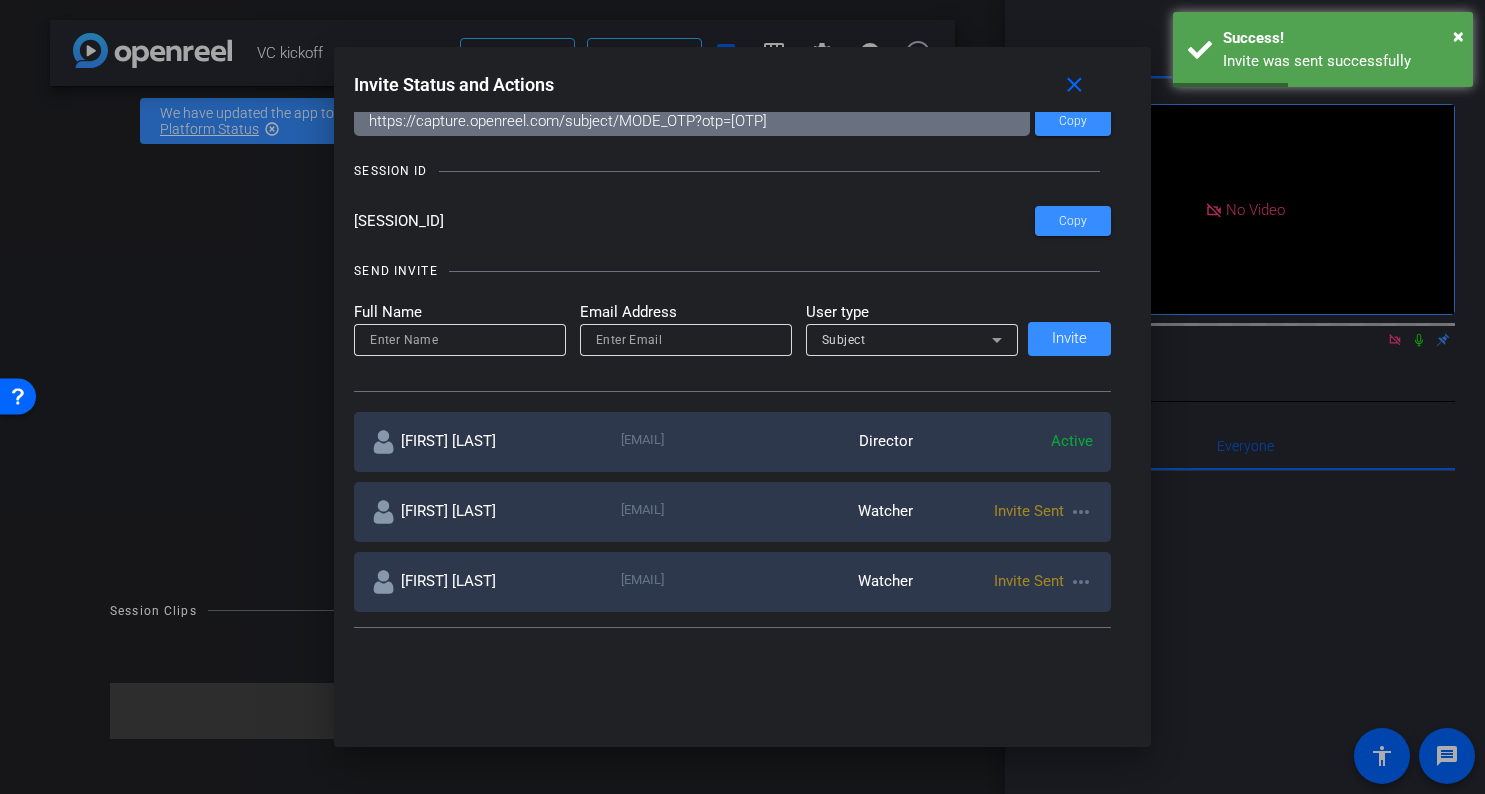 scroll, scrollTop: 0, scrollLeft: 0, axis: both 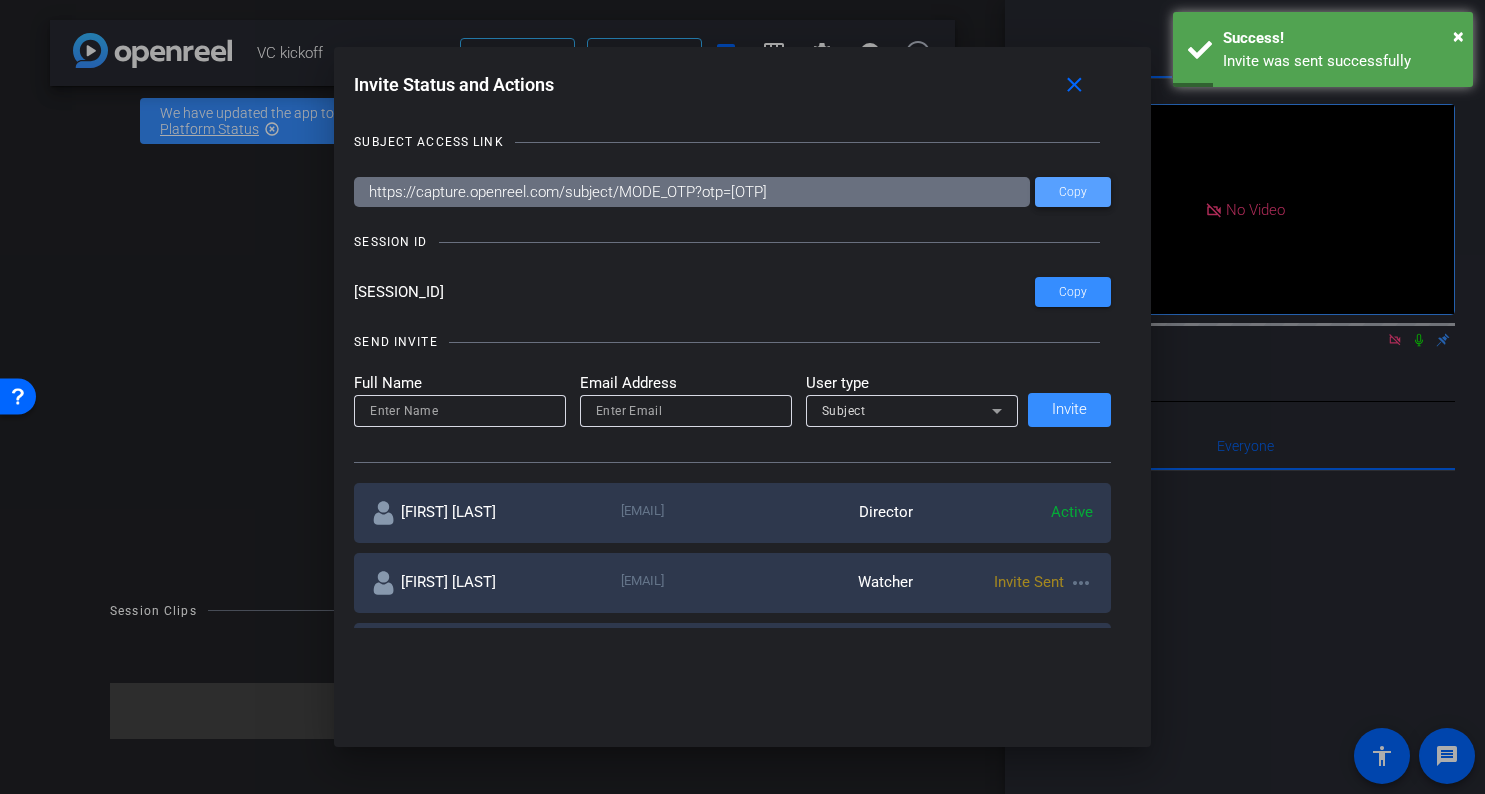 click on "Copy" at bounding box center [1073, 192] 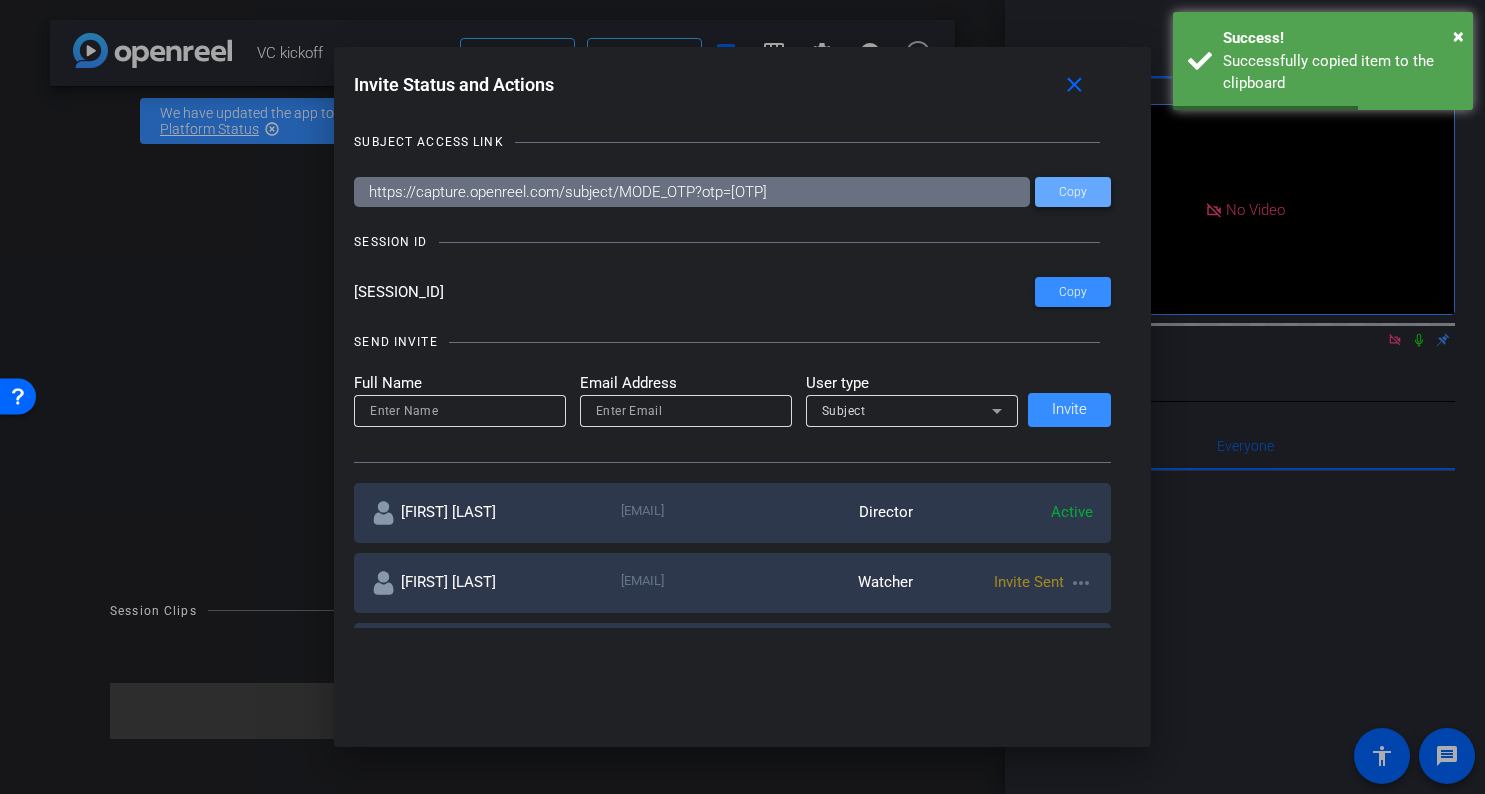 click on "Copy" at bounding box center [1073, 192] 